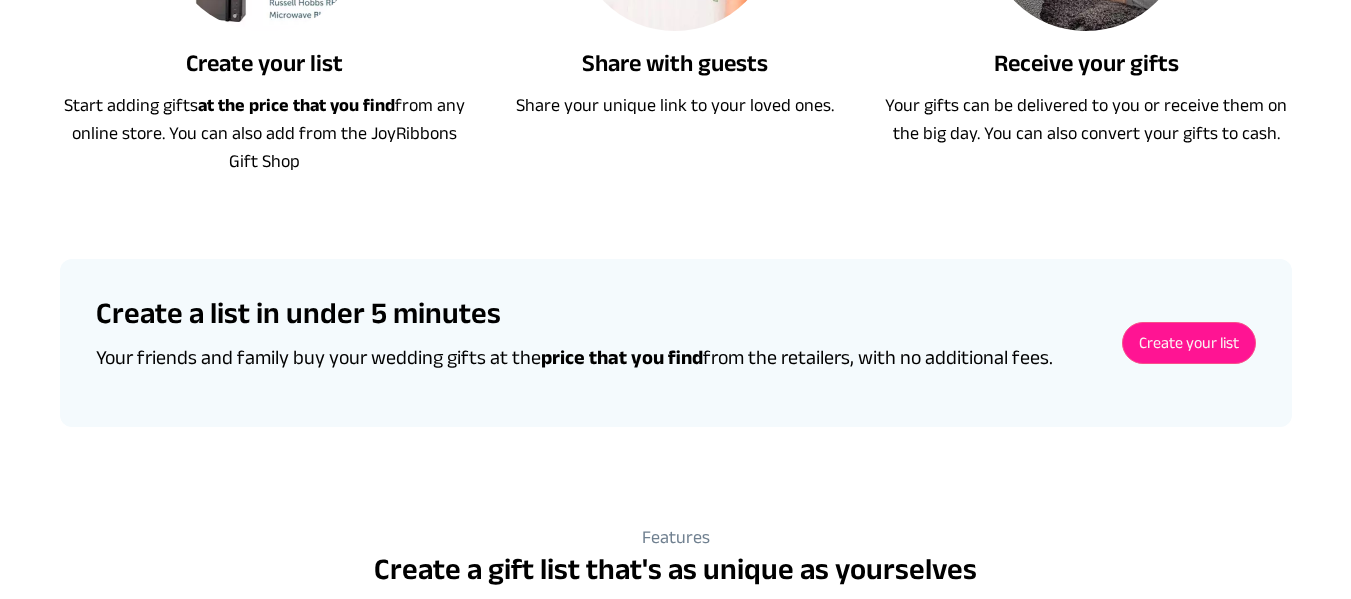 scroll, scrollTop: 1200, scrollLeft: 0, axis: vertical 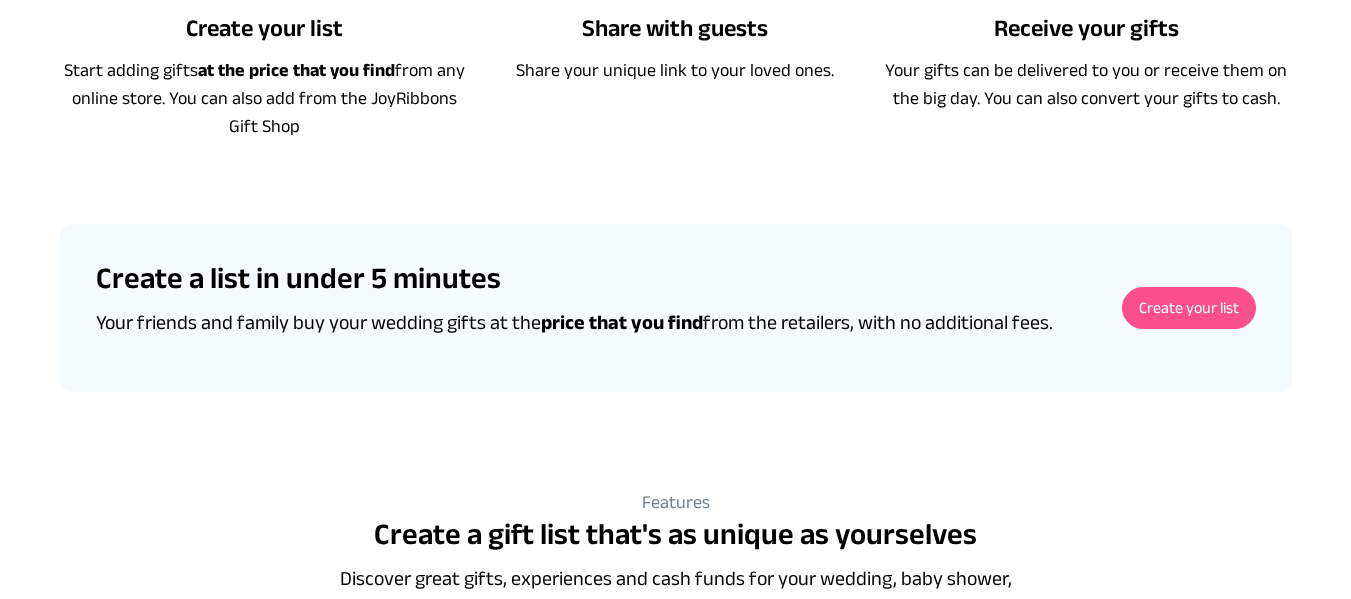 click on "Create your list" at bounding box center [1189, 308] 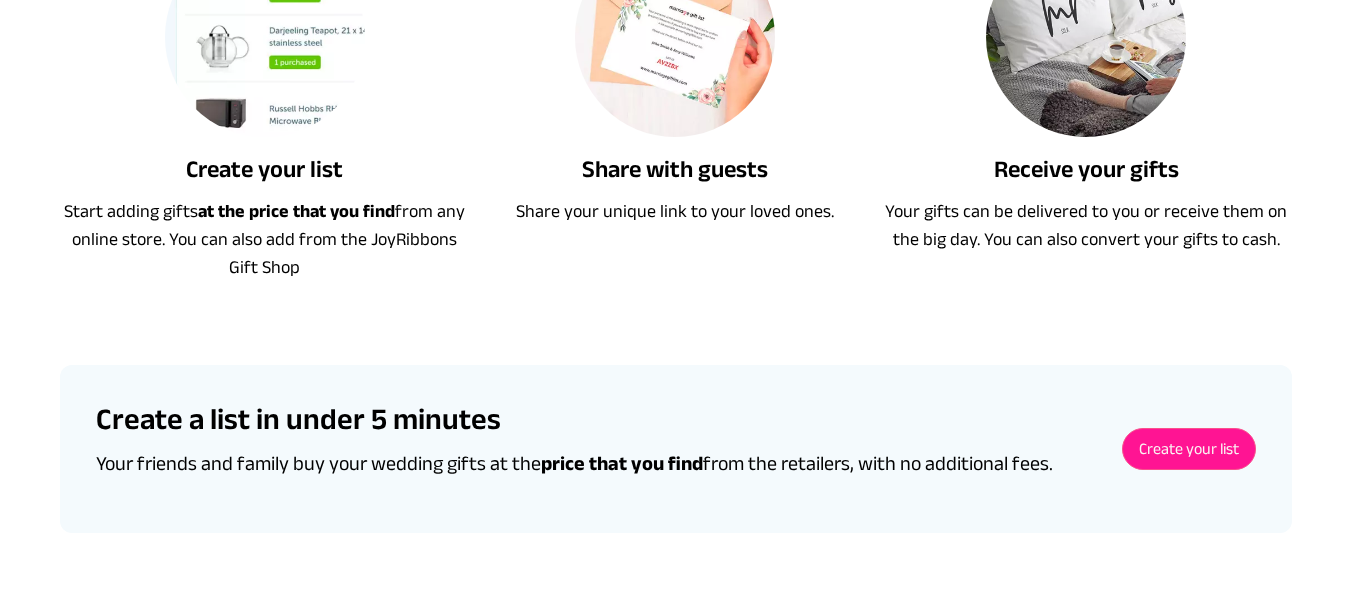 scroll, scrollTop: 1000, scrollLeft: 0, axis: vertical 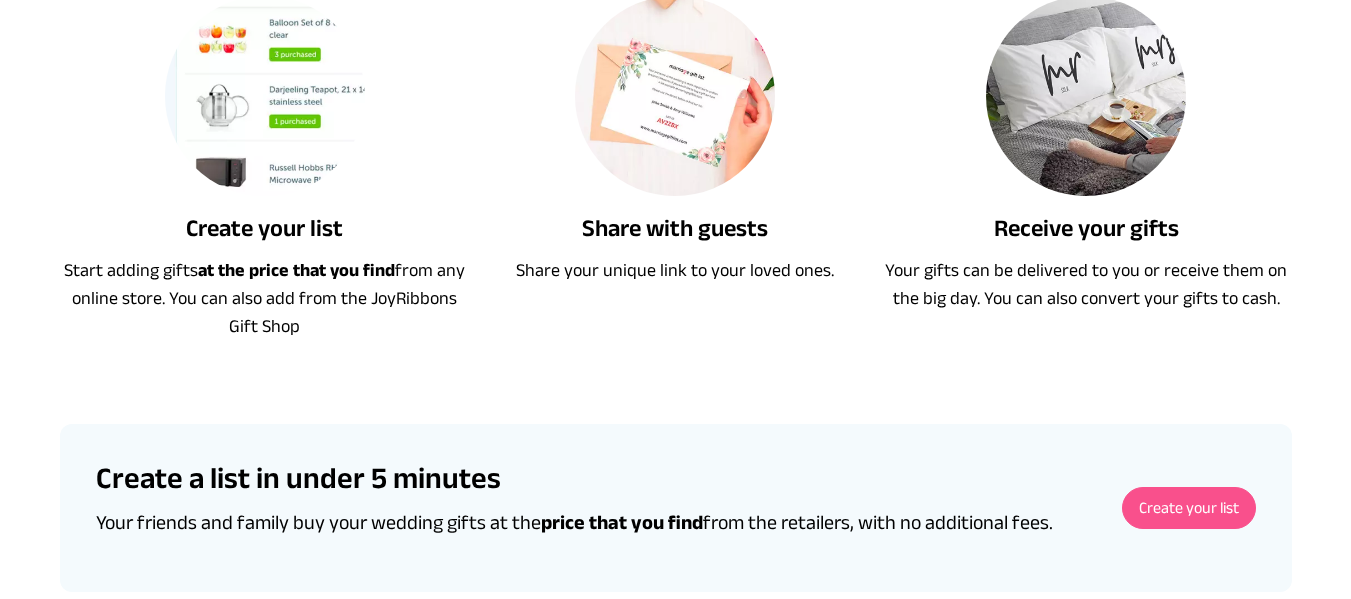 click on "Create your list" at bounding box center [1189, 508] 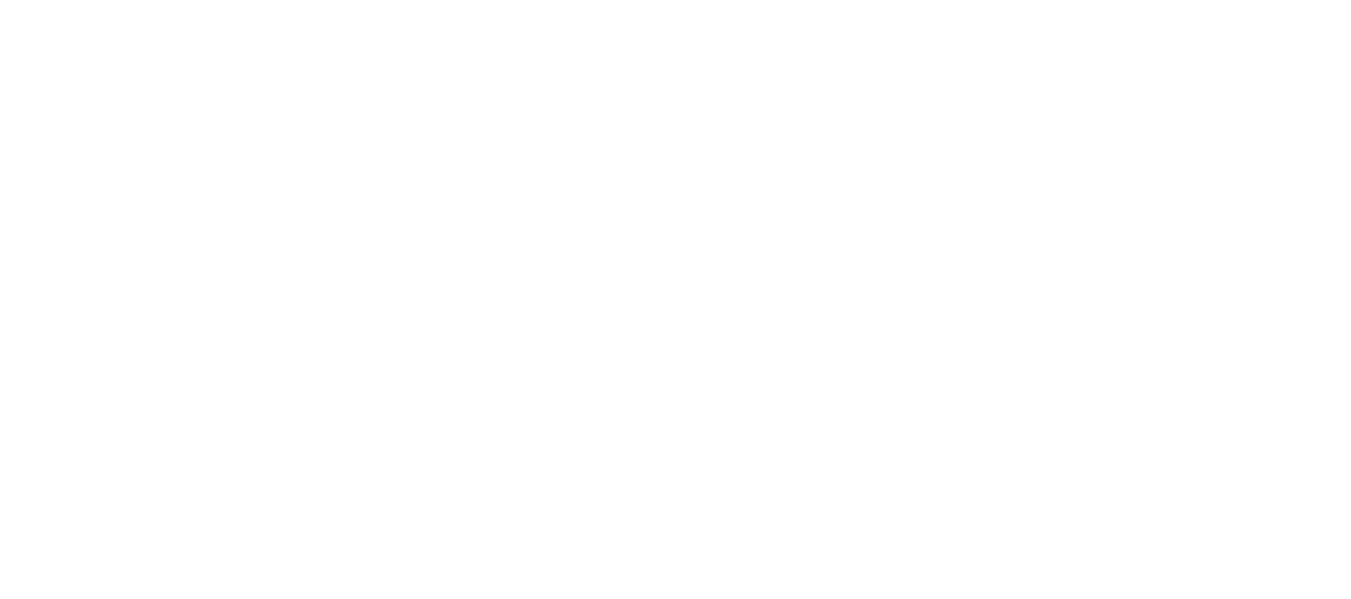 scroll, scrollTop: 0, scrollLeft: 0, axis: both 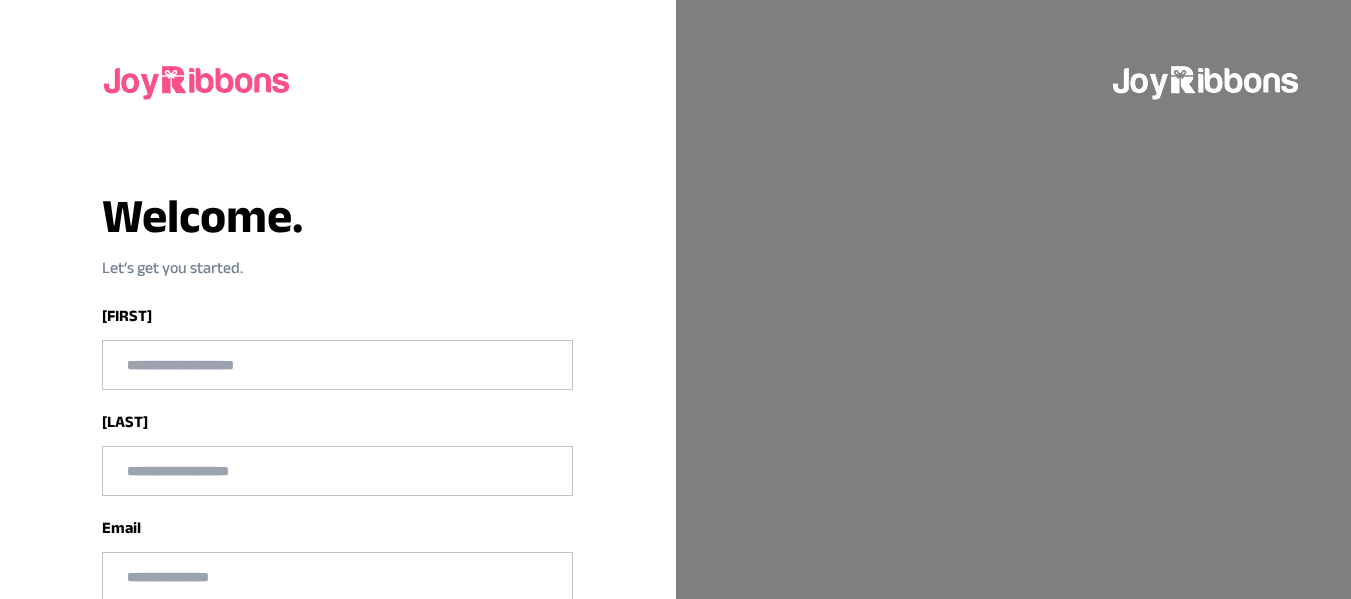click at bounding box center [337, 365] 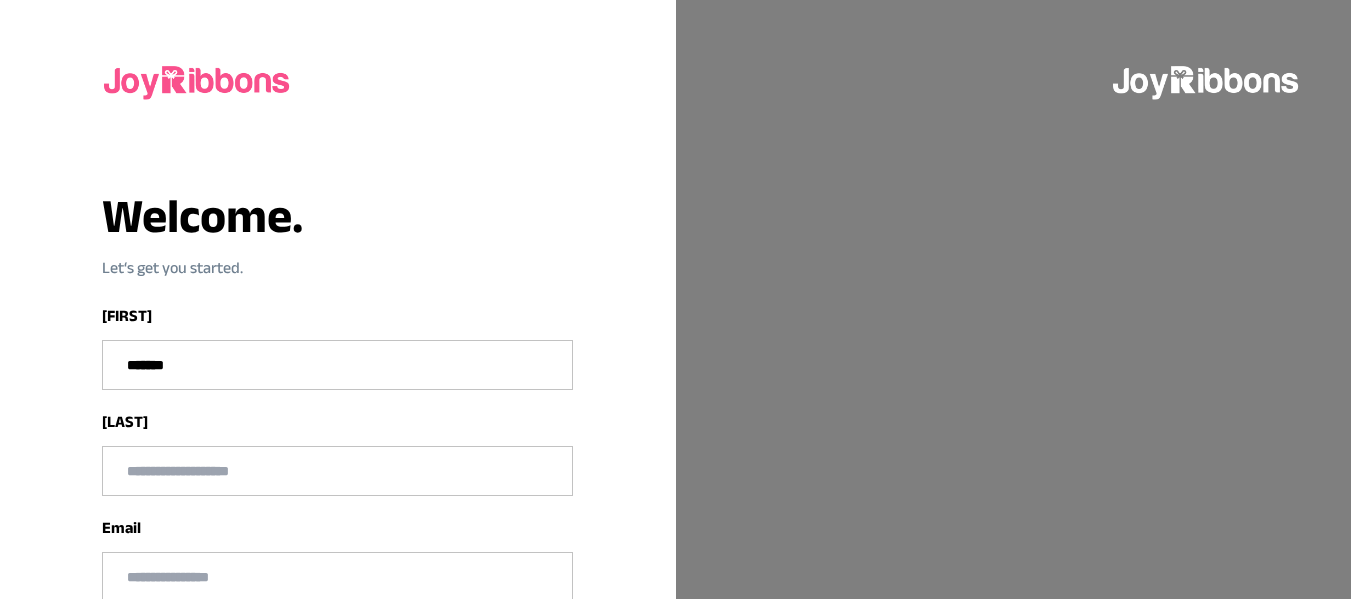 type on "*******" 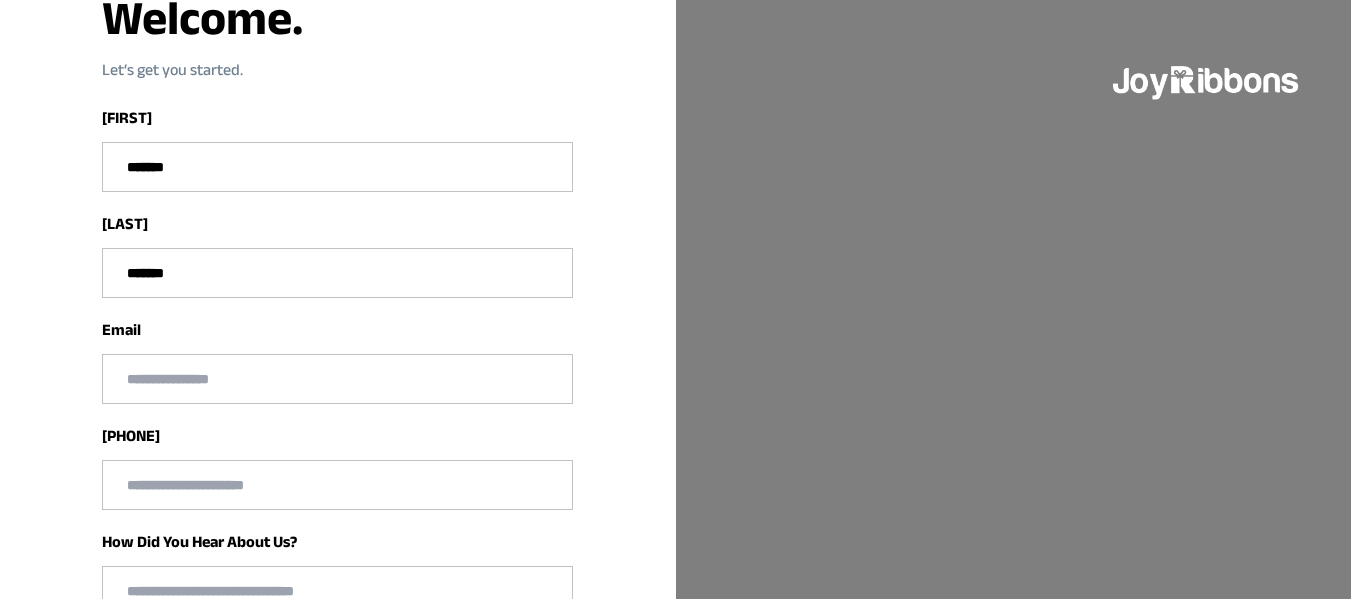 scroll, scrollTop: 200, scrollLeft: 0, axis: vertical 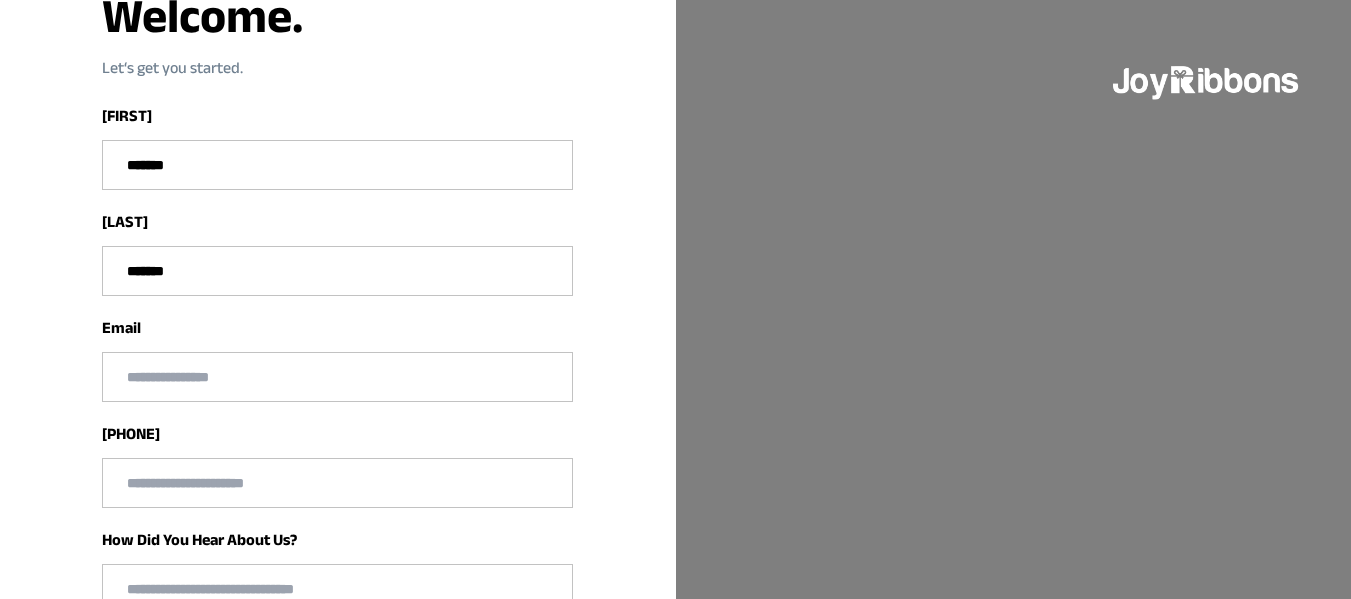 click at bounding box center (337, 377) 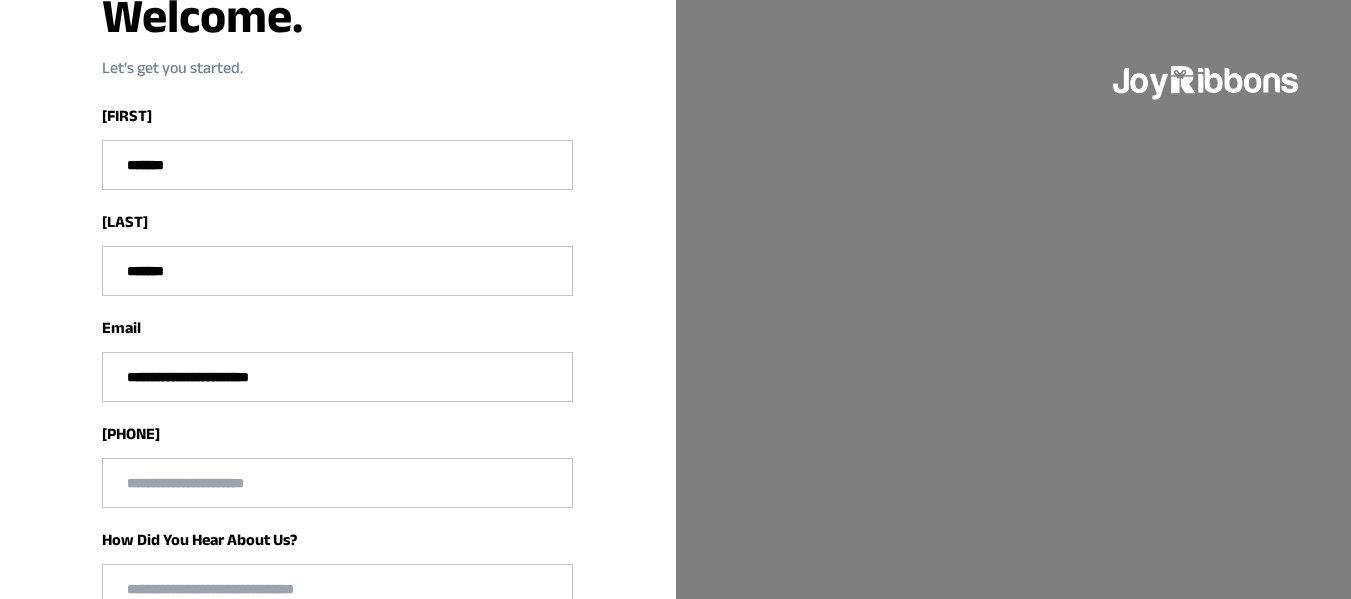 type on "**********" 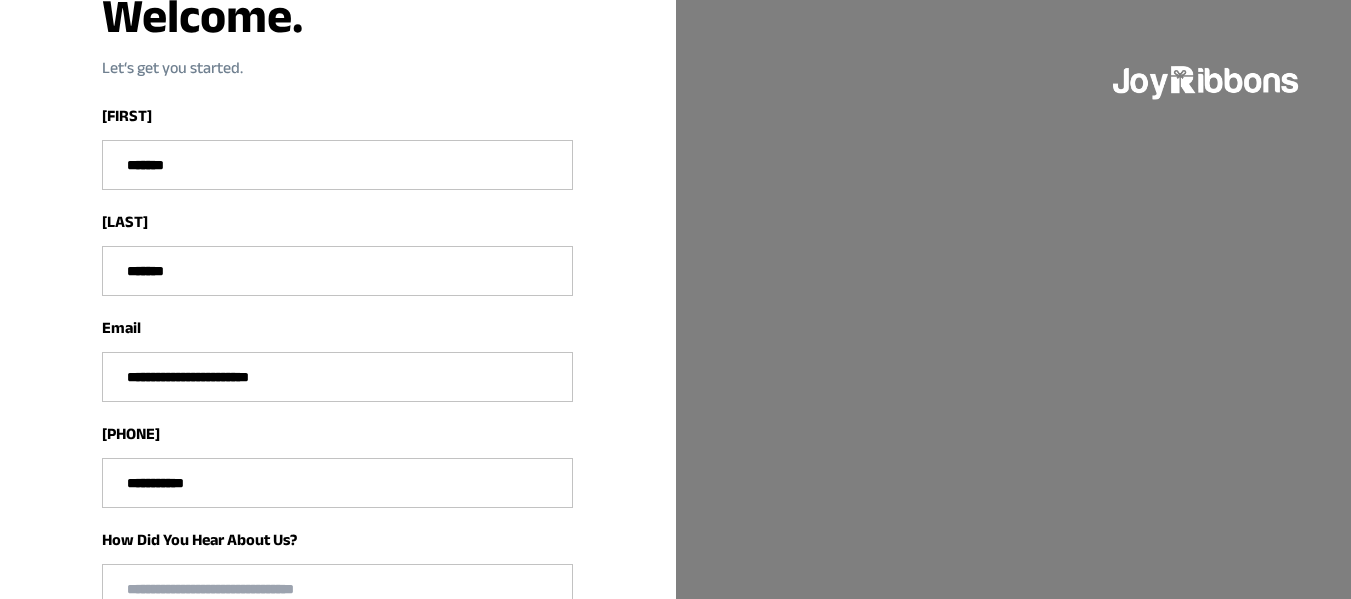 type on "**********" 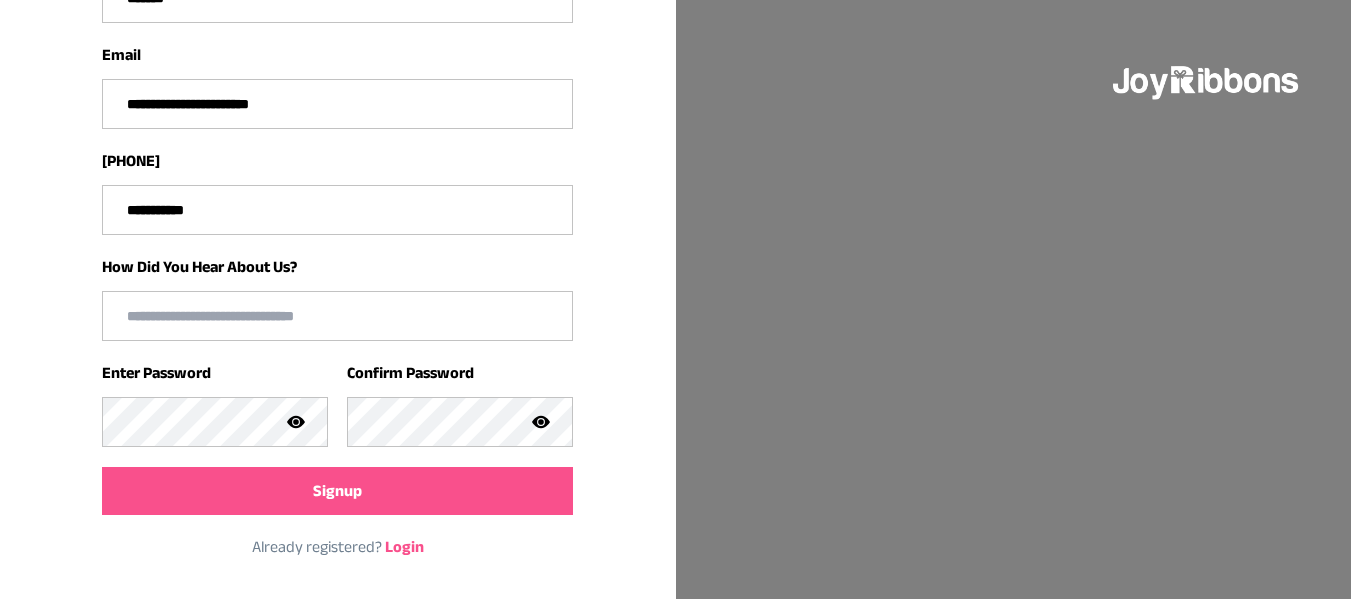 scroll, scrollTop: 481, scrollLeft: 0, axis: vertical 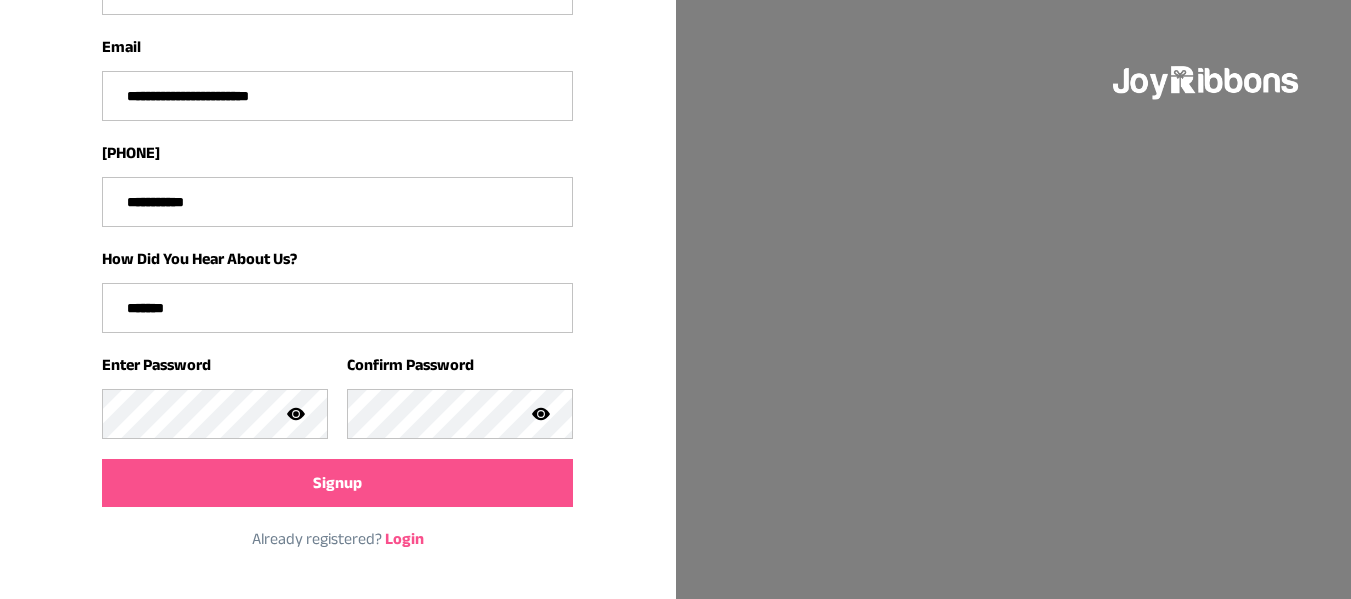 type on "*******" 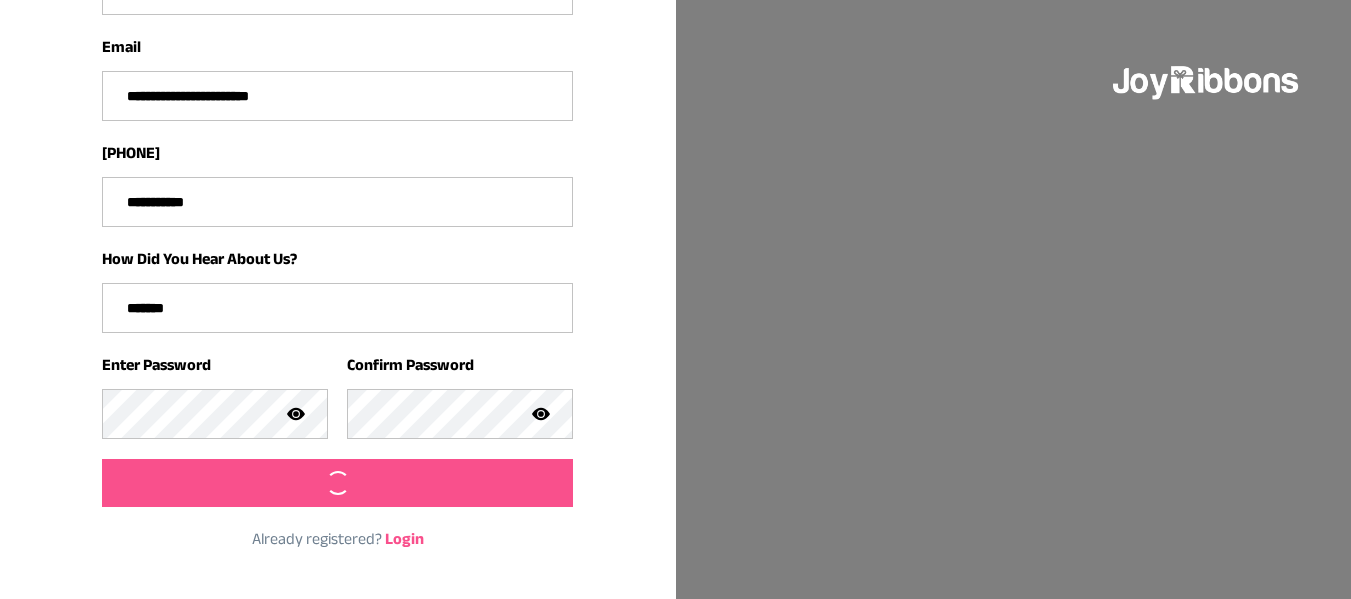scroll, scrollTop: 169, scrollLeft: 0, axis: vertical 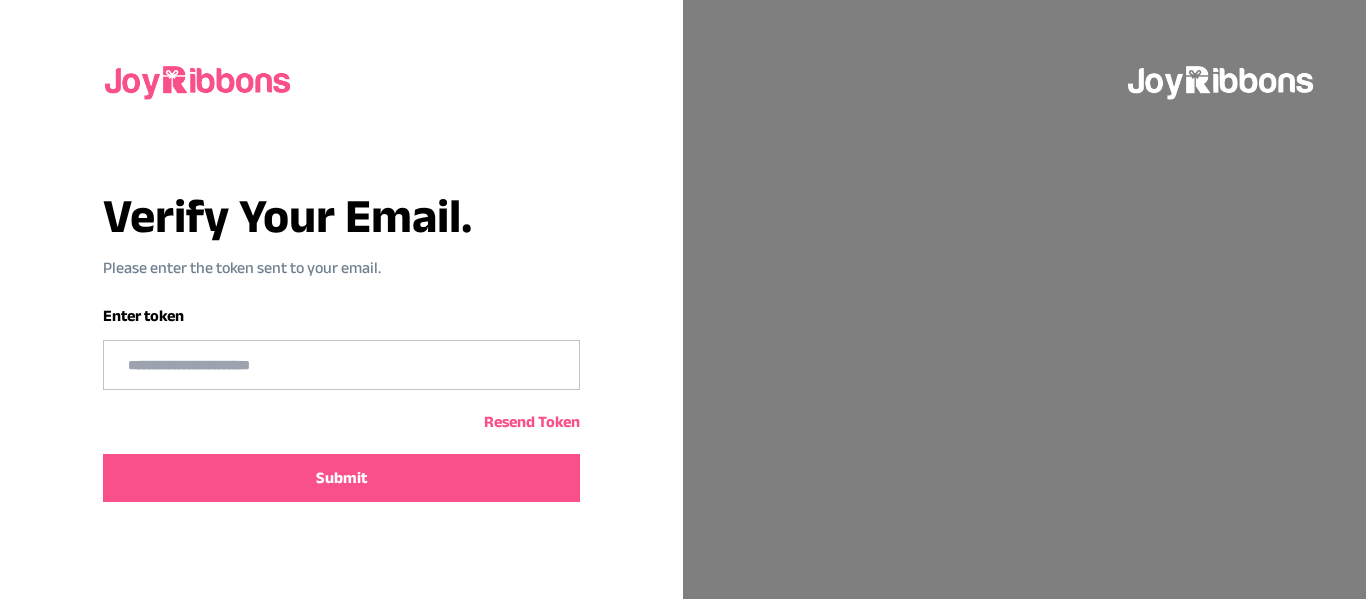 click at bounding box center (341, 365) 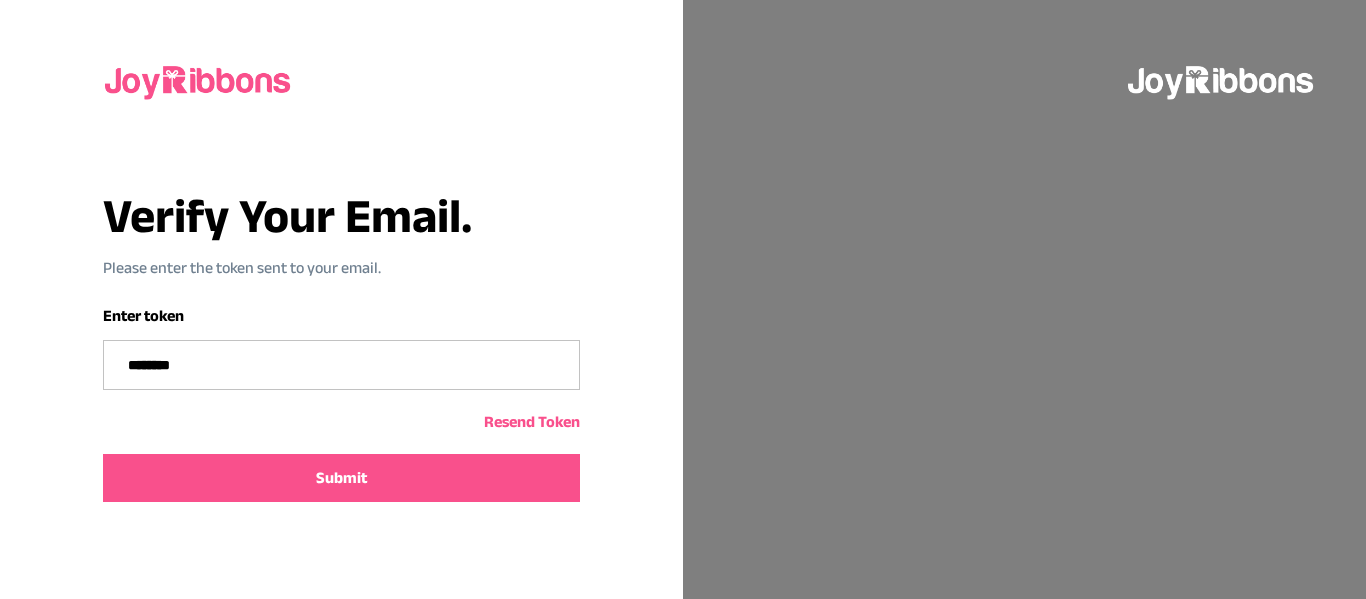type on "********" 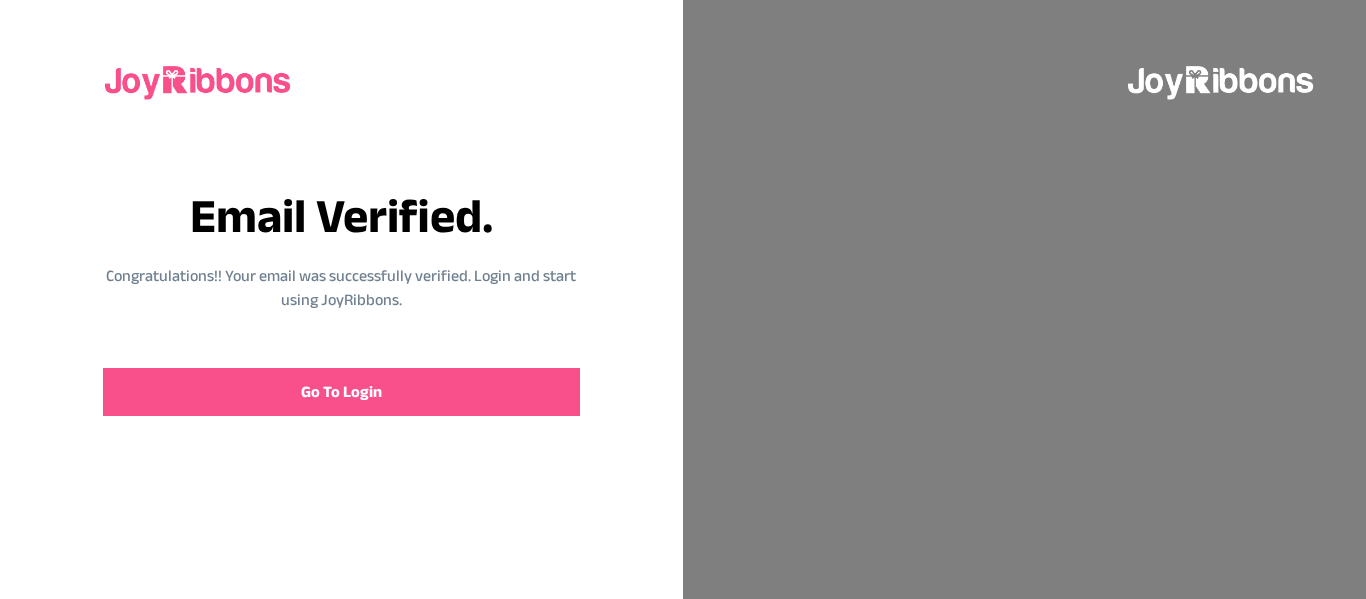 click on "Go To Login" at bounding box center [341, 392] 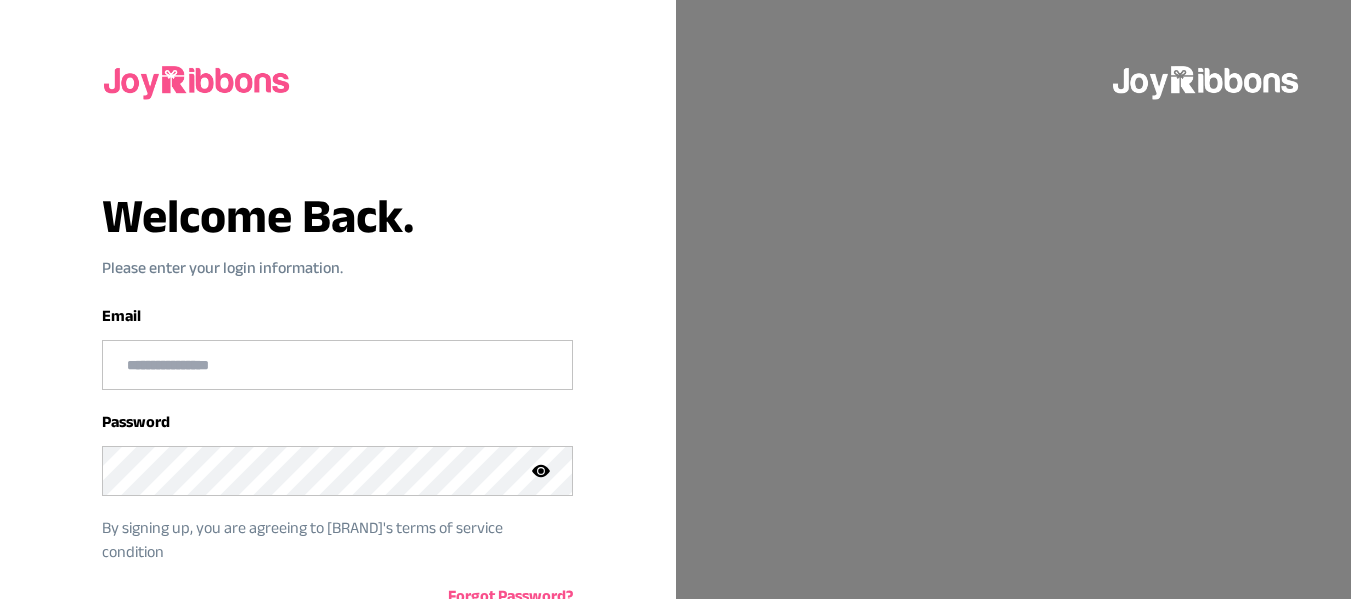 click at bounding box center [337, 365] 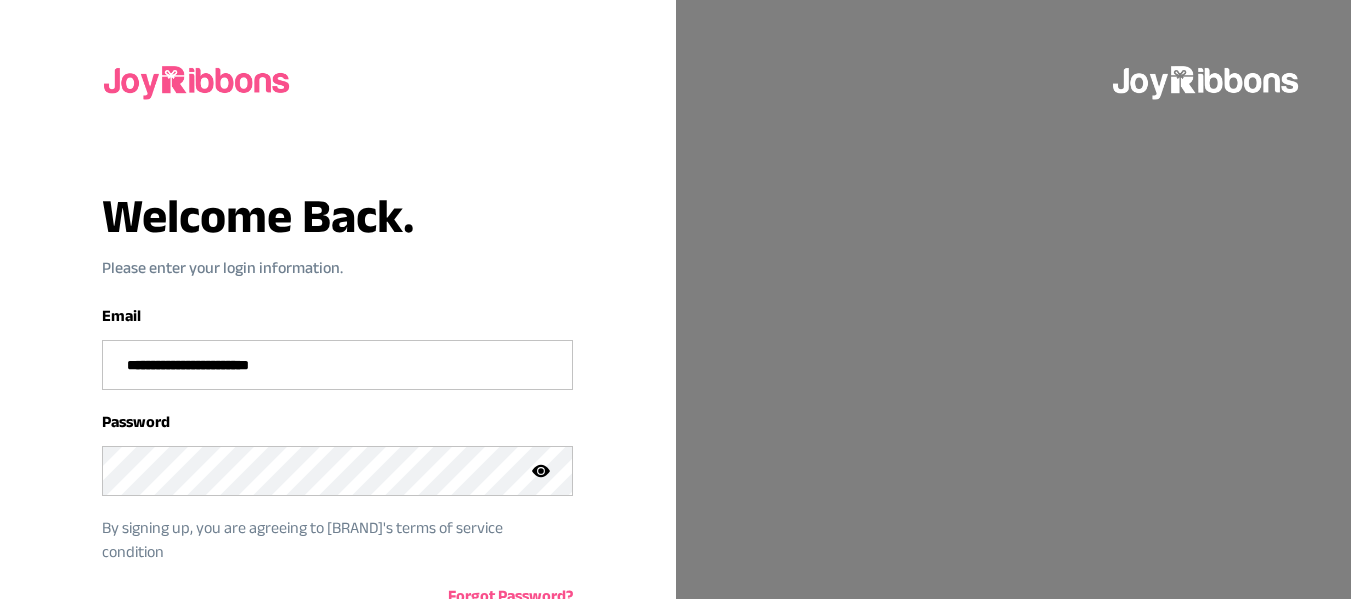 type on "**********" 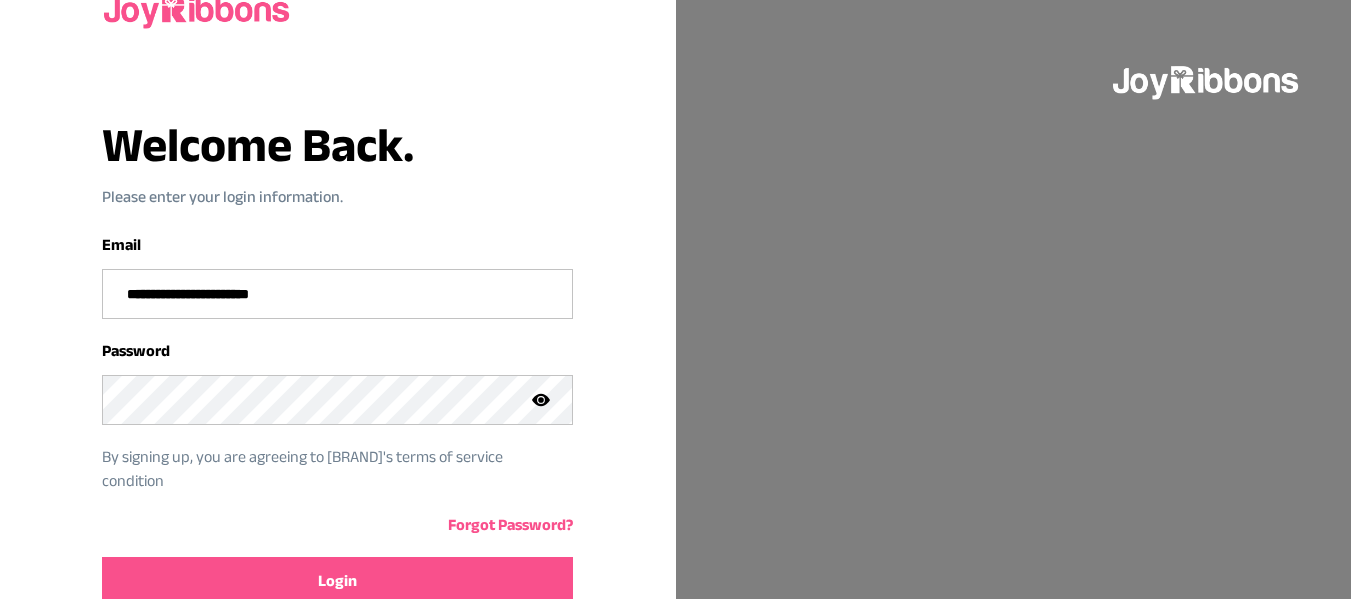 scroll, scrollTop: 169, scrollLeft: 0, axis: vertical 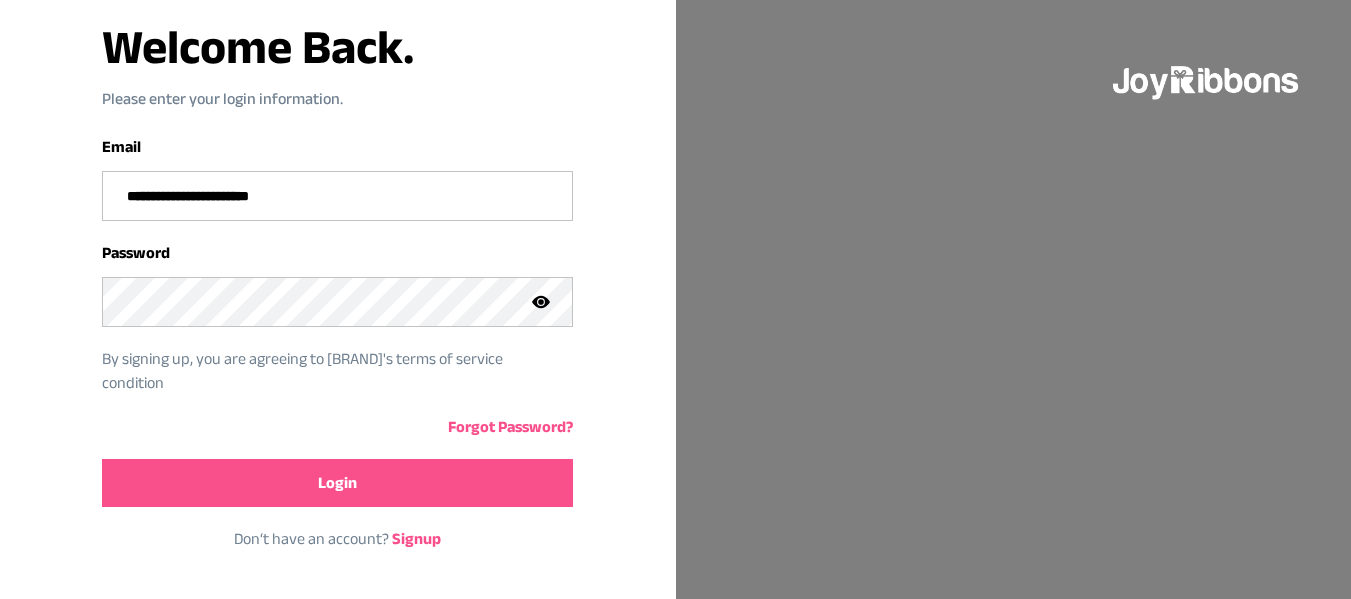click on "Login" at bounding box center [337, 483] 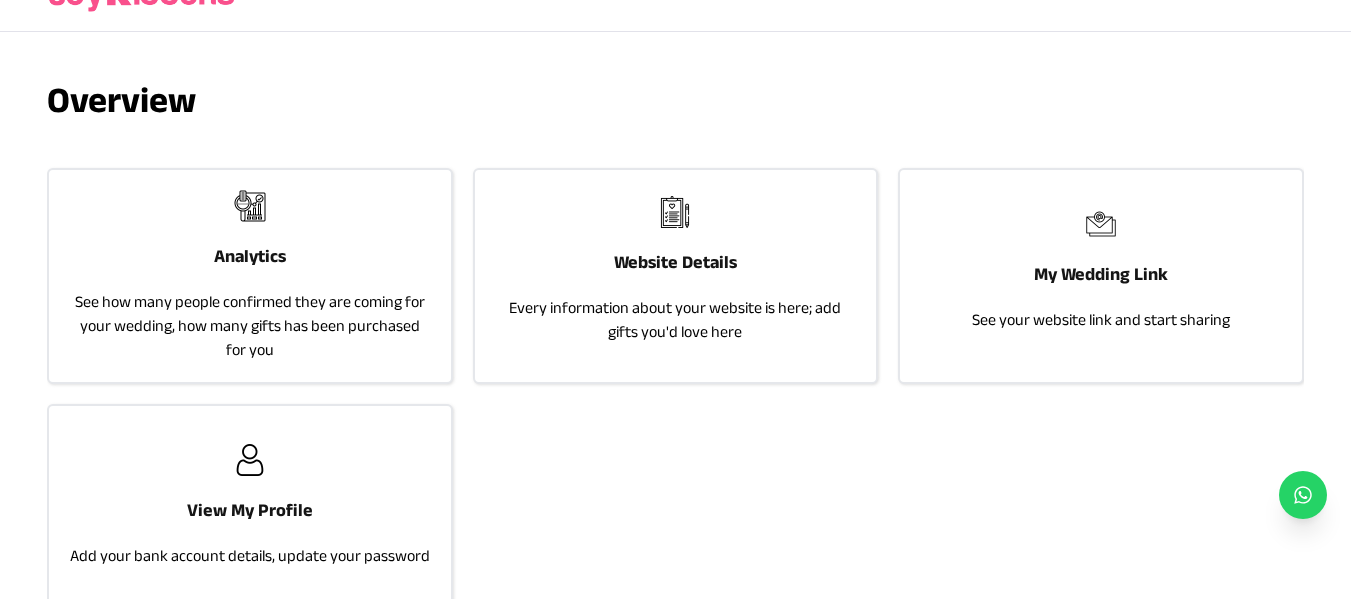 scroll, scrollTop: 0, scrollLeft: 0, axis: both 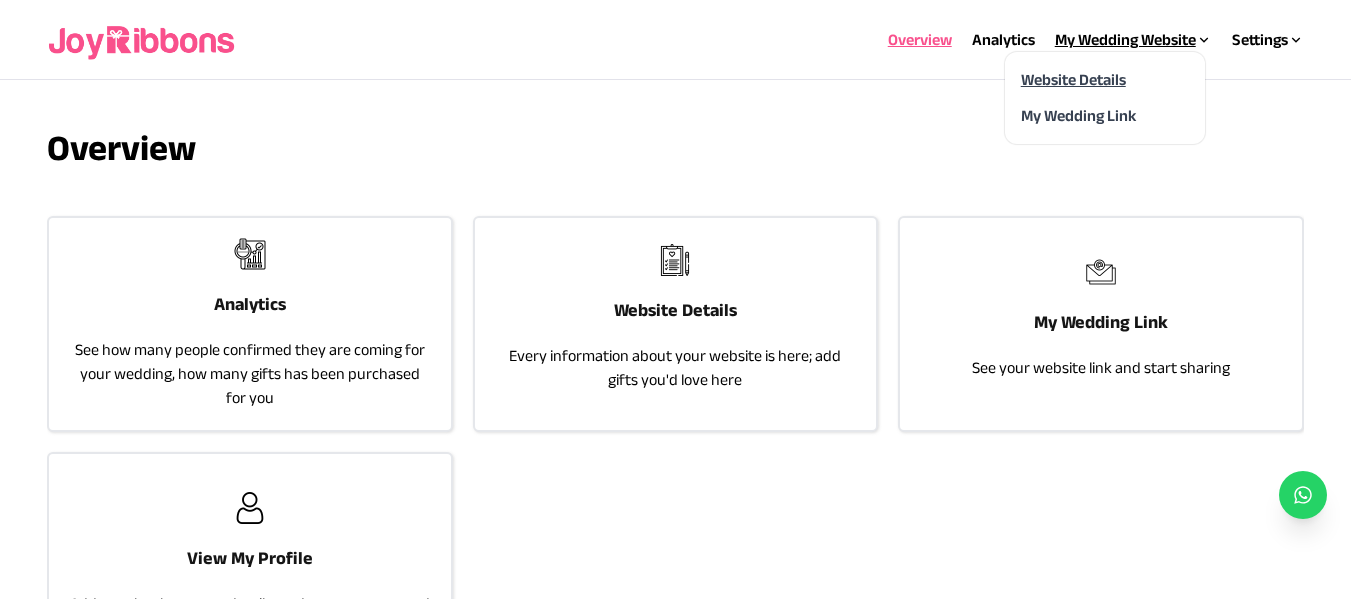 click on "Website Details" at bounding box center [1073, 79] 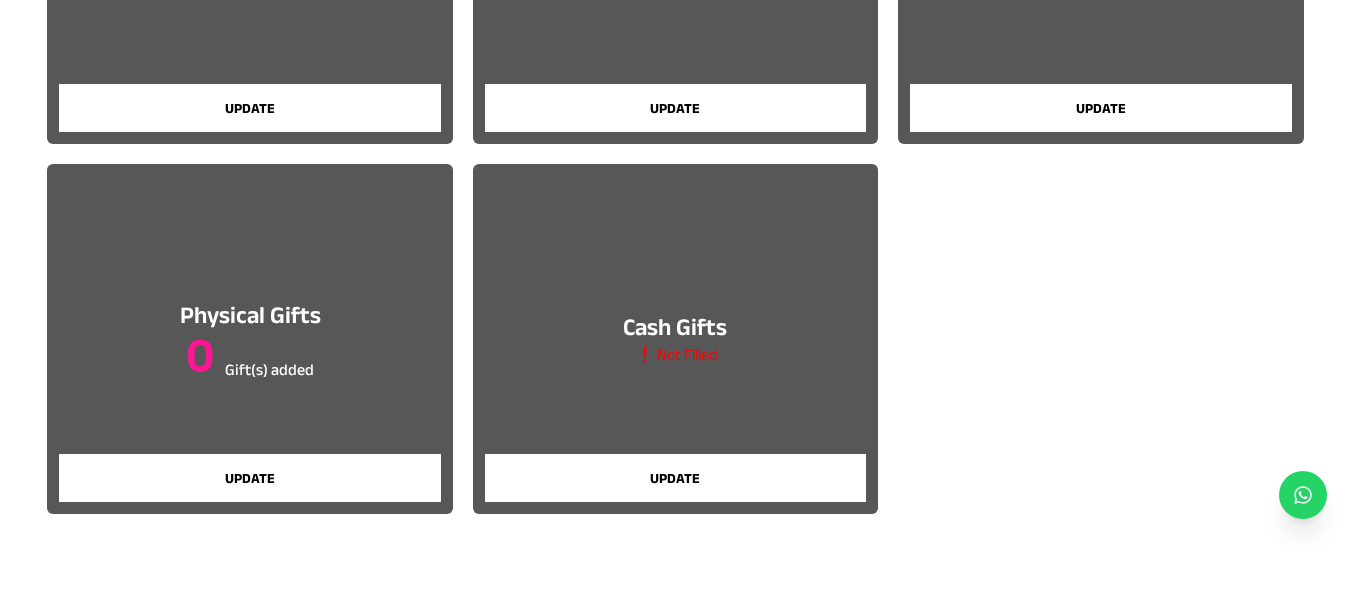scroll, scrollTop: 529, scrollLeft: 0, axis: vertical 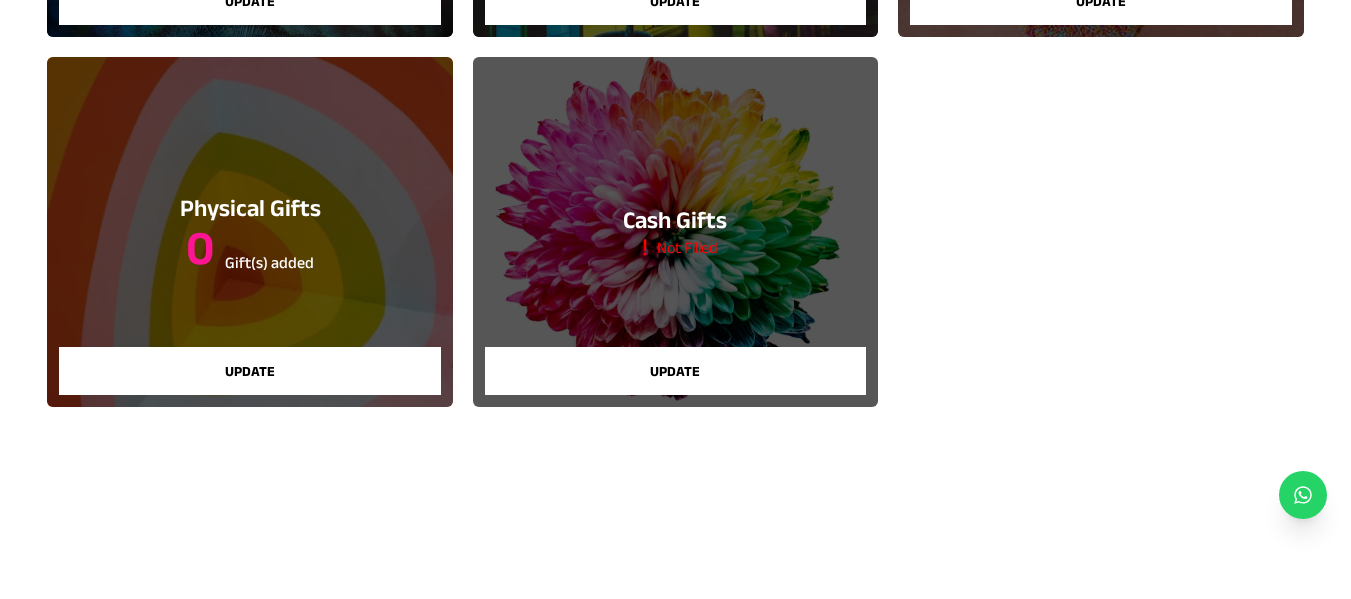 click on "Update" at bounding box center (249, 371) 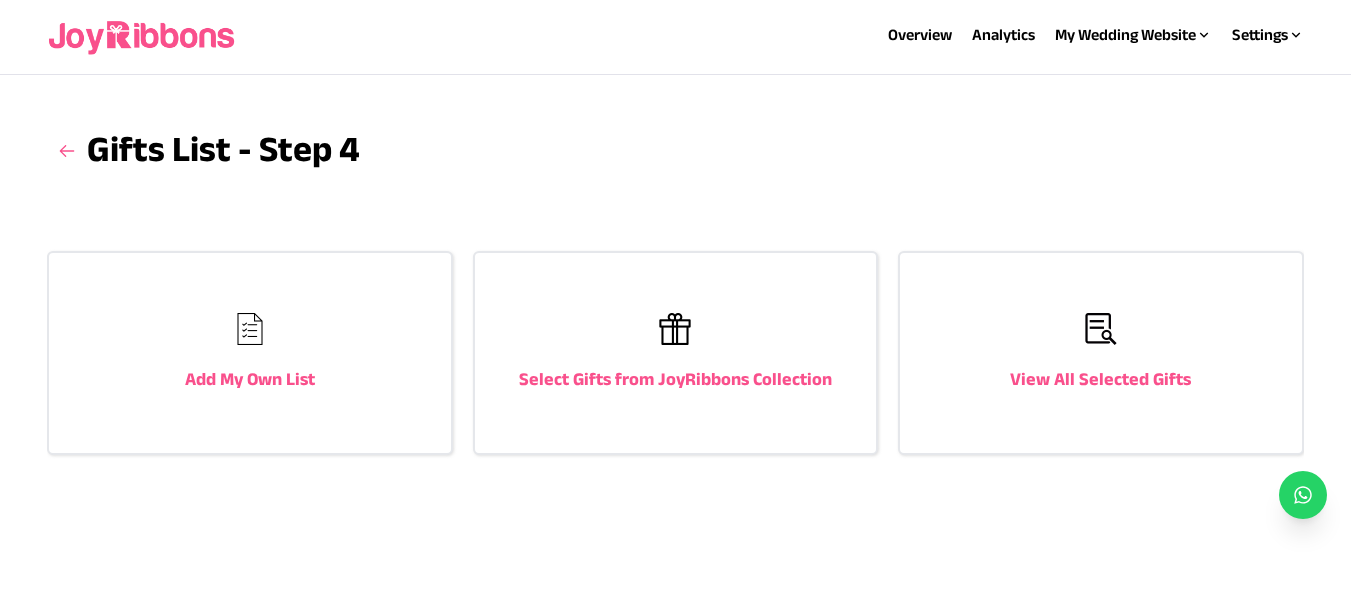 scroll, scrollTop: 0, scrollLeft: 0, axis: both 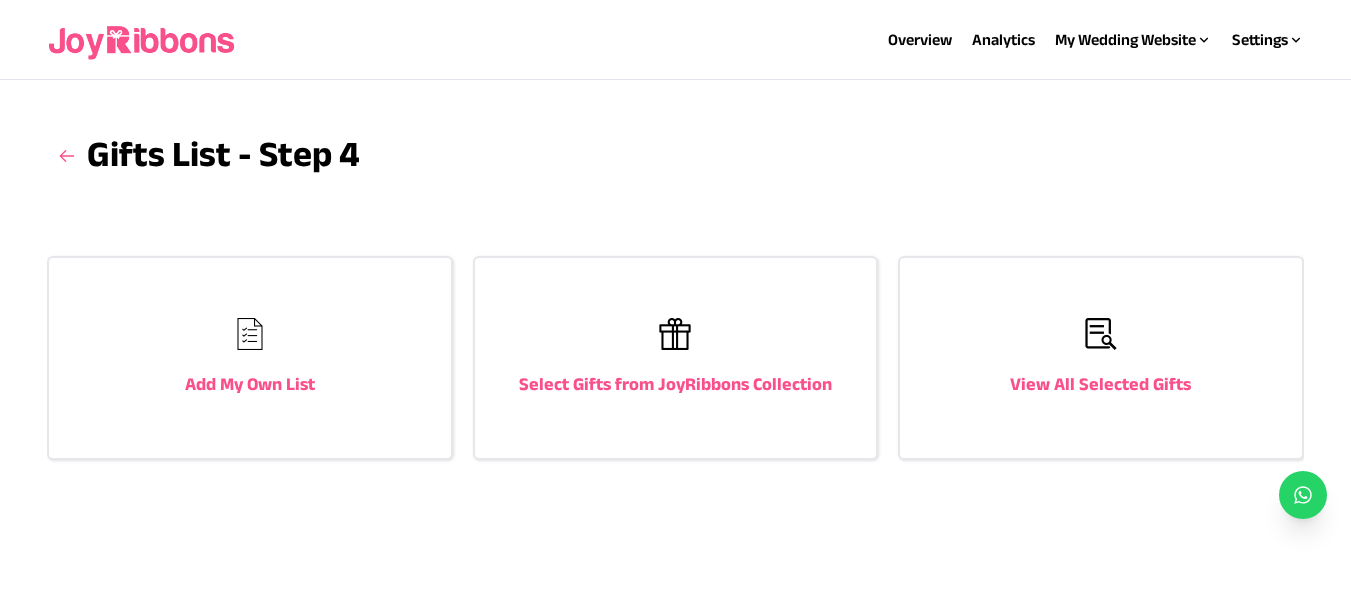 click on "Select Gifts from JoyRibbons Collection" at bounding box center (675, 358) 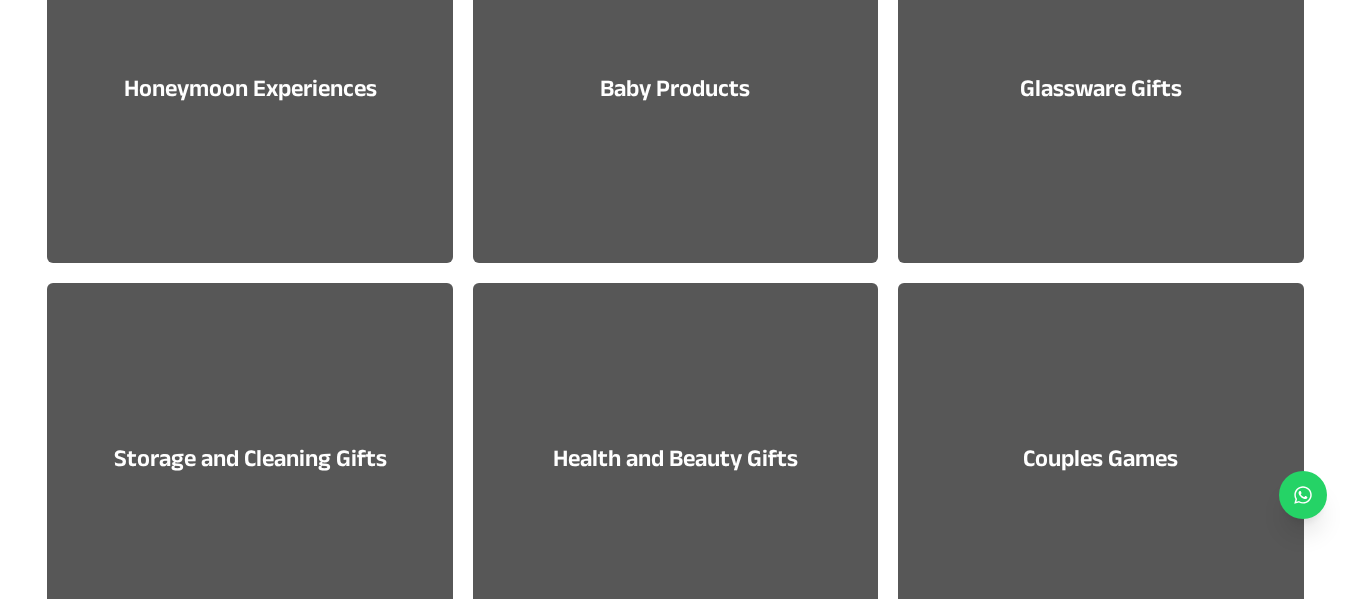scroll, scrollTop: 300, scrollLeft: 0, axis: vertical 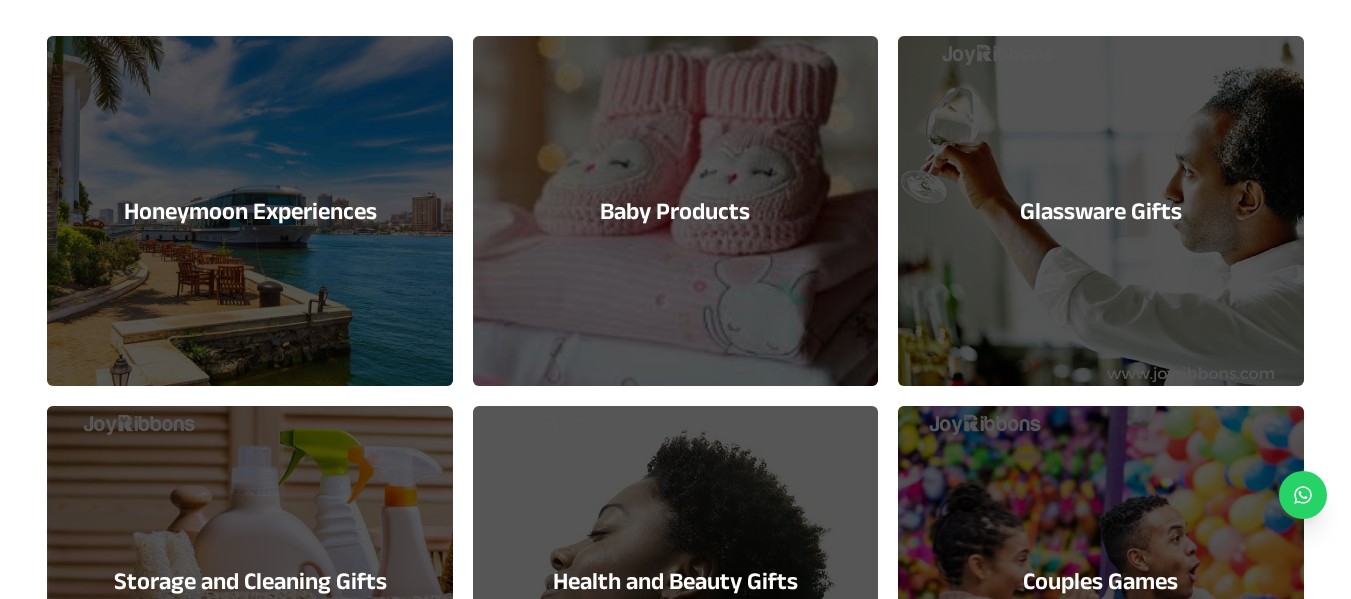 click on "Glassware Gifts" at bounding box center [1100, 211] 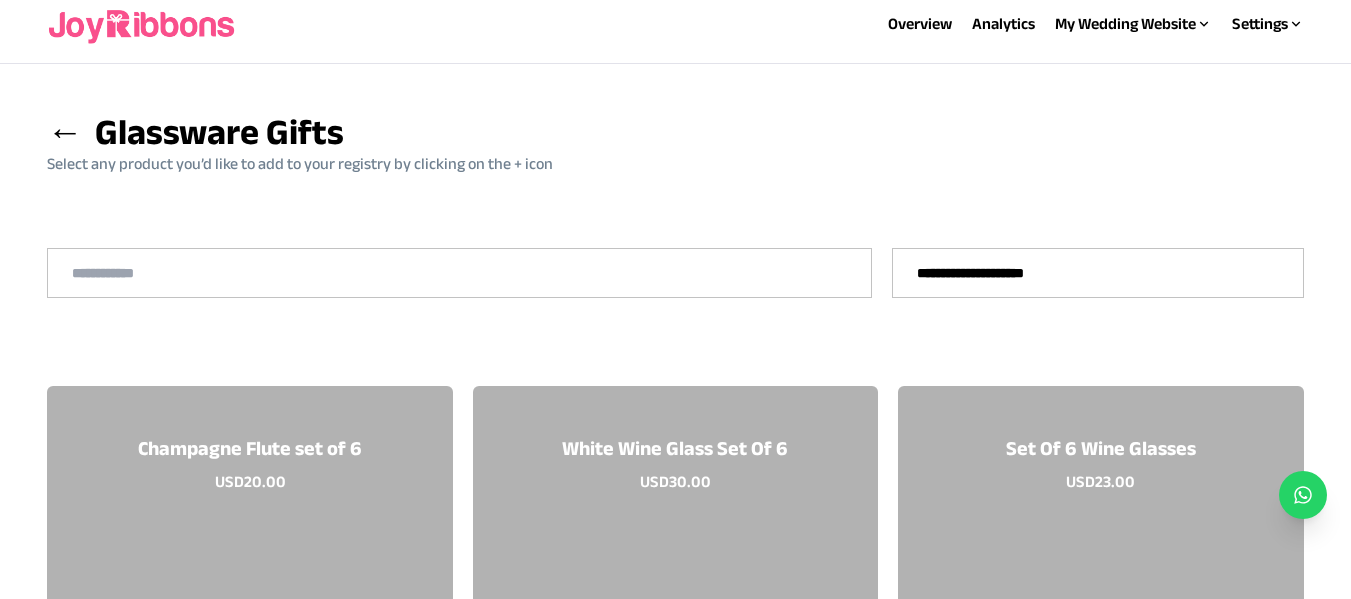 scroll, scrollTop: 0, scrollLeft: 0, axis: both 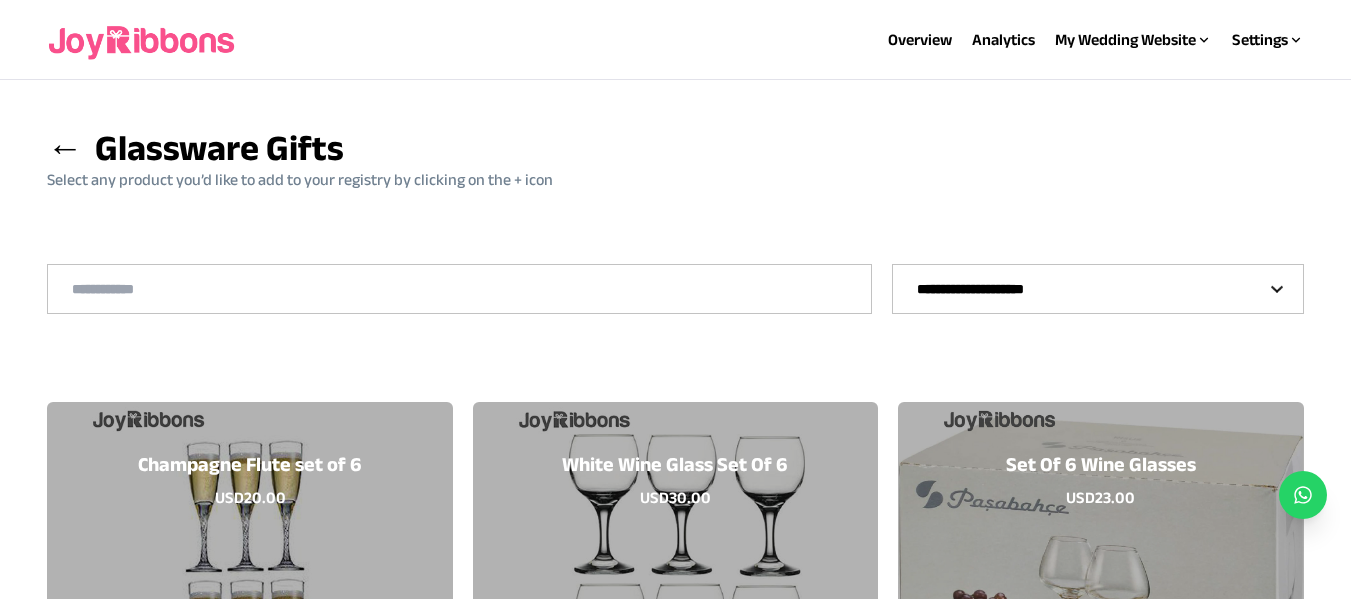click on "**********" at bounding box center [1098, 289] 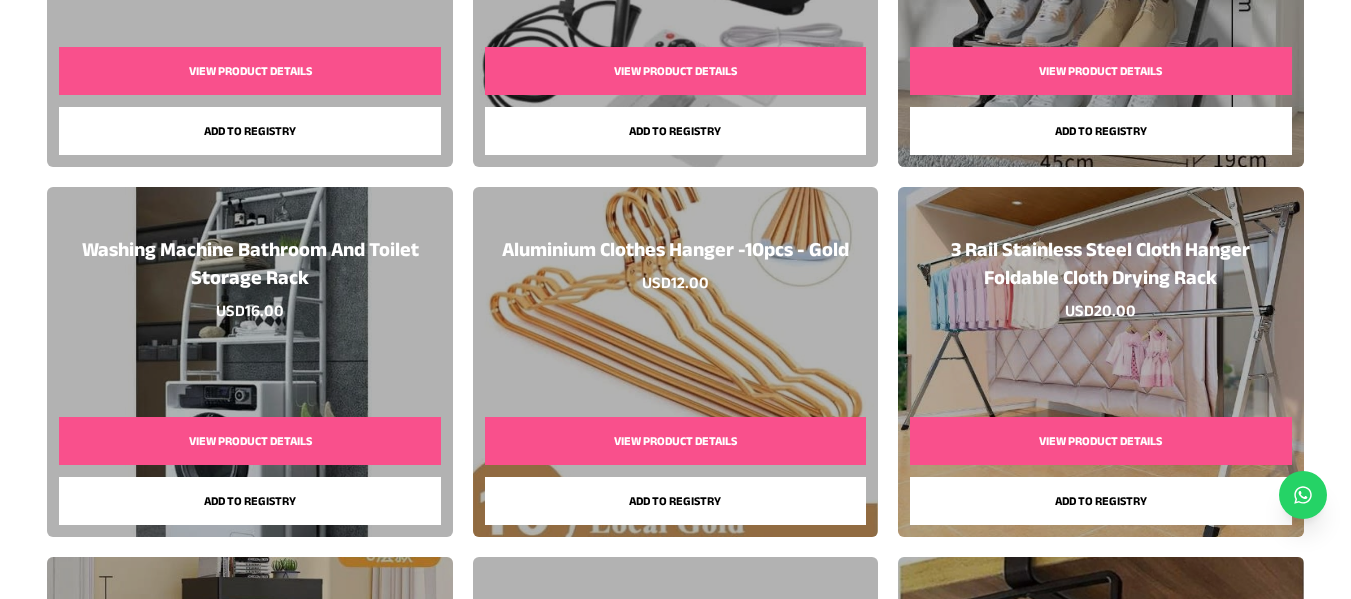 scroll, scrollTop: 1000, scrollLeft: 0, axis: vertical 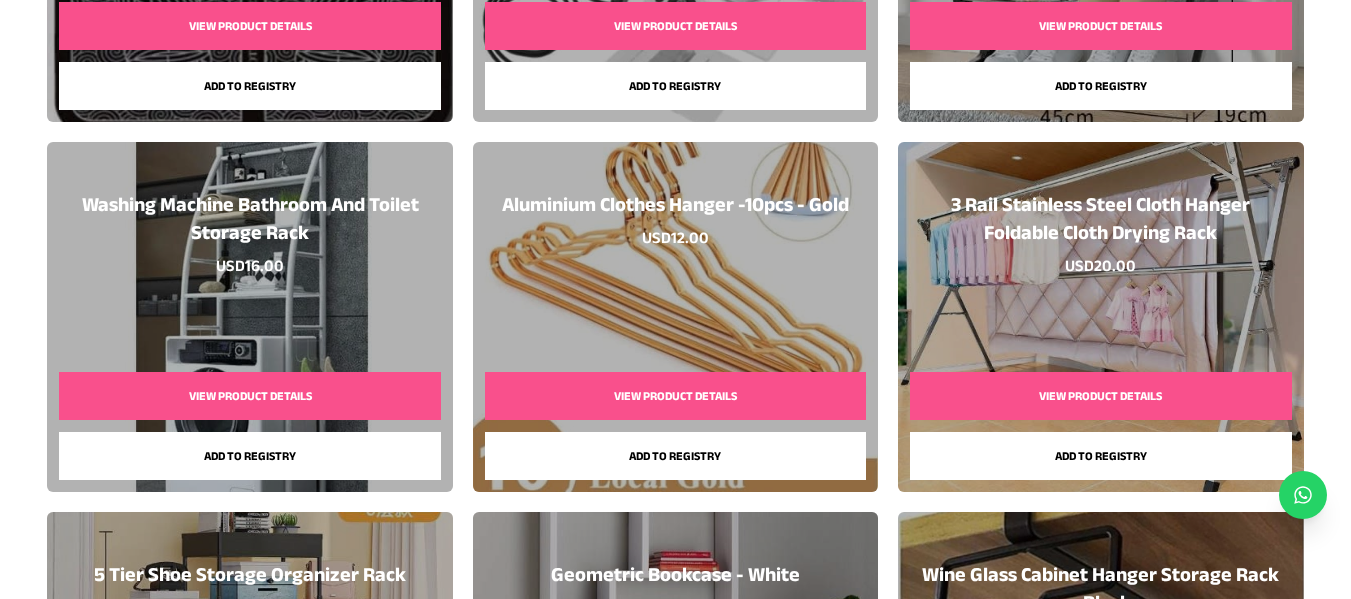 click on "Add to registry" at bounding box center [1100, 456] 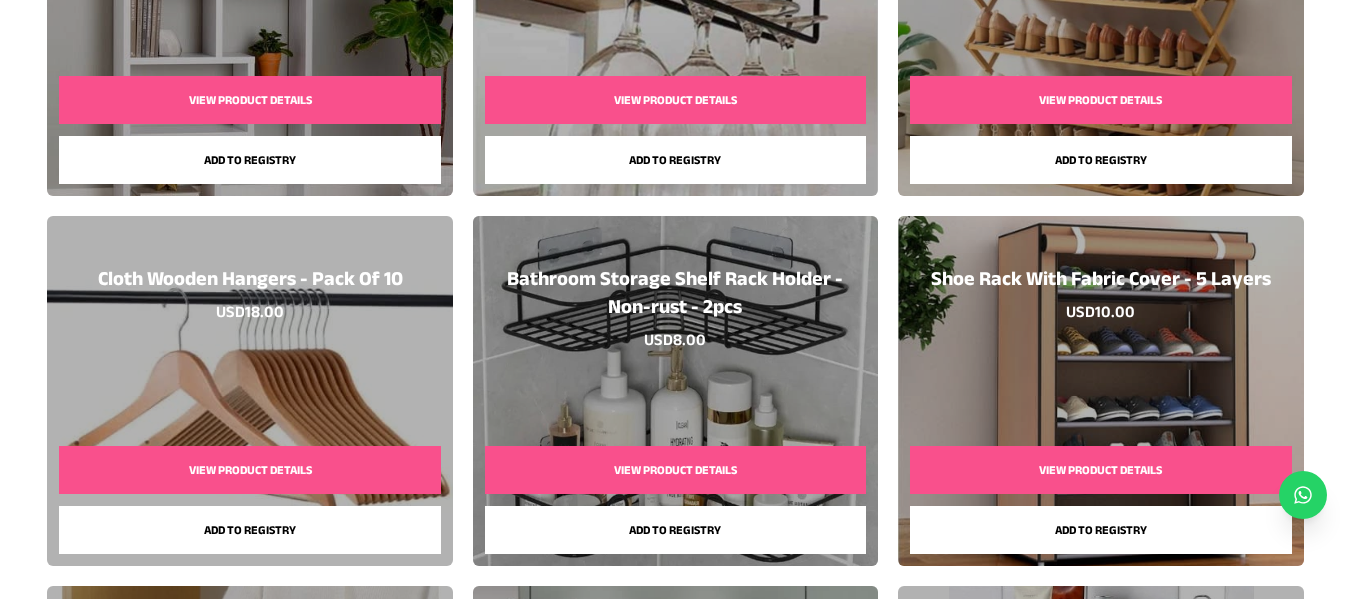 scroll, scrollTop: 1860, scrollLeft: 0, axis: vertical 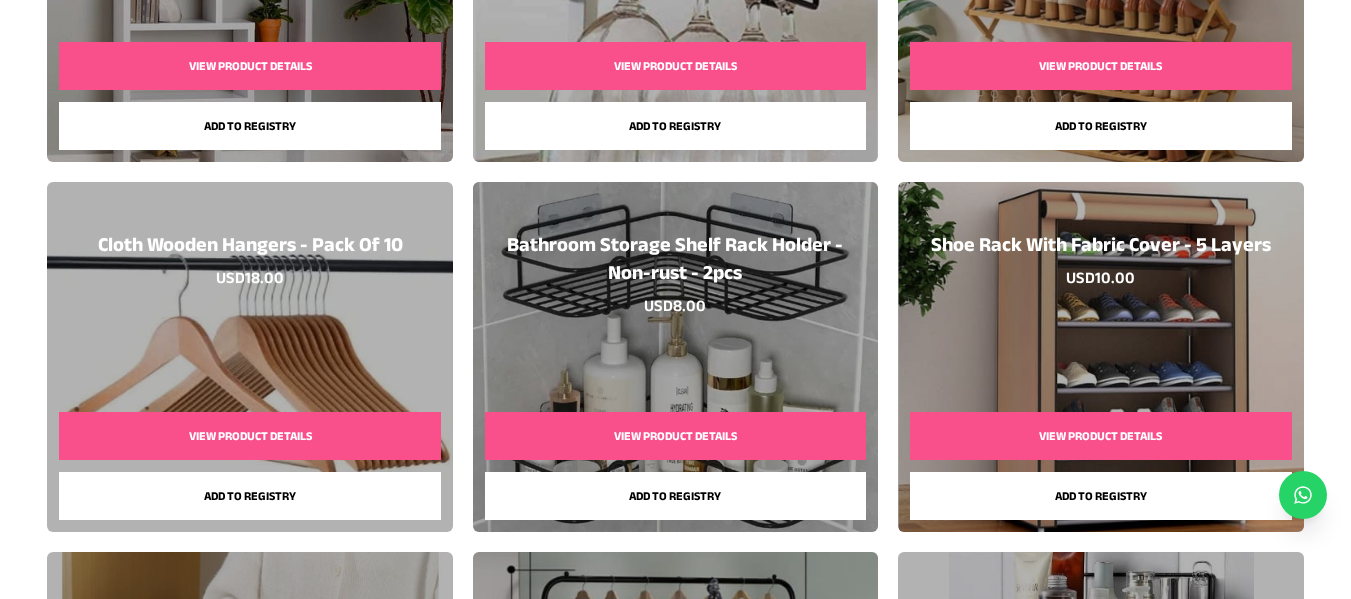 click on "Add to registry" at bounding box center (675, 496) 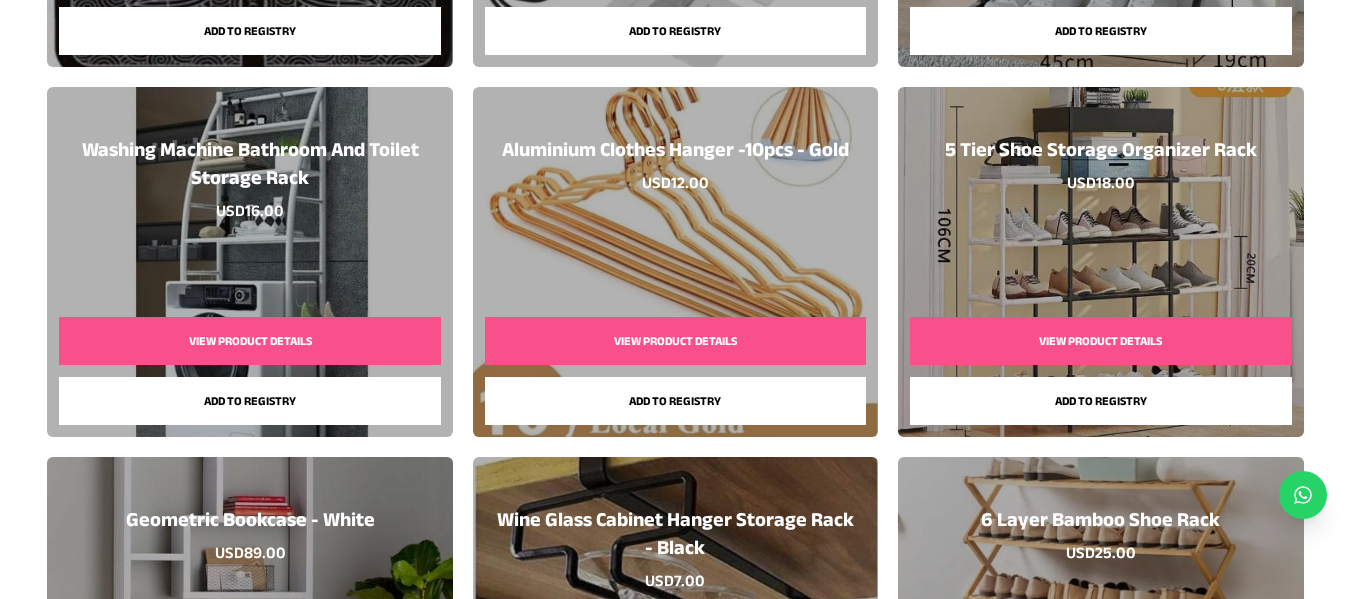 scroll, scrollTop: 1160, scrollLeft: 0, axis: vertical 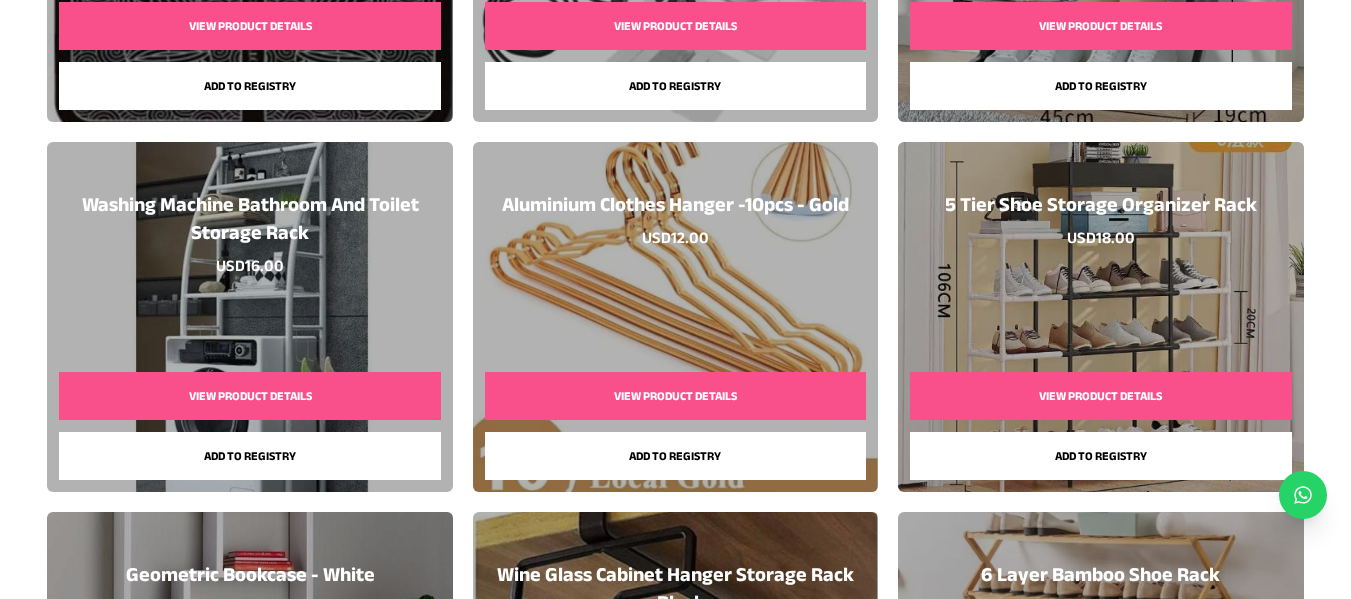 click on "Add to registry" at bounding box center [675, 456] 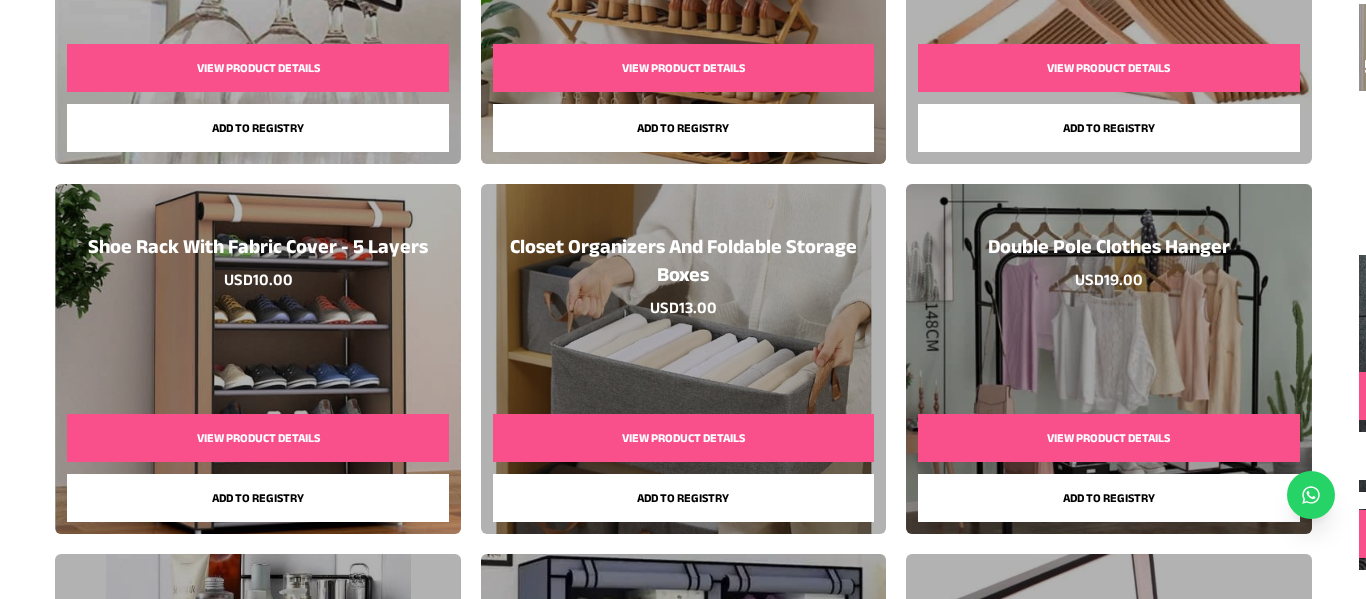 scroll, scrollTop: 1860, scrollLeft: 0, axis: vertical 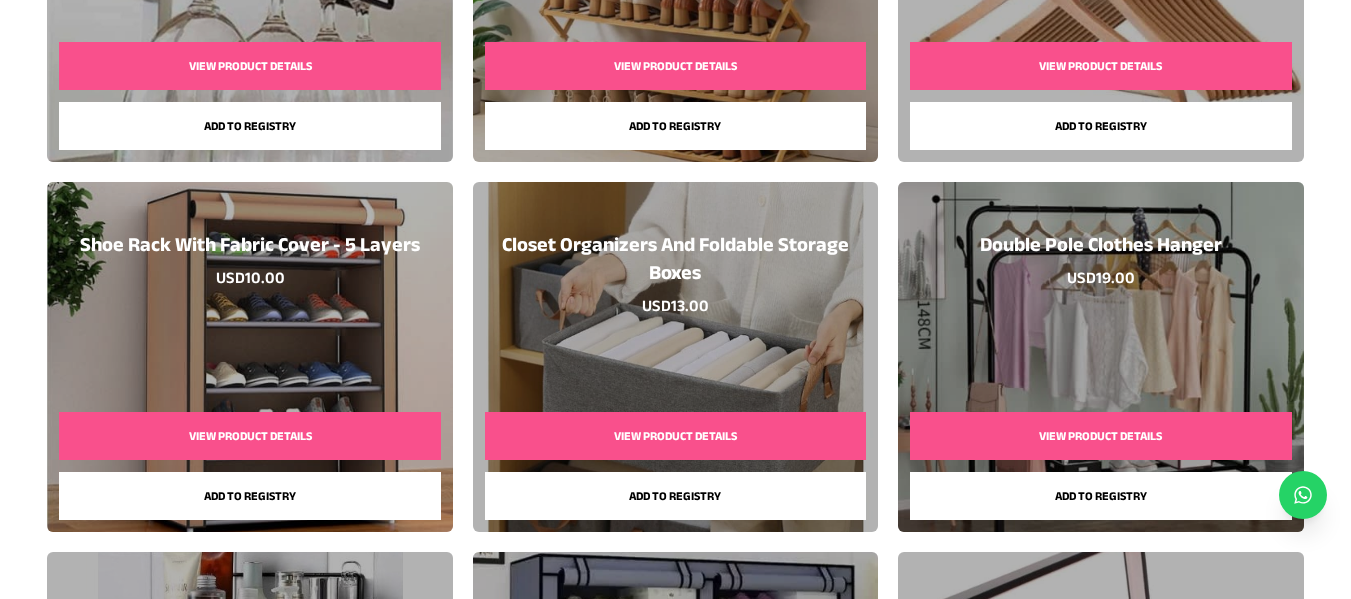 click on "View Product Details" at bounding box center (675, 436) 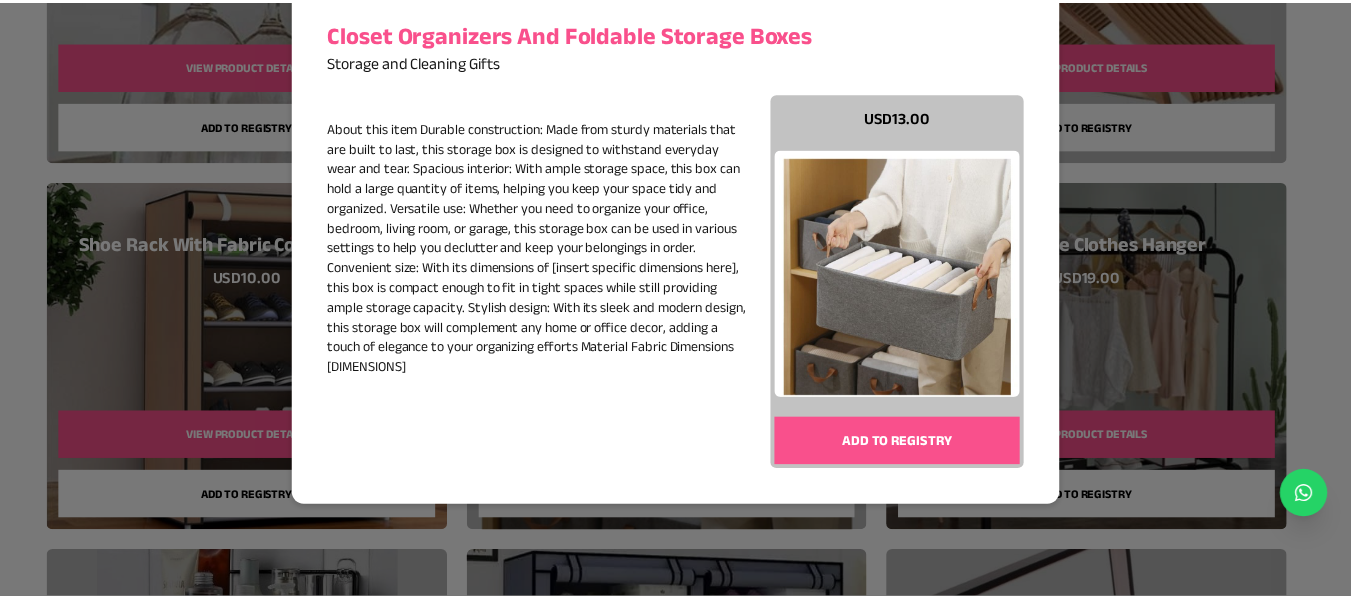 scroll, scrollTop: 162, scrollLeft: 0, axis: vertical 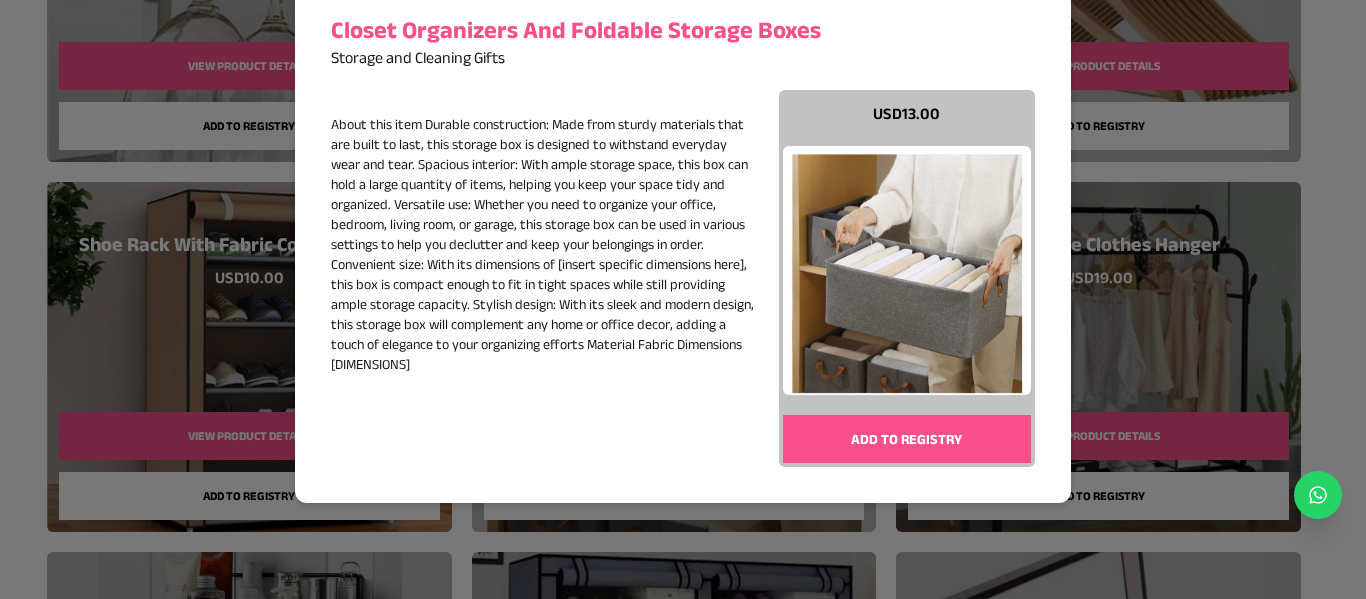 click on "Add to registry" at bounding box center (907, 439) 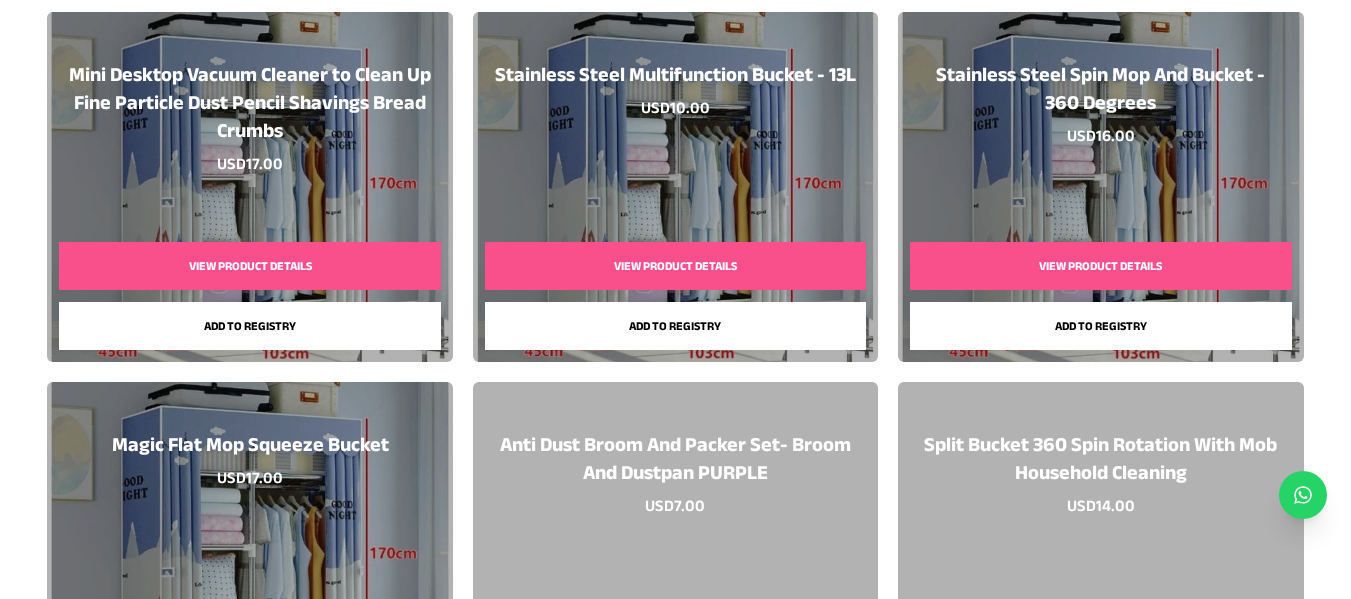 scroll, scrollTop: 4520, scrollLeft: 0, axis: vertical 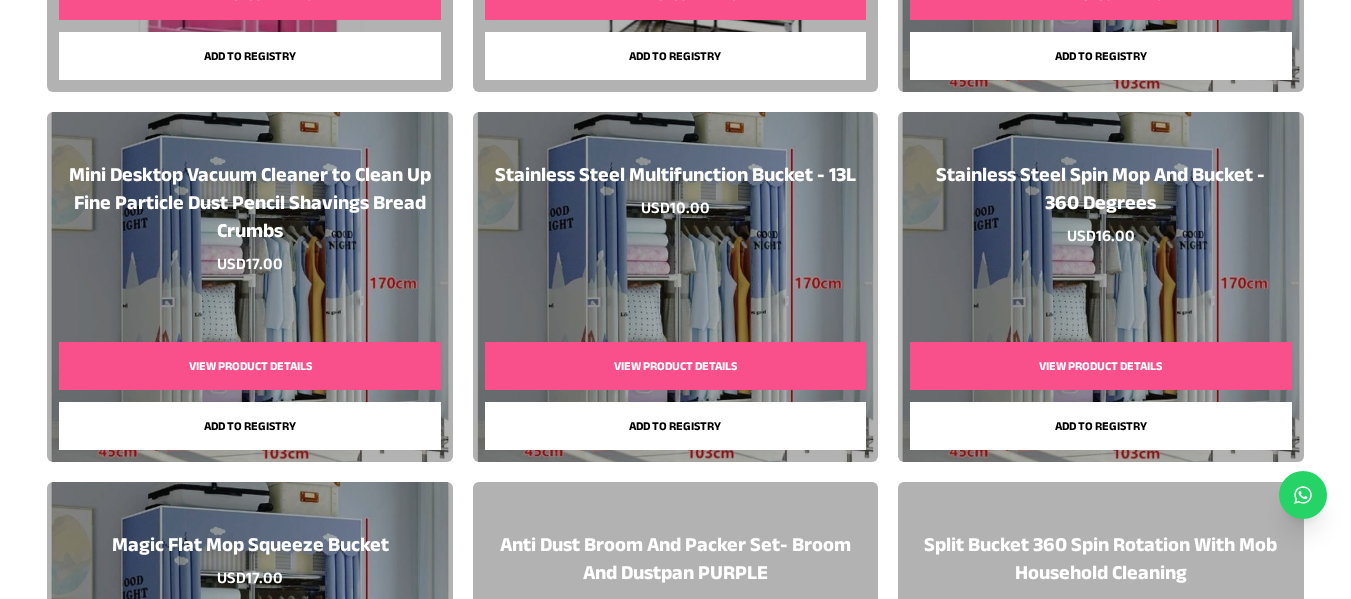 click on "View Product Details" at bounding box center (675, 366) 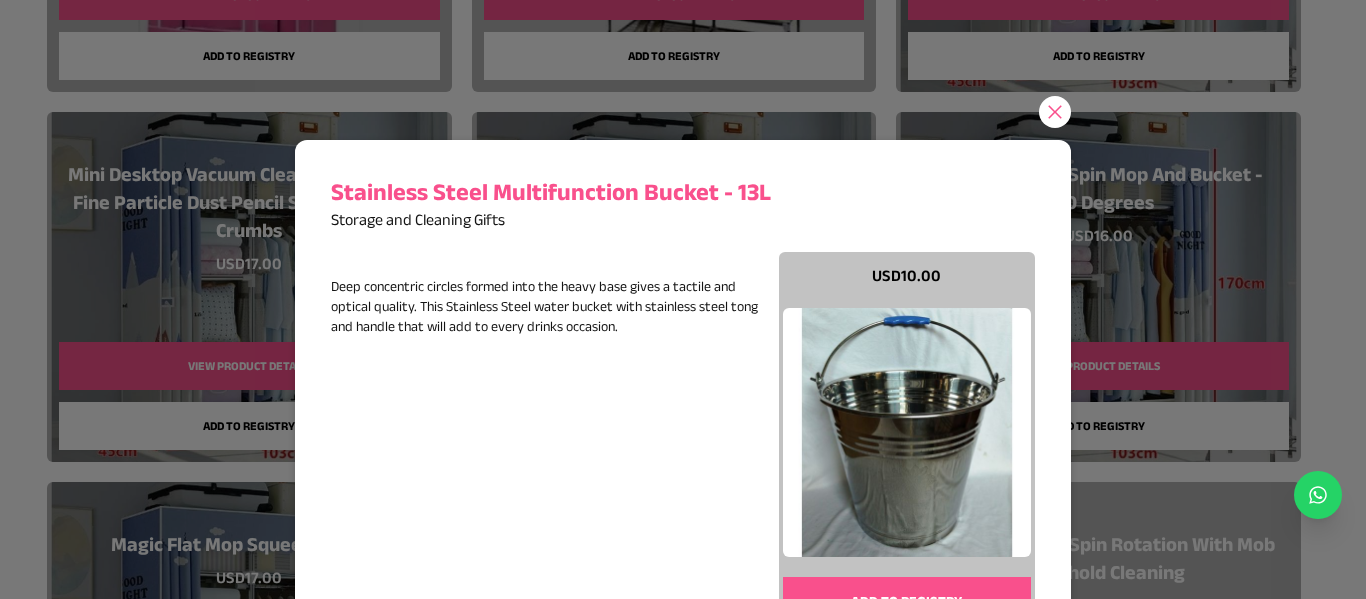 type 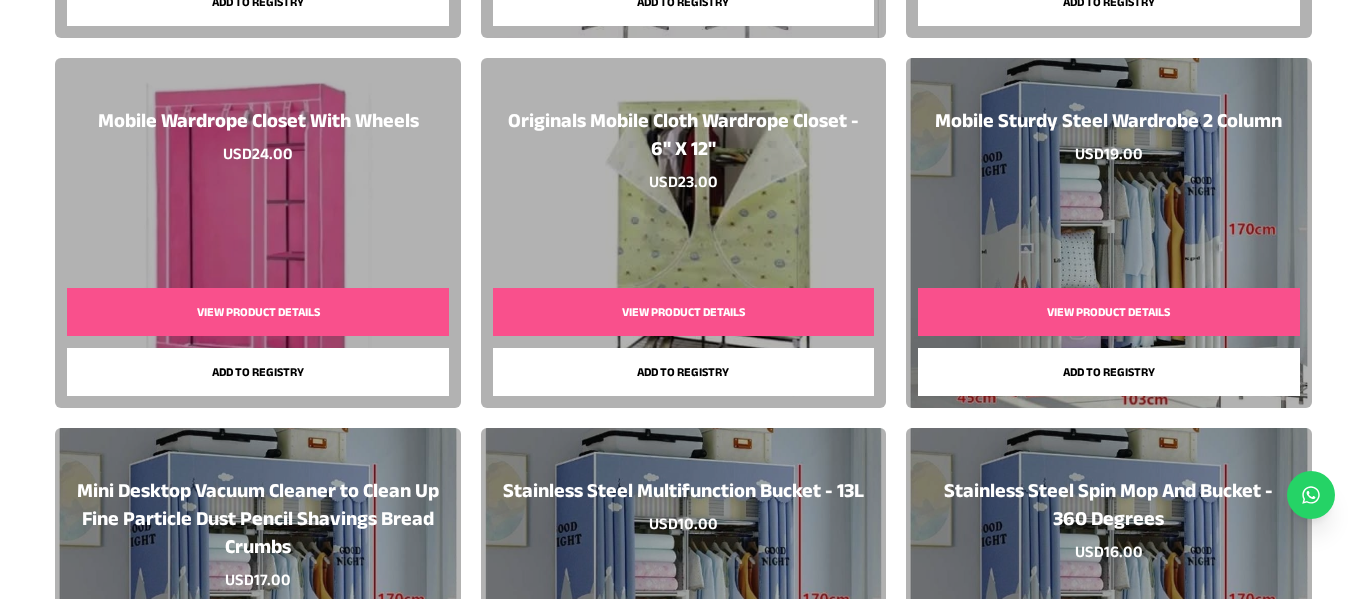 scroll, scrollTop: 4420, scrollLeft: 0, axis: vertical 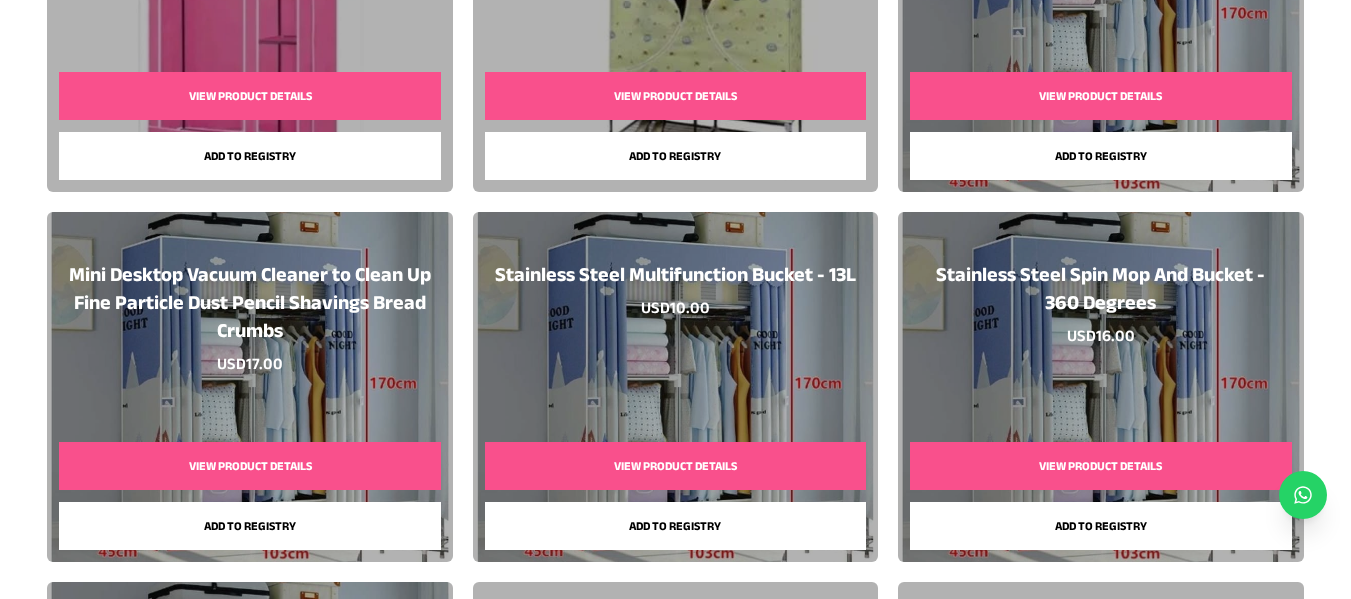 click on "View Product Details" at bounding box center (249, 466) 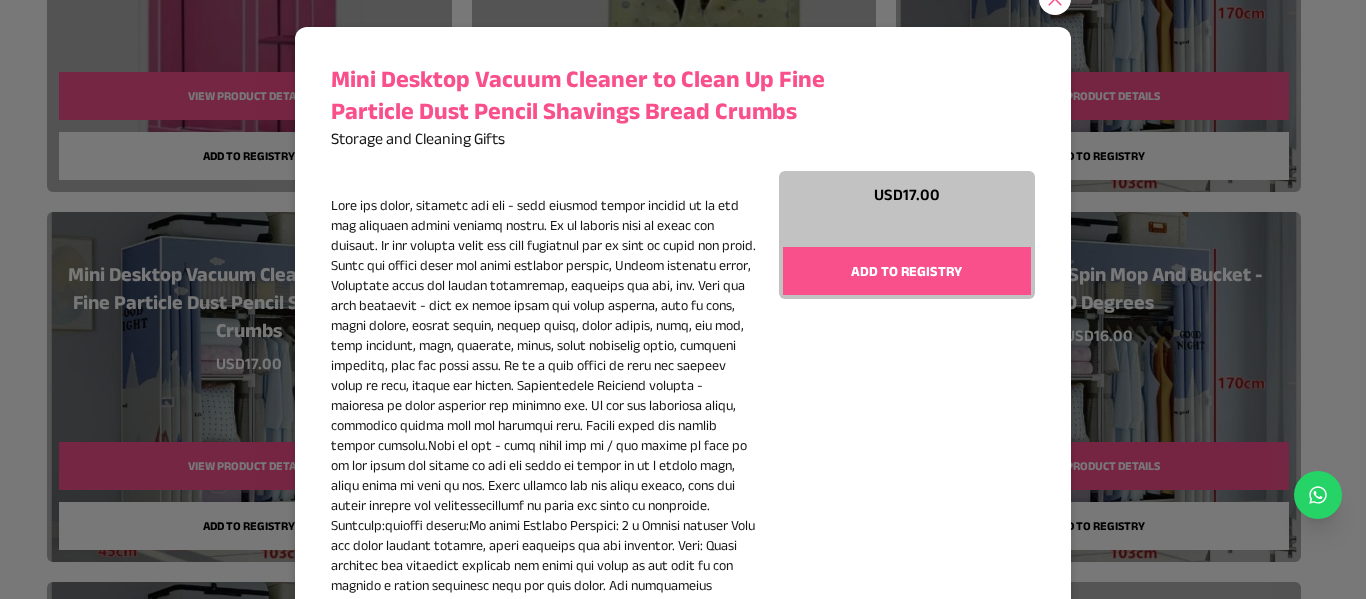 scroll, scrollTop: 0, scrollLeft: 0, axis: both 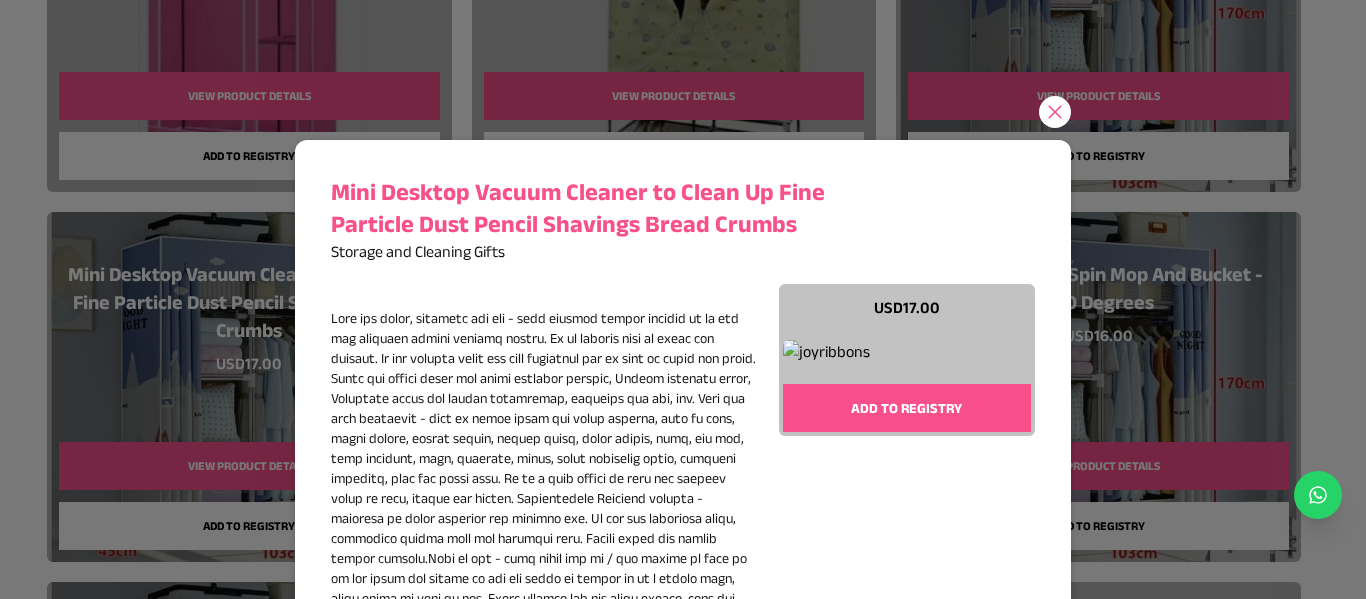 type 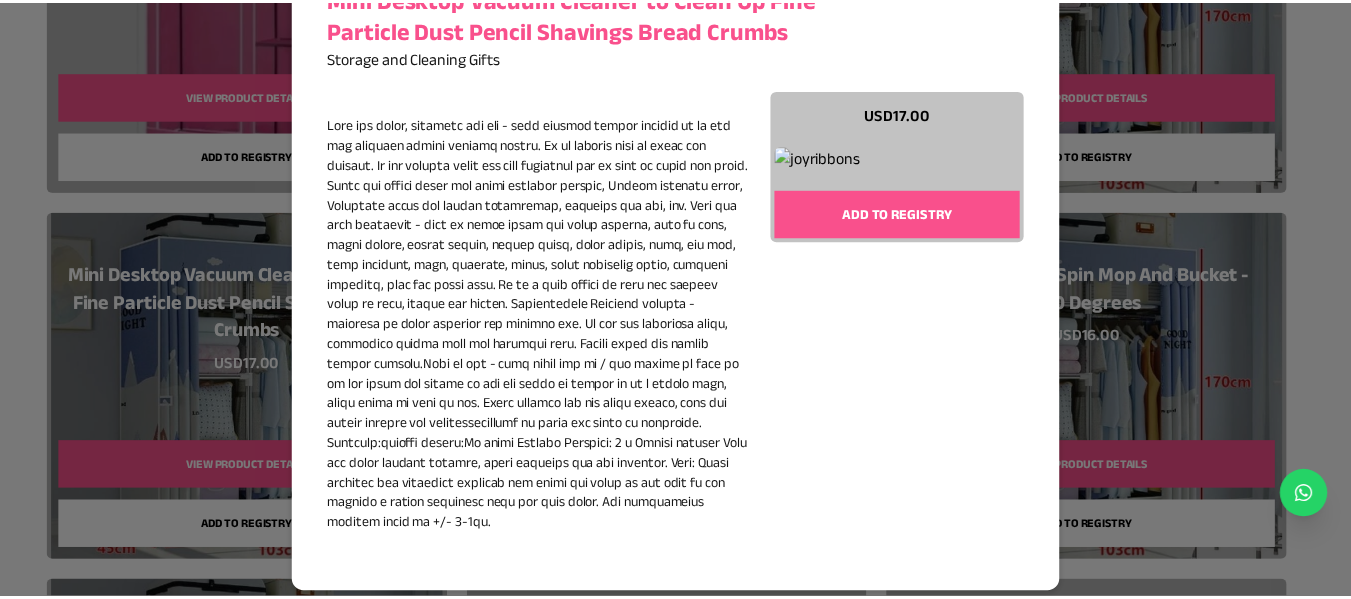 scroll, scrollTop: 0, scrollLeft: 0, axis: both 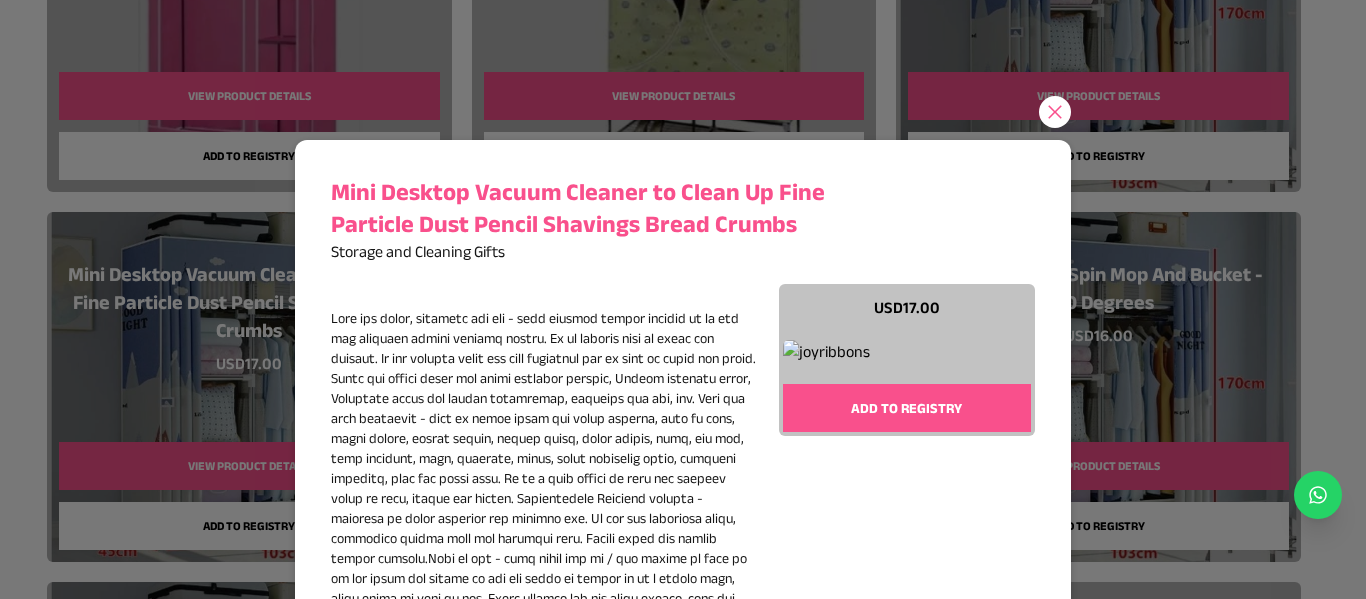 click 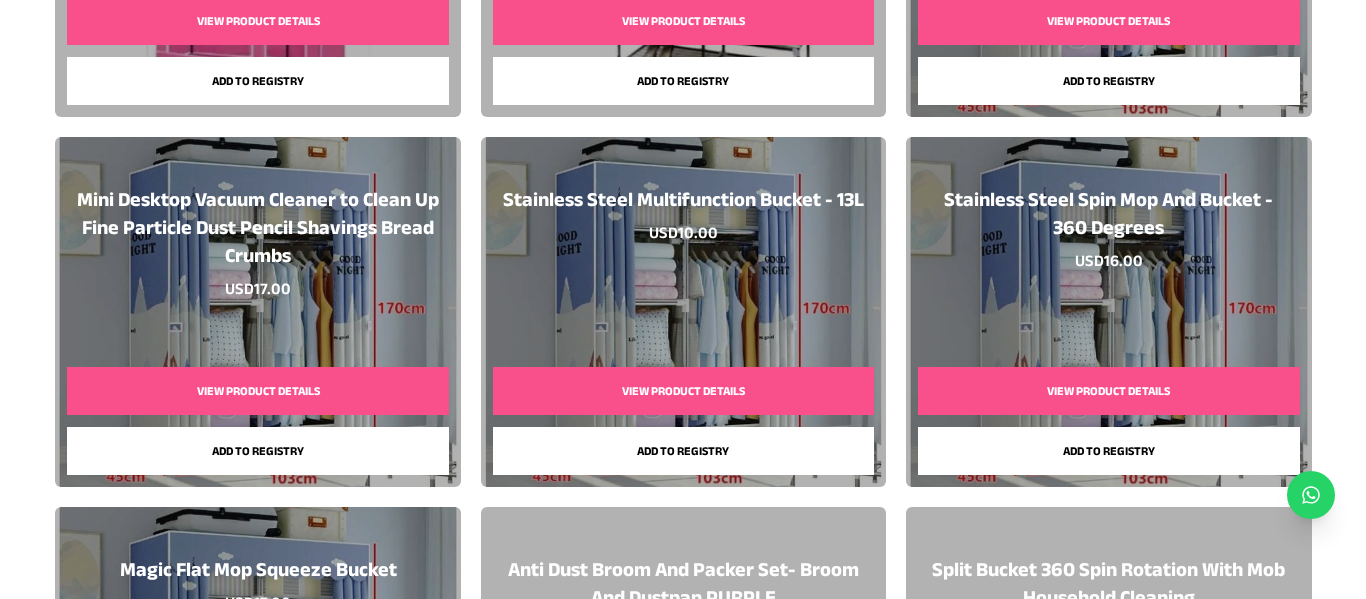 scroll, scrollTop: 4620, scrollLeft: 0, axis: vertical 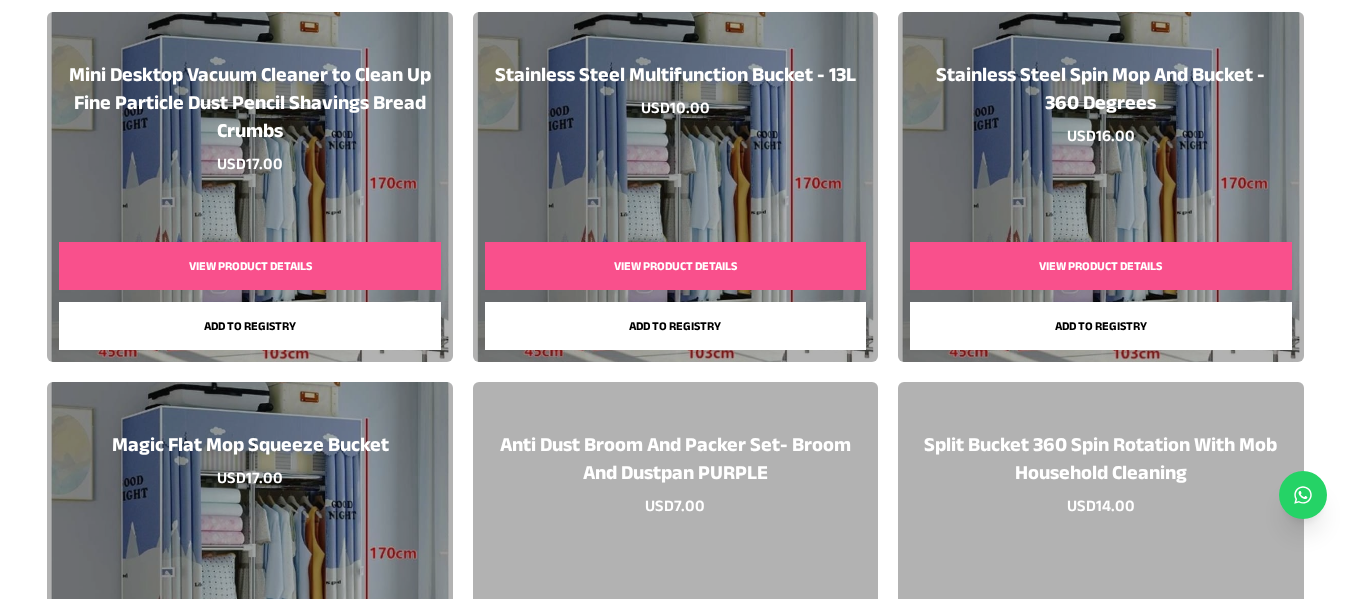 click on "View Product Details" at bounding box center [1100, 266] 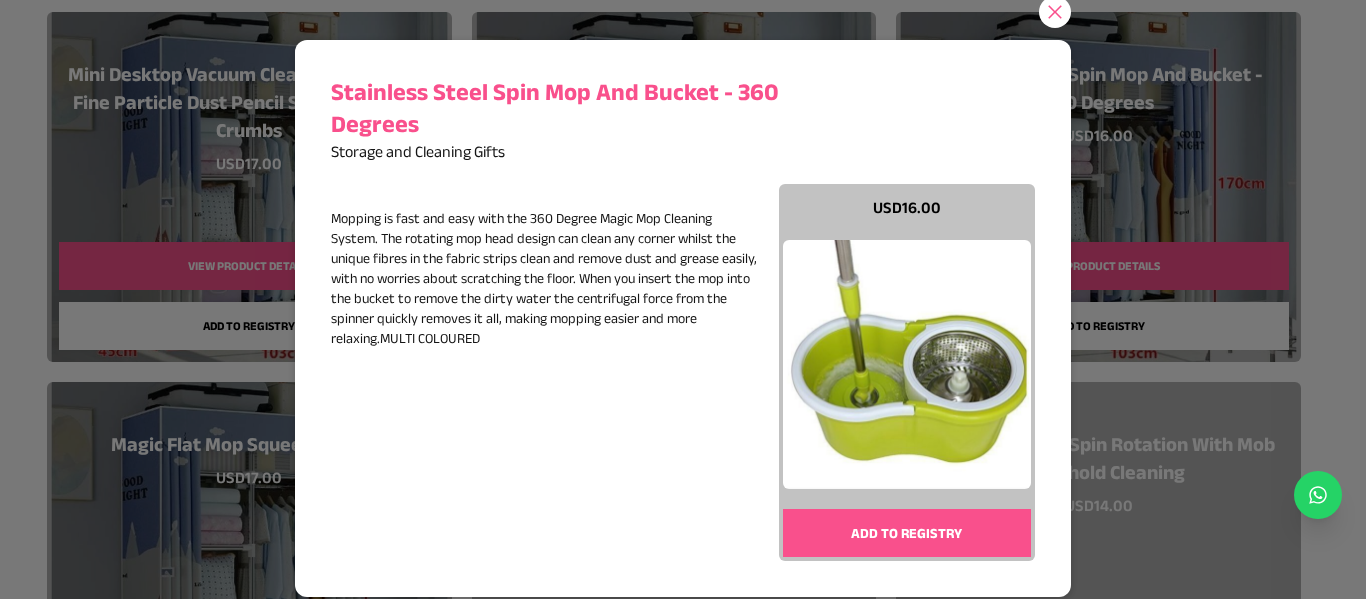 scroll, scrollTop: 194, scrollLeft: 0, axis: vertical 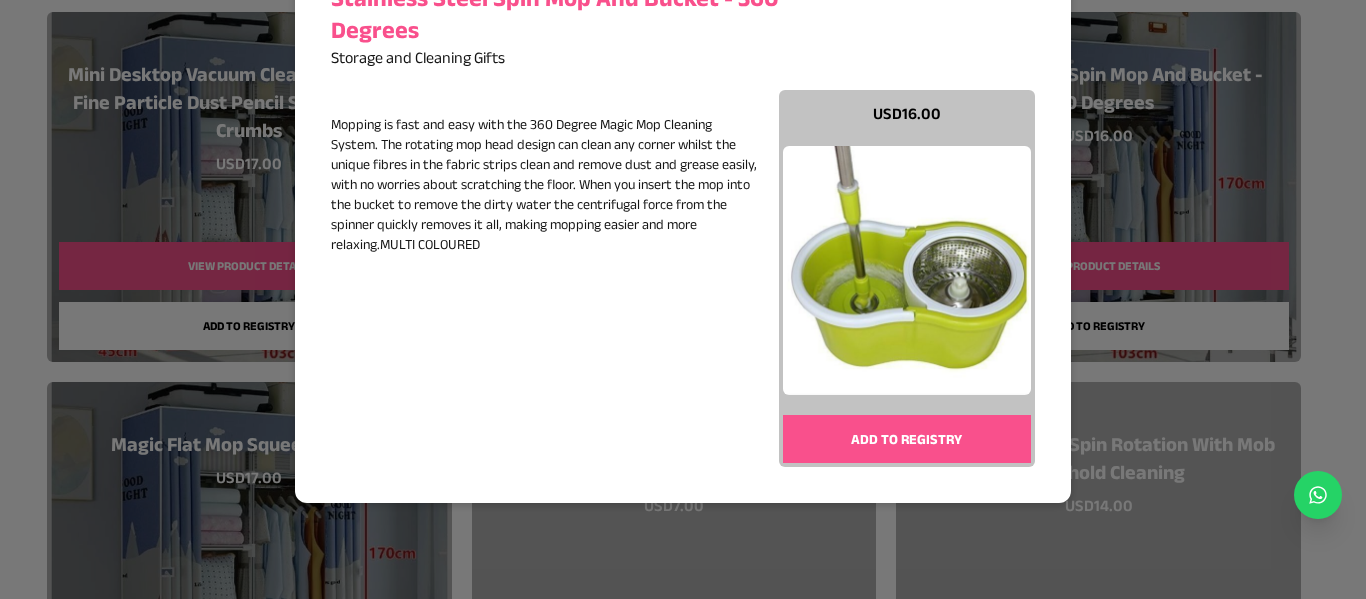 type 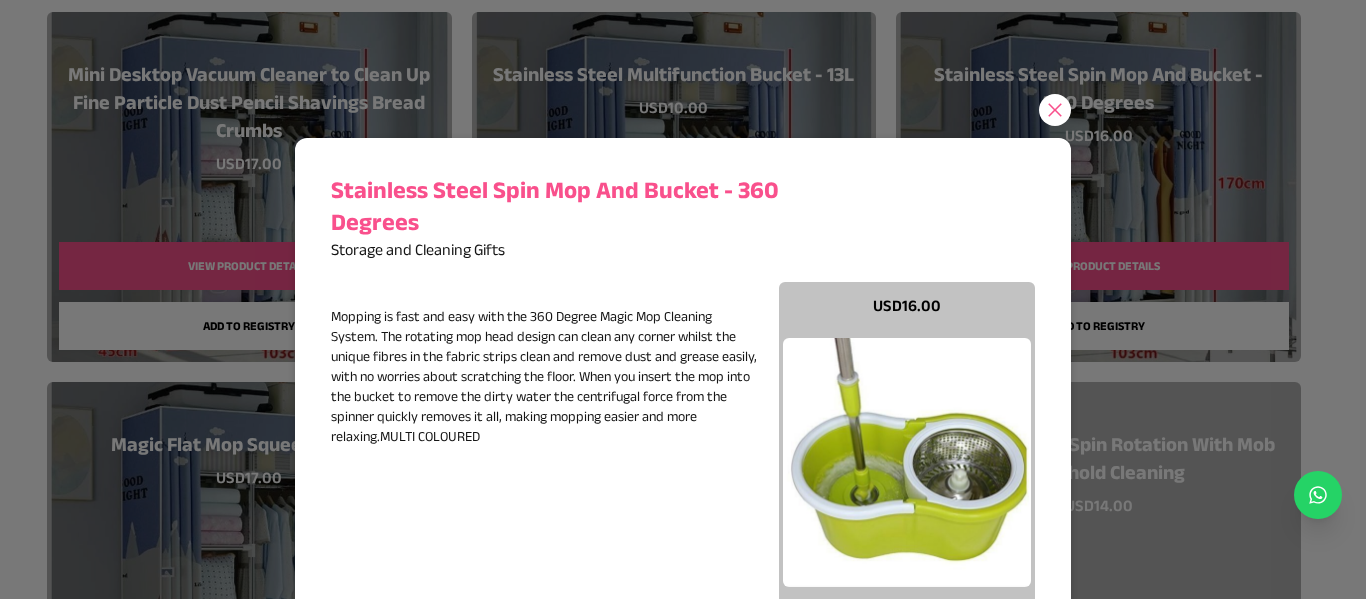 scroll, scrollTop: 0, scrollLeft: 0, axis: both 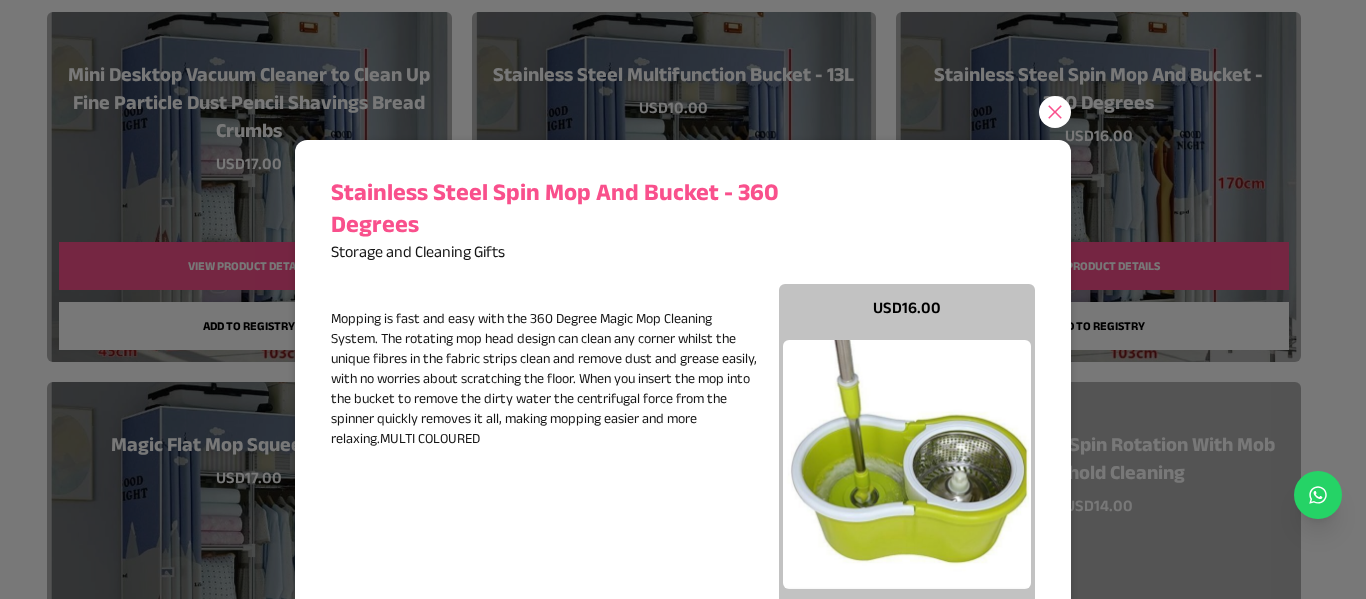 click at bounding box center [1055, 112] 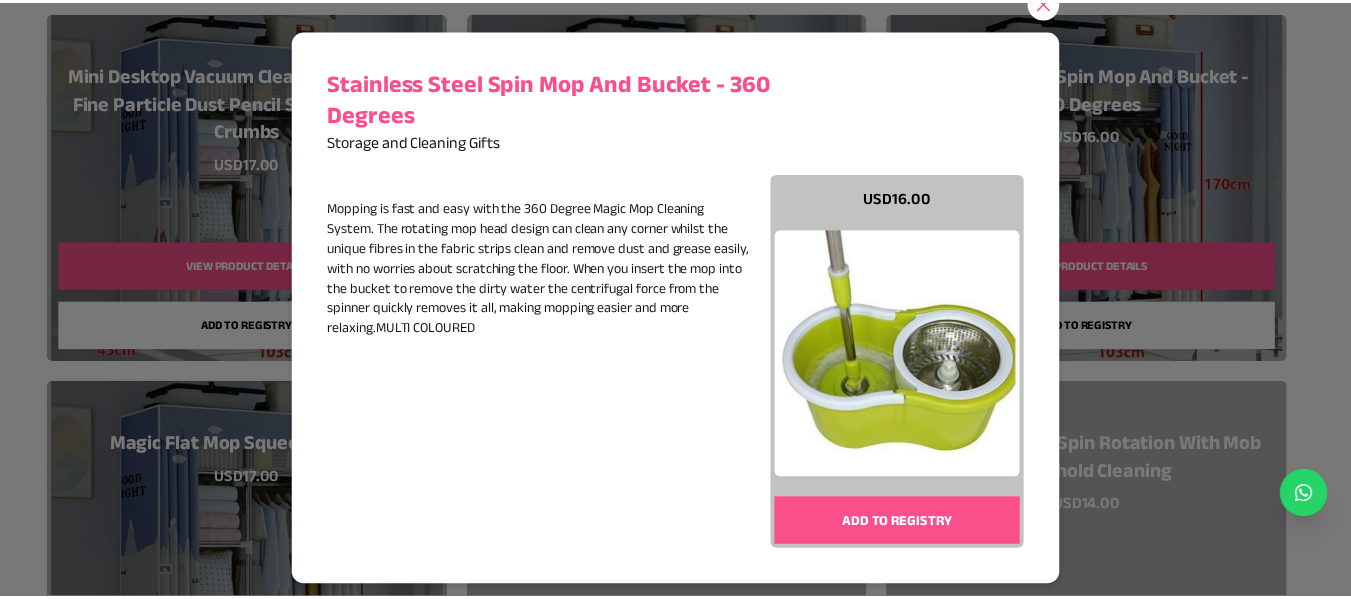 scroll, scrollTop: 194, scrollLeft: 0, axis: vertical 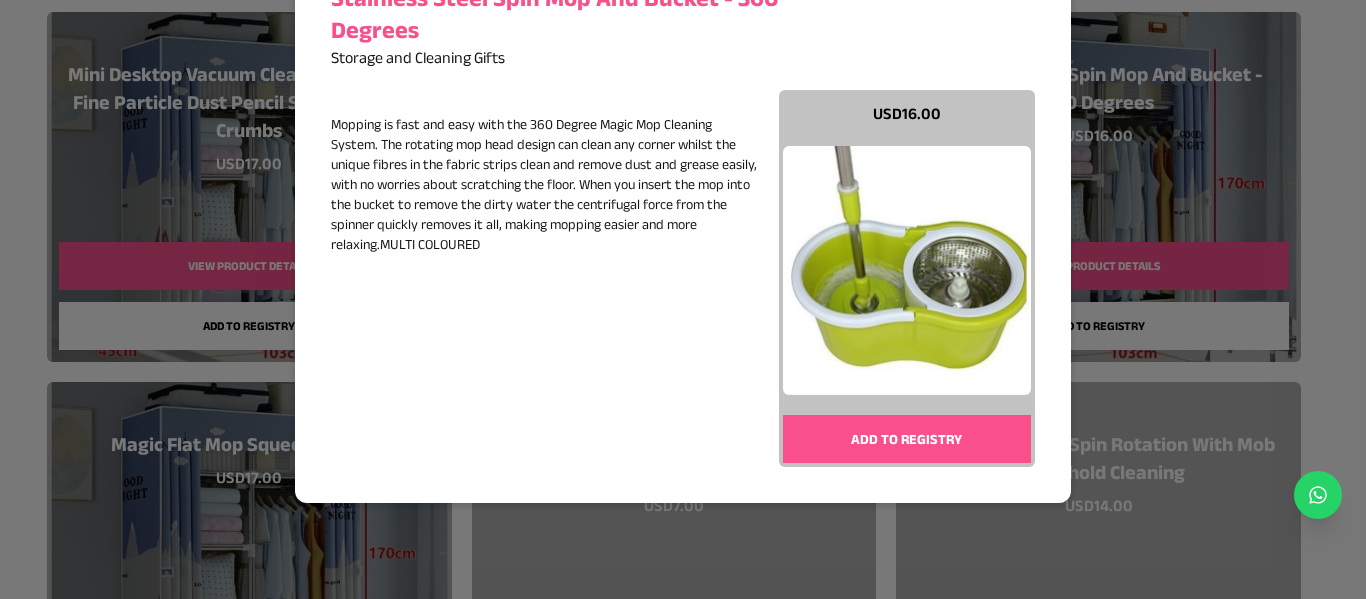 click on "Add to registry" at bounding box center [907, 439] 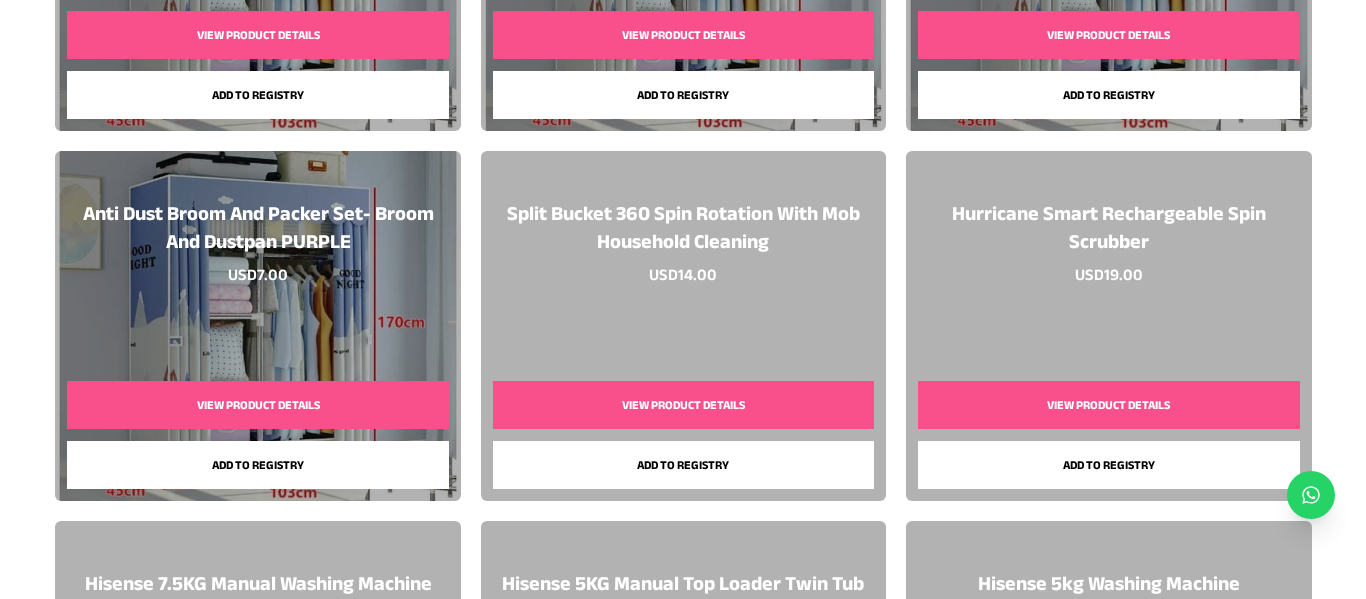 scroll, scrollTop: 4880, scrollLeft: 0, axis: vertical 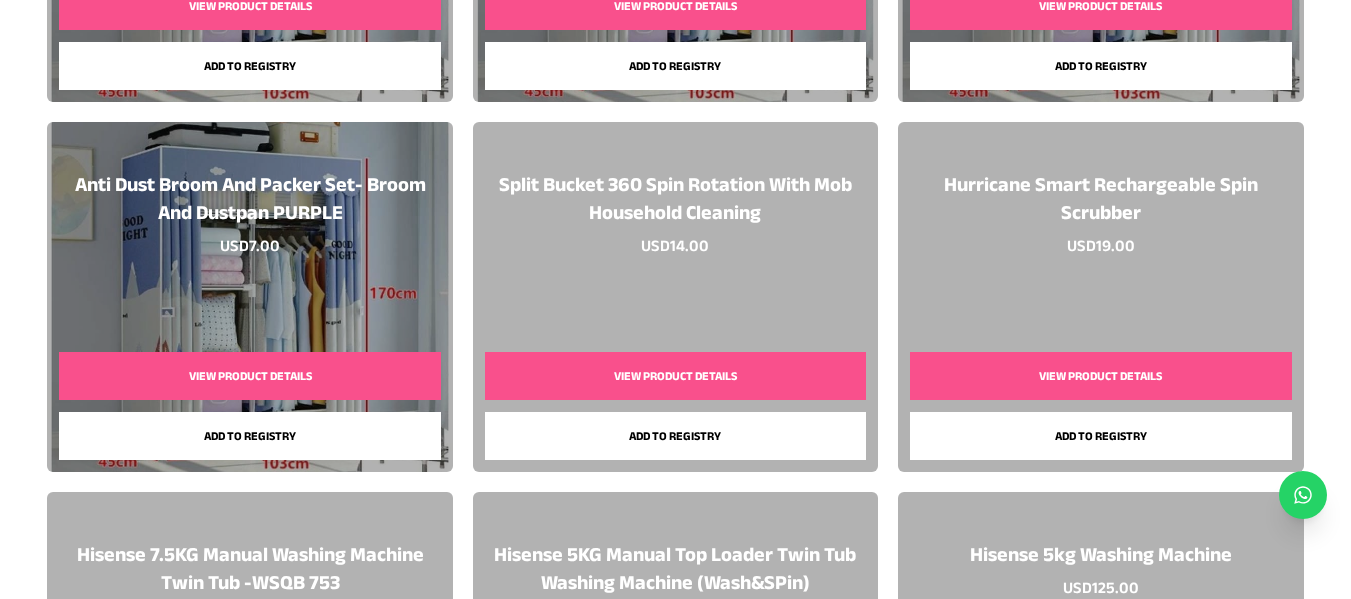 click on "View Product Details" at bounding box center (249, 376) 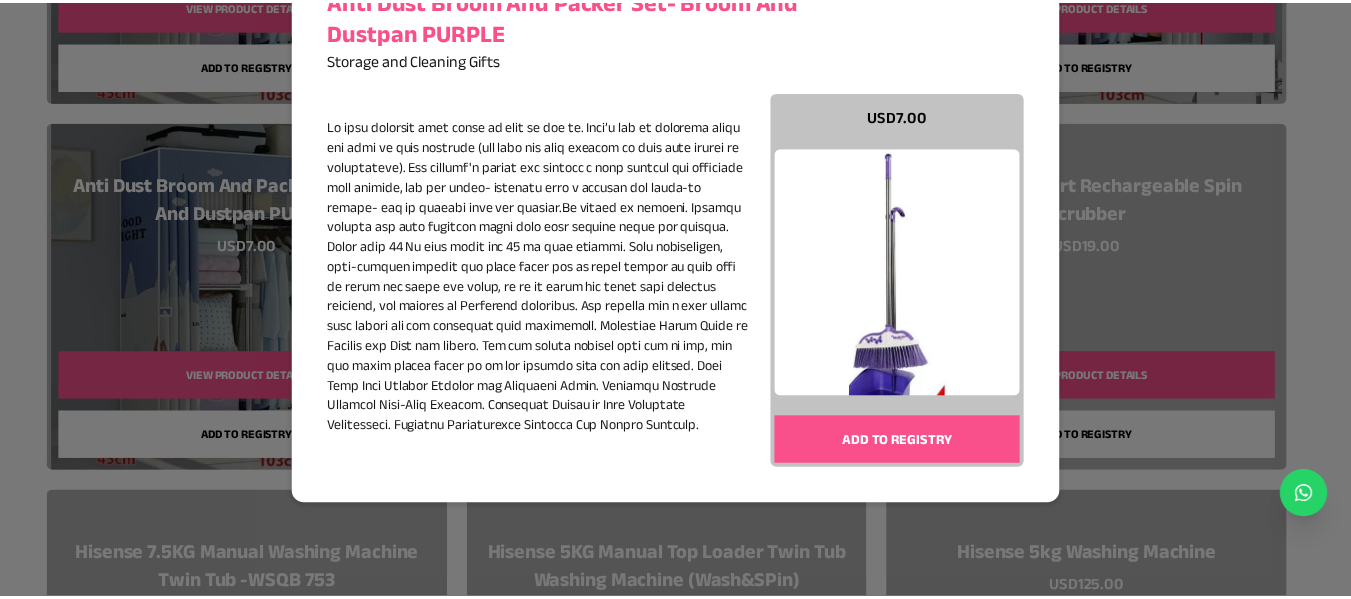 scroll, scrollTop: 194, scrollLeft: 0, axis: vertical 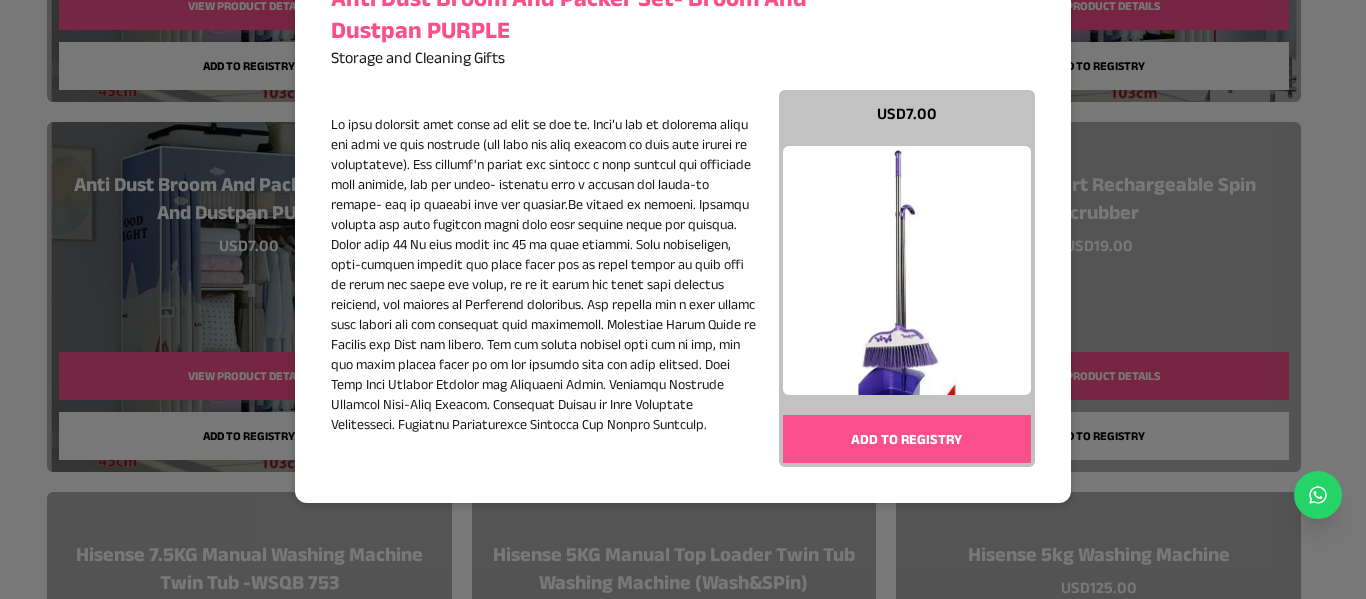 click on "Add to registry" at bounding box center [907, 439] 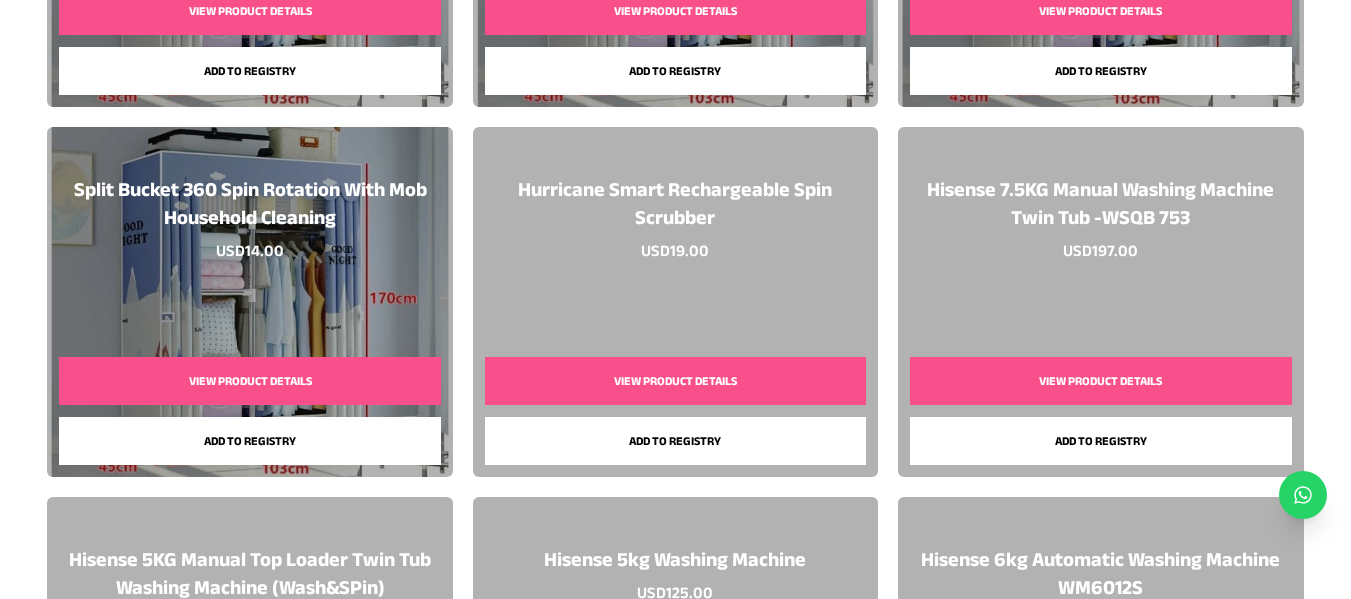scroll, scrollTop: 4840, scrollLeft: 0, axis: vertical 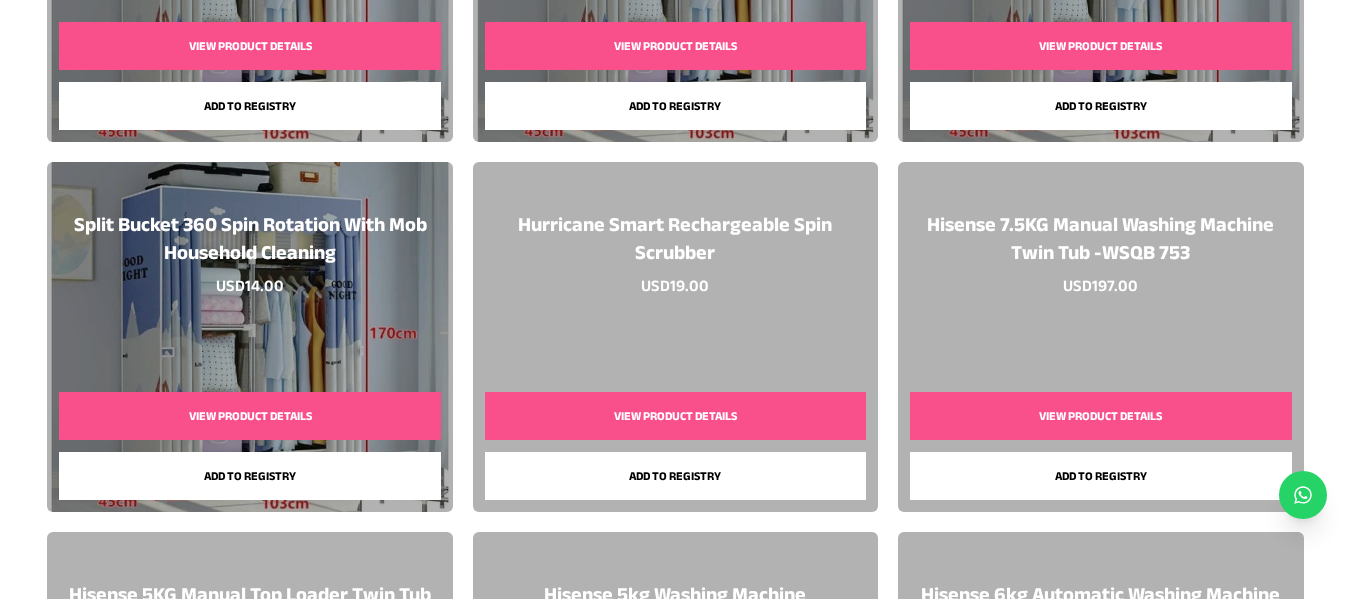 click on "View Product Details" at bounding box center (1100, 416) 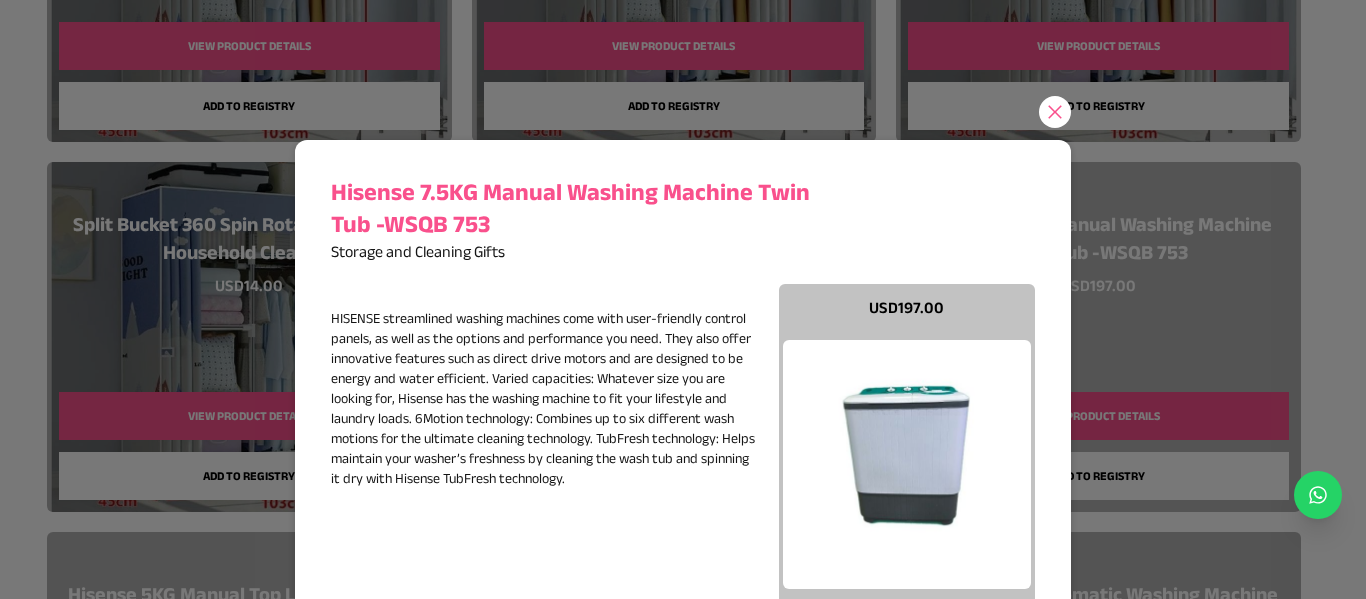 click 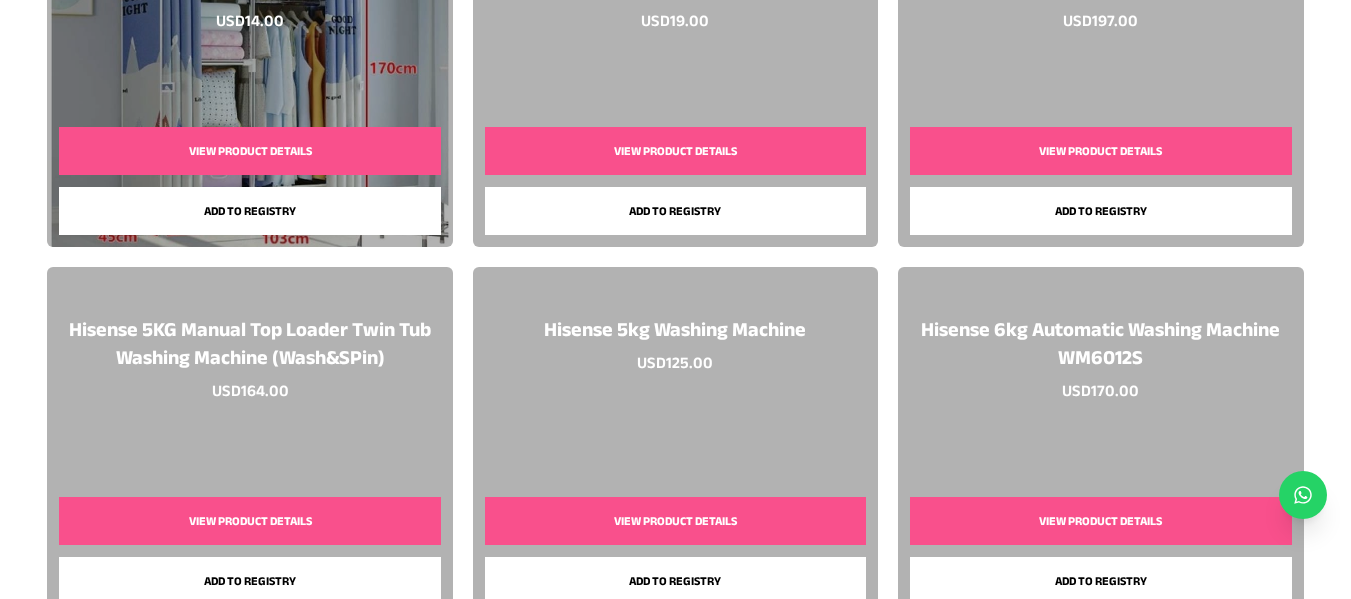 scroll, scrollTop: 5140, scrollLeft: 0, axis: vertical 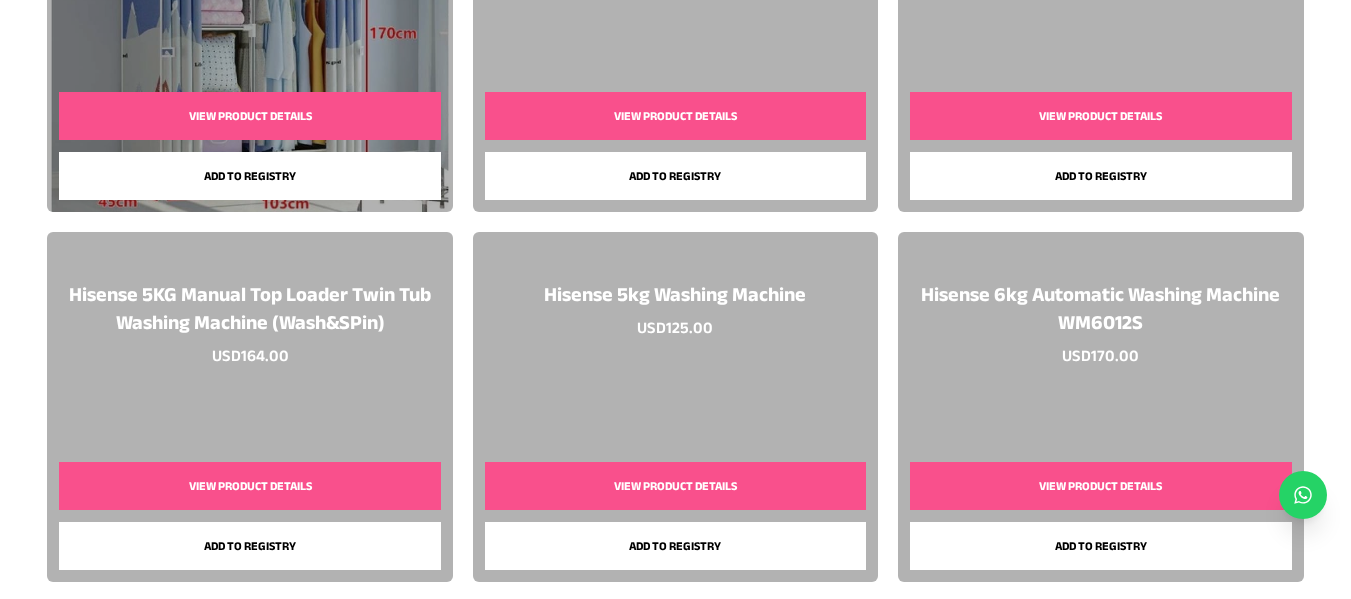 click on "View Product Details" at bounding box center (1100, 486) 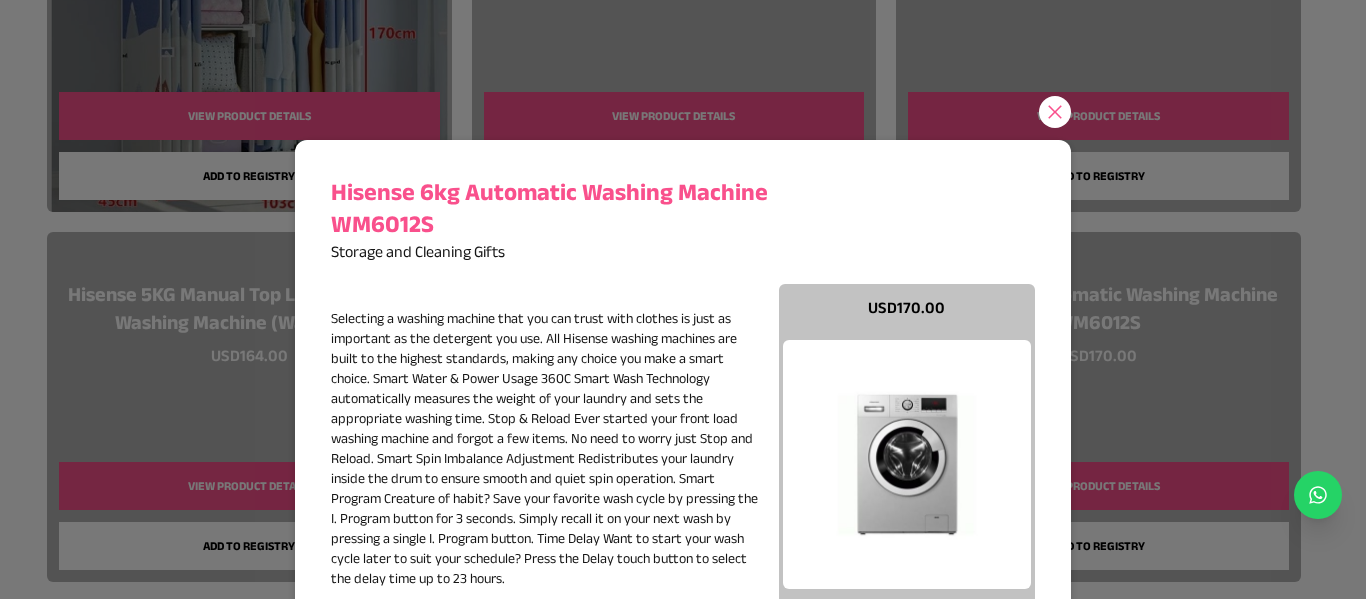 type 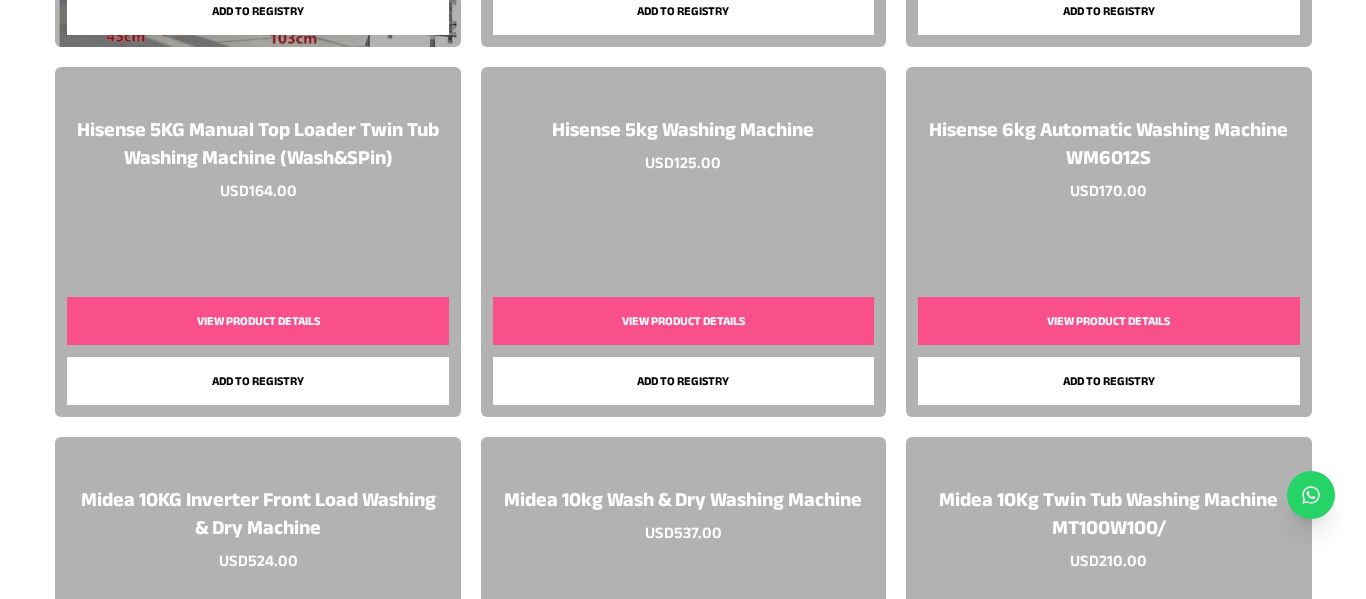 scroll, scrollTop: 5340, scrollLeft: 0, axis: vertical 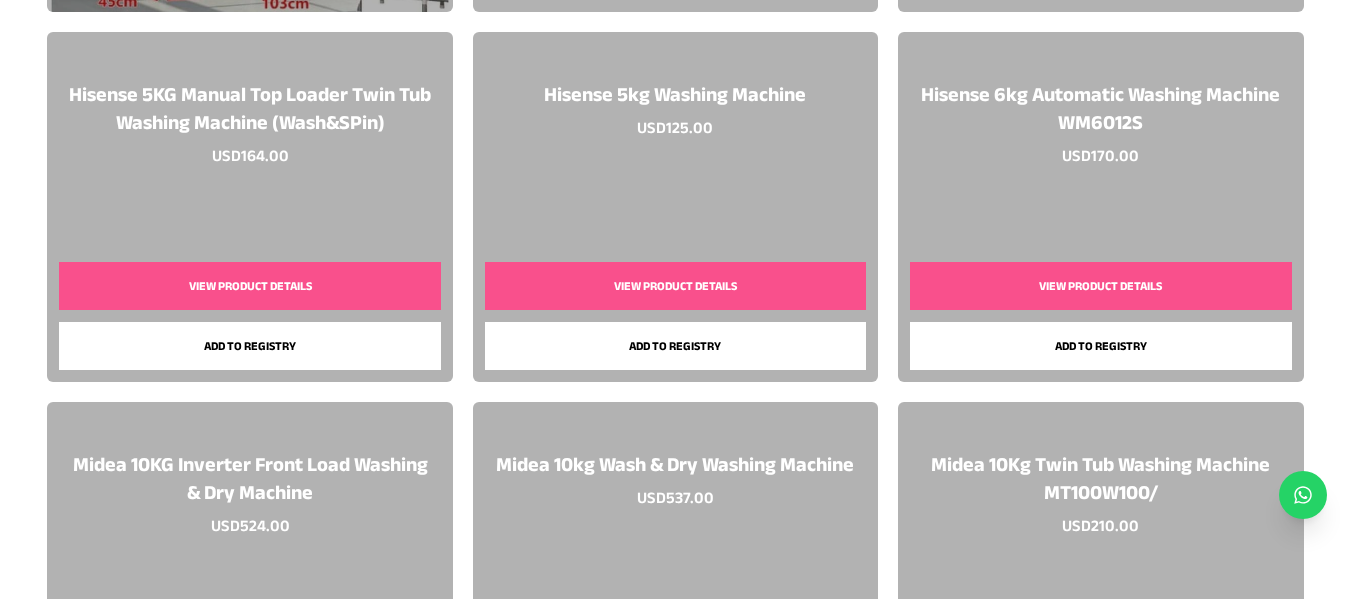 click on "View Product Details" at bounding box center (249, 286) 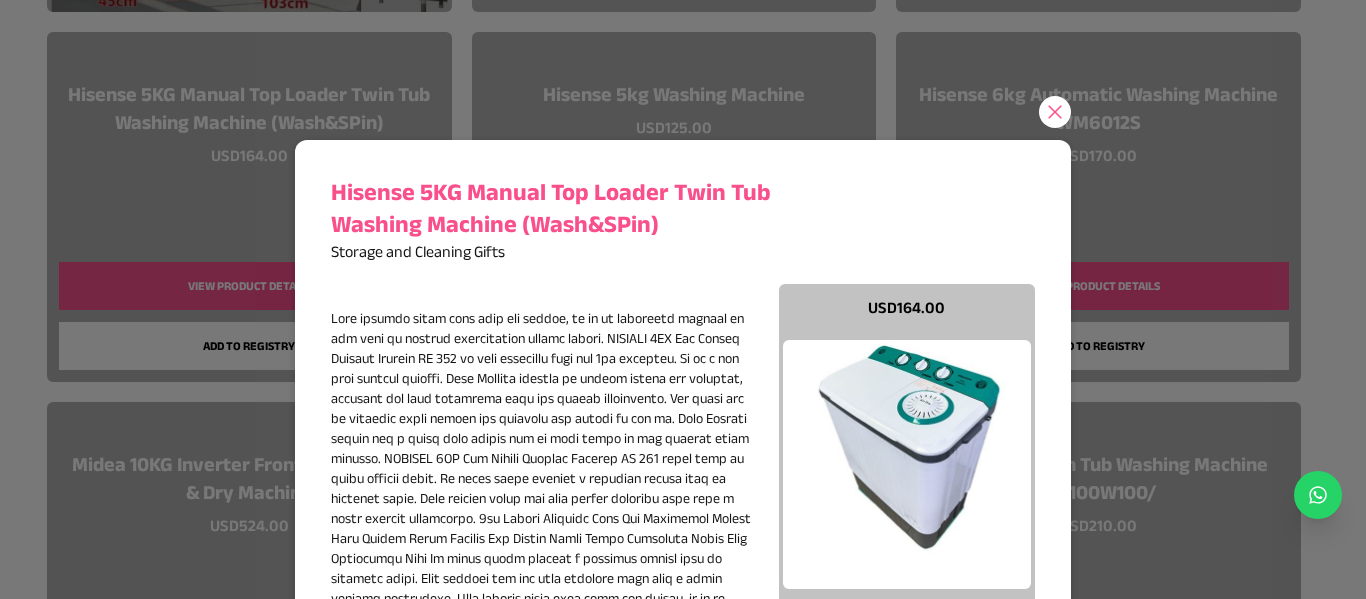 click at bounding box center [1055, 112] 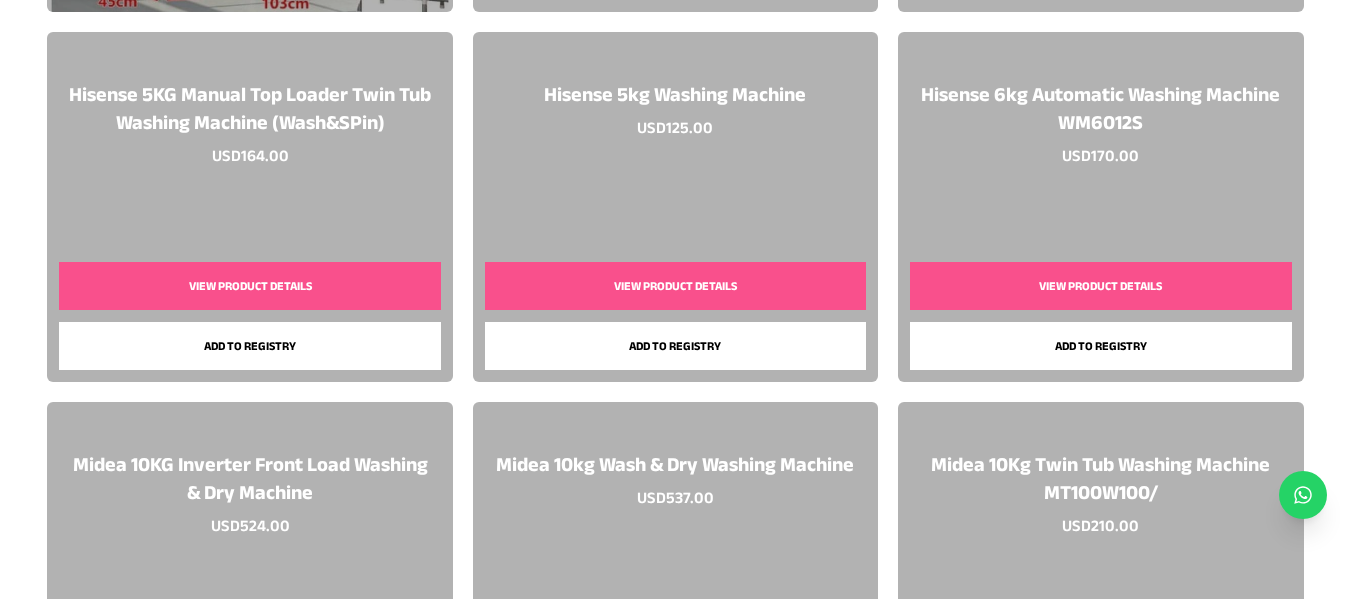 click on "View Product Details" at bounding box center (1100, 286) 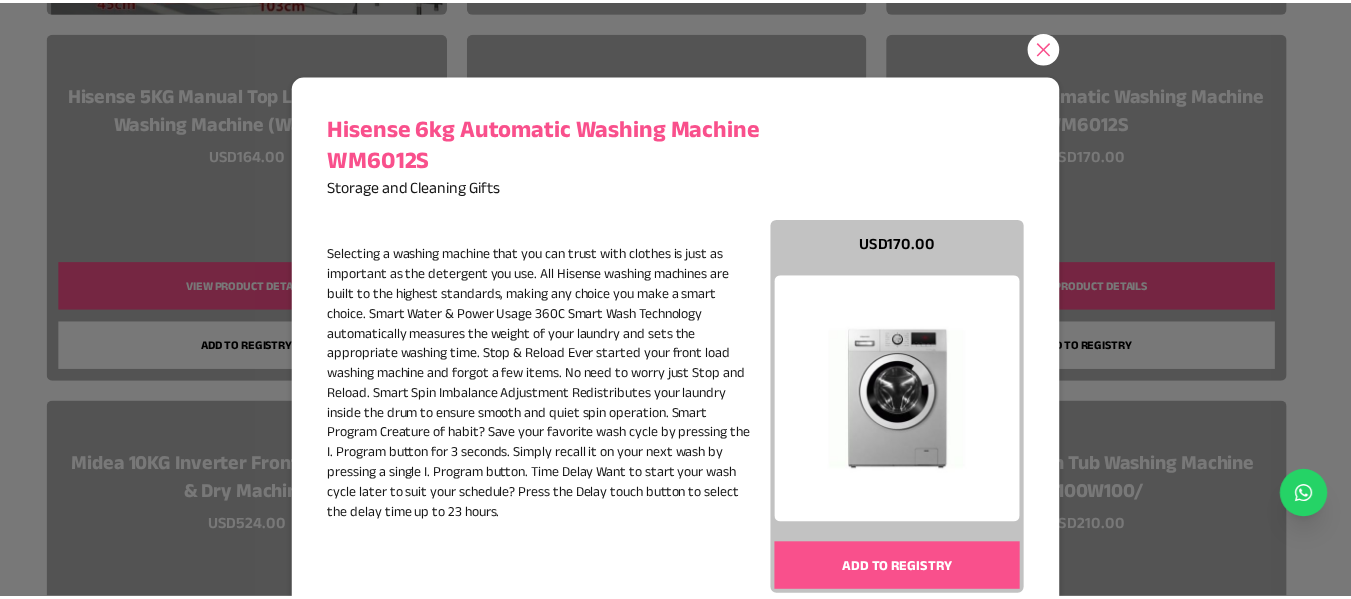 scroll, scrollTop: 100, scrollLeft: 0, axis: vertical 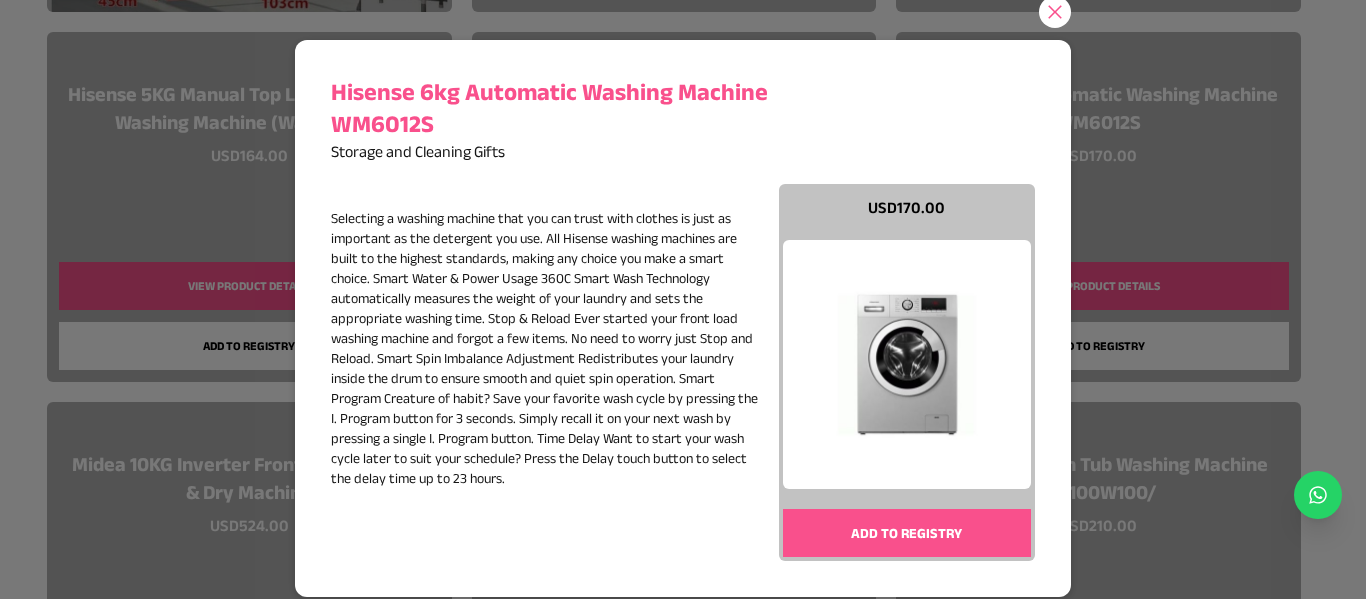 click on "Add to registry" at bounding box center (907, 533) 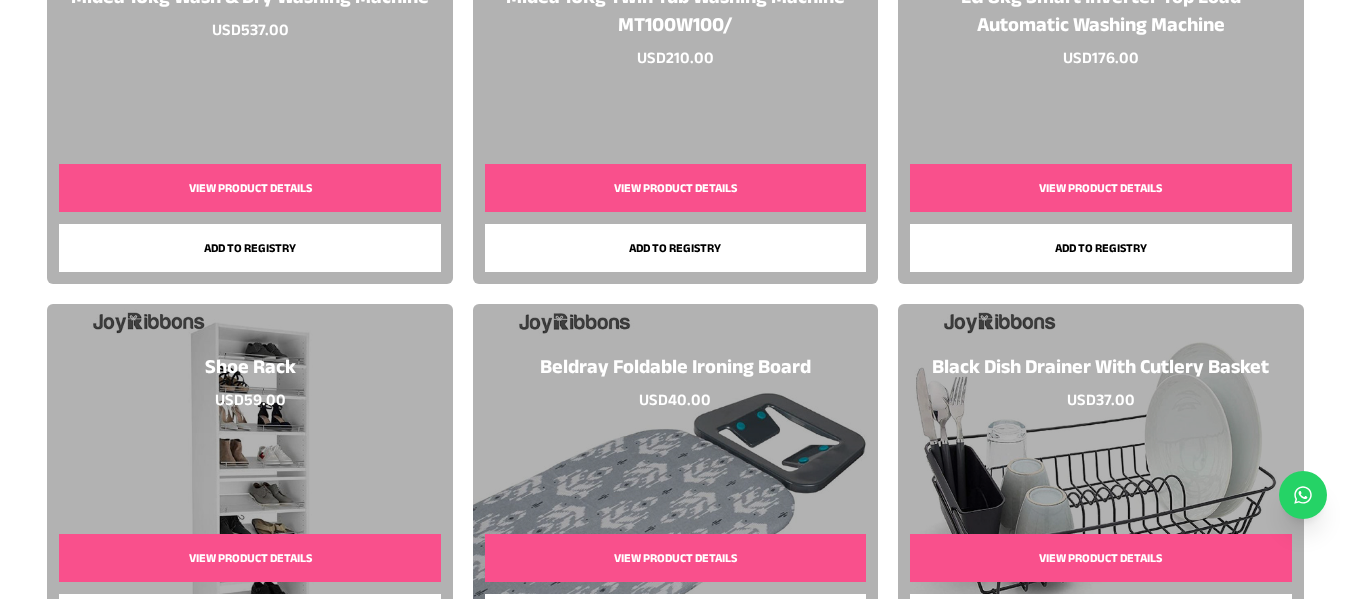 scroll, scrollTop: 5600, scrollLeft: 0, axis: vertical 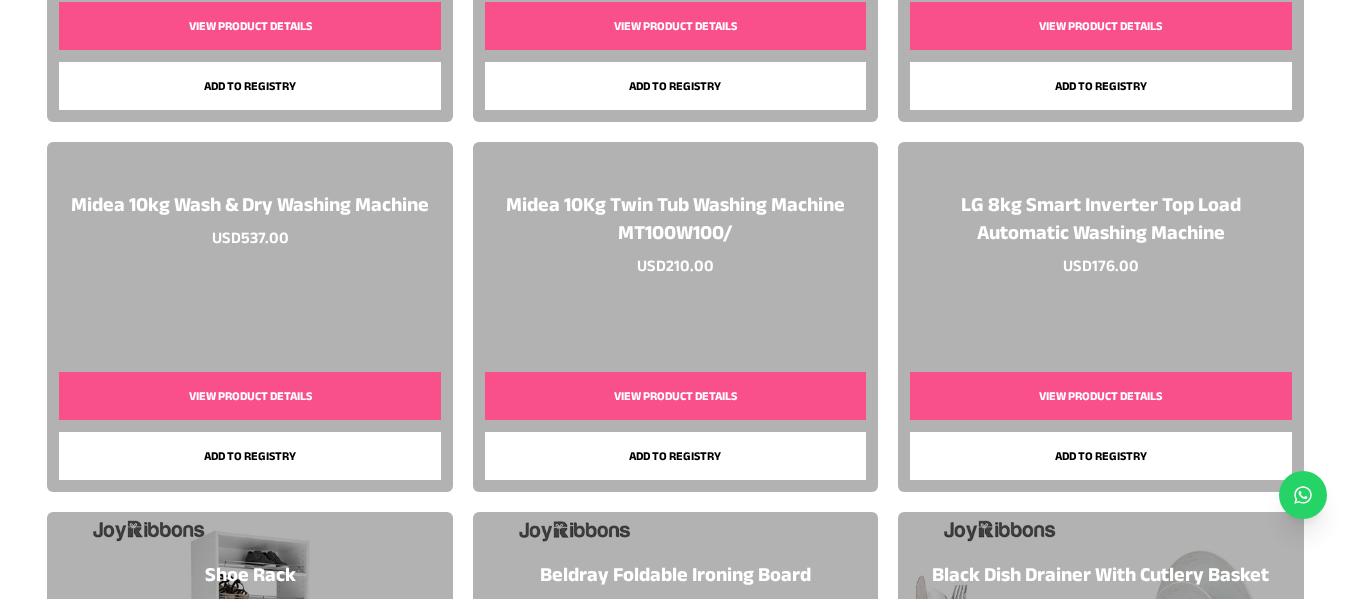 click on "View Product Details" at bounding box center [1100, 396] 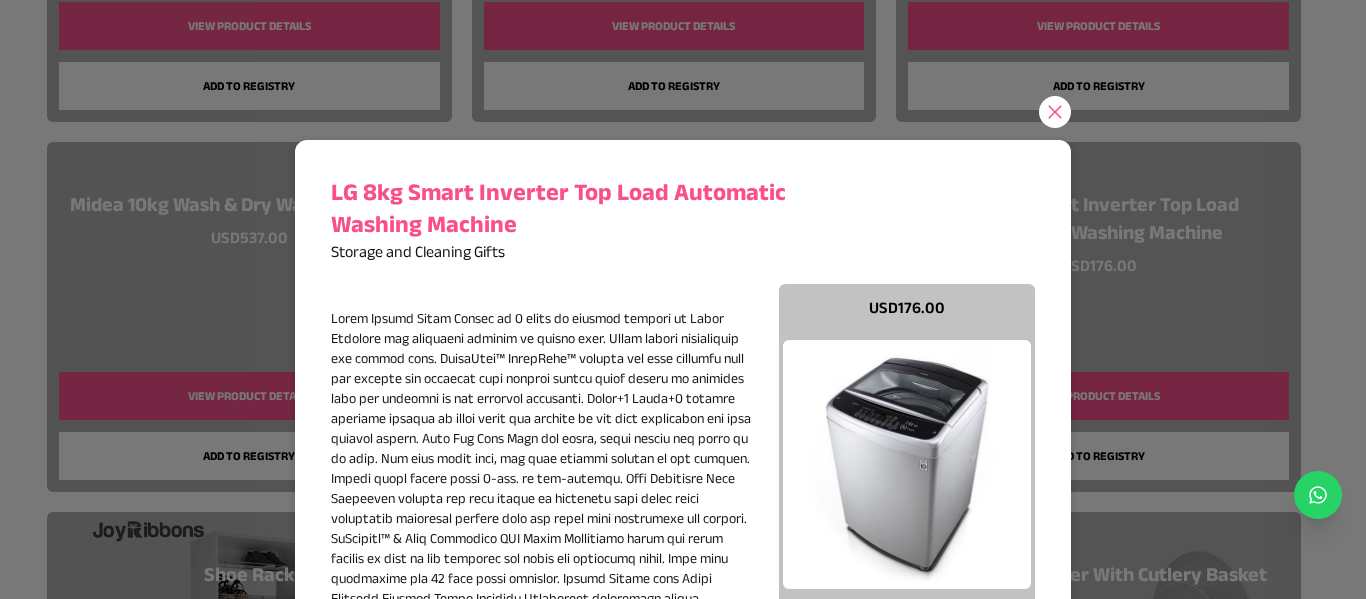 type 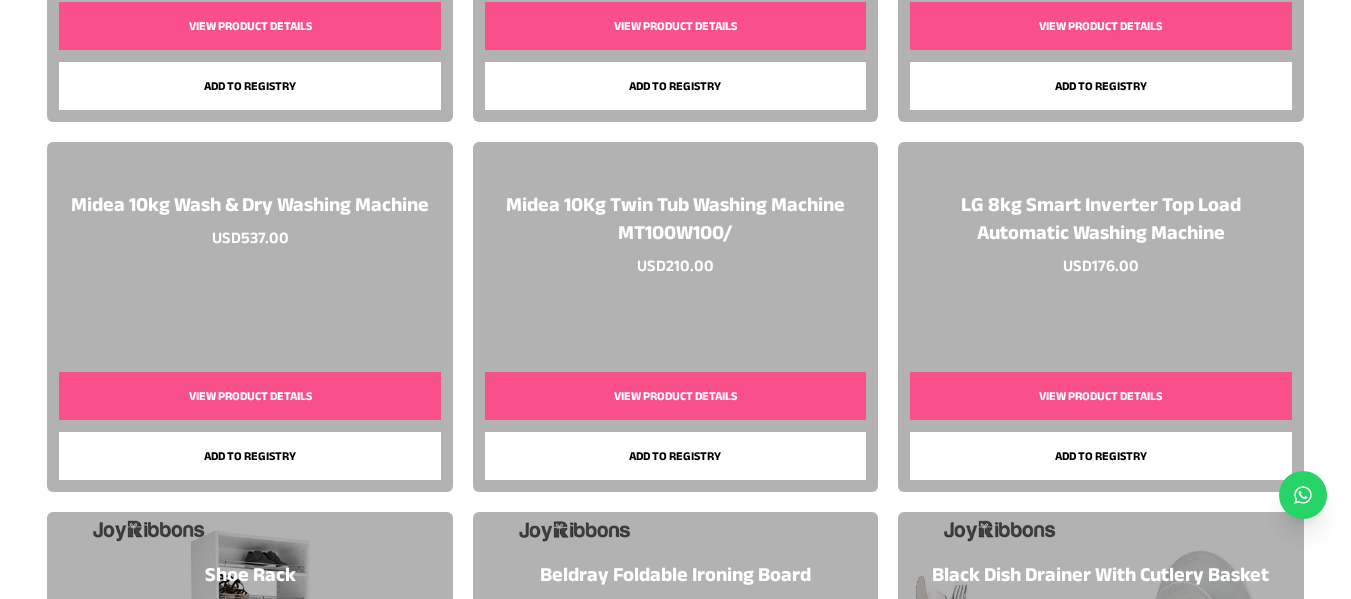 click on "Add to registry" at bounding box center (1100, 456) 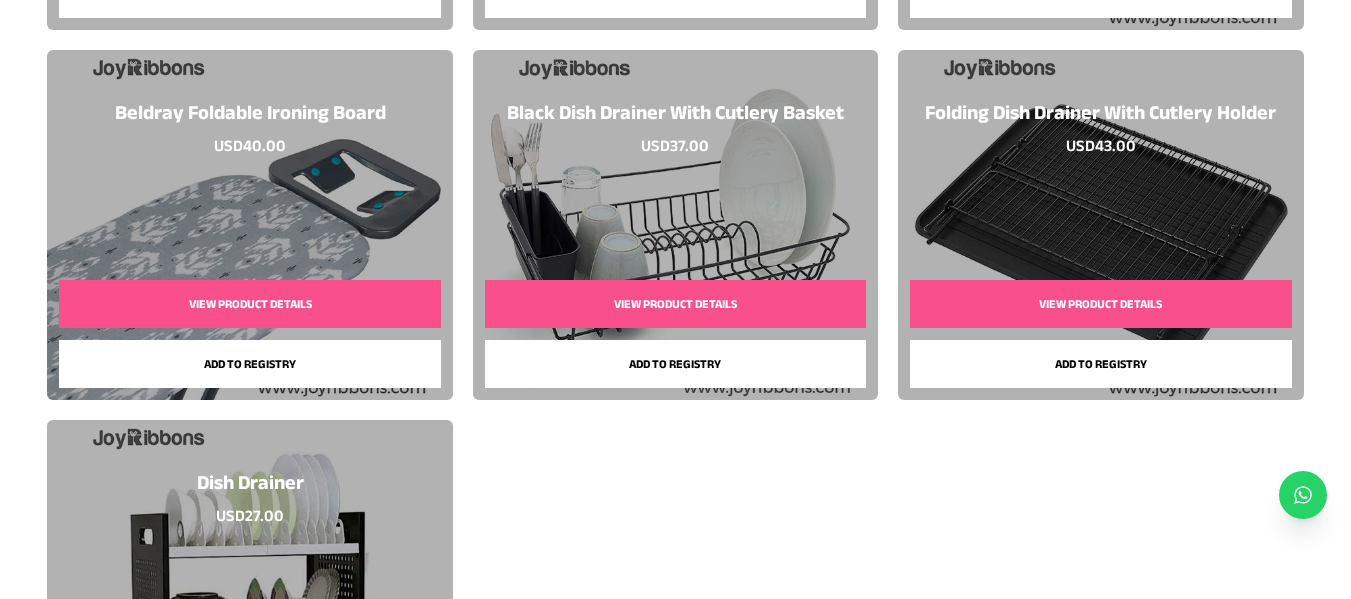 scroll, scrollTop: 6100, scrollLeft: 0, axis: vertical 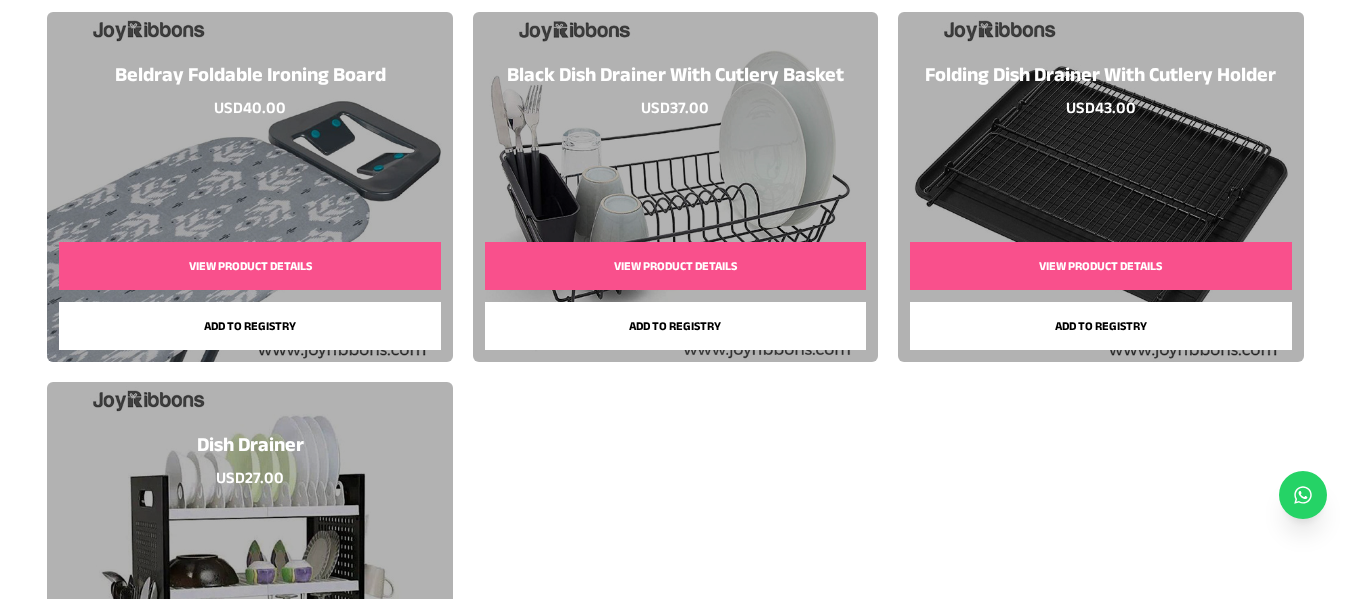 click on "Add to registry" at bounding box center [249, 326] 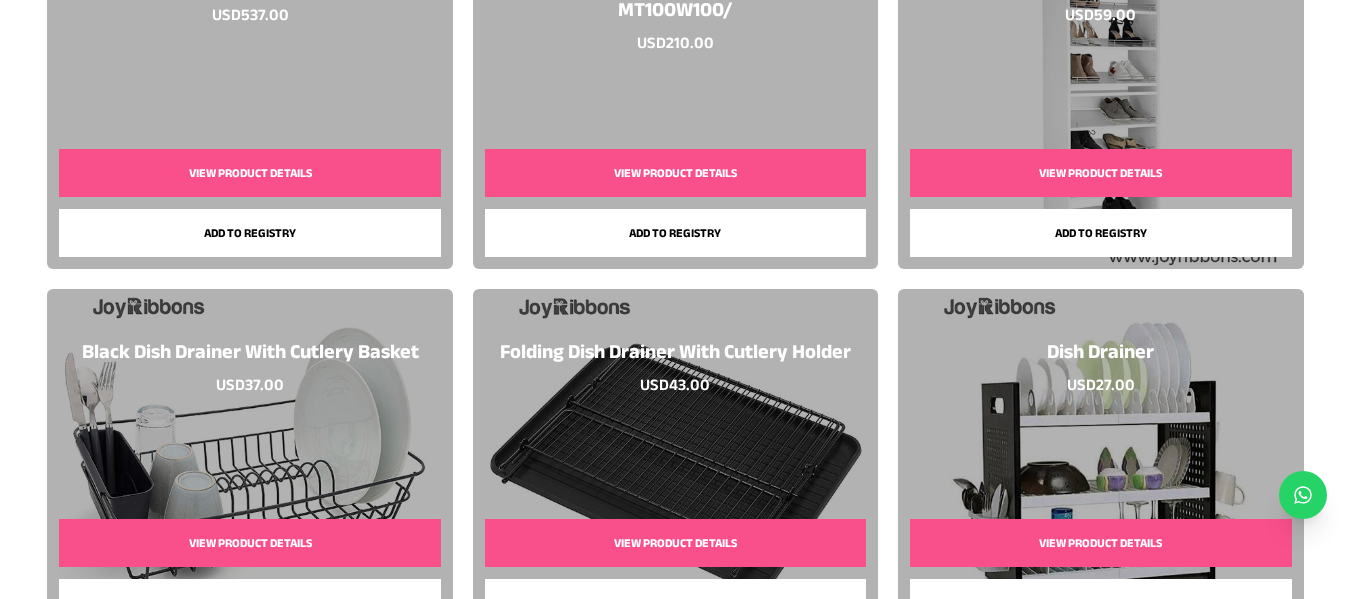 scroll, scrollTop: 5983, scrollLeft: 0, axis: vertical 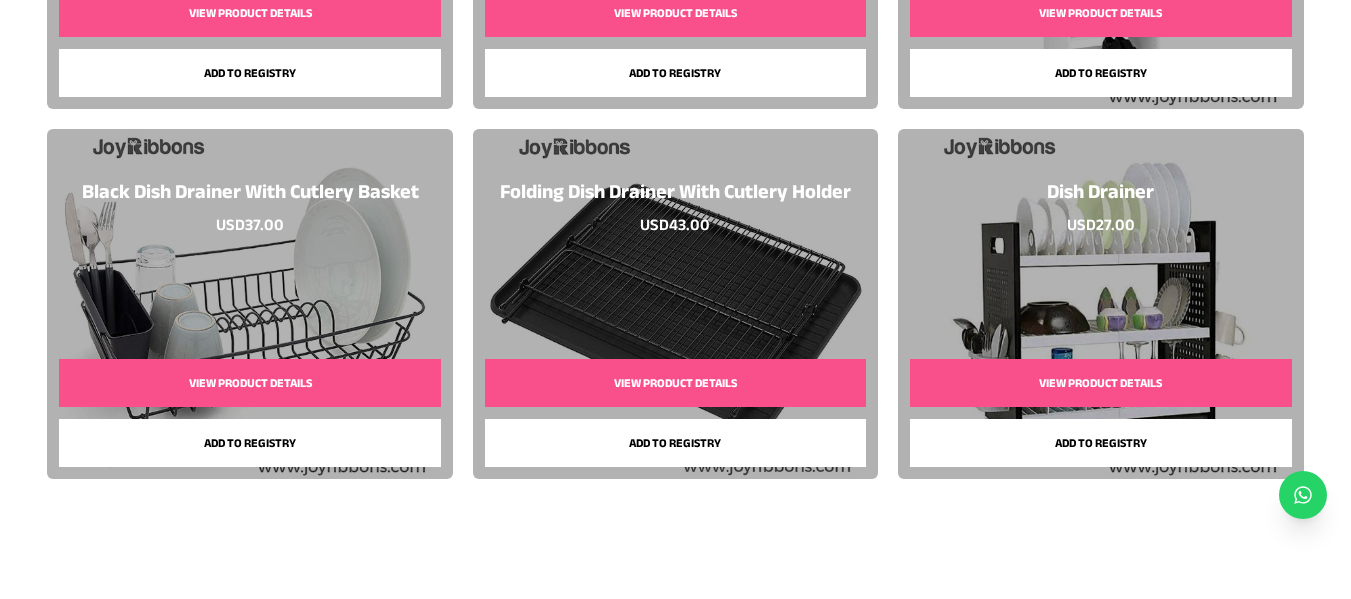 click on "Add to registry" at bounding box center [1100, 443] 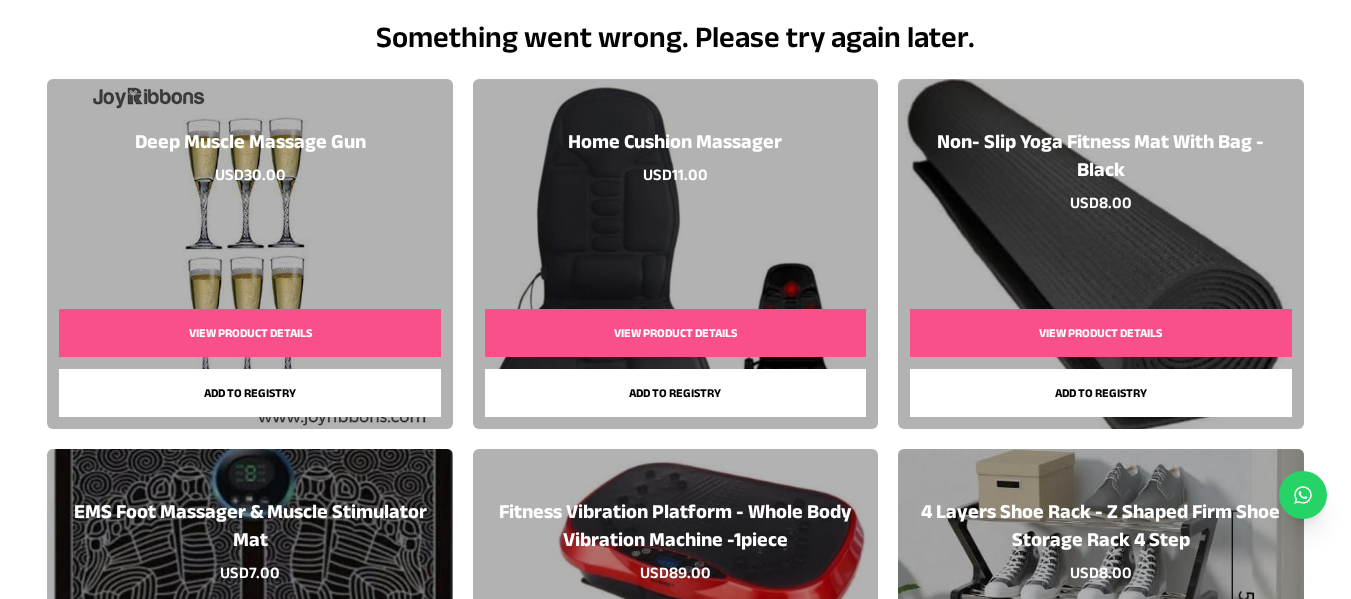 scroll, scrollTop: 0, scrollLeft: 0, axis: both 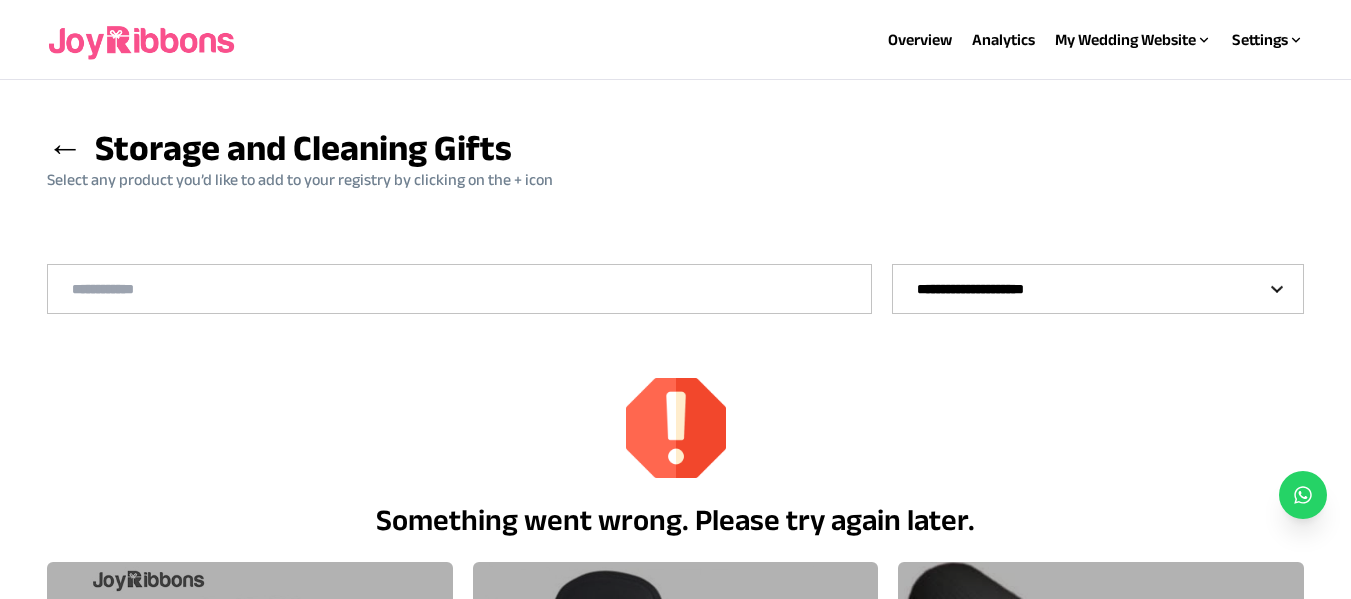 click on "**********" at bounding box center (1098, 289) 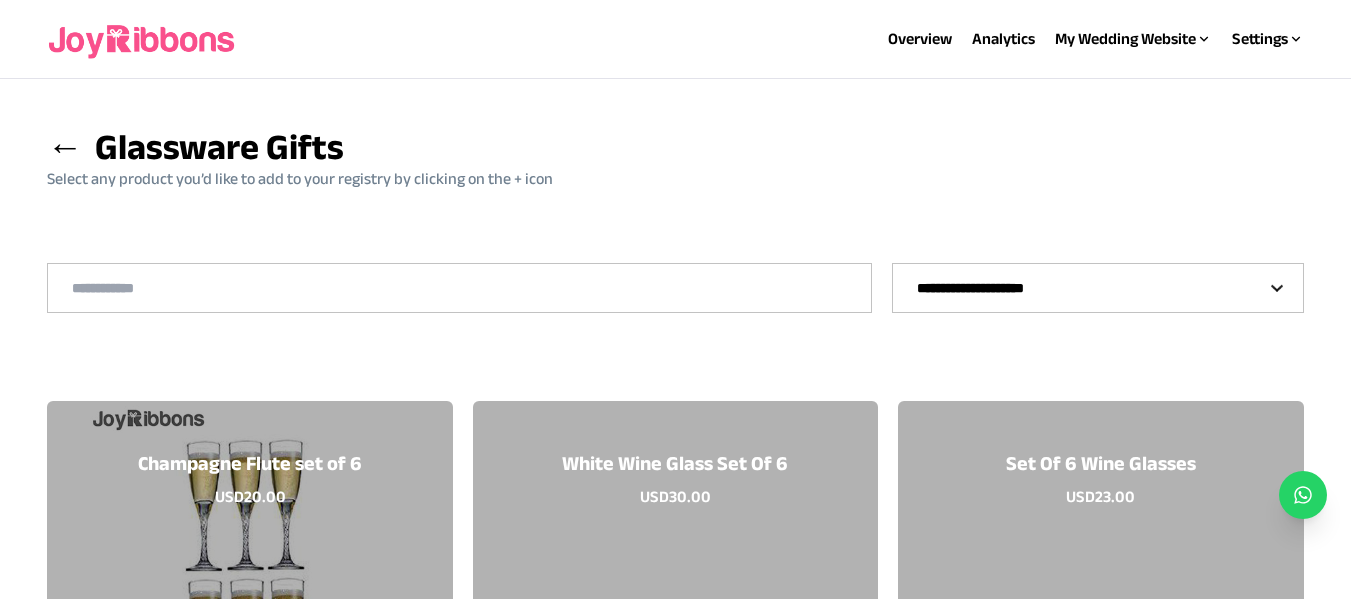 scroll, scrollTop: 0, scrollLeft: 0, axis: both 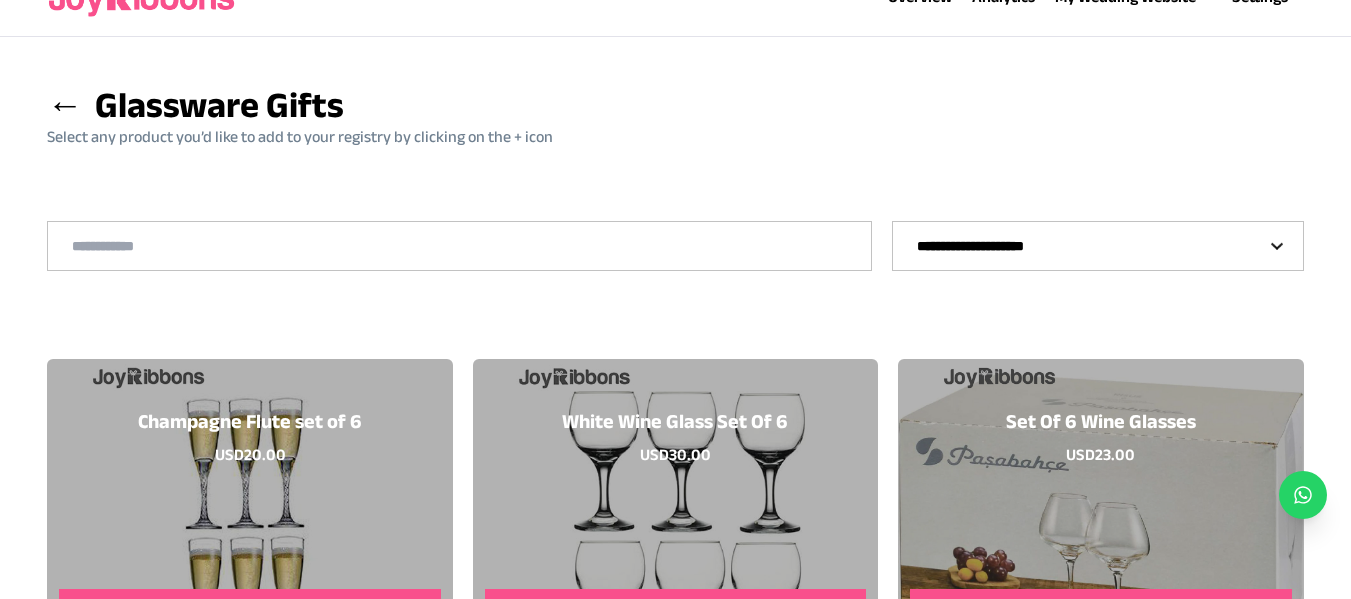 click on "**********" at bounding box center [1098, 246] 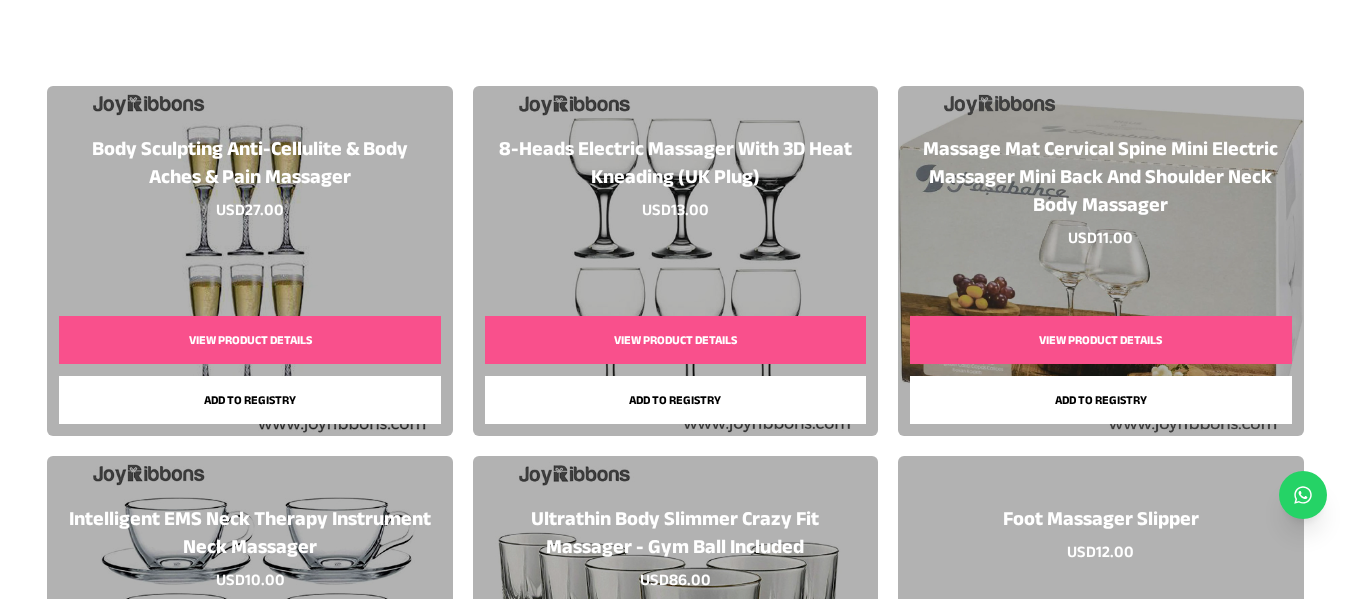 scroll, scrollTop: 443, scrollLeft: 0, axis: vertical 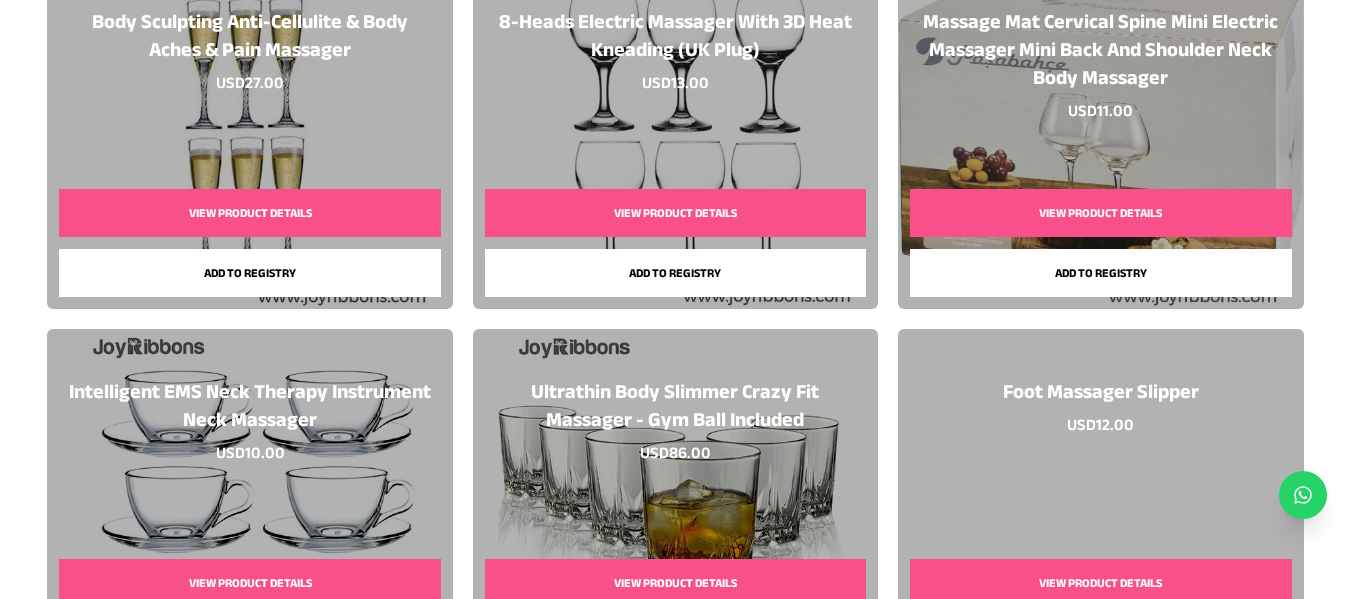 click on "View Product Details" at bounding box center [1100, 213] 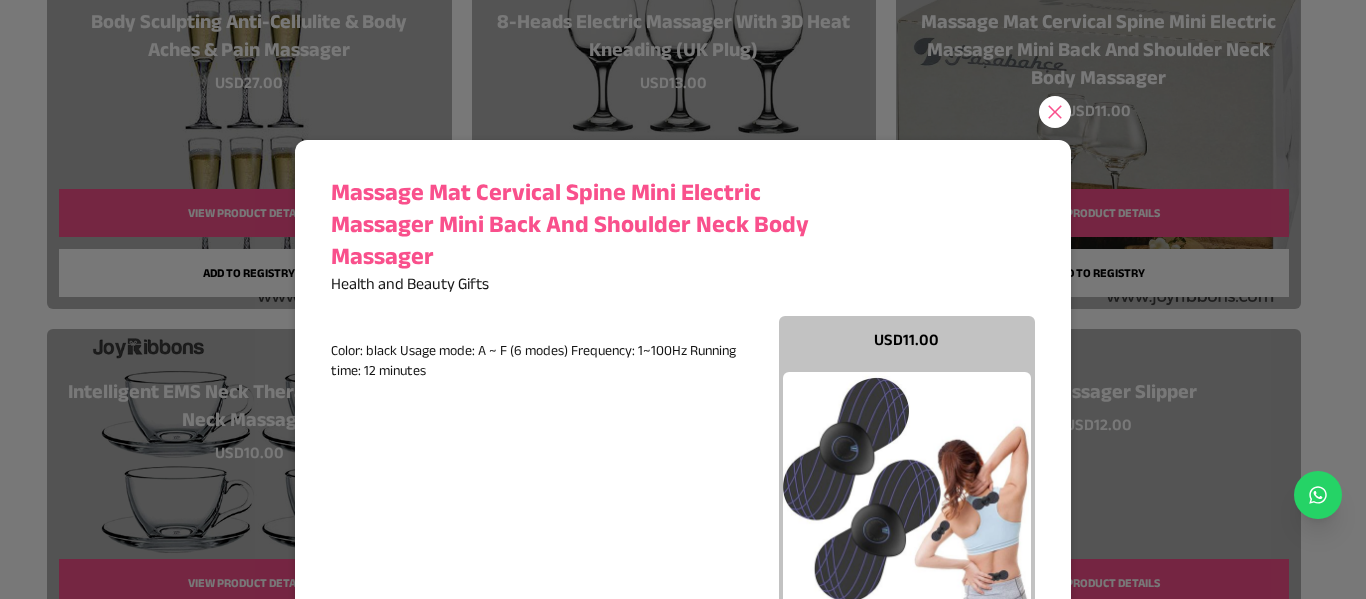 click 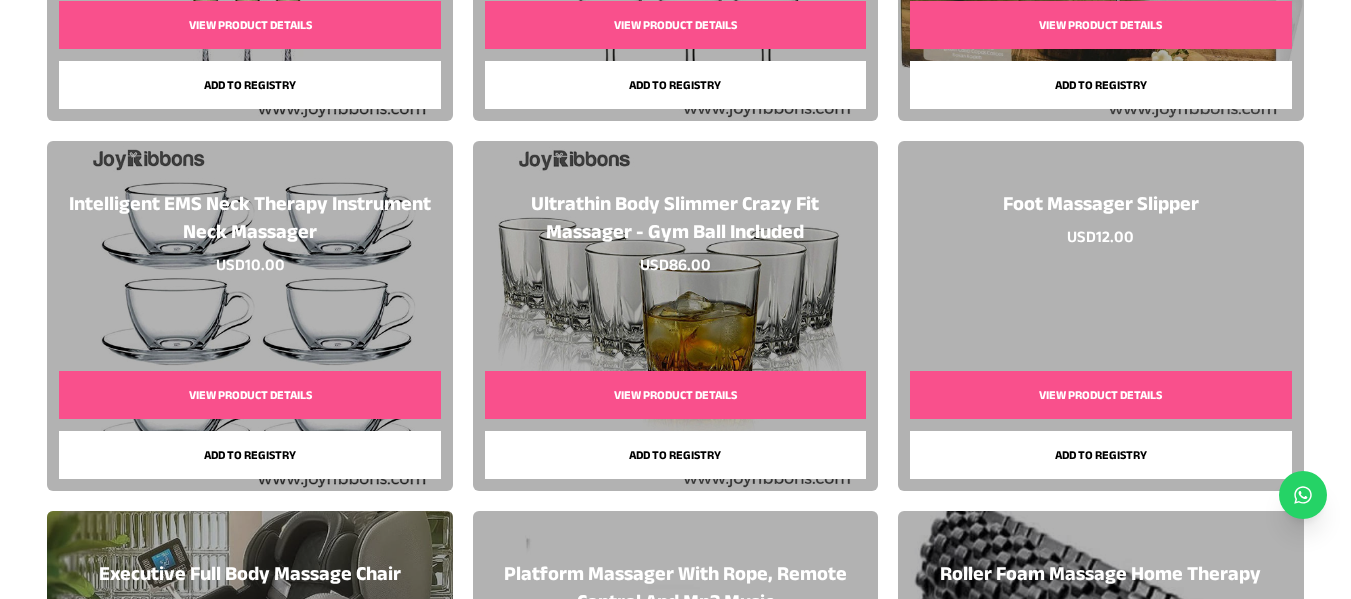 scroll, scrollTop: 643, scrollLeft: 0, axis: vertical 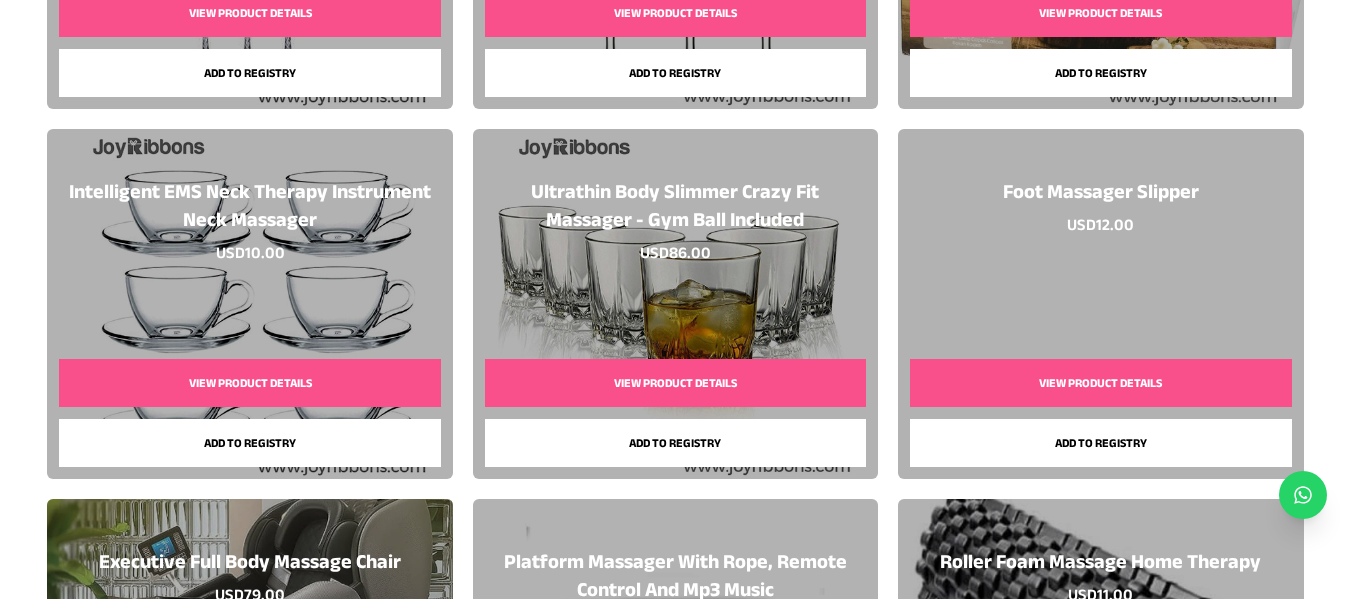 click on "View Product Details" at bounding box center (249, 383) 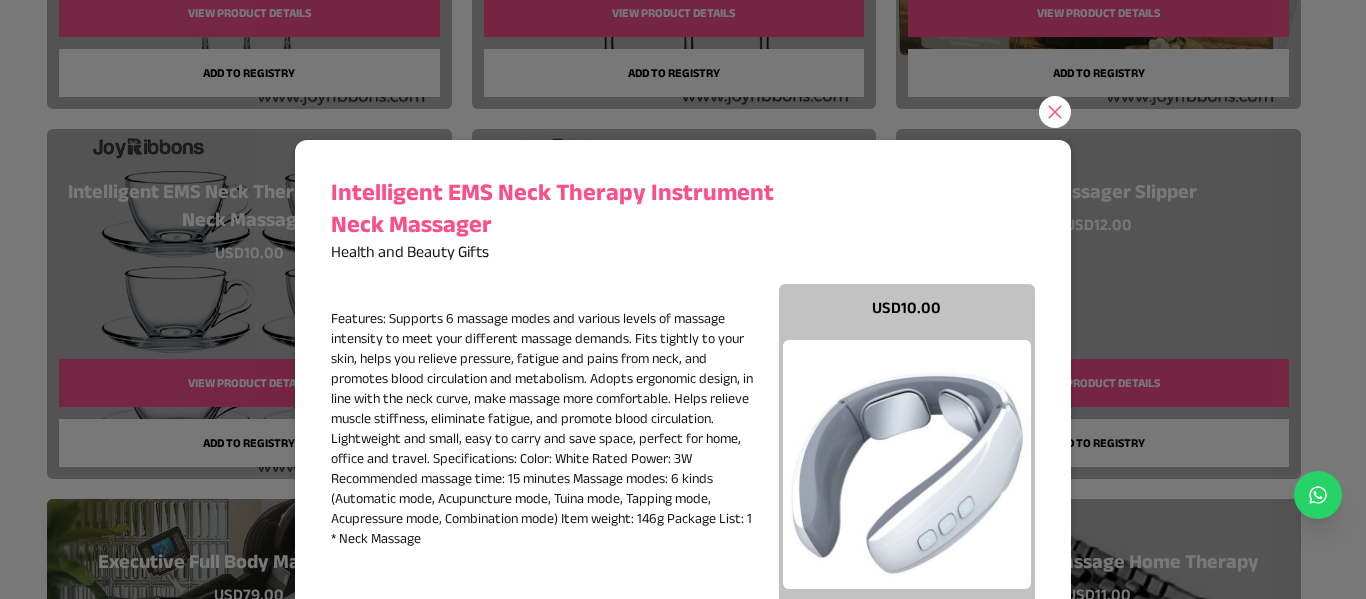 type 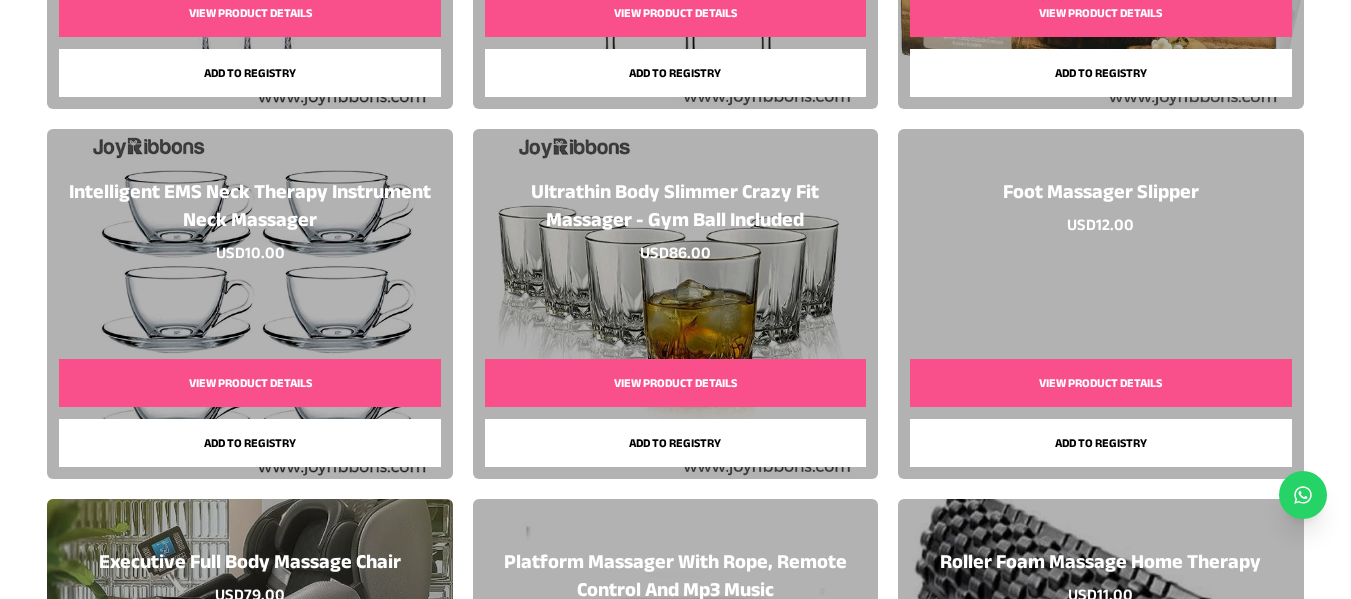 click on "View Product Details" at bounding box center [675, 383] 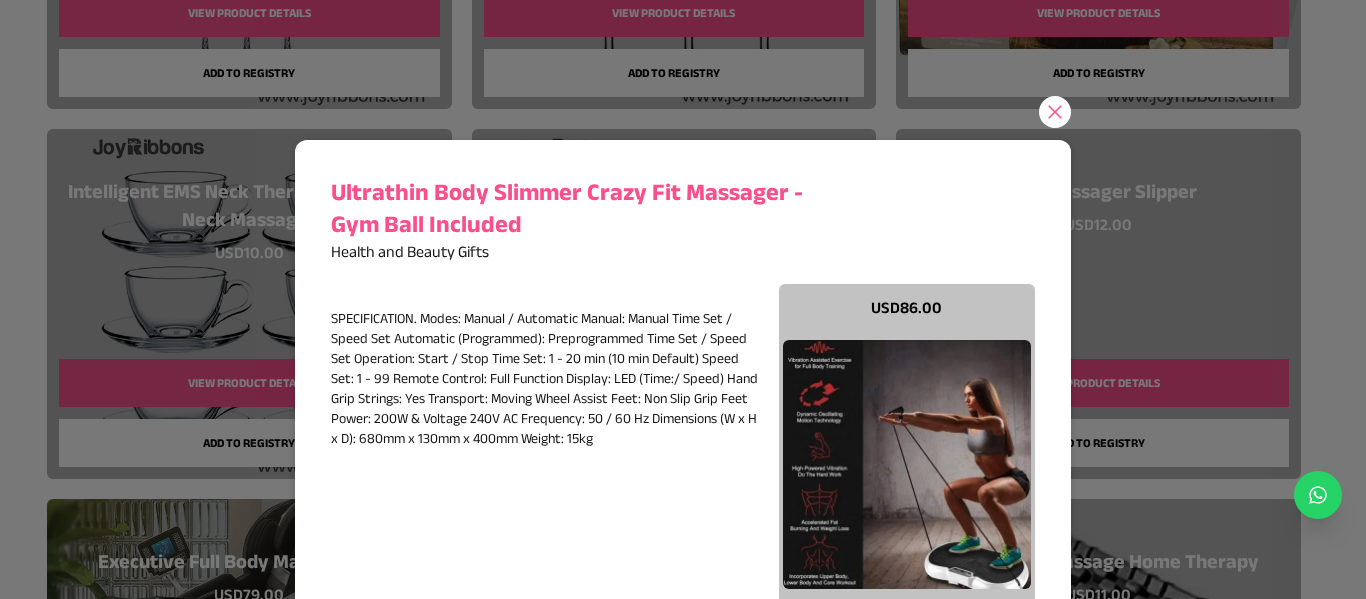 click 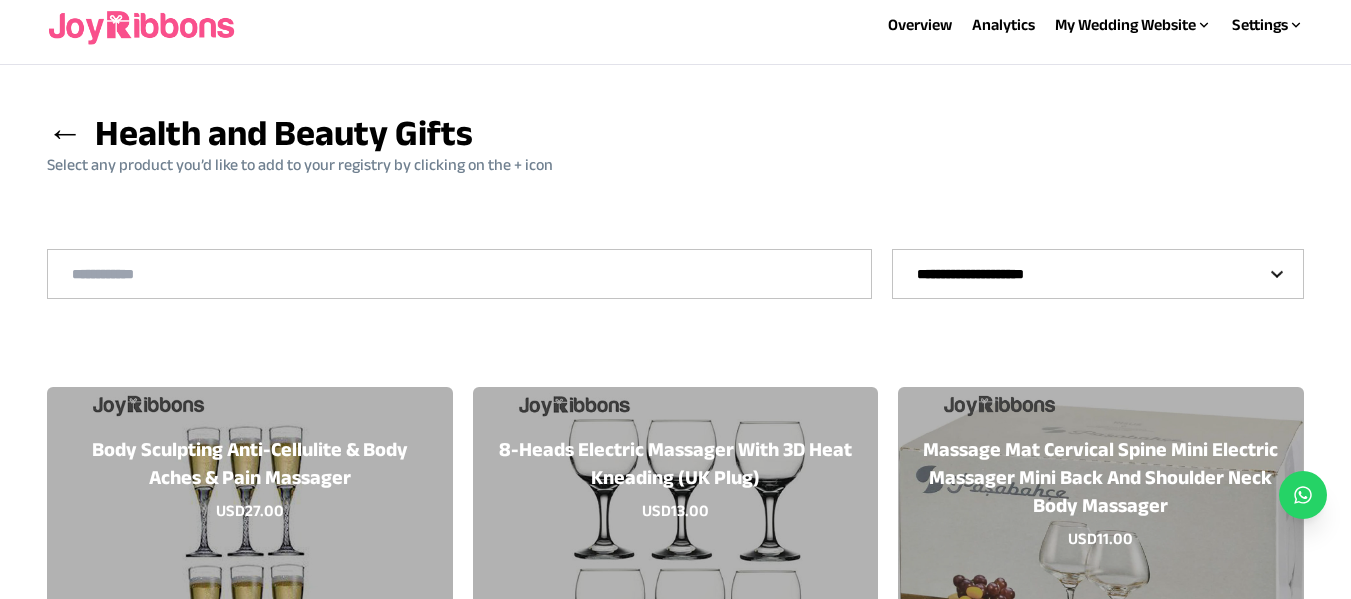 scroll, scrollTop: 0, scrollLeft: 0, axis: both 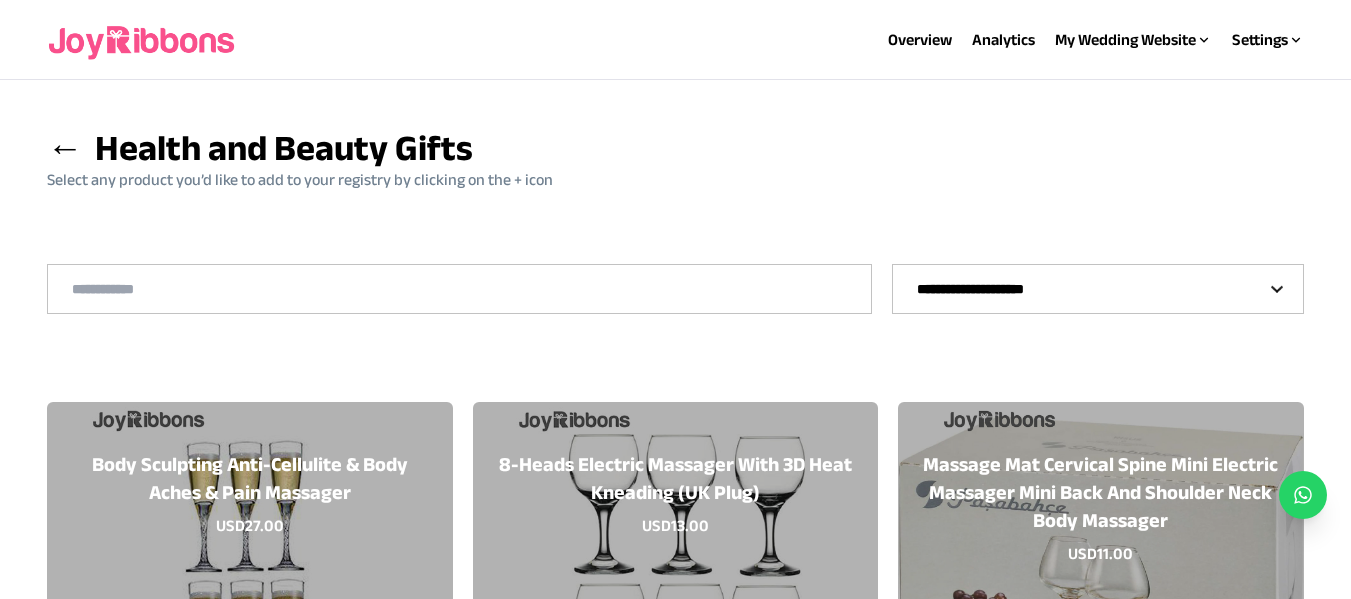 click on "**********" at bounding box center [1098, 289] 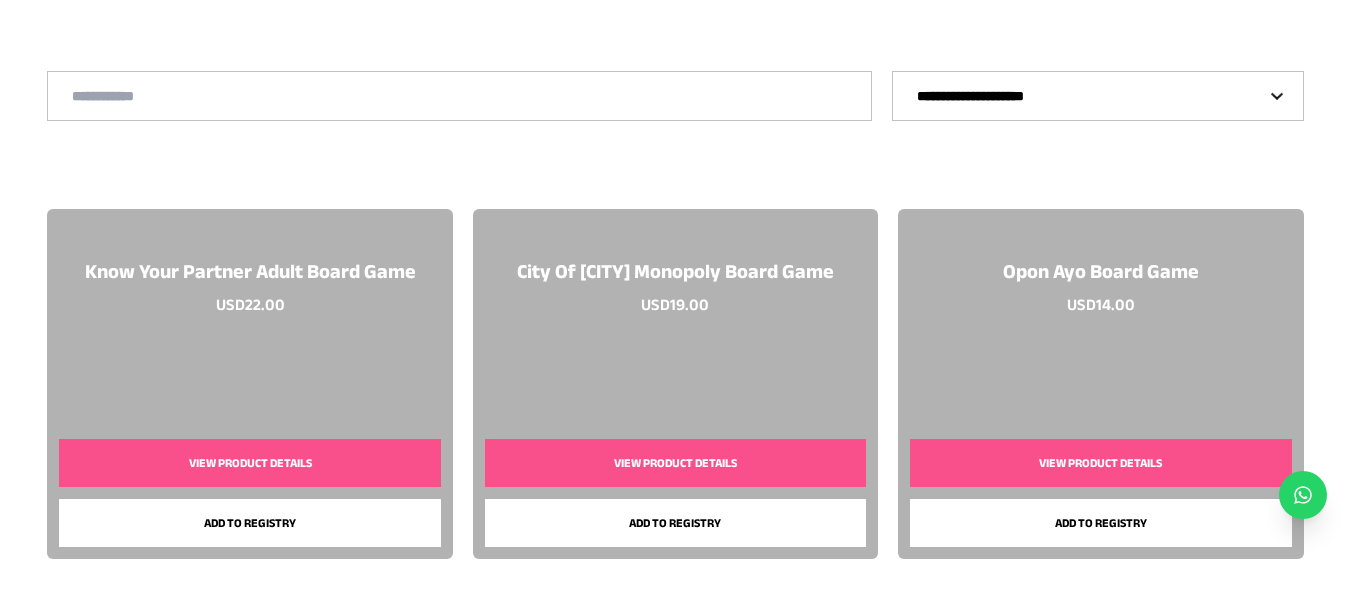 scroll, scrollTop: 200, scrollLeft: 0, axis: vertical 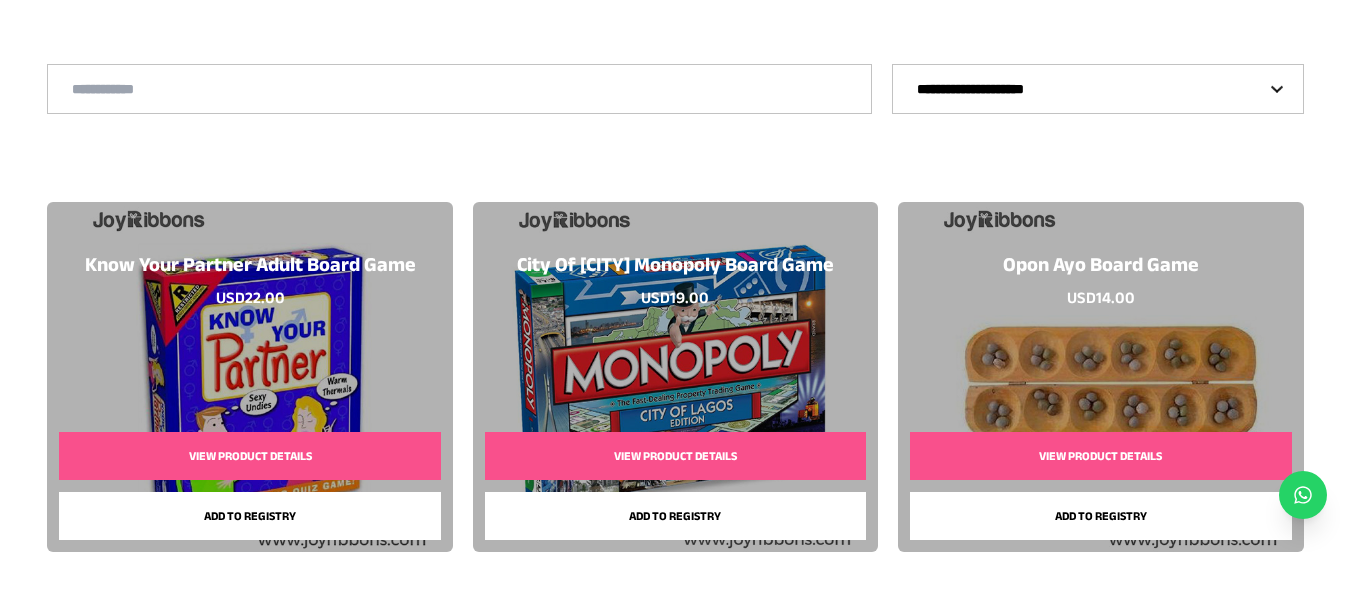 click on "**********" at bounding box center (1098, 89) 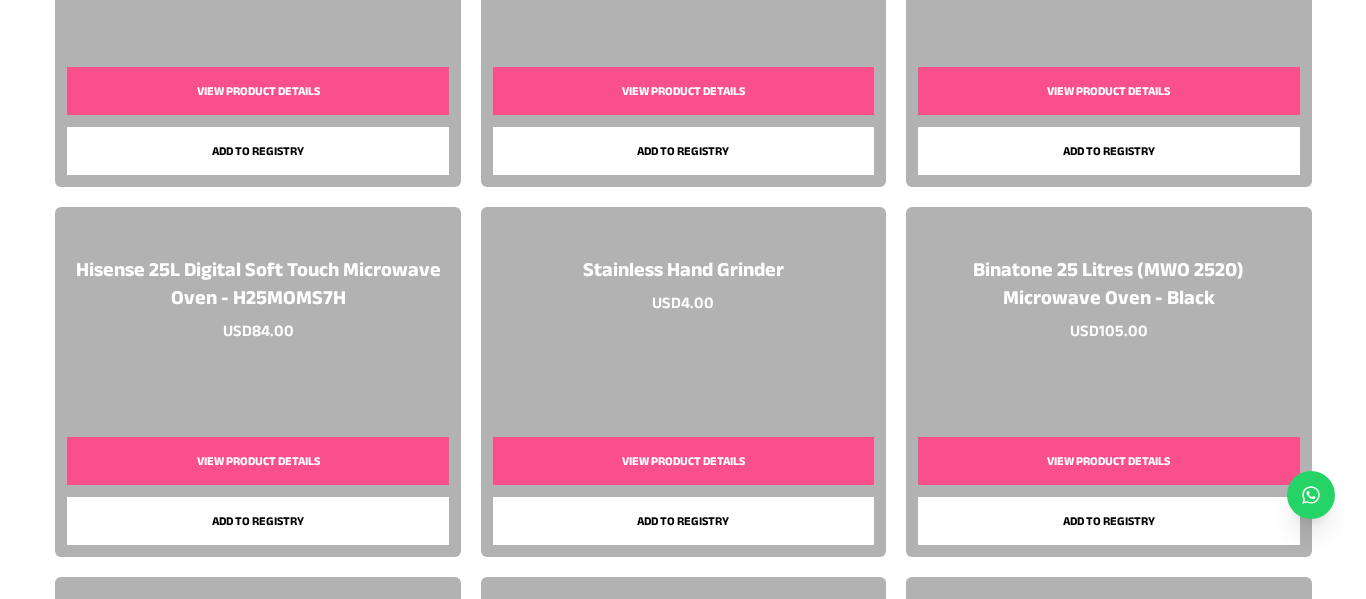 scroll, scrollTop: 4300, scrollLeft: 0, axis: vertical 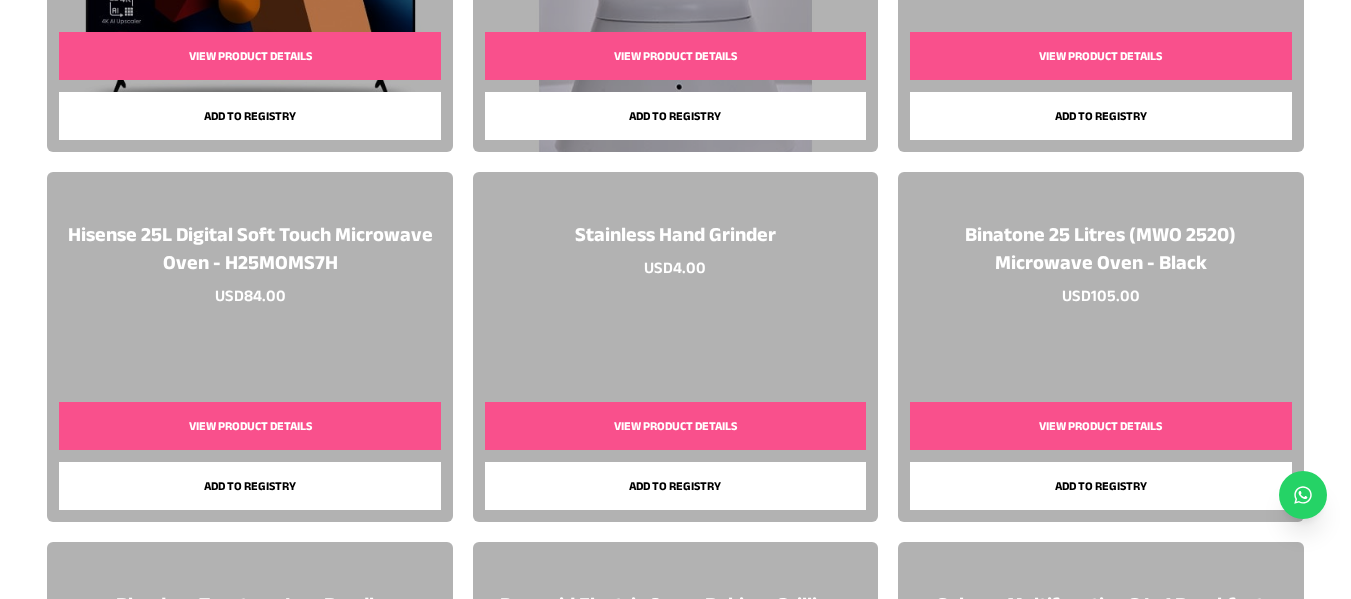 click on "View Product Details" at bounding box center (249, 426) 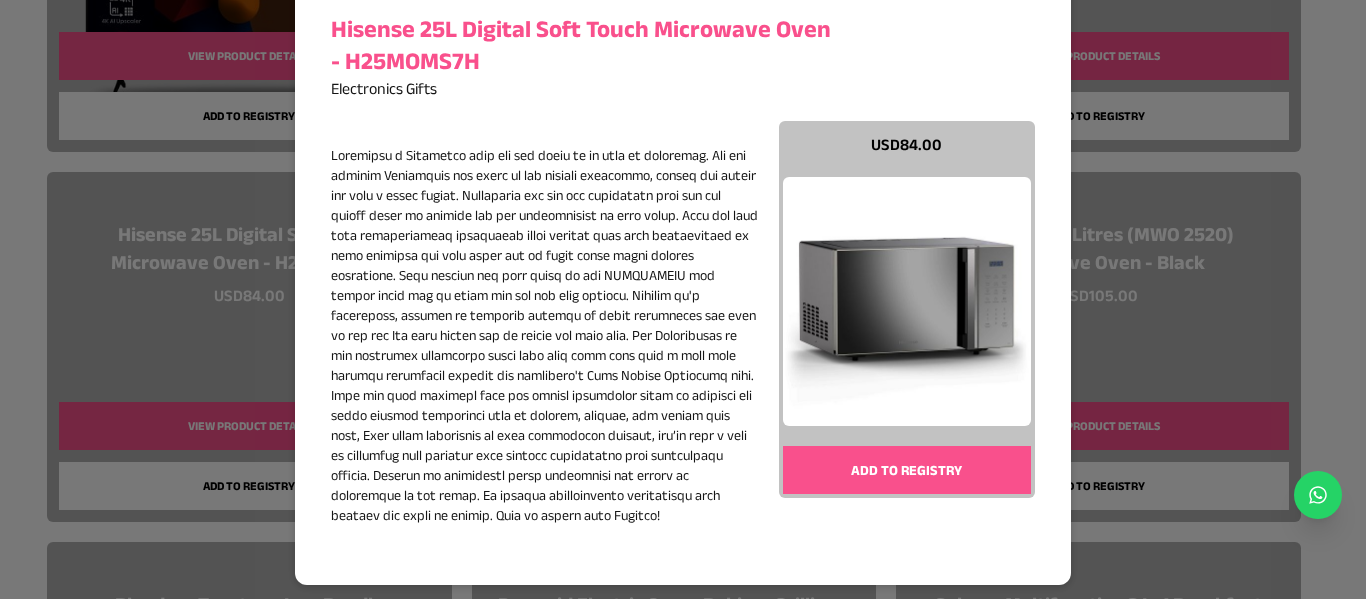 scroll, scrollTop: 200, scrollLeft: 0, axis: vertical 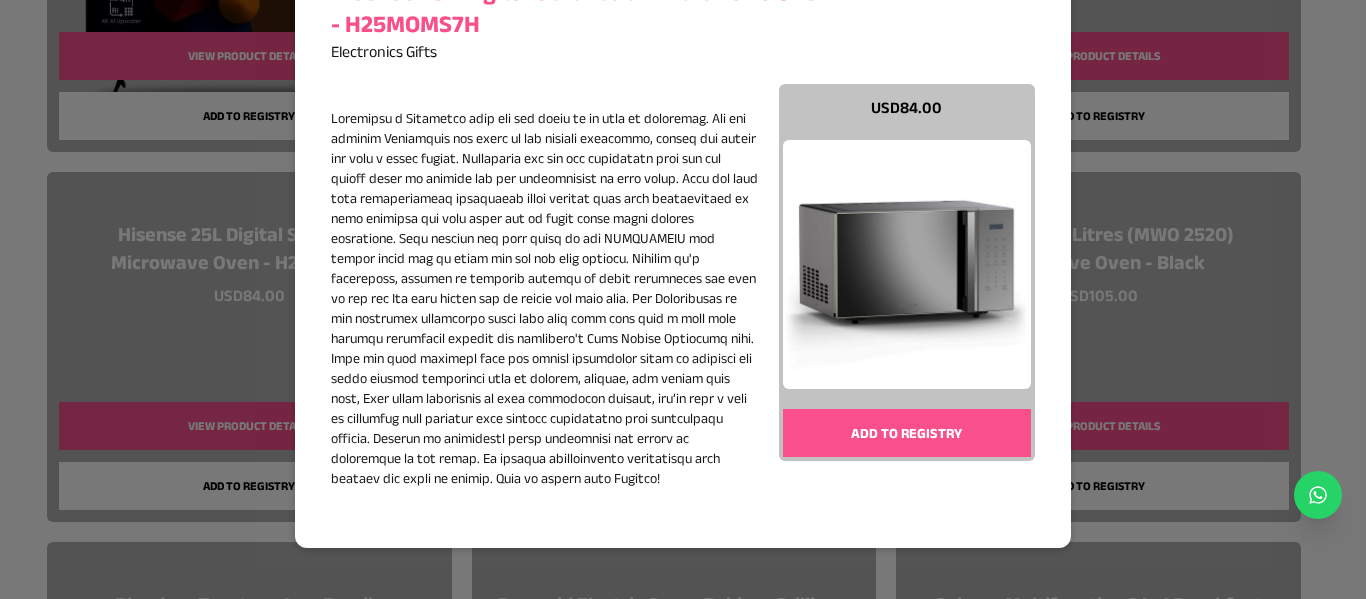 type 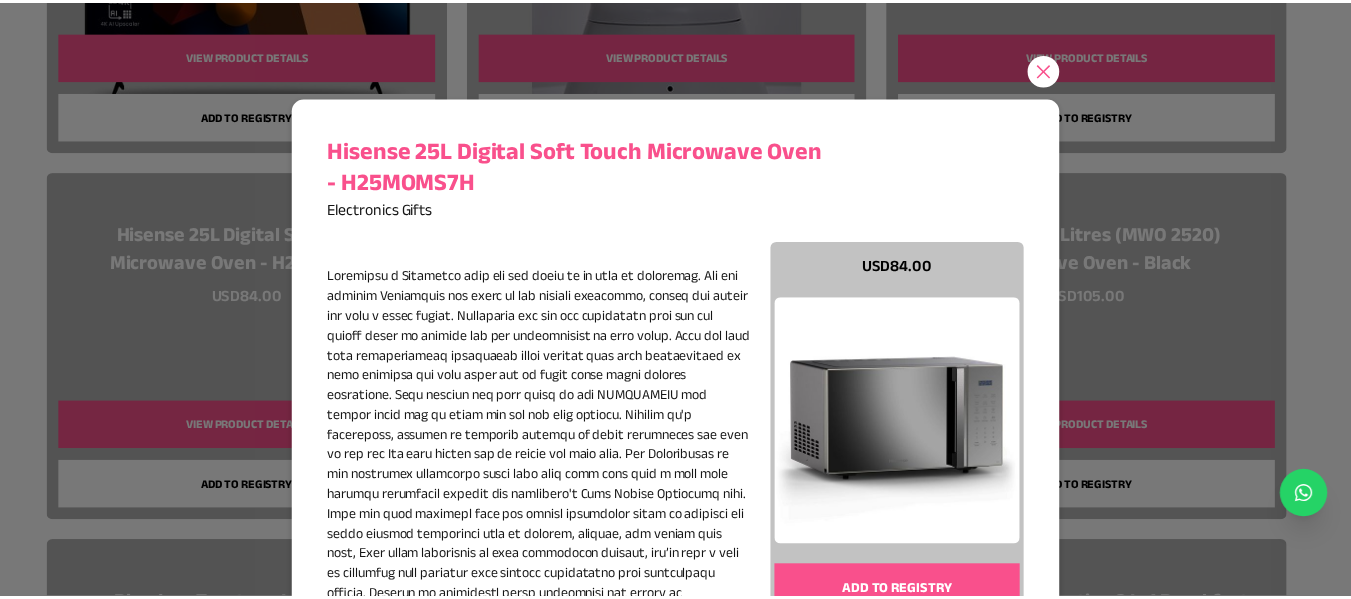 scroll, scrollTop: 0, scrollLeft: 0, axis: both 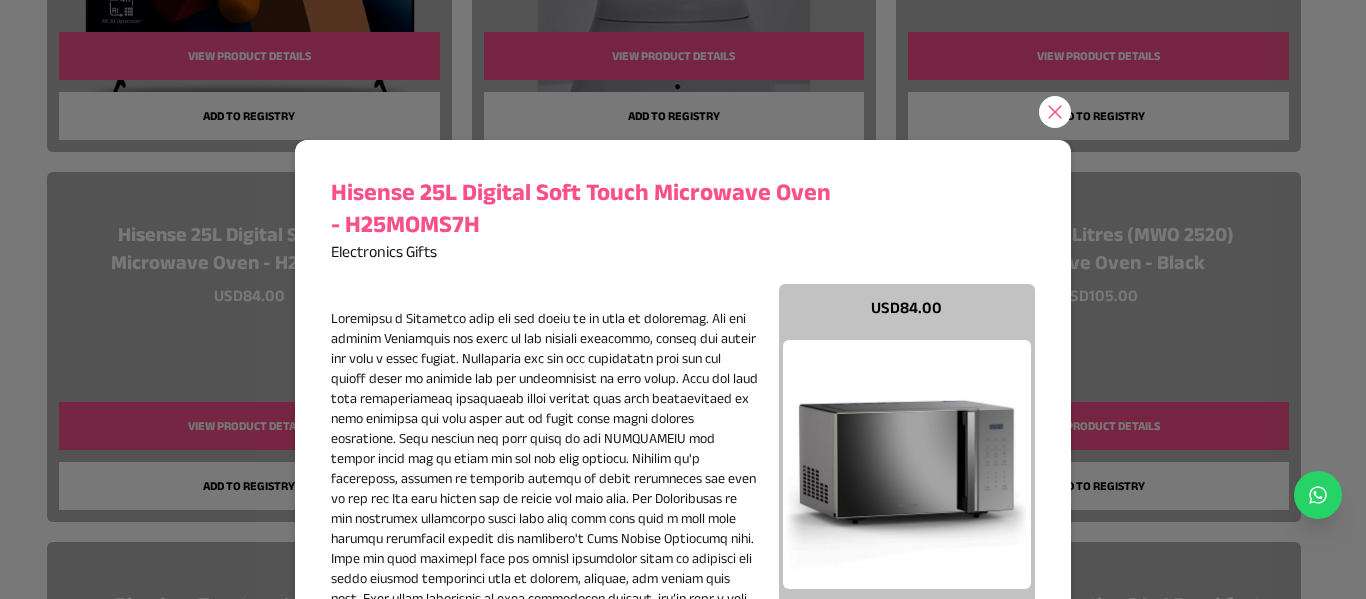 click 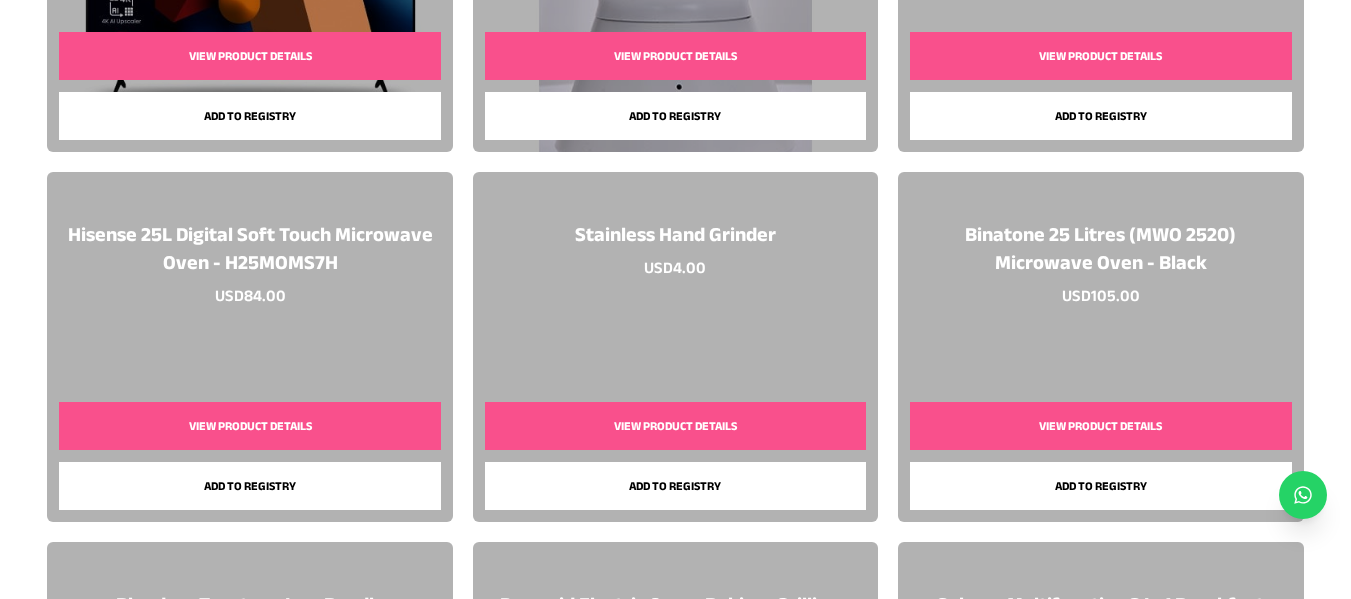 click on "Add to registry" at bounding box center [249, 486] 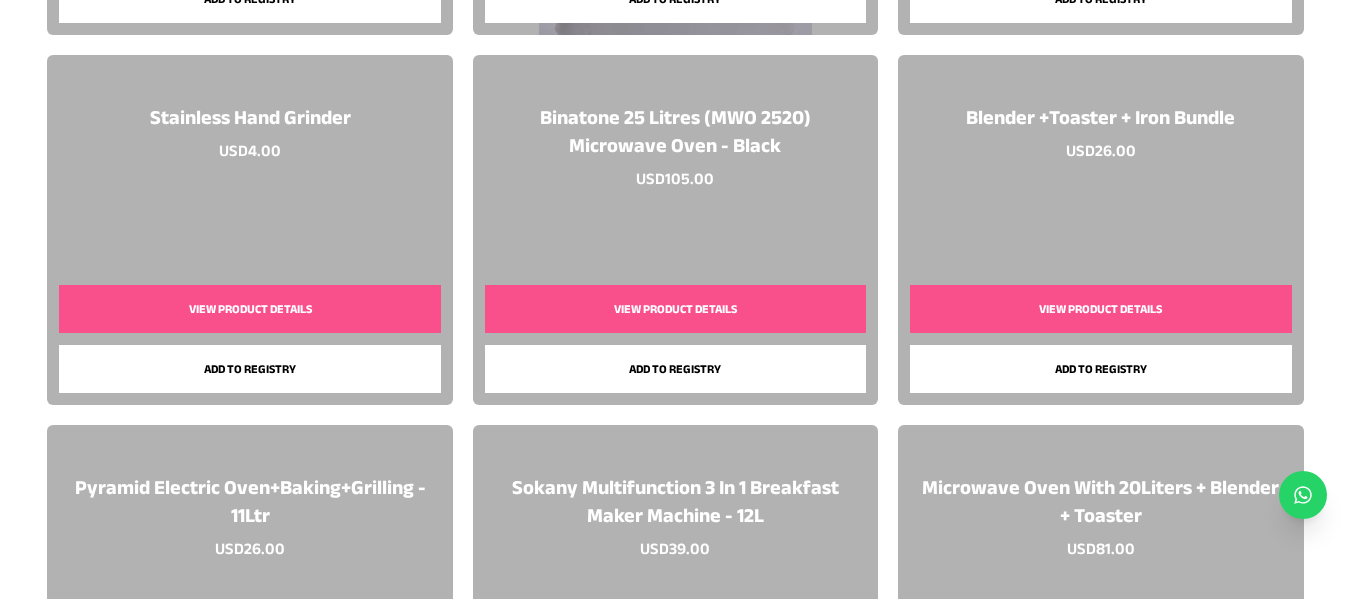 scroll, scrollTop: 4560, scrollLeft: 0, axis: vertical 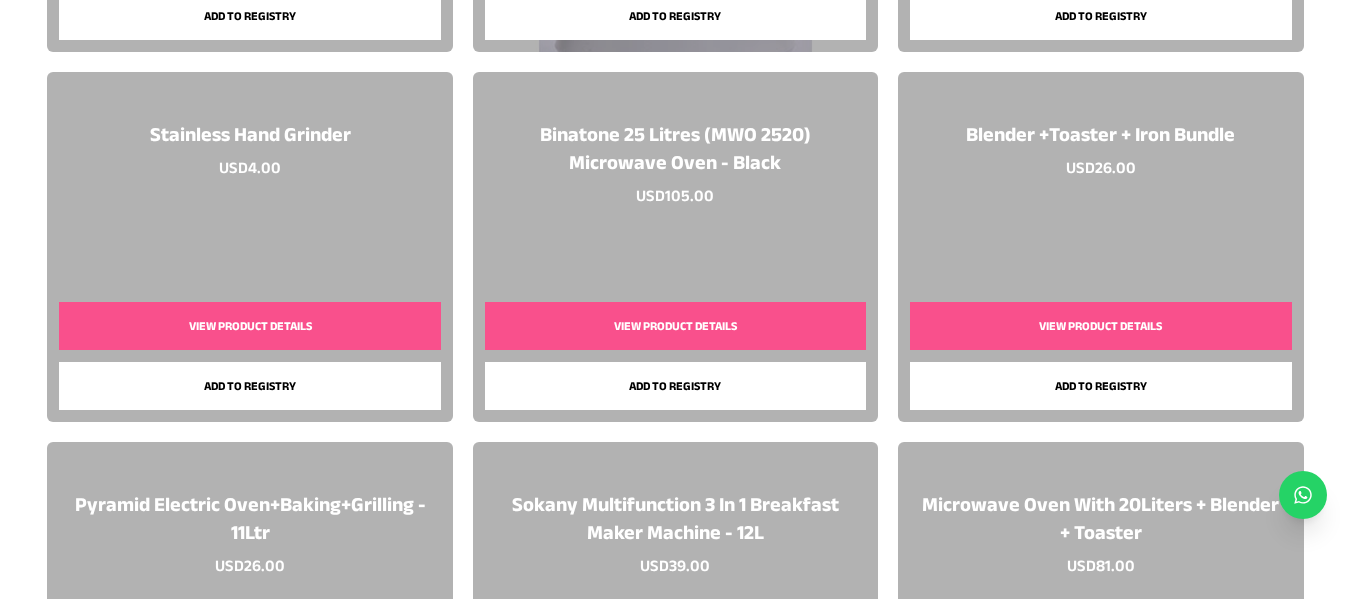 click on "View Product Details" at bounding box center [1100, 326] 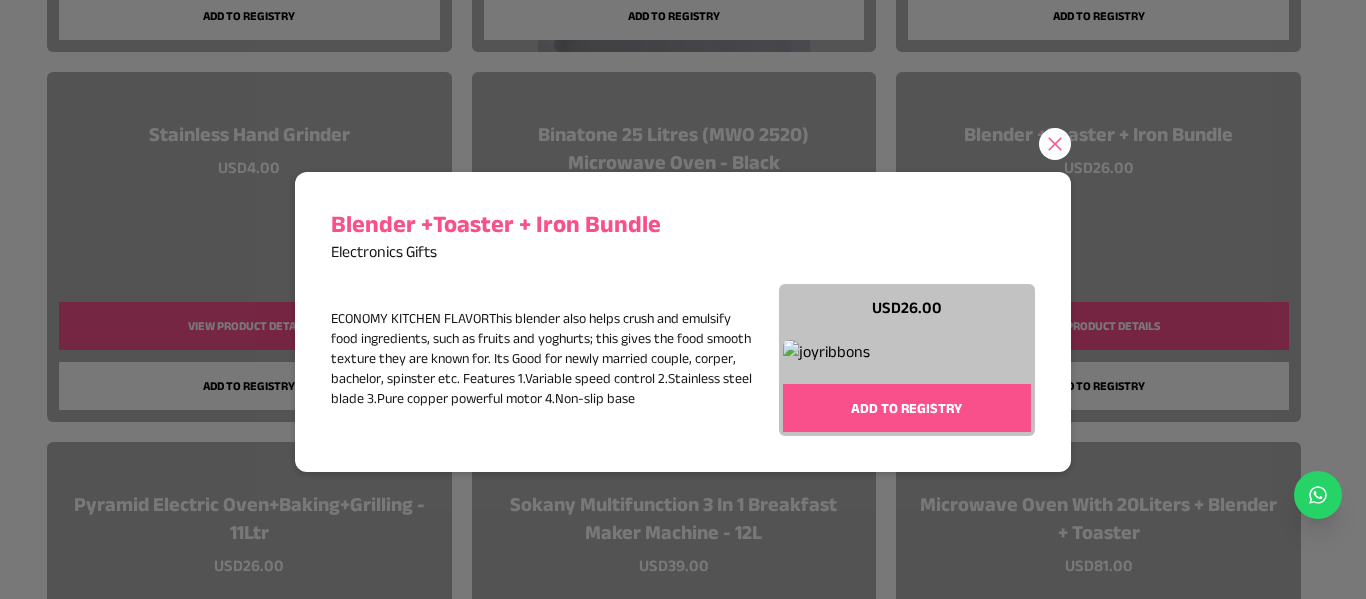 click 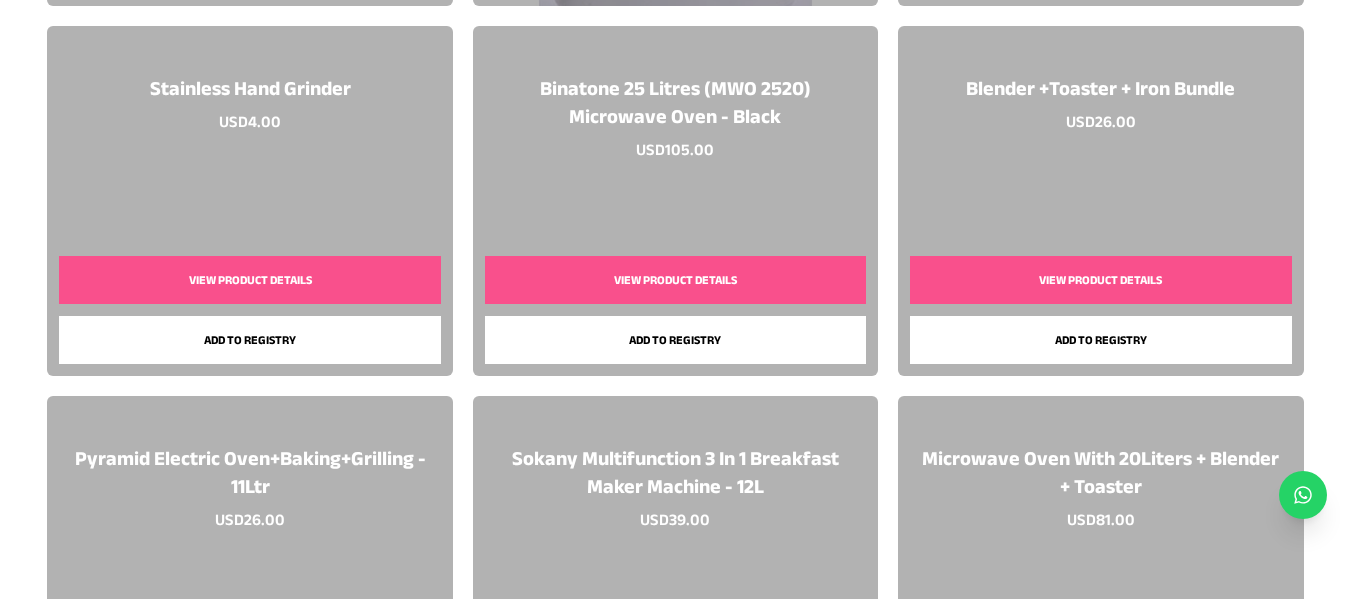 scroll, scrollTop: 4560, scrollLeft: 0, axis: vertical 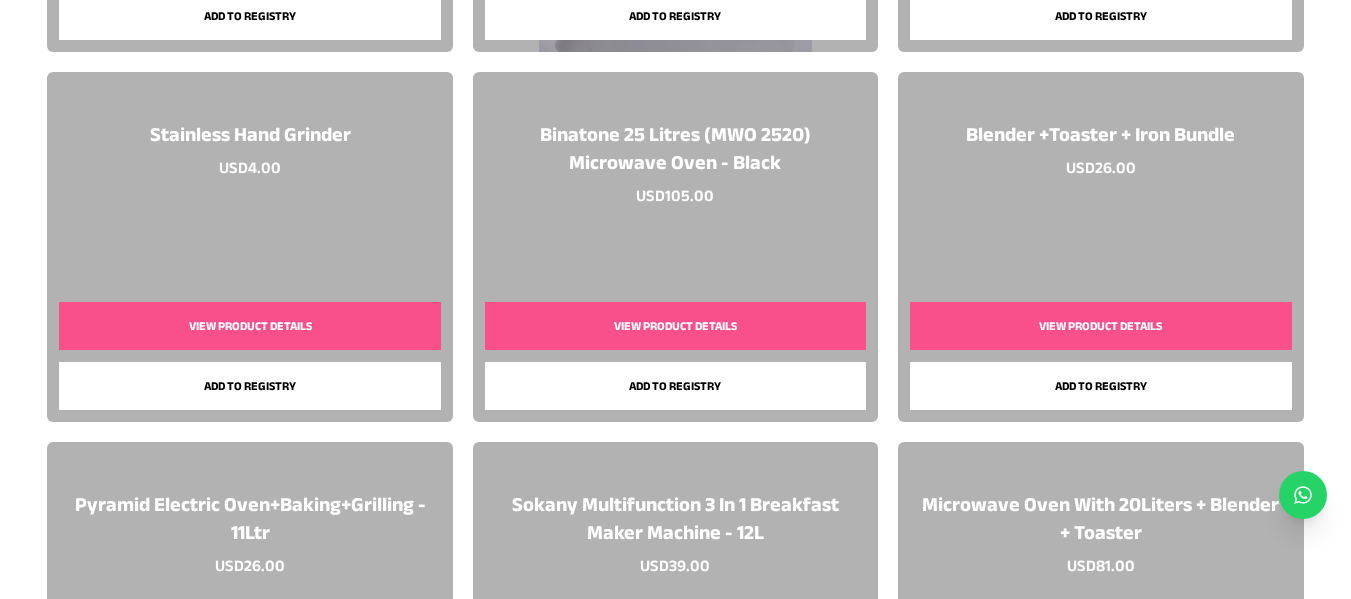 click on "View Product Details" at bounding box center [1100, 326] 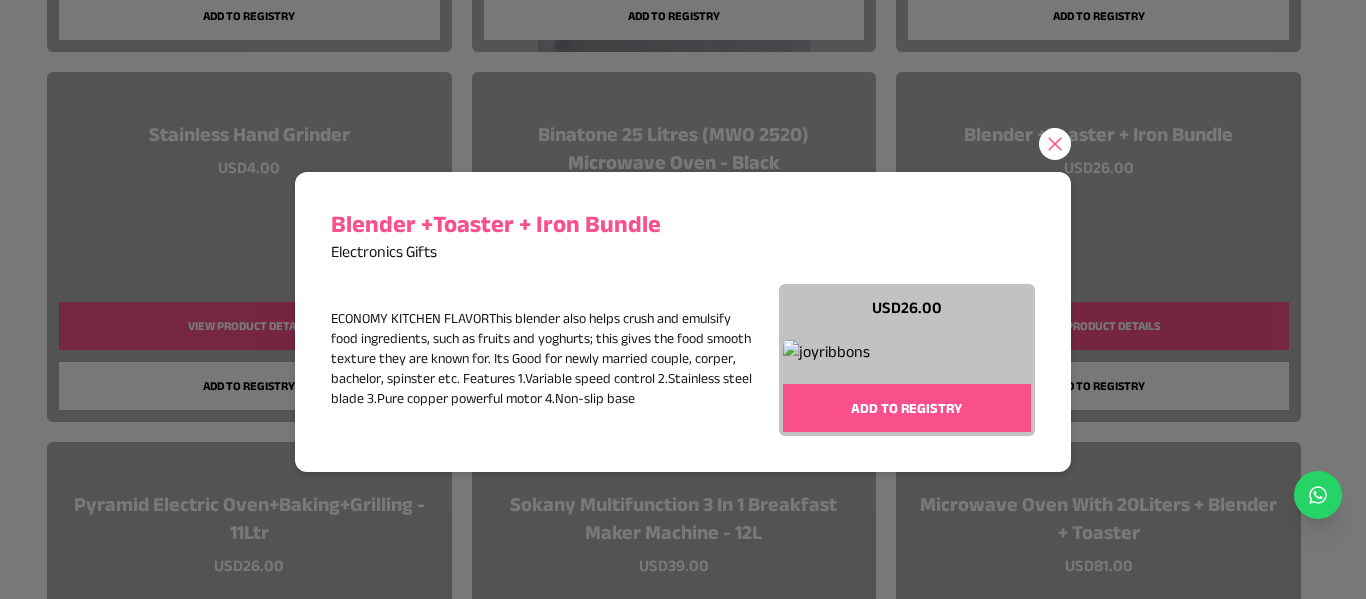 click at bounding box center [907, 352] 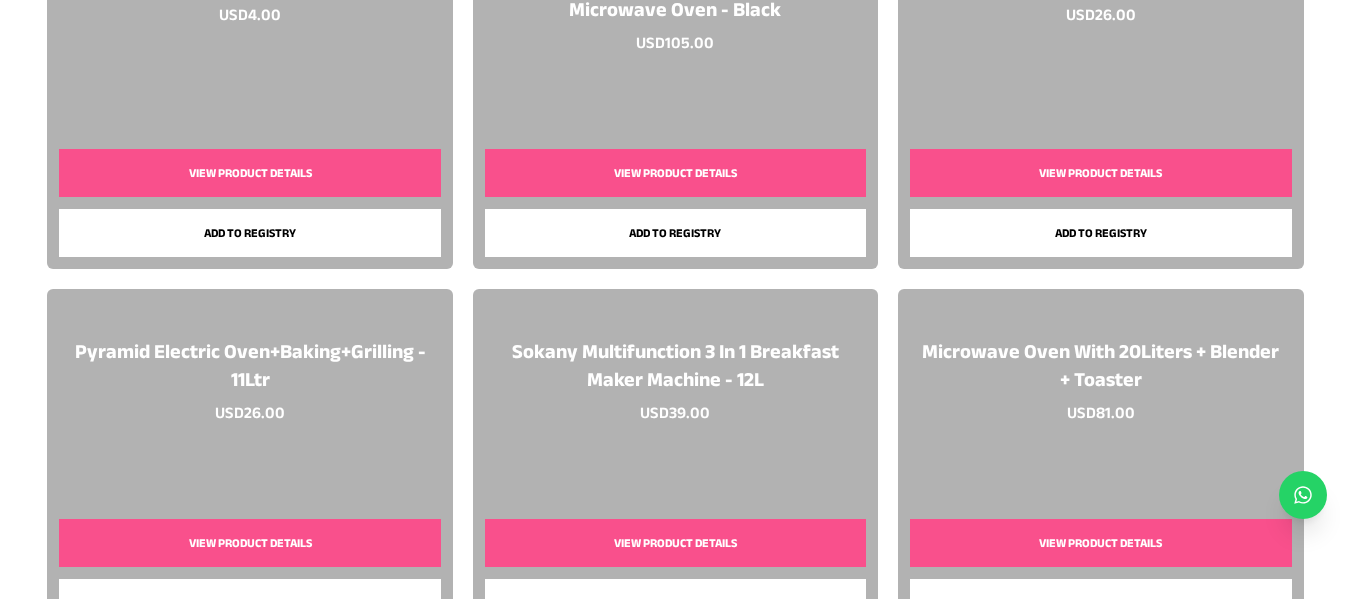 scroll, scrollTop: 4760, scrollLeft: 0, axis: vertical 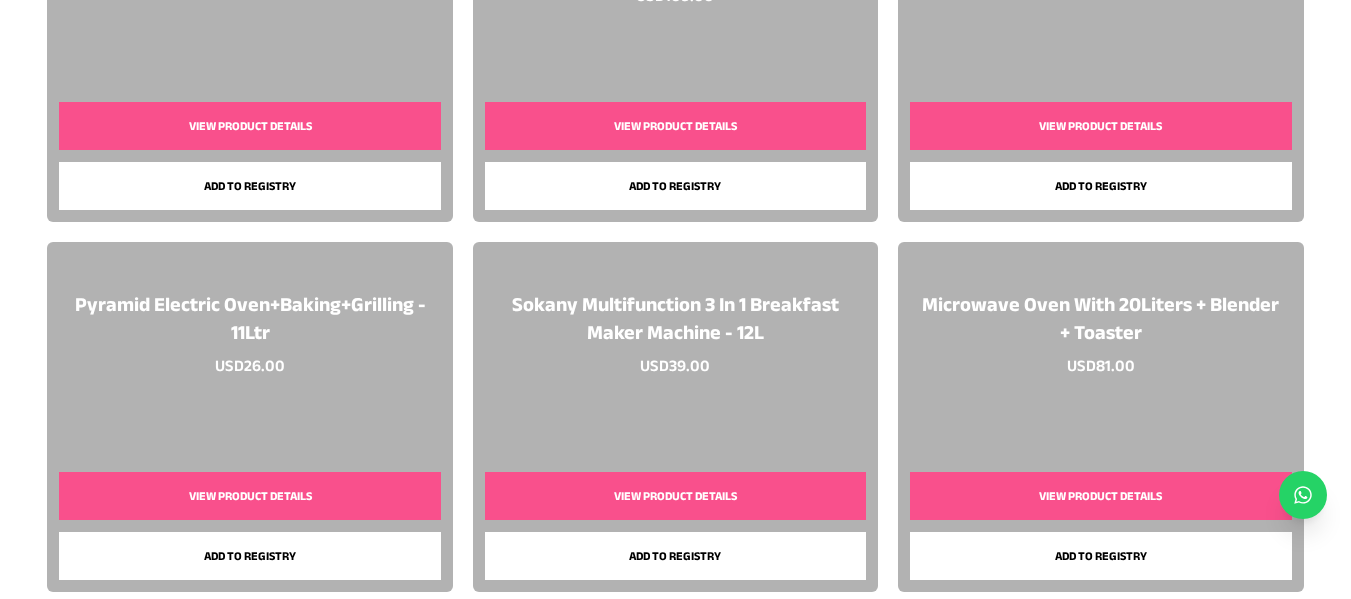 click on "View Product Details" at bounding box center [249, 496] 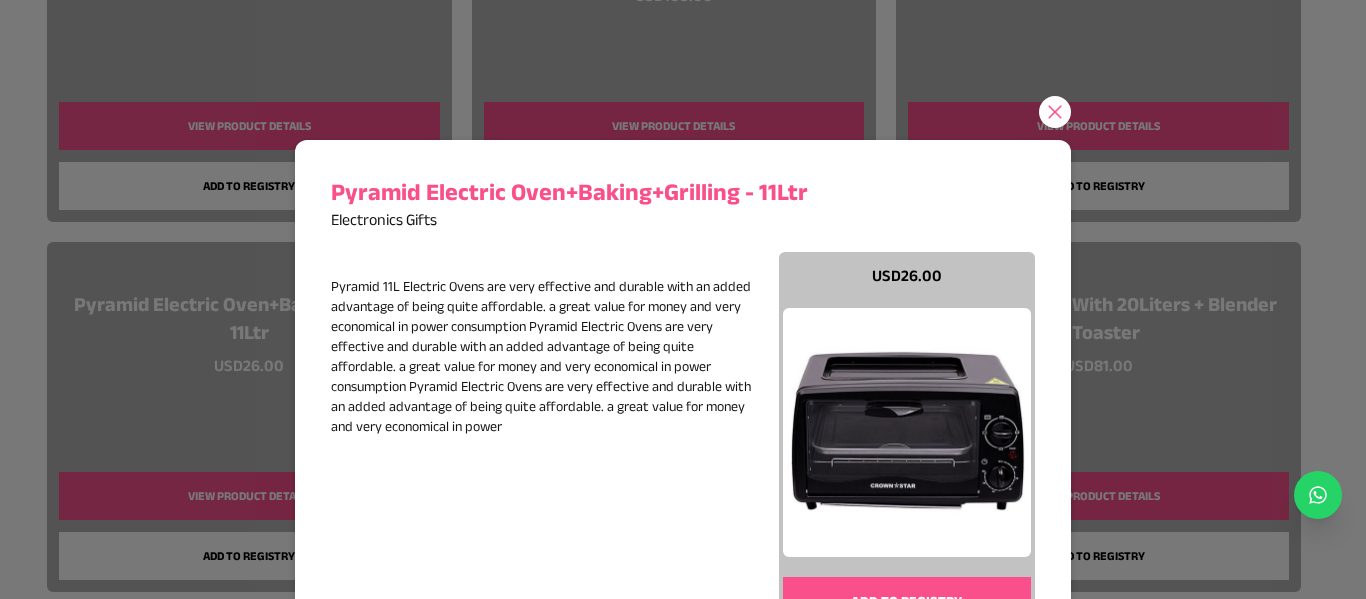 type 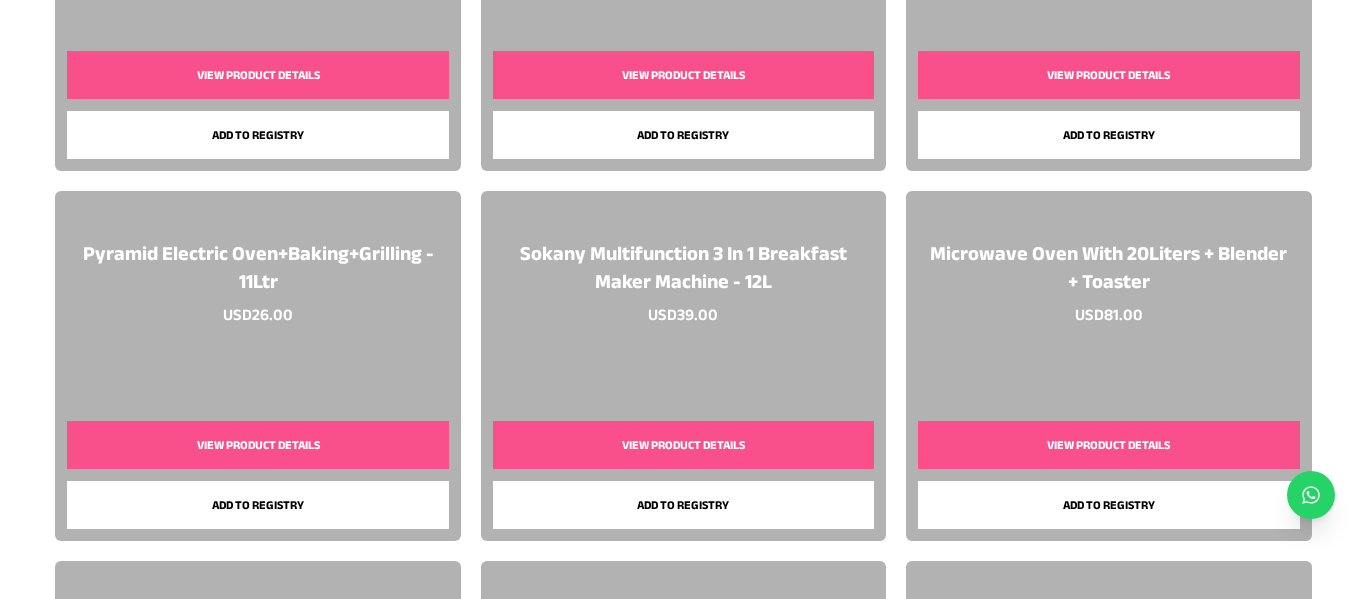 scroll, scrollTop: 4860, scrollLeft: 0, axis: vertical 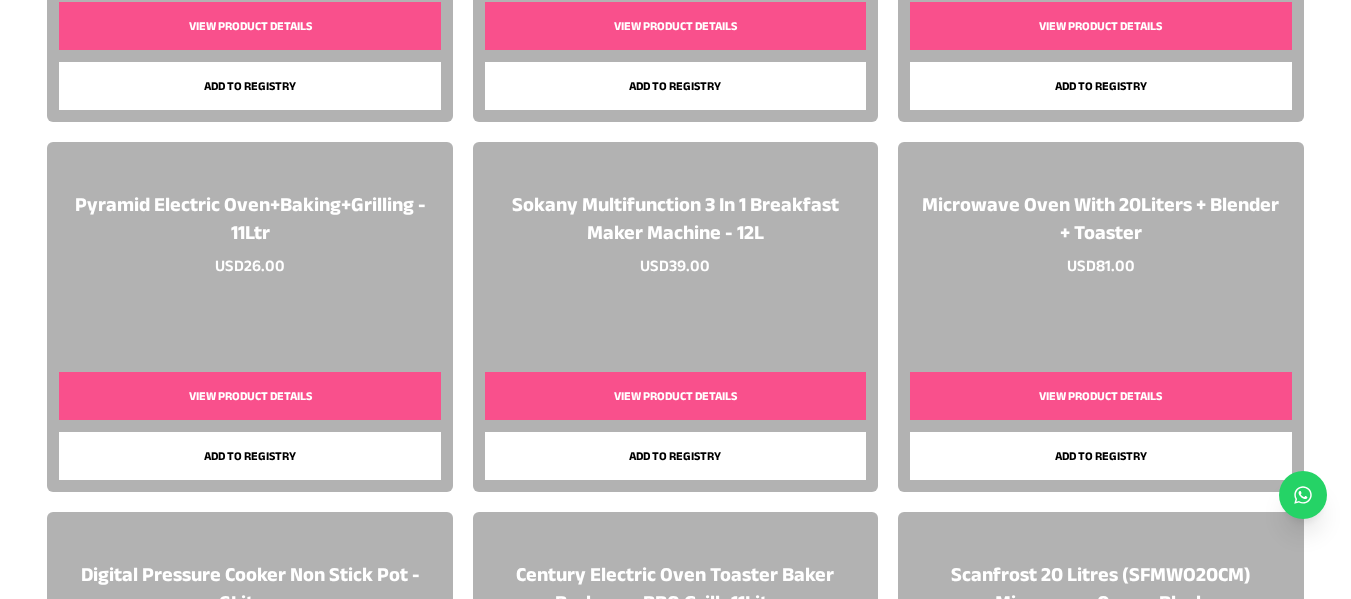 click on "View Product Details" at bounding box center [1100, 396] 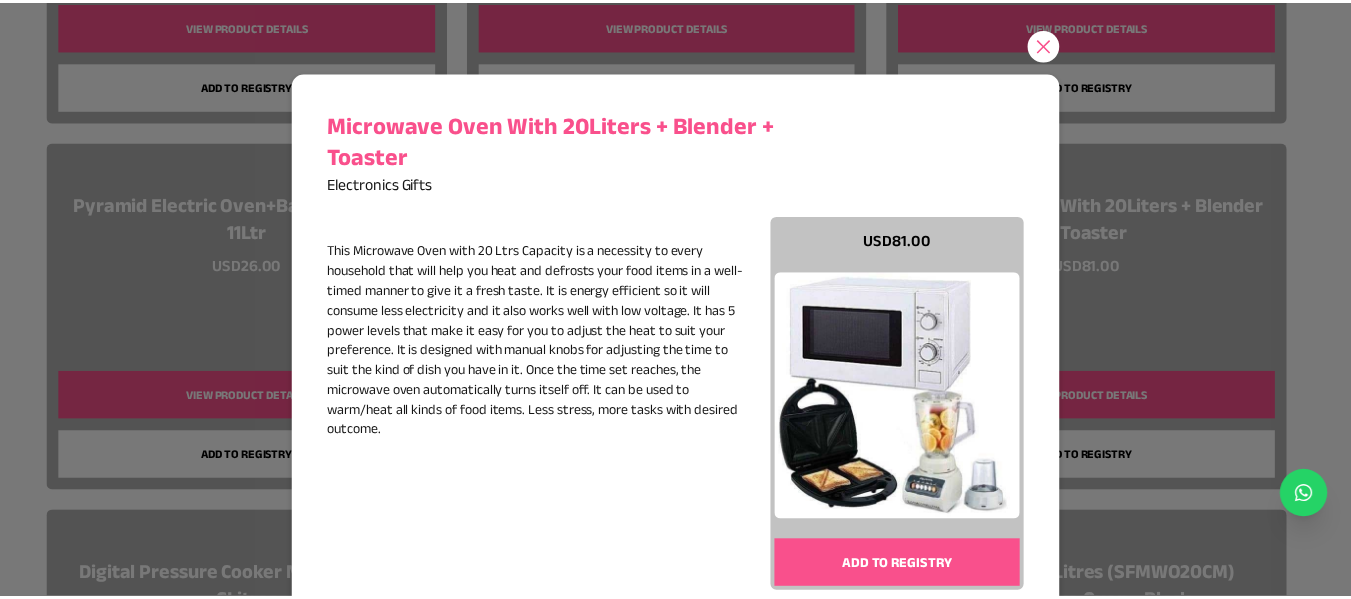 scroll, scrollTop: 100, scrollLeft: 0, axis: vertical 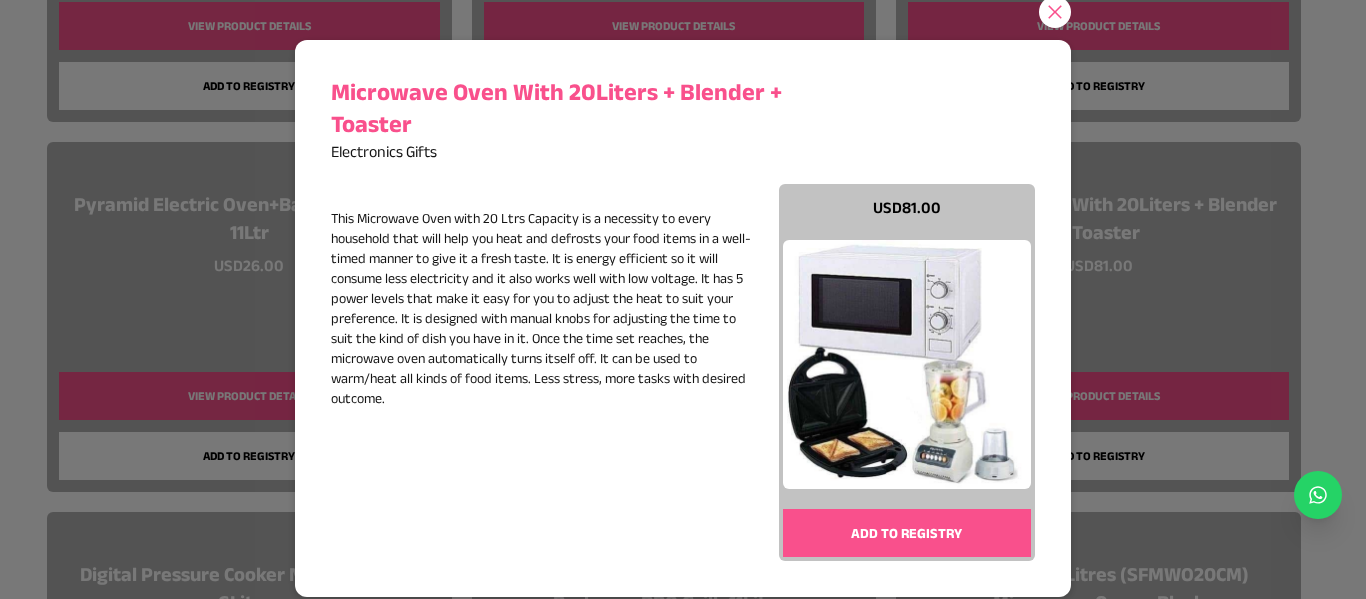 click 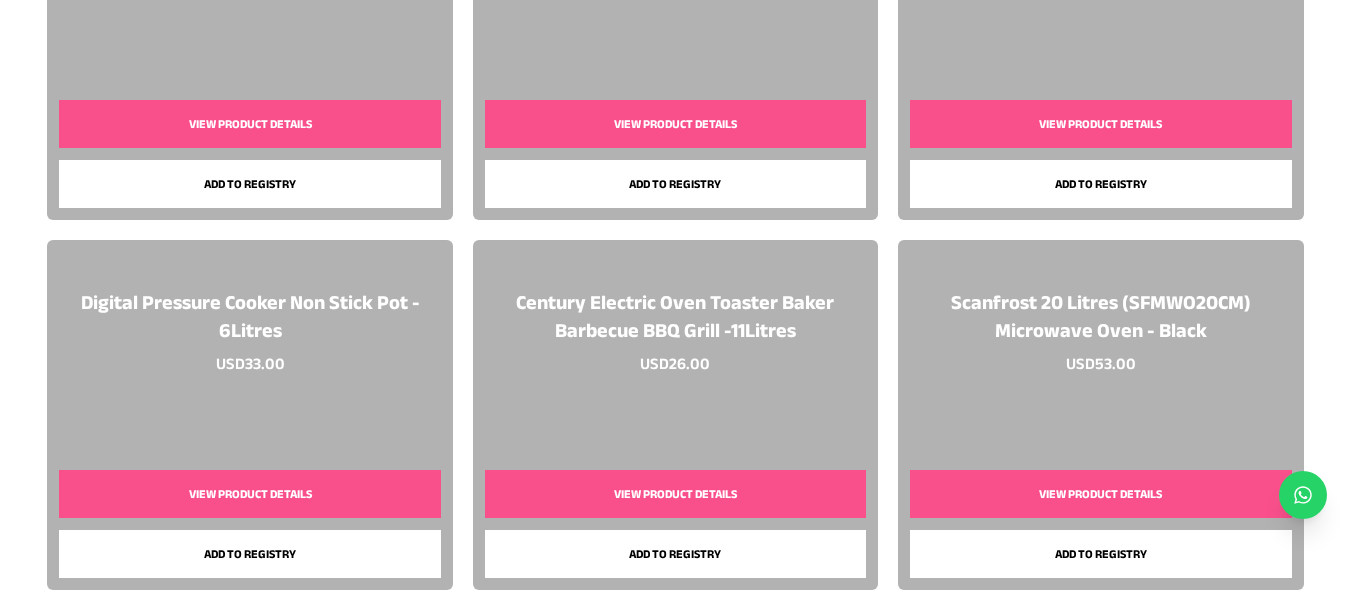 scroll, scrollTop: 5160, scrollLeft: 0, axis: vertical 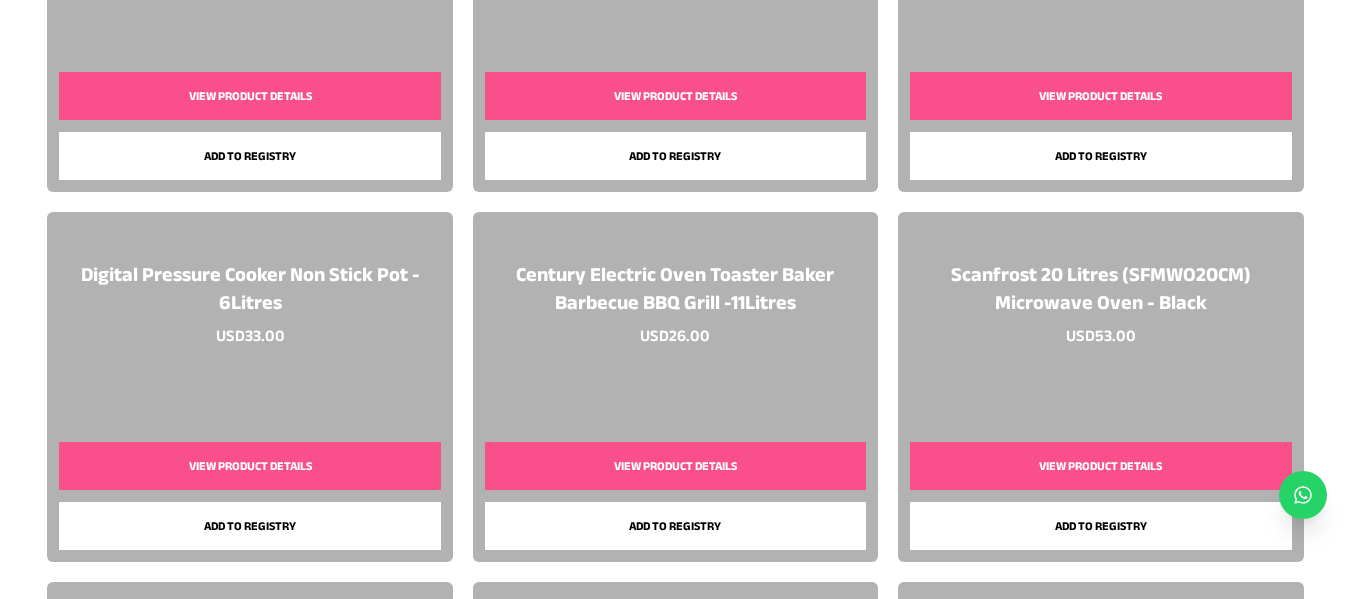 click on "View Product Details" at bounding box center [249, 466] 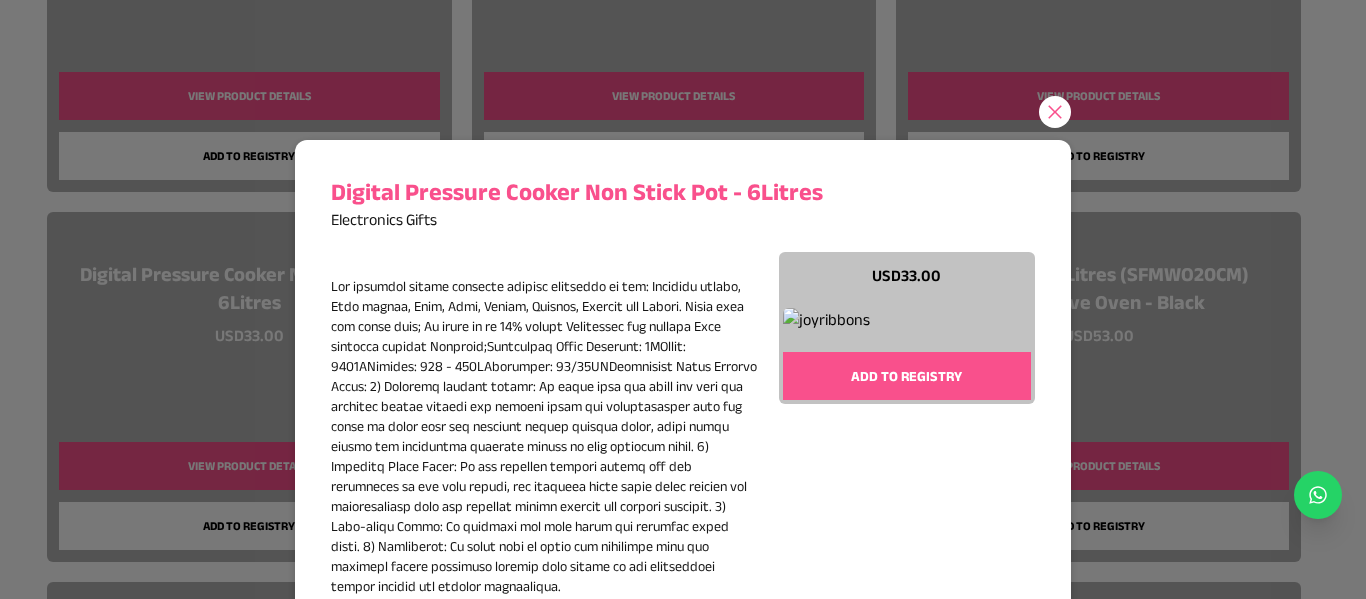 click 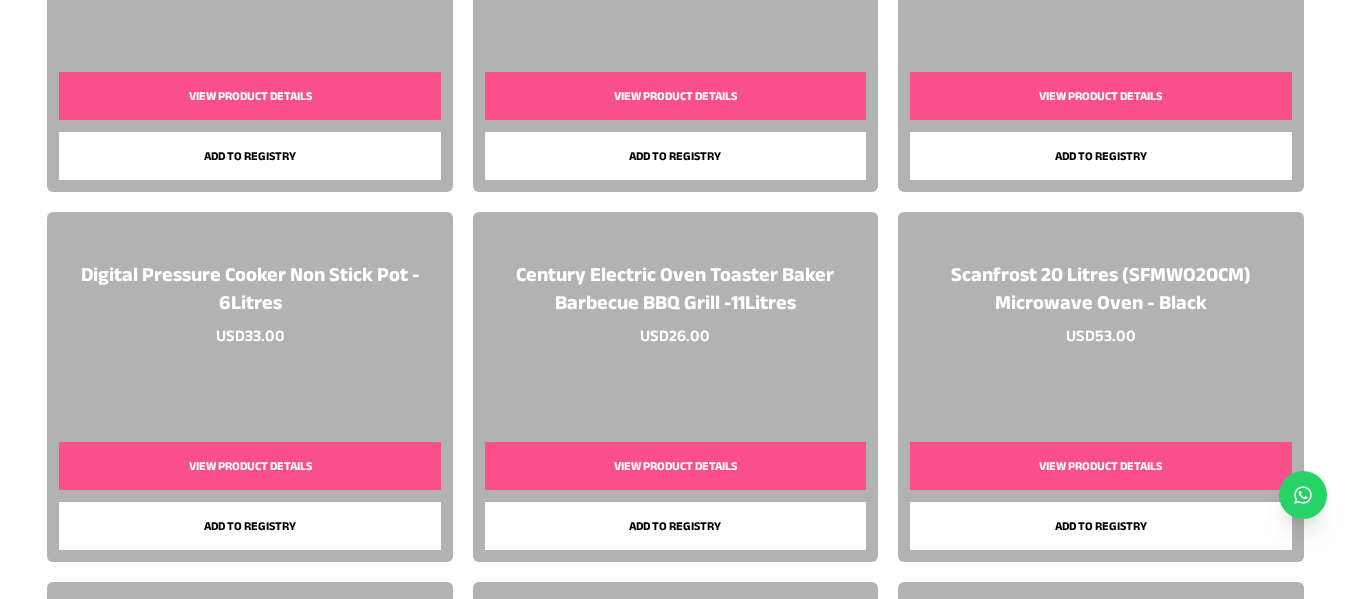 click on "View Product Details" at bounding box center [675, 466] 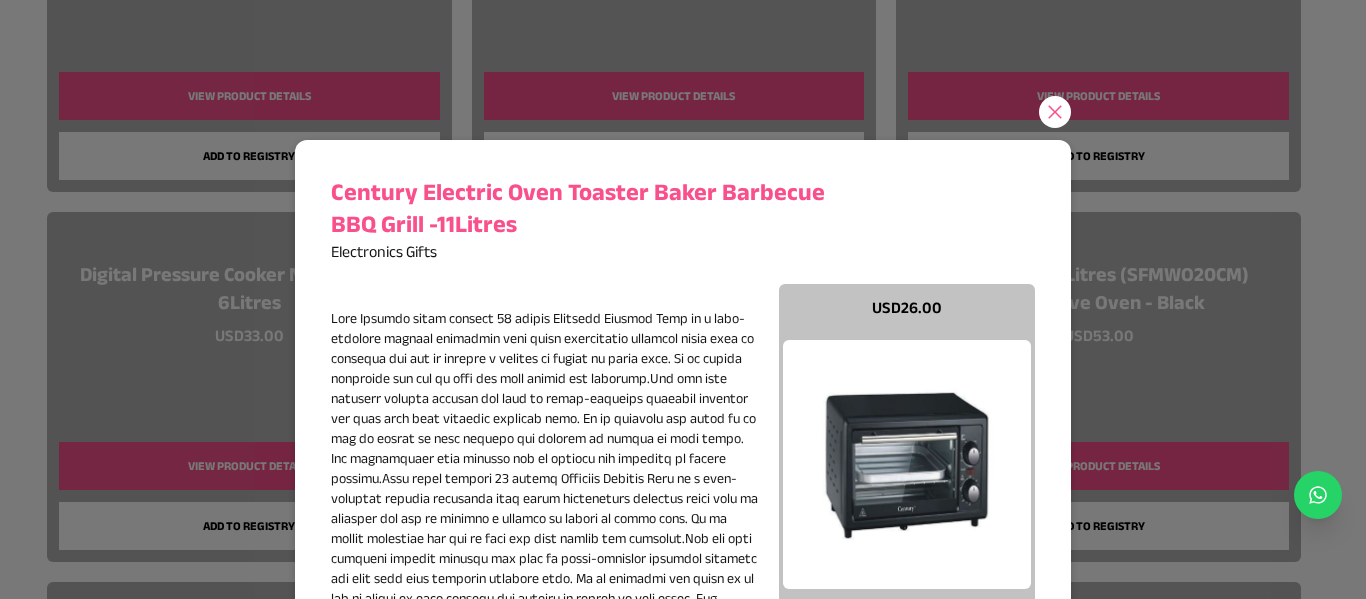 click at bounding box center [683, 112] 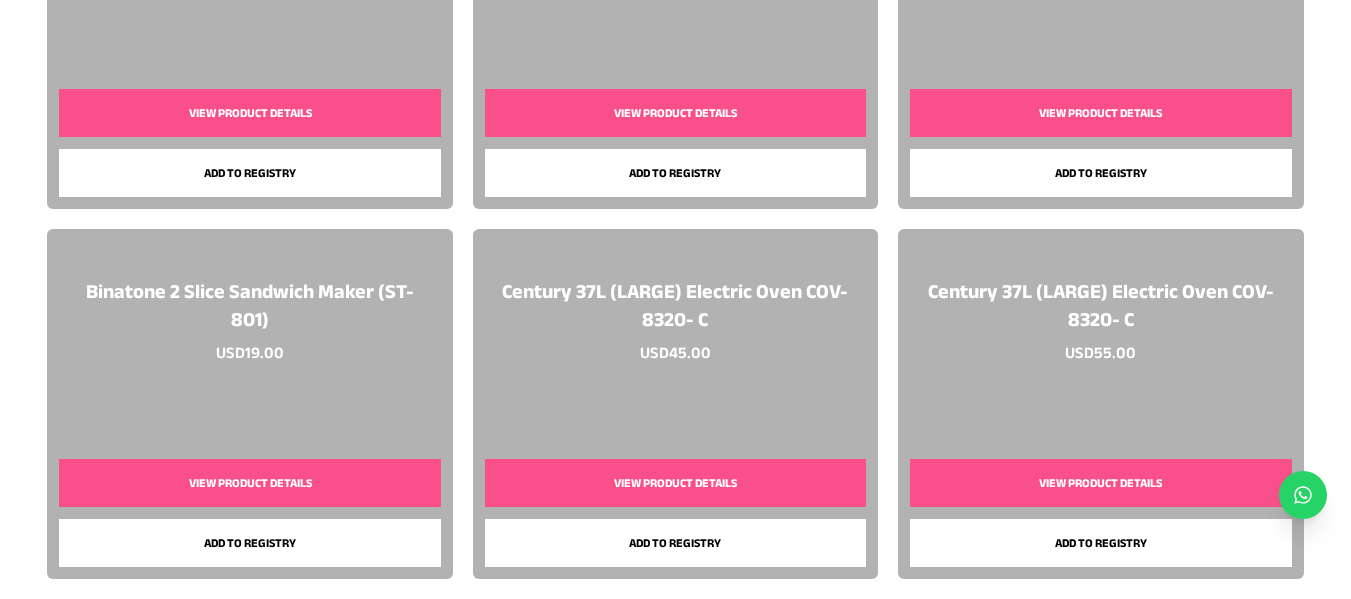 scroll, scrollTop: 5560, scrollLeft: 0, axis: vertical 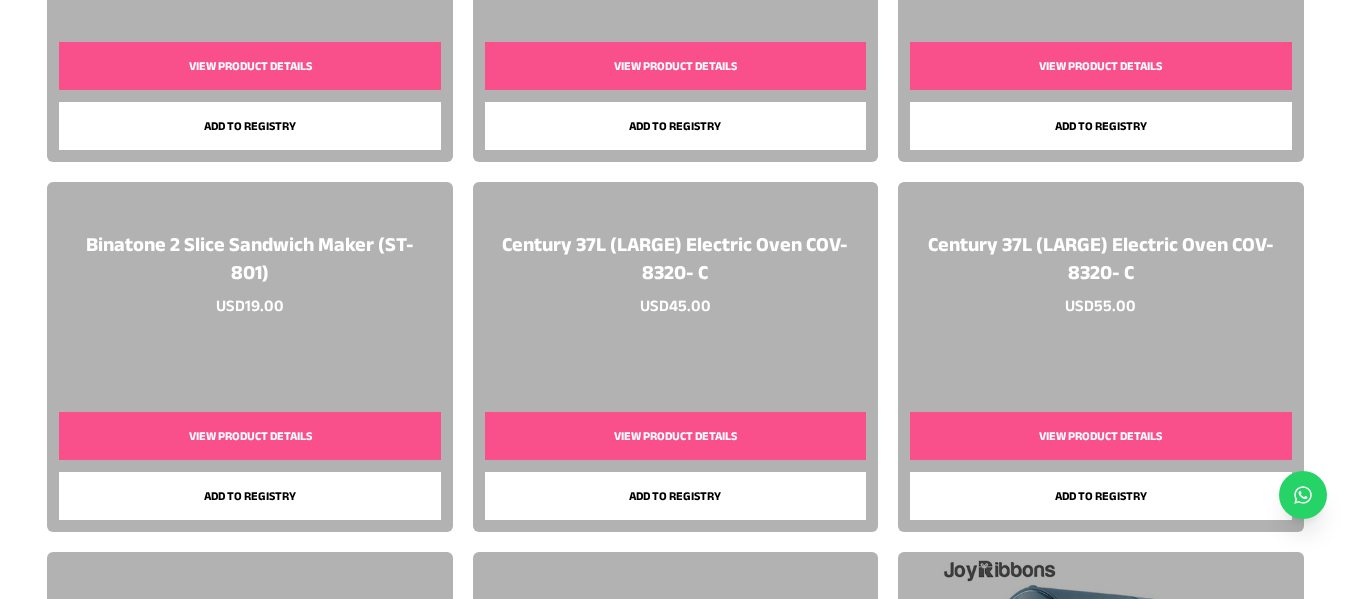 click on "Add to registry" at bounding box center (249, 496) 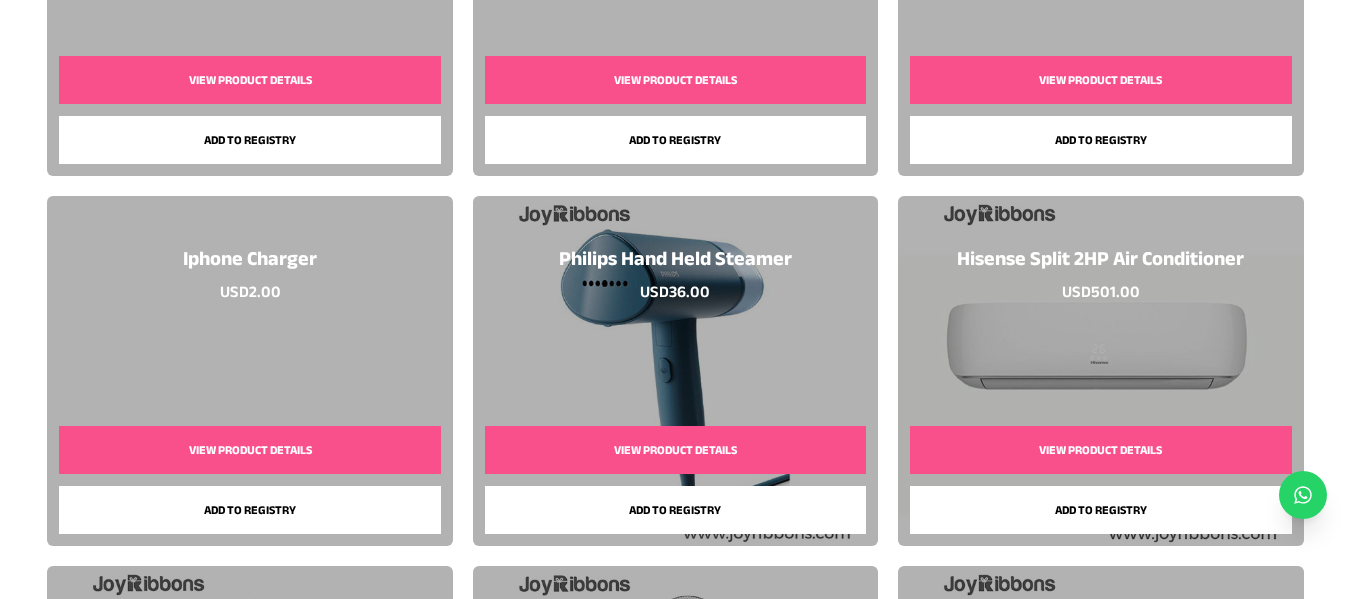scroll, scrollTop: 5960, scrollLeft: 0, axis: vertical 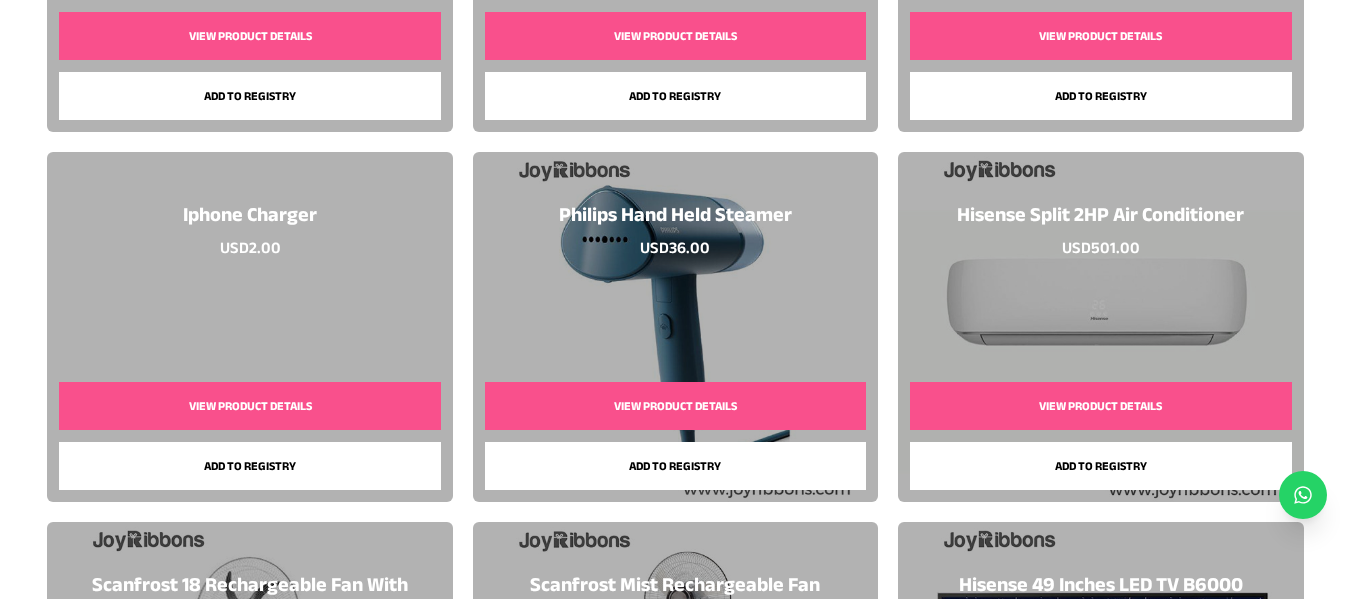 click on "Add to registry" at bounding box center (675, 466) 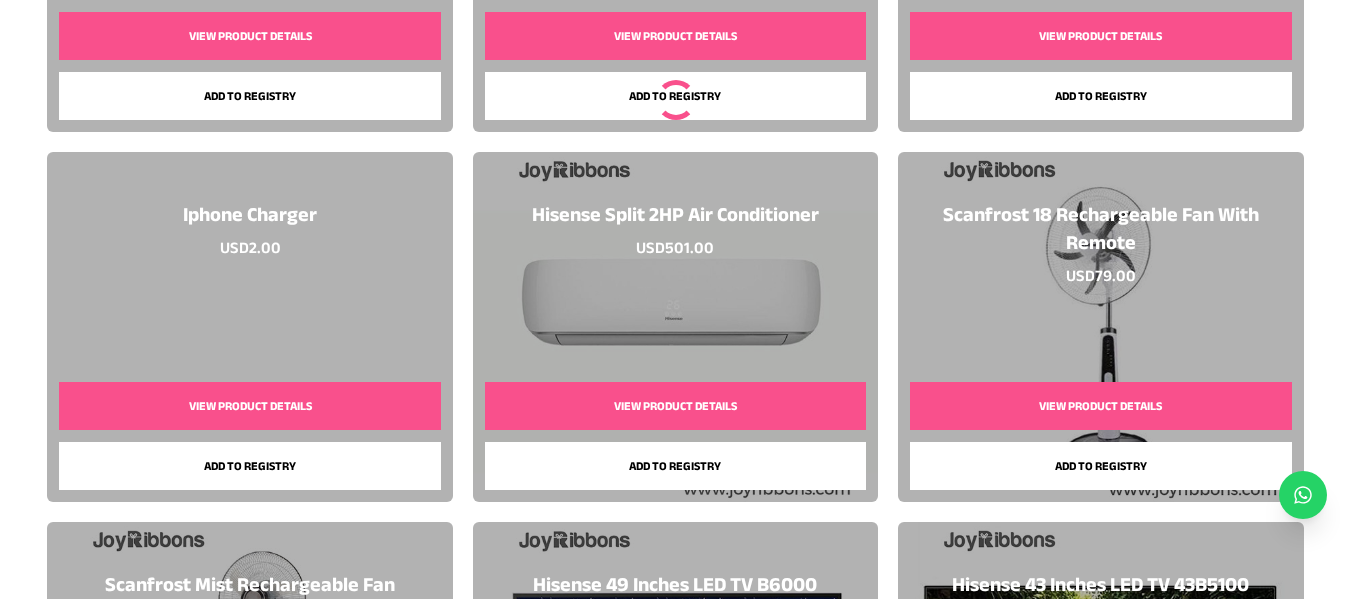 scroll, scrollTop: 5960, scrollLeft: 0, axis: vertical 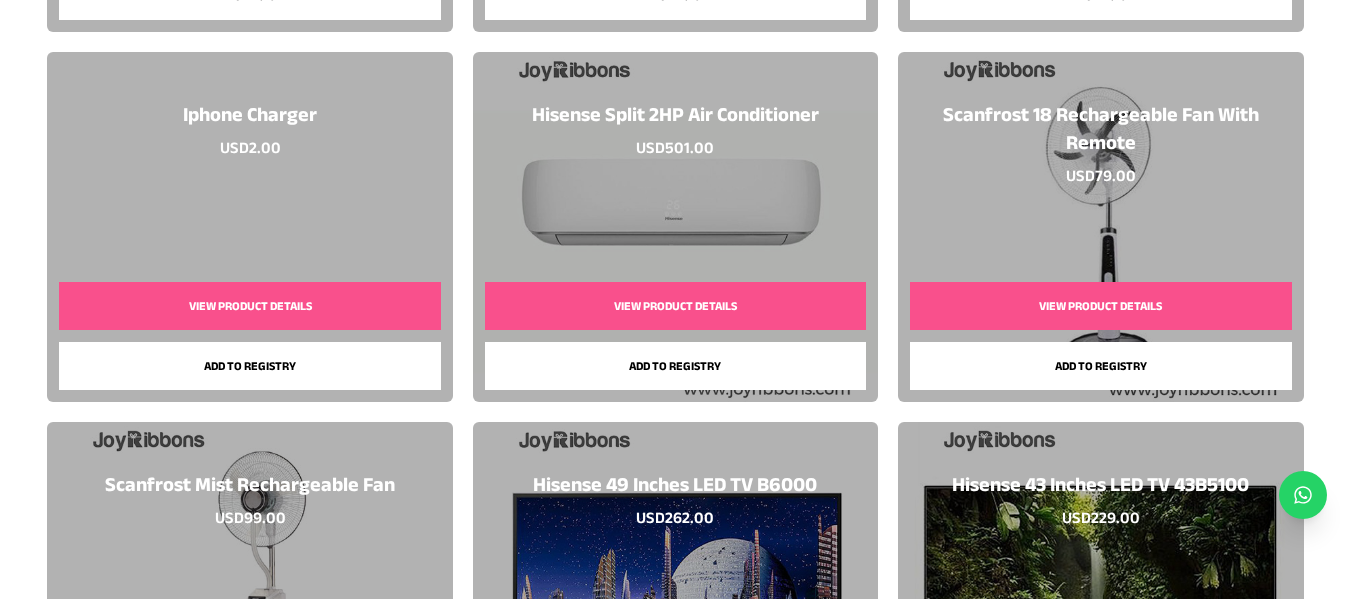 click on "Add to registry" at bounding box center (1100, 366) 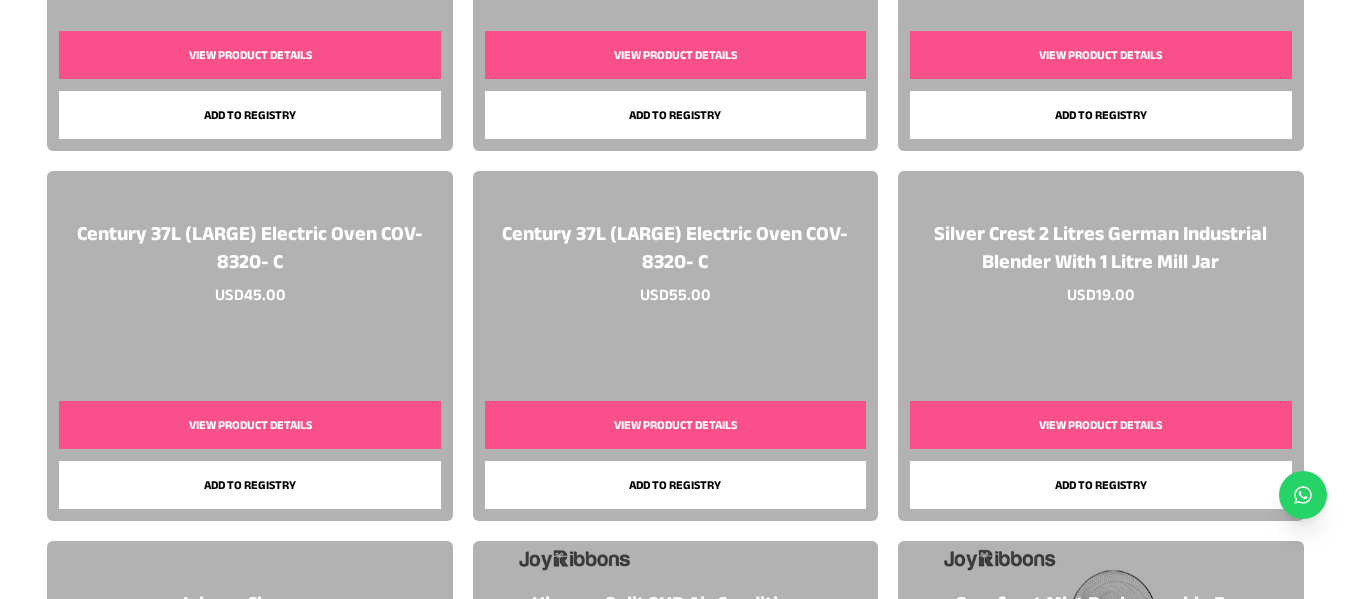 scroll, scrollTop: 5553, scrollLeft: 0, axis: vertical 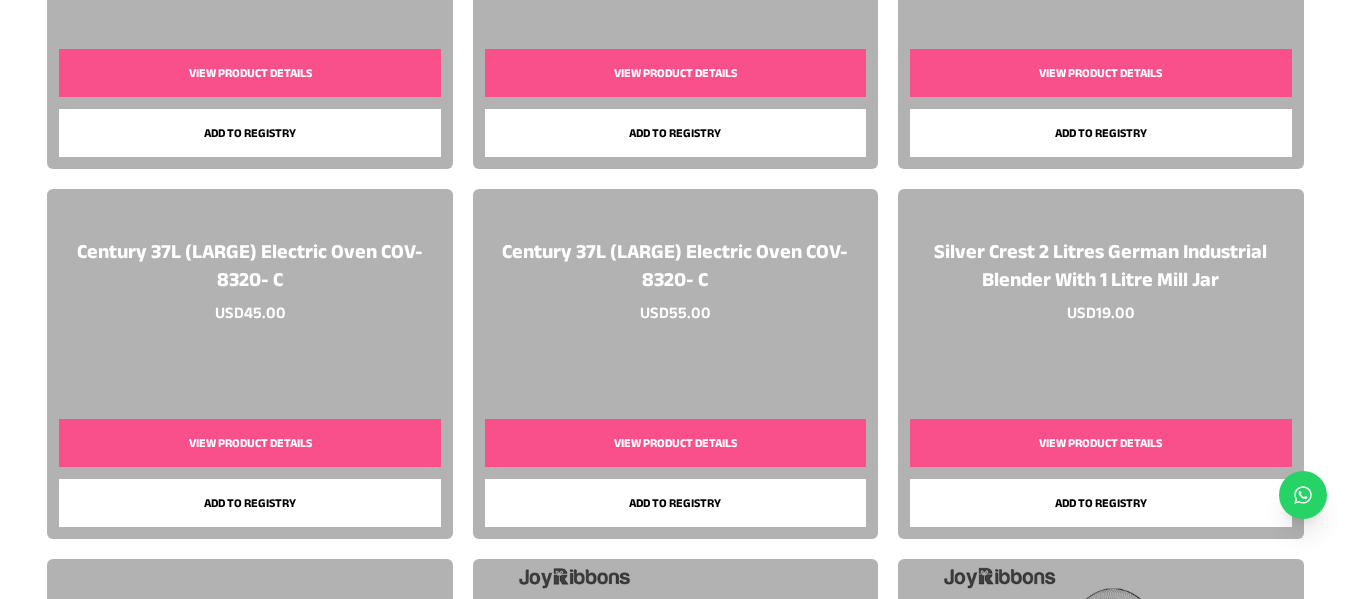 click on "View Product Details" at bounding box center (1100, 443) 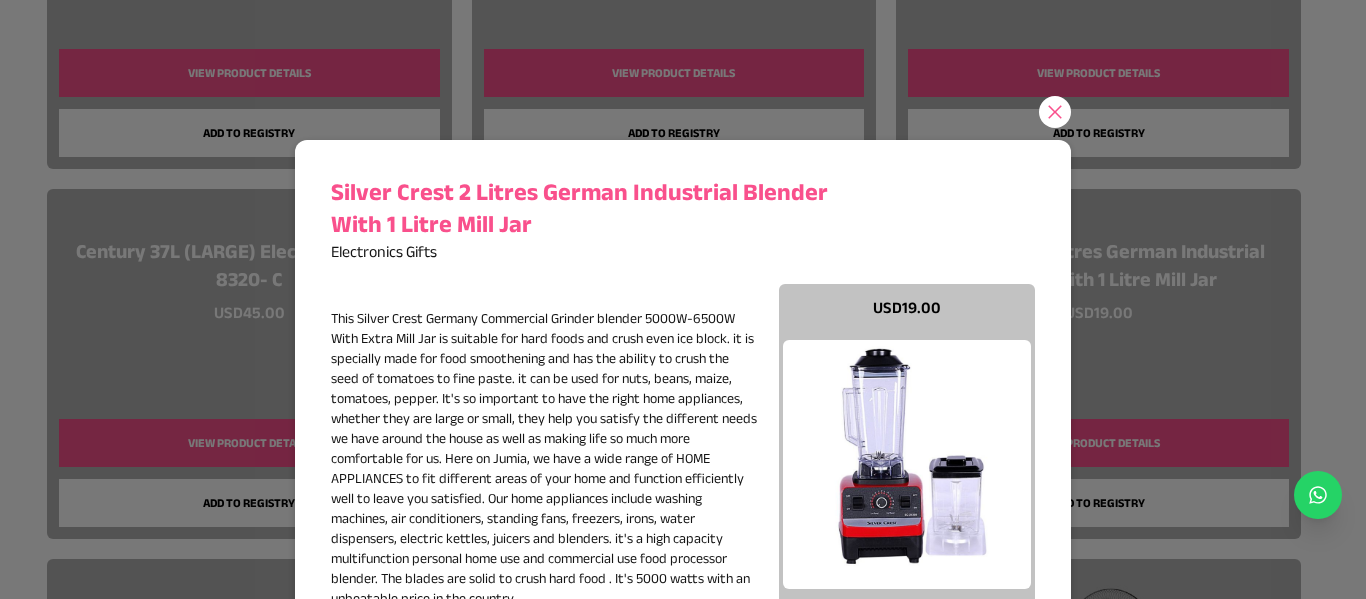 type 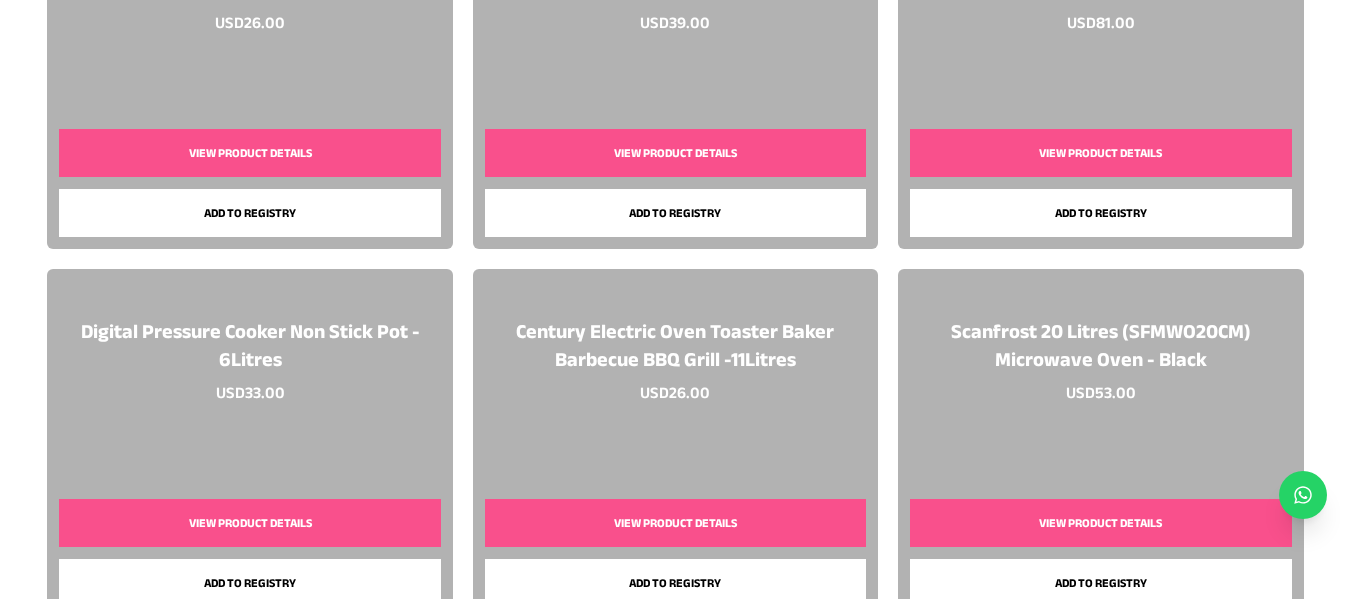 scroll, scrollTop: 5053, scrollLeft: 0, axis: vertical 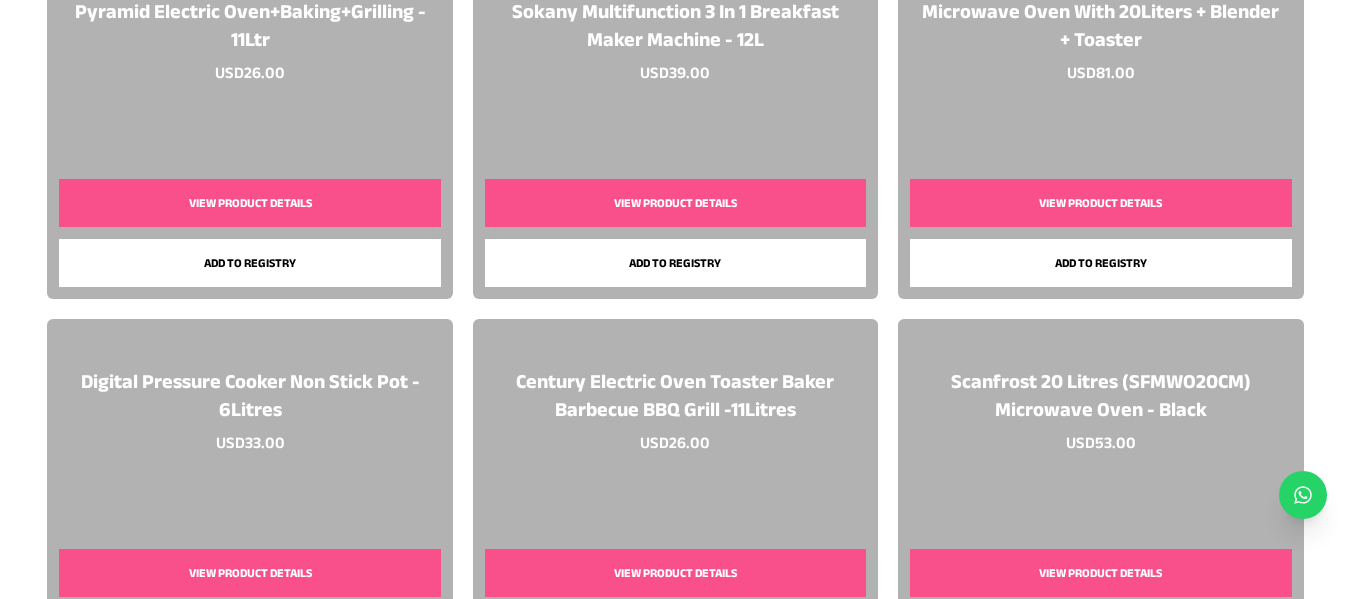 click on "View Product Details" at bounding box center (249, 573) 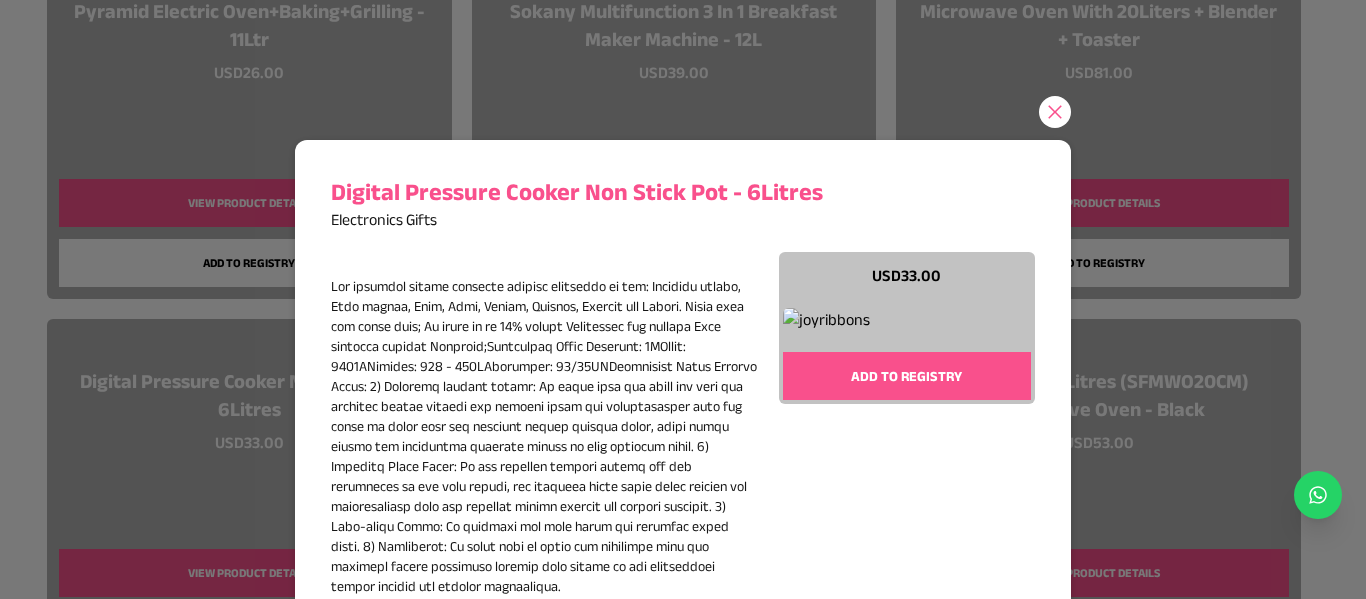 click at bounding box center [1055, 112] 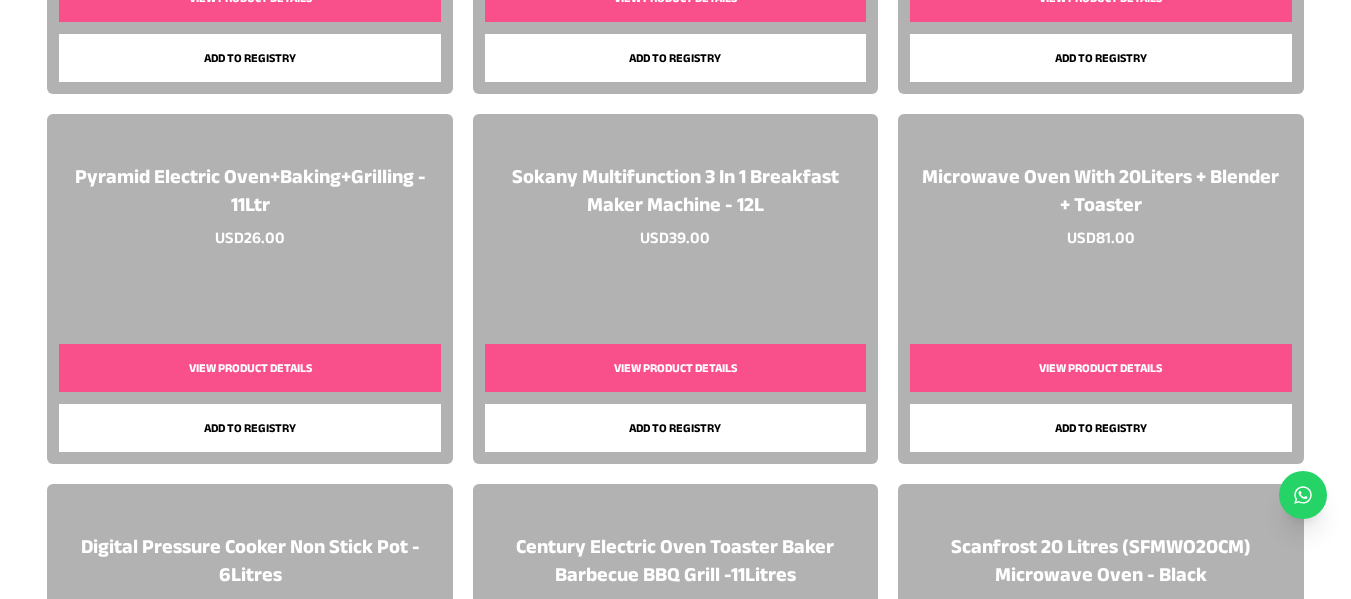 scroll, scrollTop: 4853, scrollLeft: 0, axis: vertical 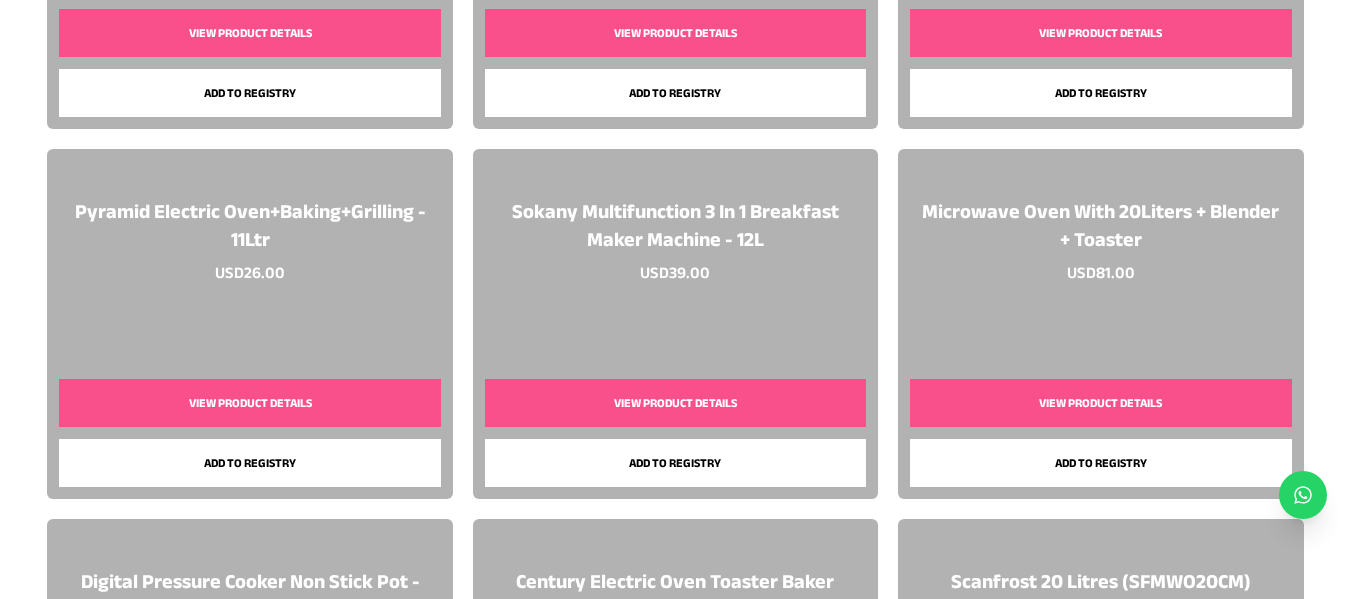 click on "View Product Details" at bounding box center [675, 403] 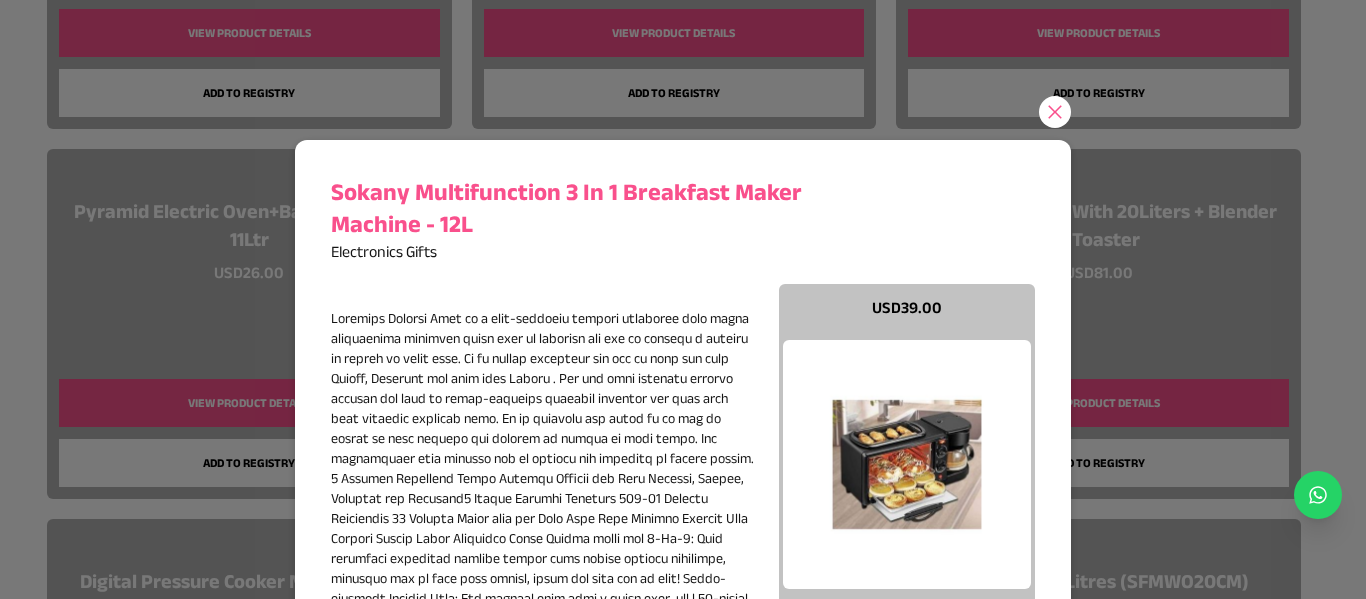 click at bounding box center [1055, 112] 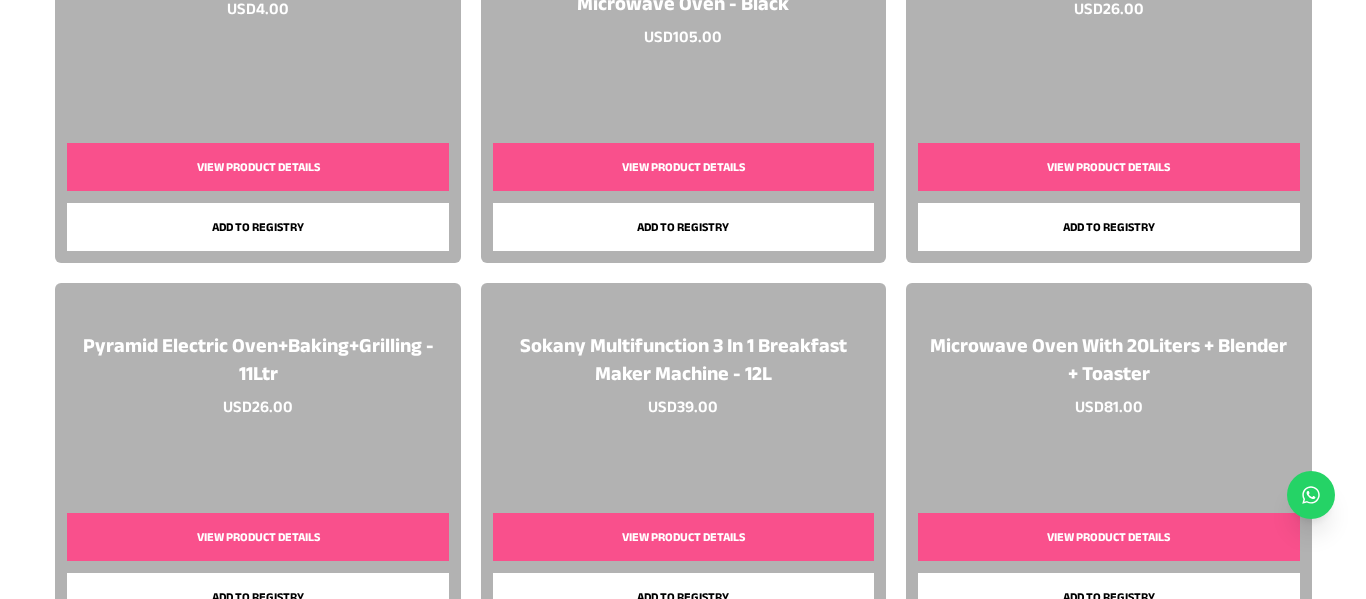 scroll, scrollTop: 4753, scrollLeft: 0, axis: vertical 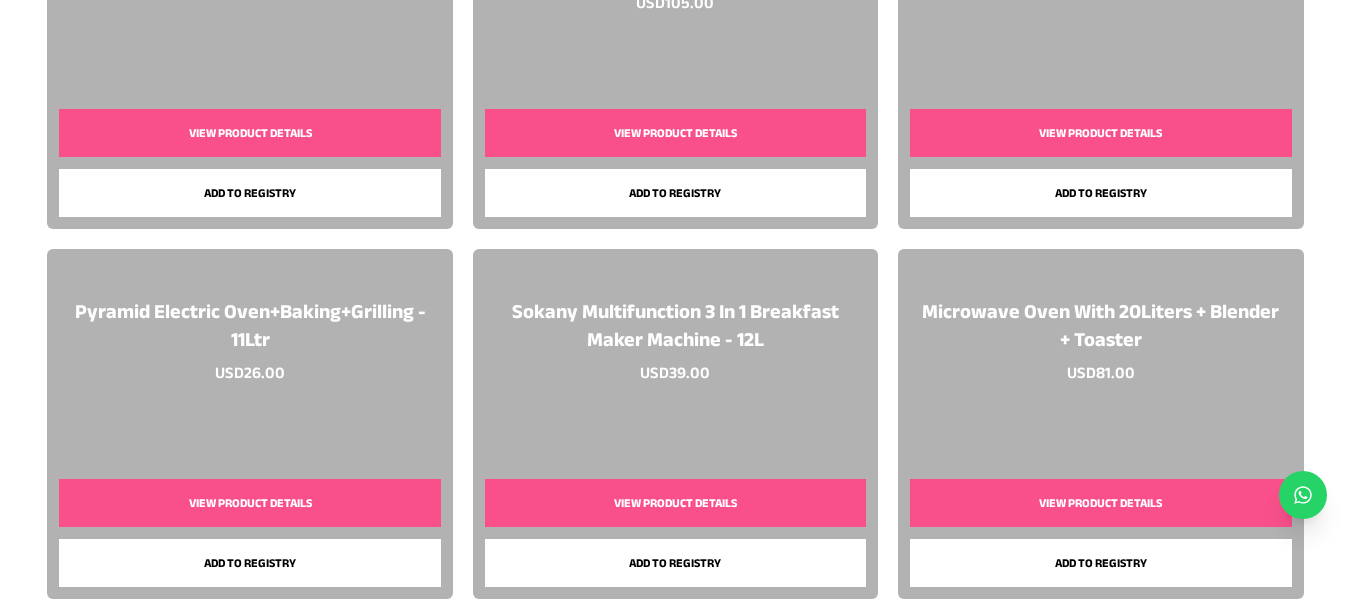 click on "View Product Details" at bounding box center (249, 503) 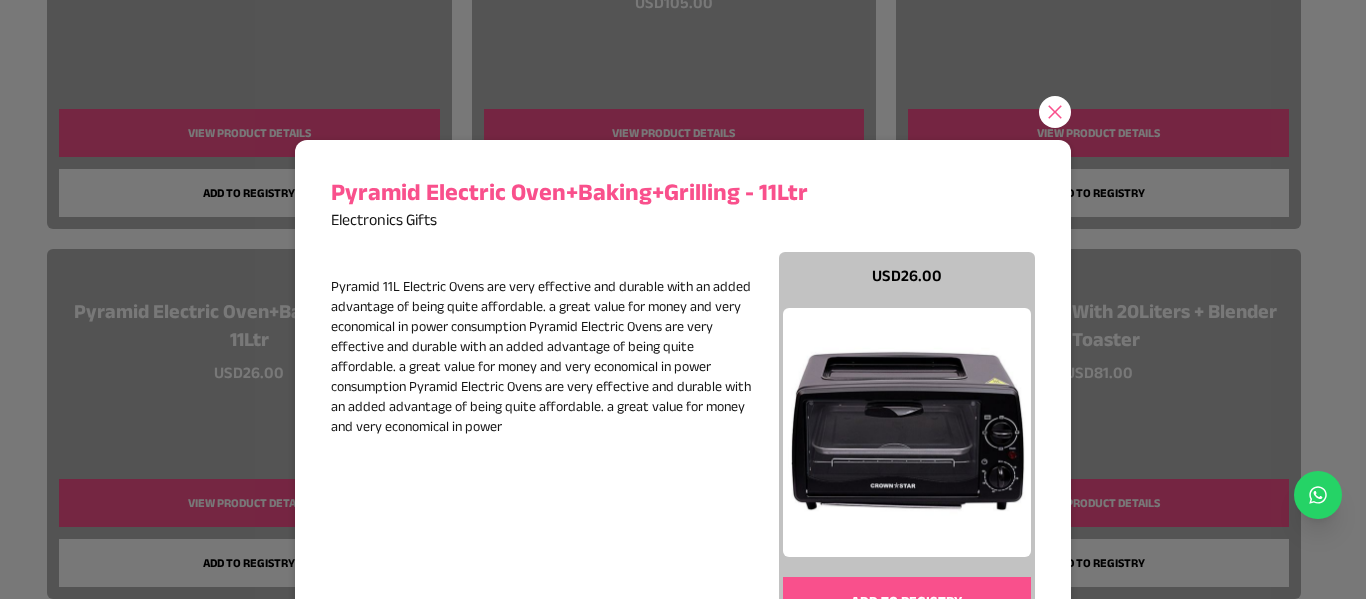 click at bounding box center (1055, 112) 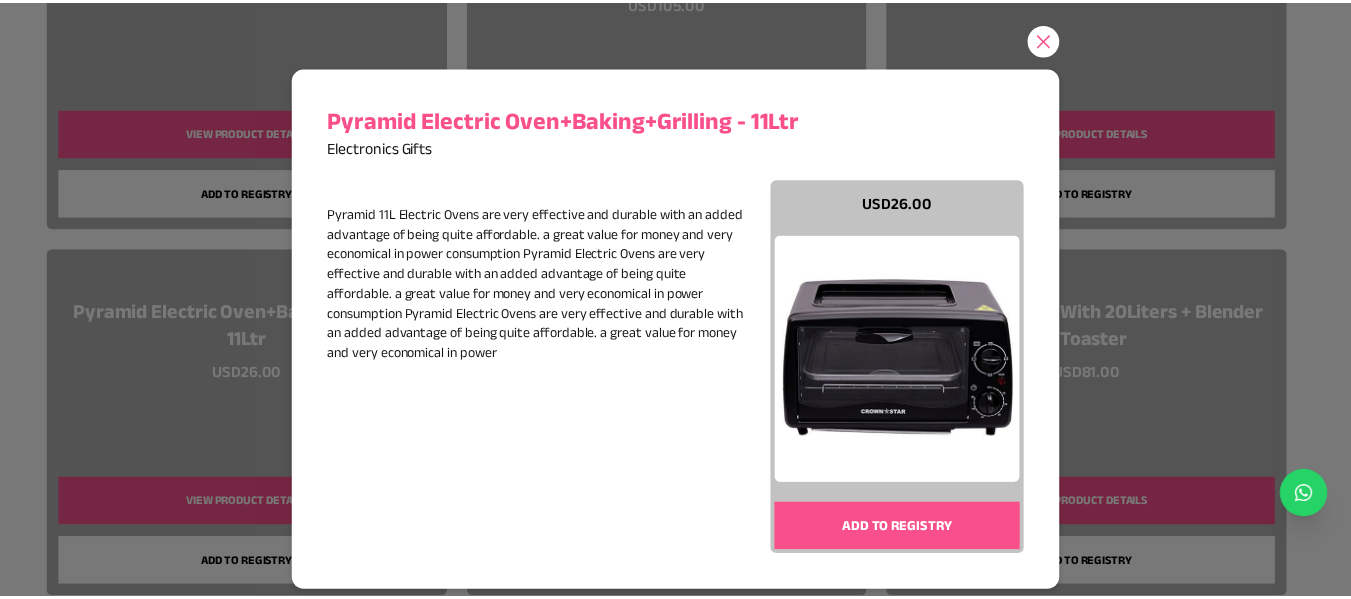 scroll, scrollTop: 0, scrollLeft: 0, axis: both 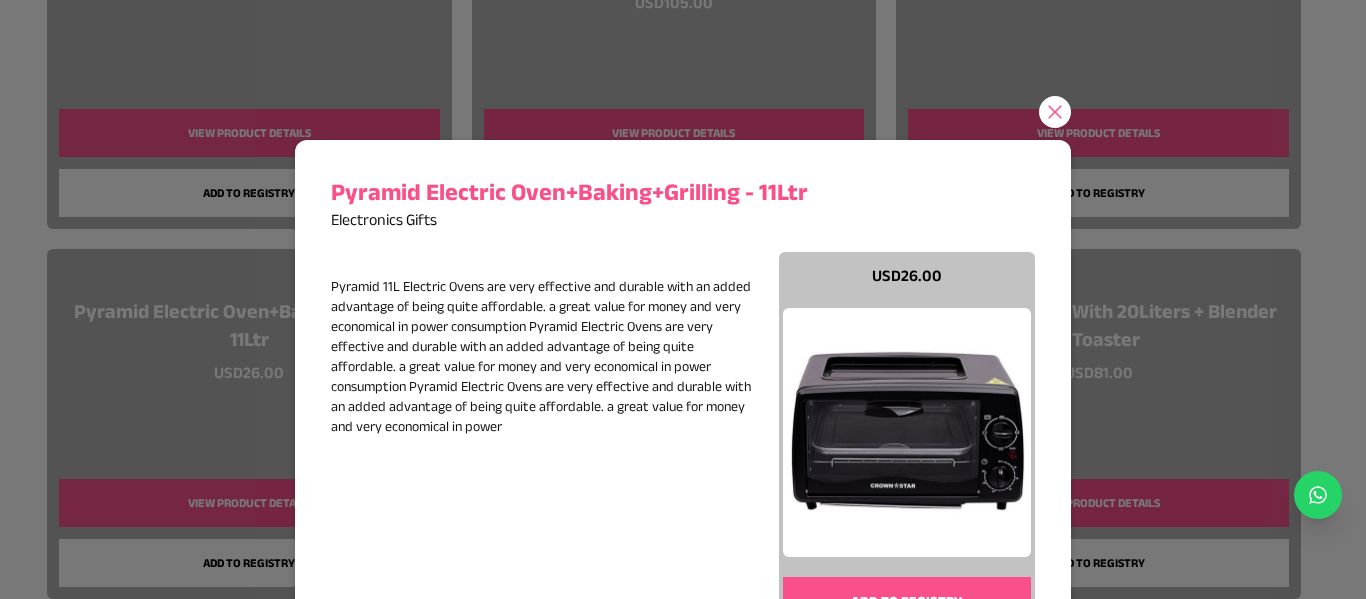 click 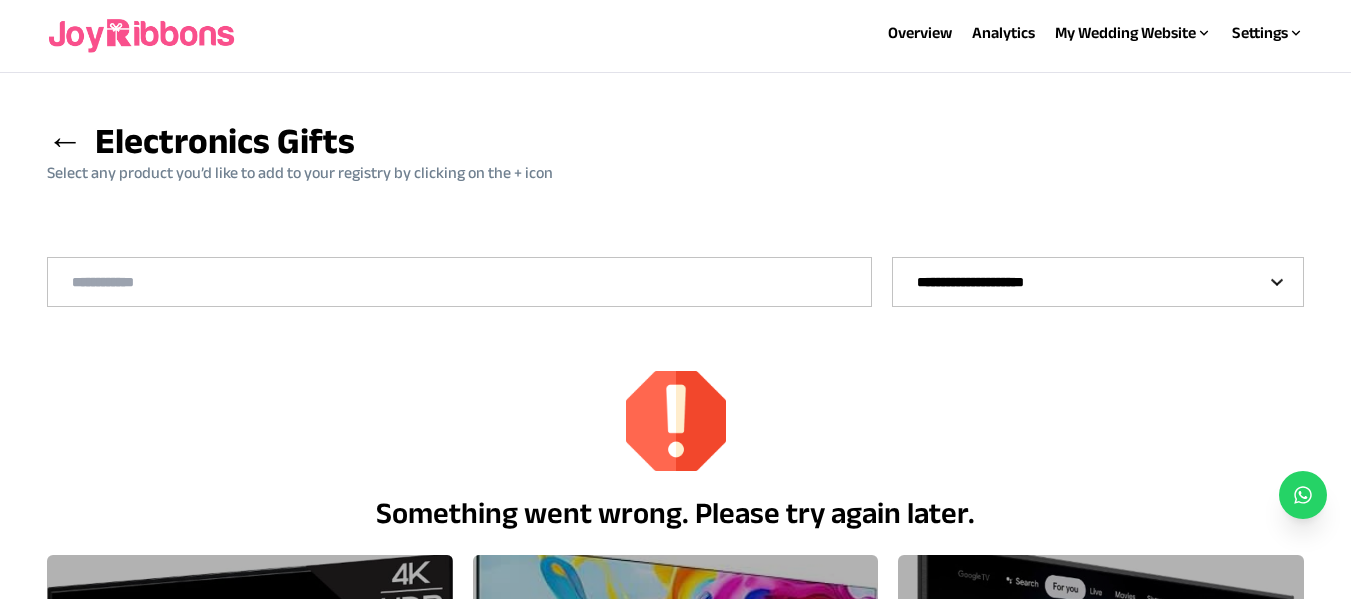 scroll, scrollTop: 0, scrollLeft: 0, axis: both 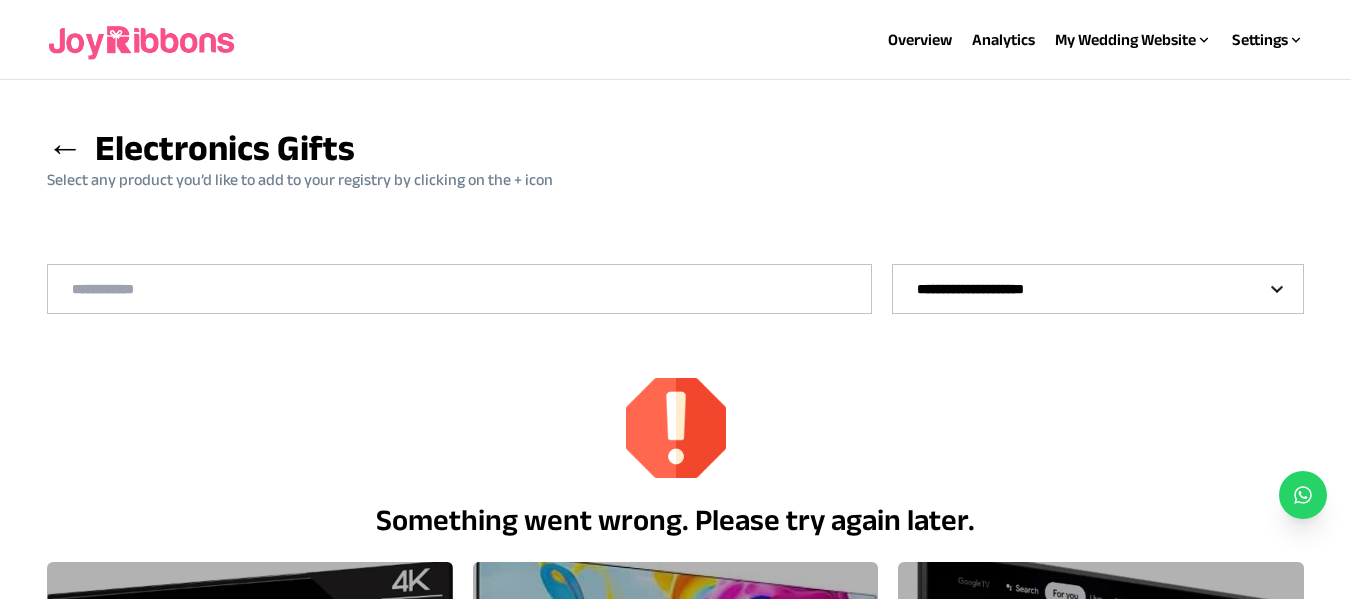 click on "**********" at bounding box center (1098, 289) 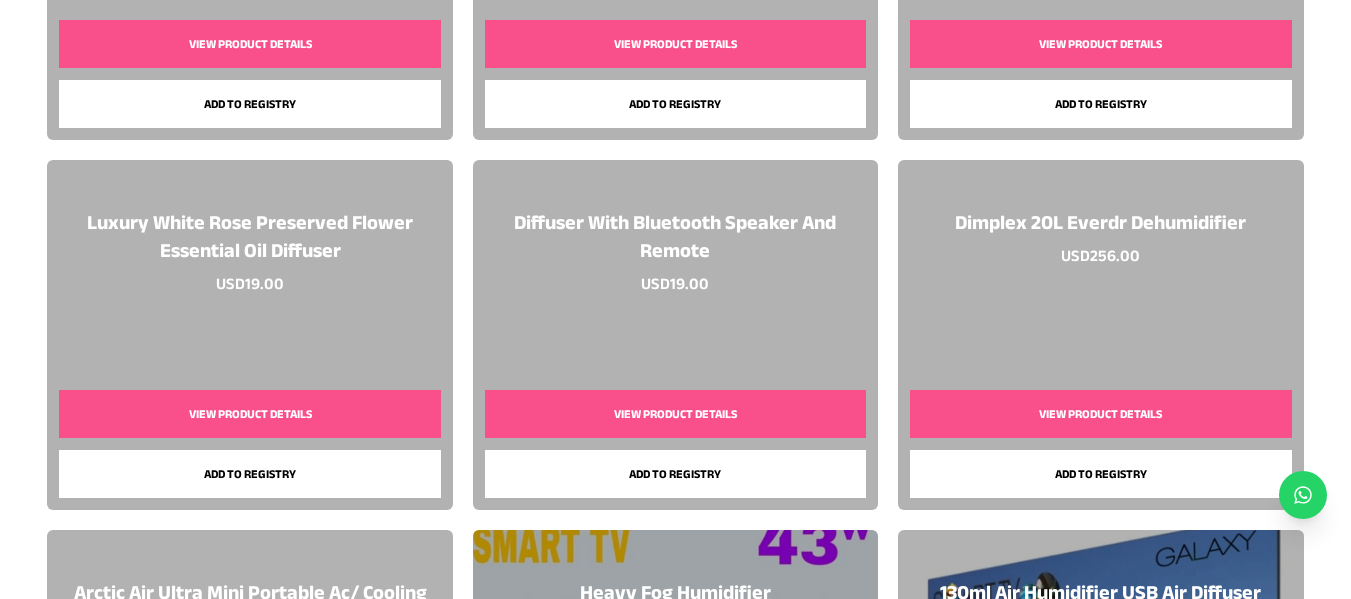 scroll, scrollTop: 1400, scrollLeft: 0, axis: vertical 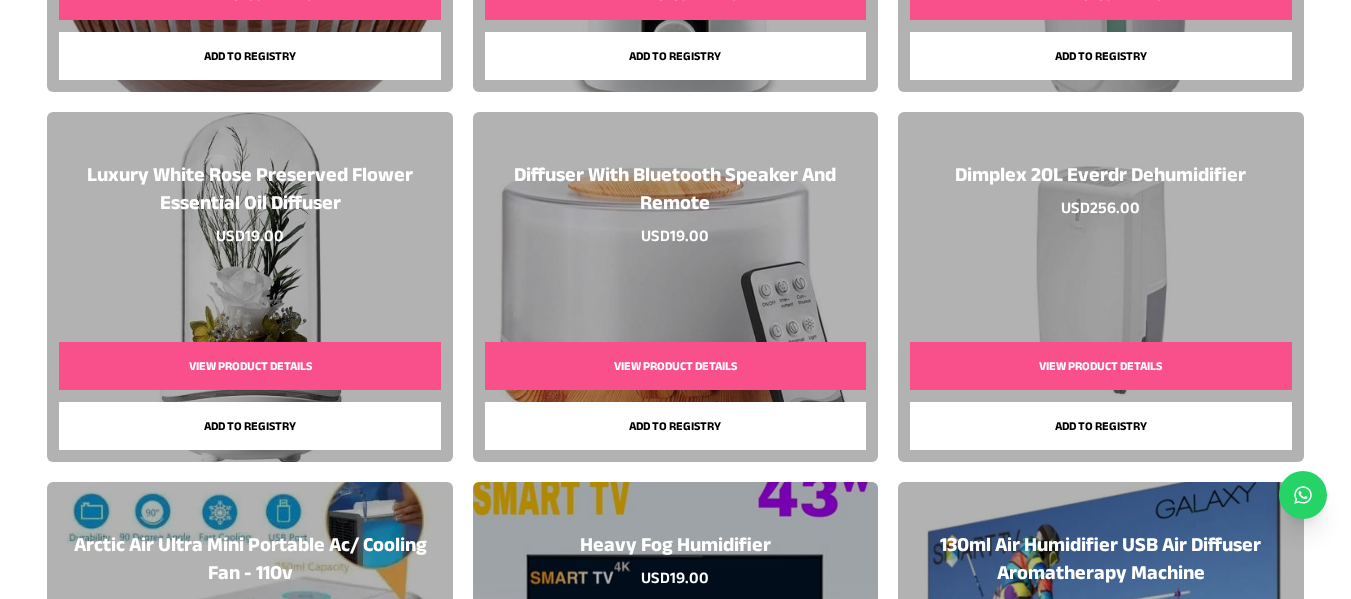 click on "Add to registry" at bounding box center (675, 426) 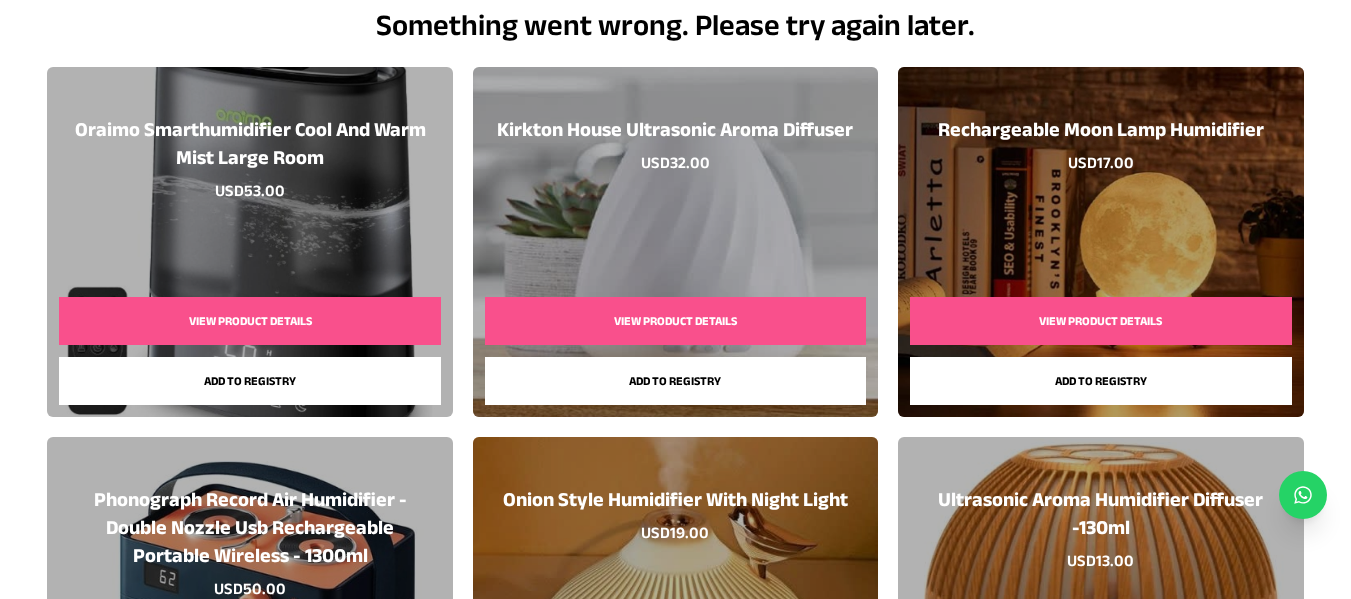 scroll, scrollTop: 460, scrollLeft: 0, axis: vertical 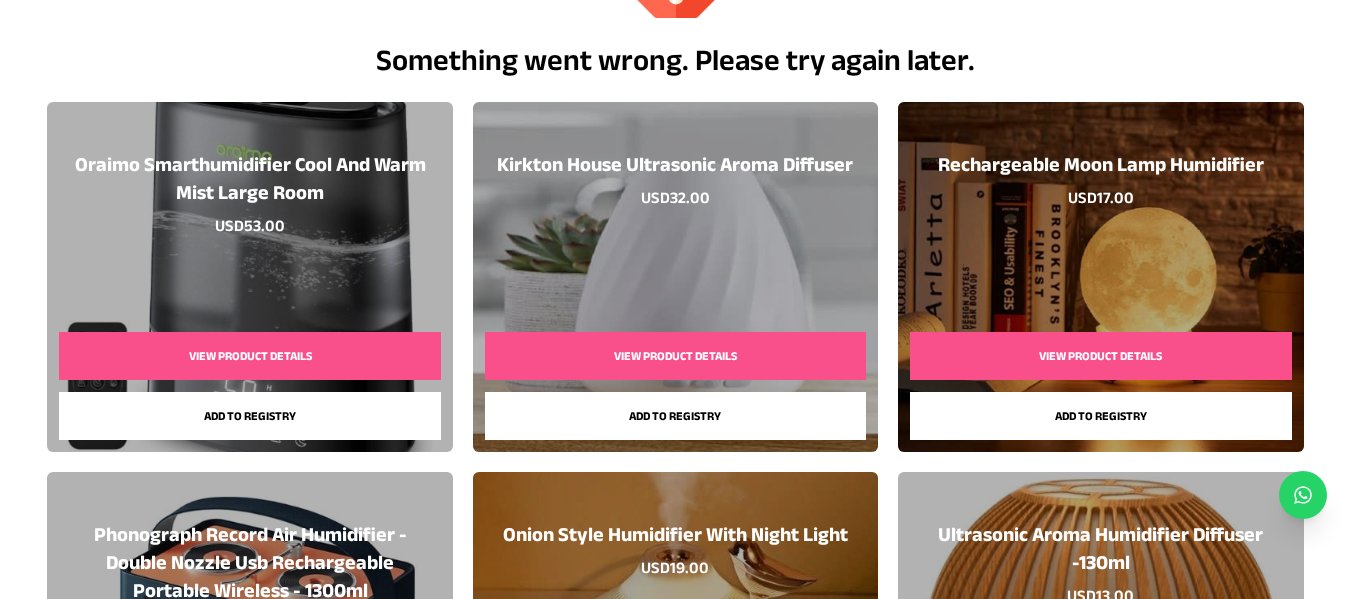 click on "Add to registry" at bounding box center [1100, 416] 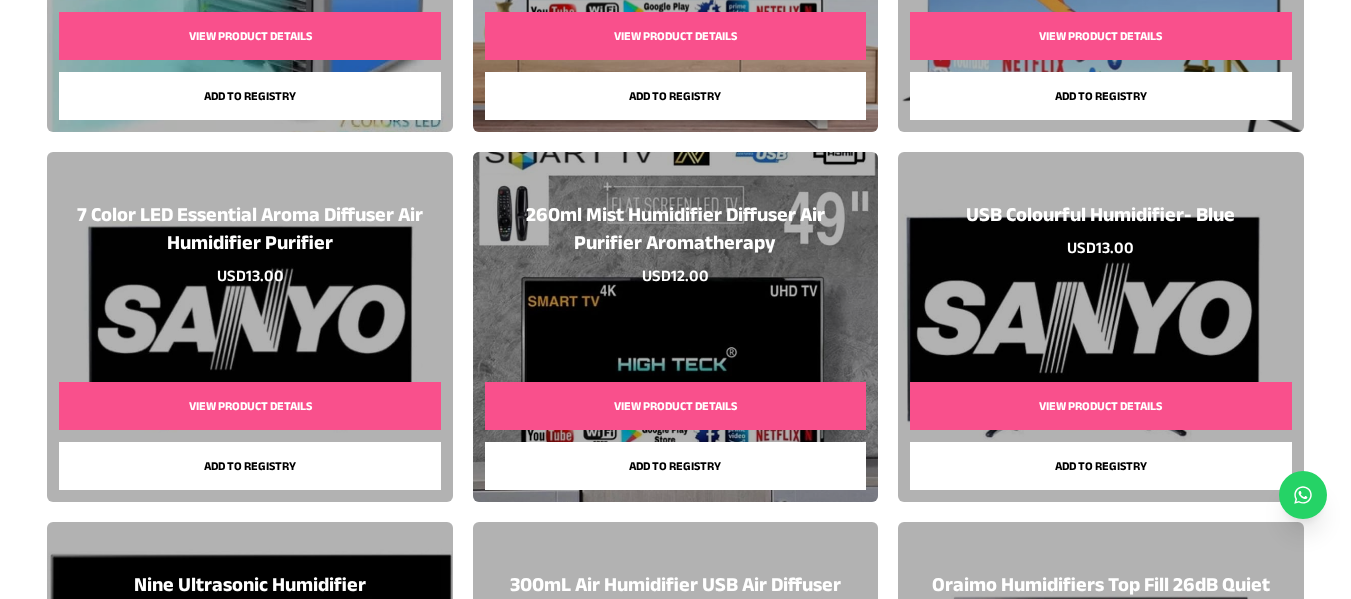 scroll, scrollTop: 2360, scrollLeft: 0, axis: vertical 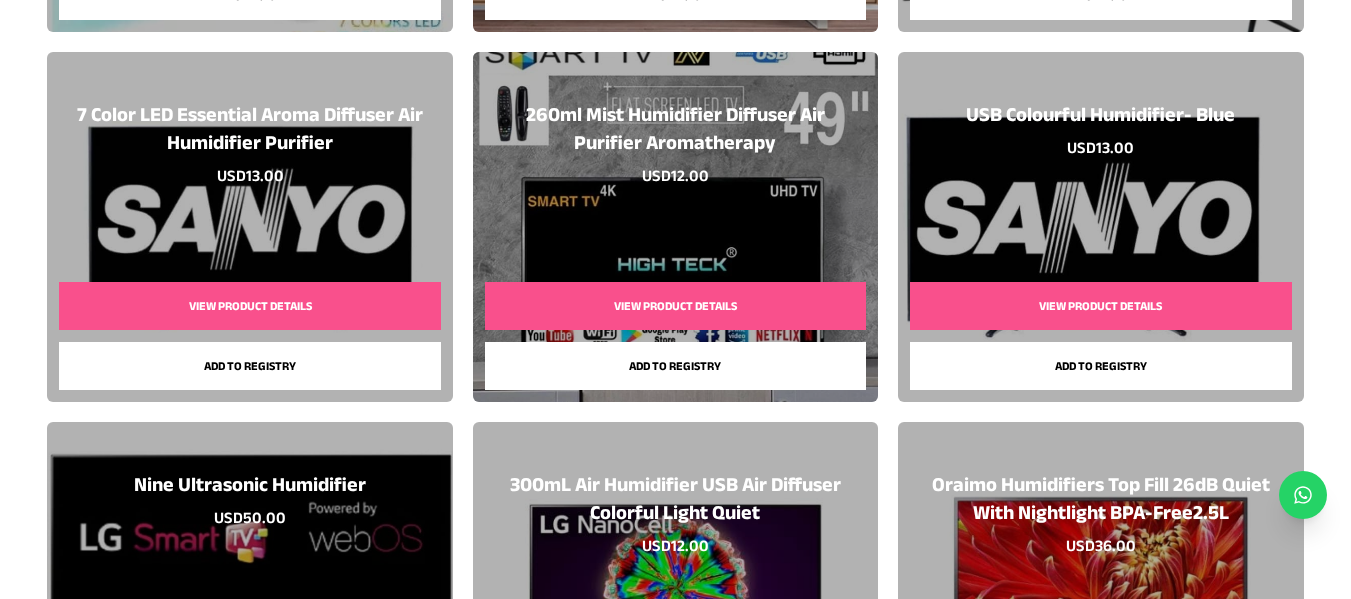 click on "View Product Details" at bounding box center (249, 306) 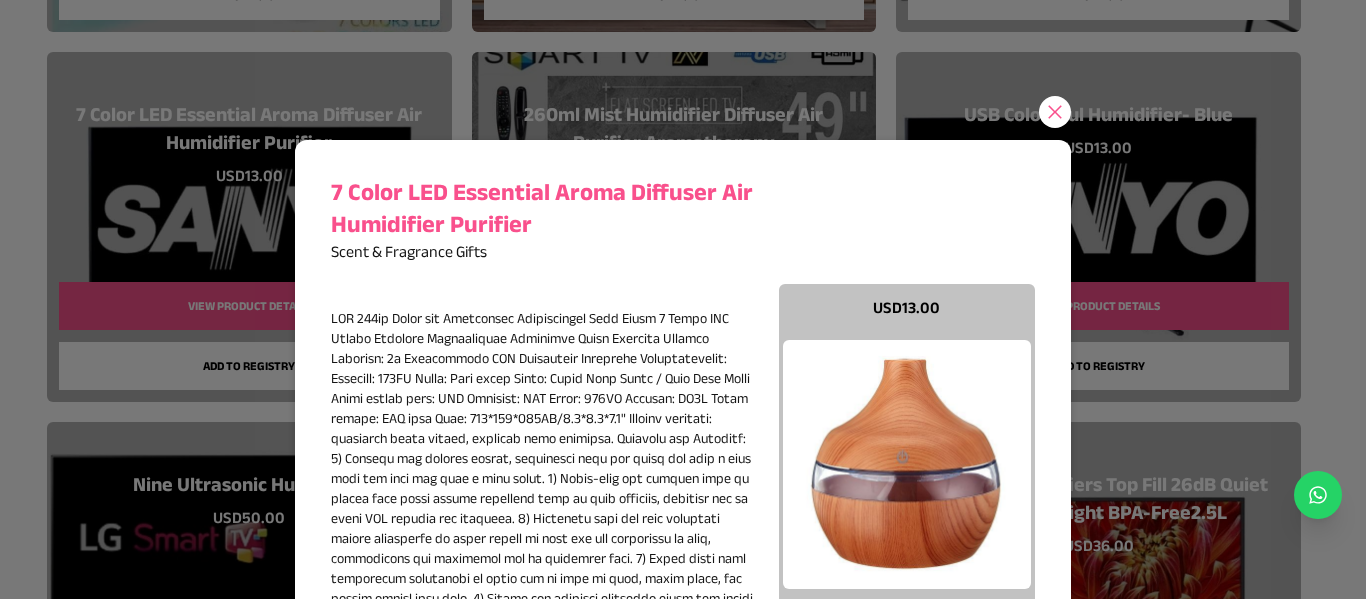 type 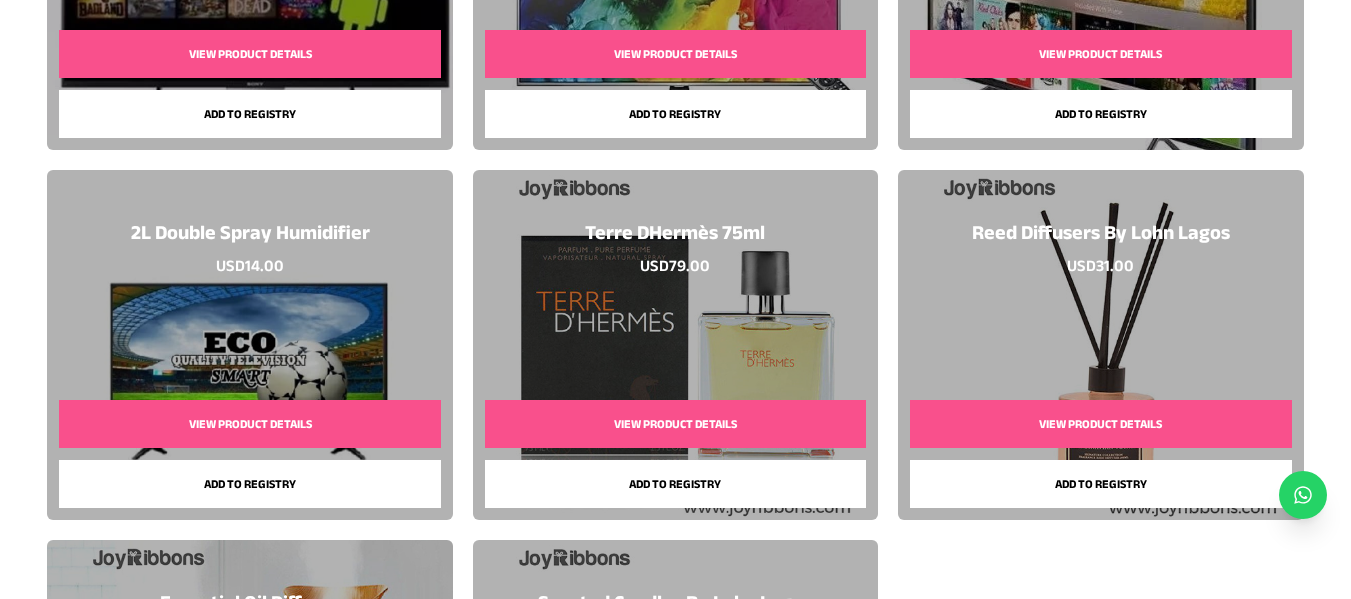 scroll, scrollTop: 3360, scrollLeft: 0, axis: vertical 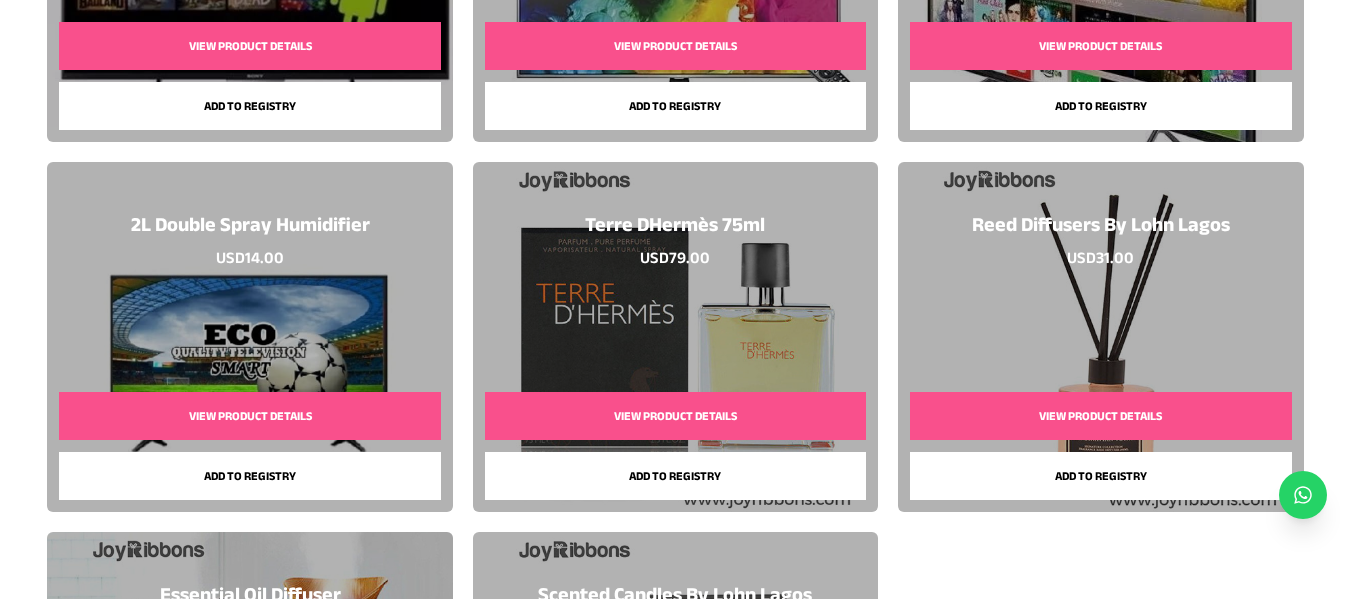 click on "Add to registry" at bounding box center [1100, 476] 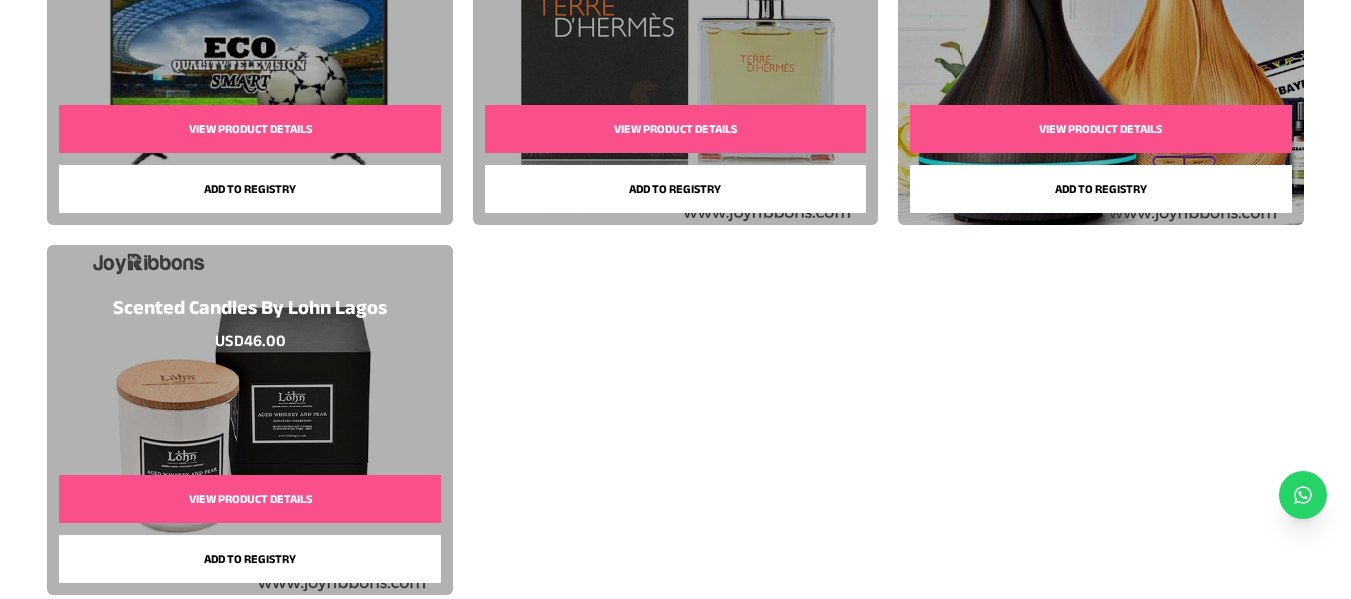 scroll, scrollTop: 3760, scrollLeft: 0, axis: vertical 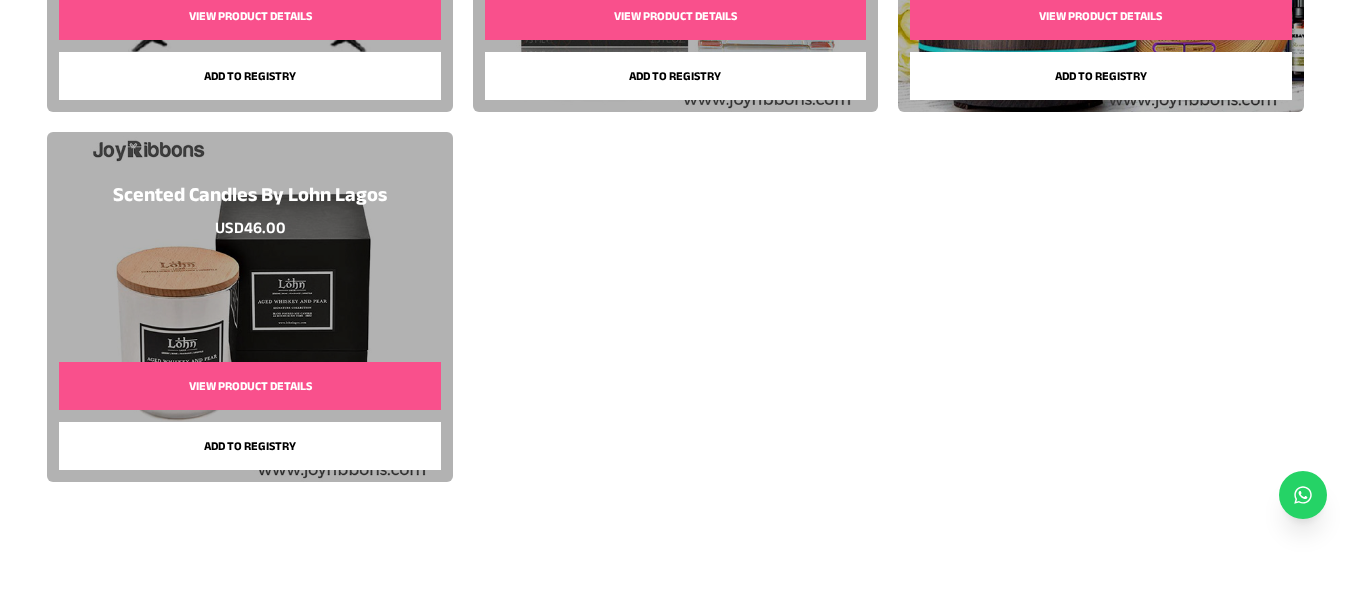 click on "Add to registry" at bounding box center [249, 446] 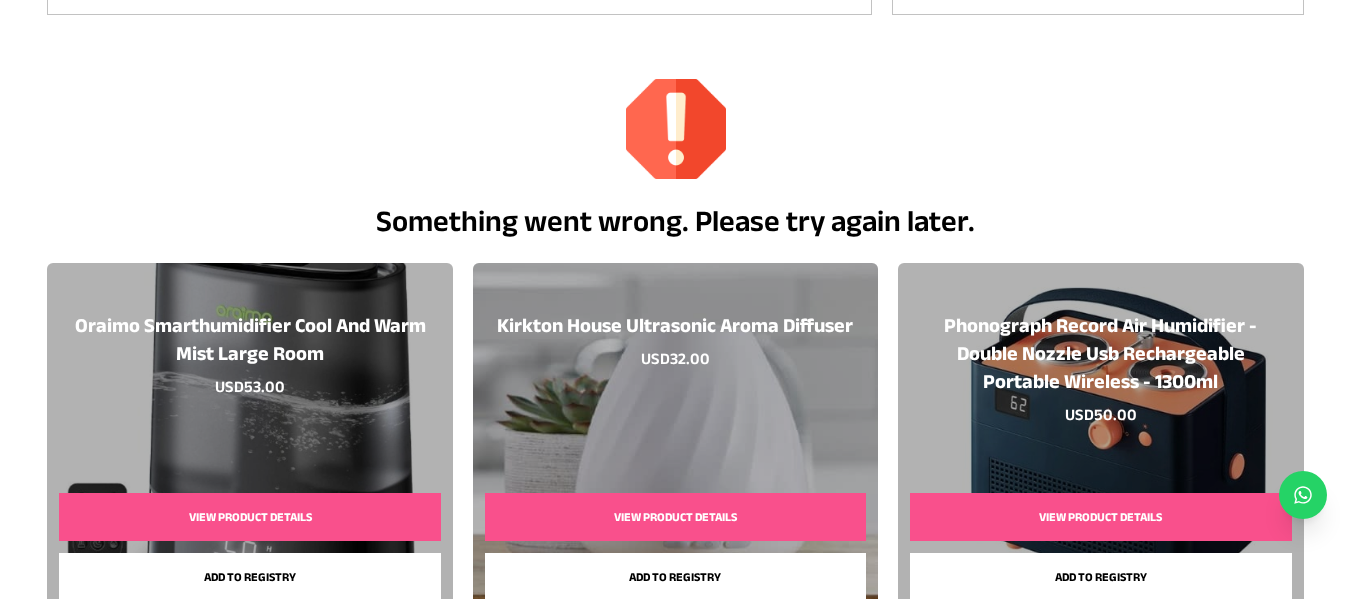 scroll, scrollTop: 0, scrollLeft: 0, axis: both 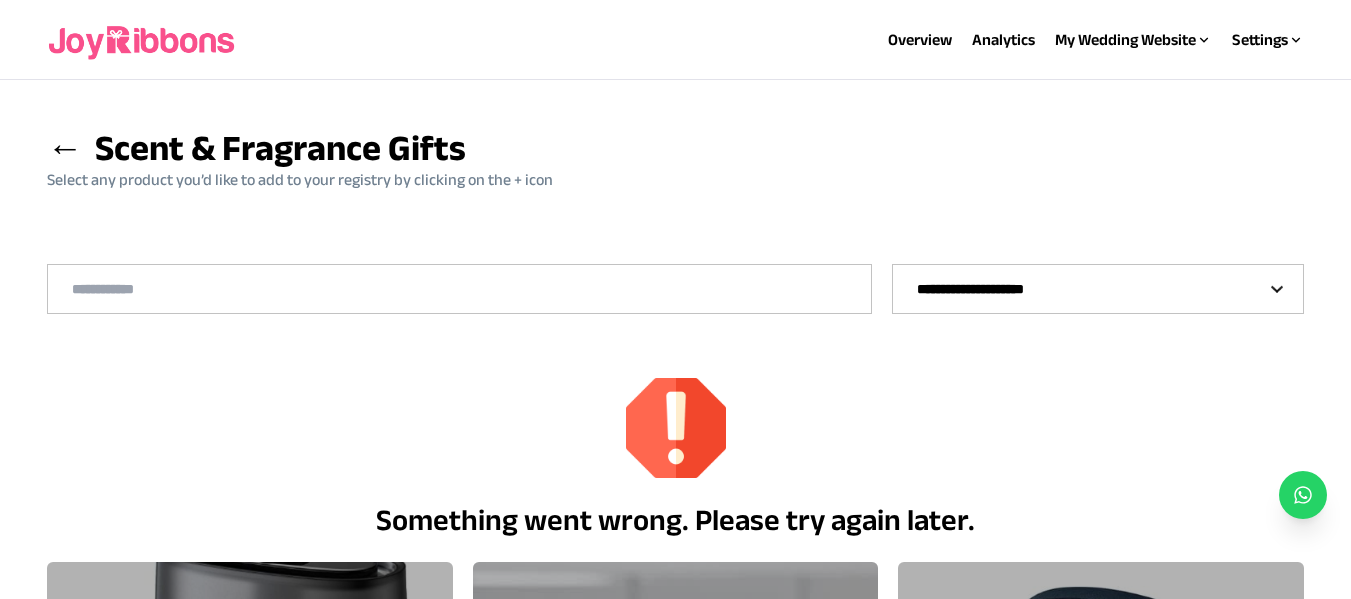 click on "**********" at bounding box center [1098, 289] 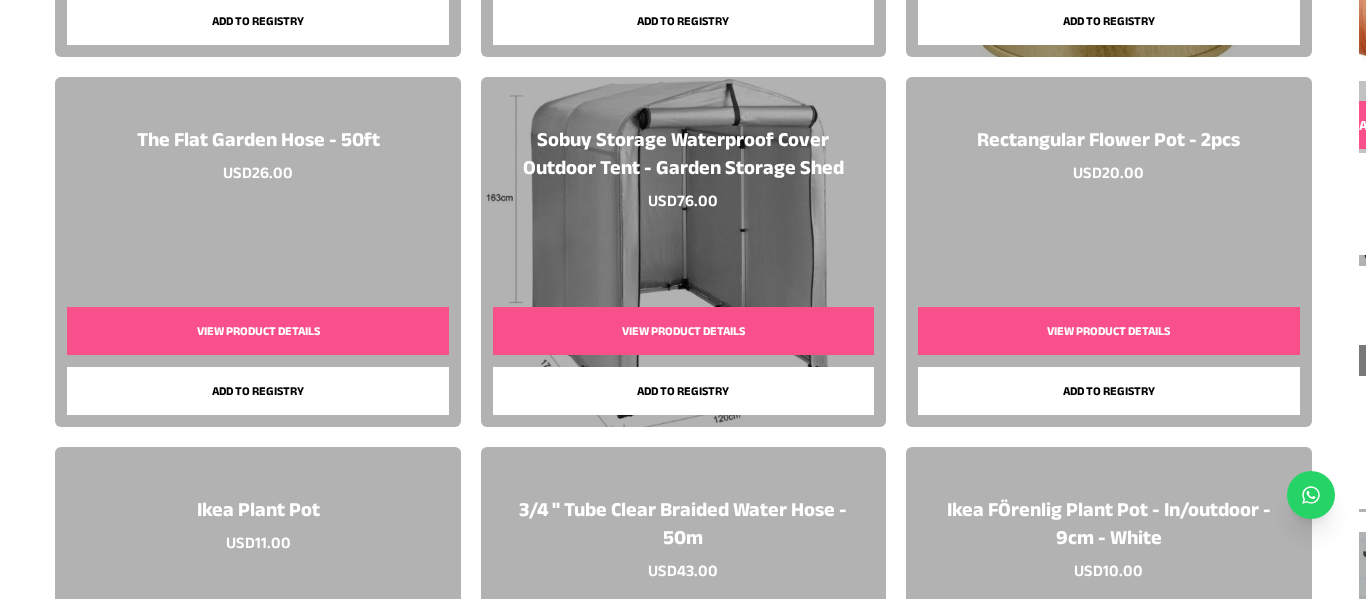 scroll, scrollTop: 1100, scrollLeft: 0, axis: vertical 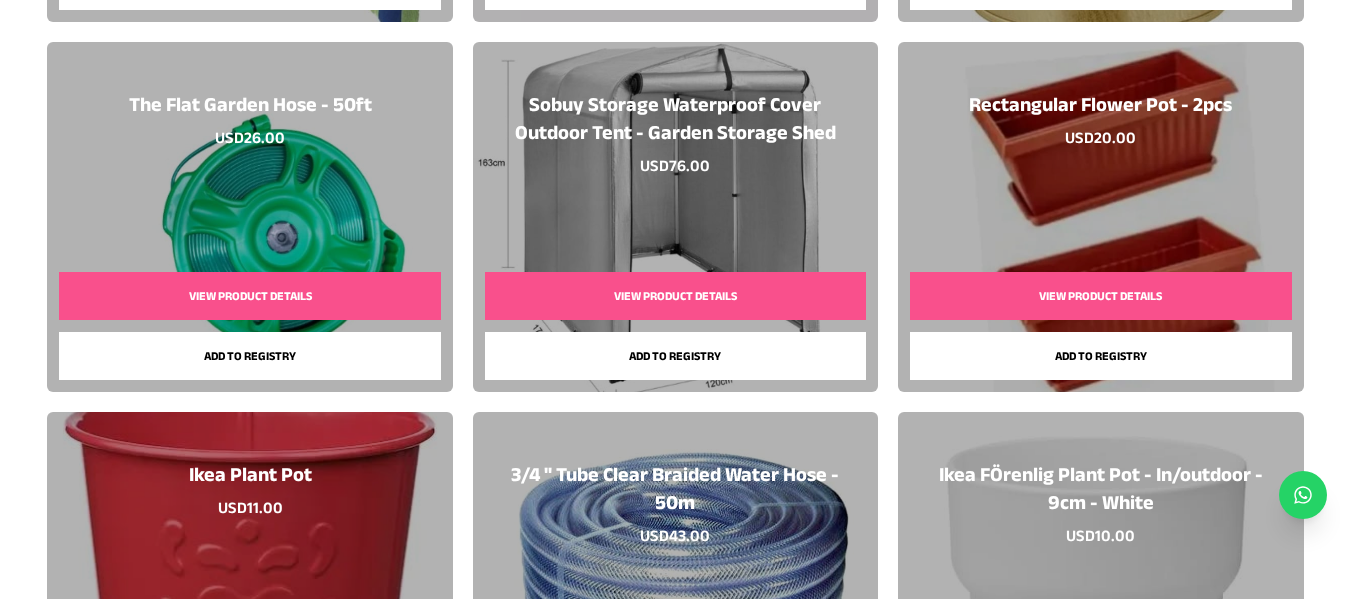 click on "View Product Details" at bounding box center [249, 296] 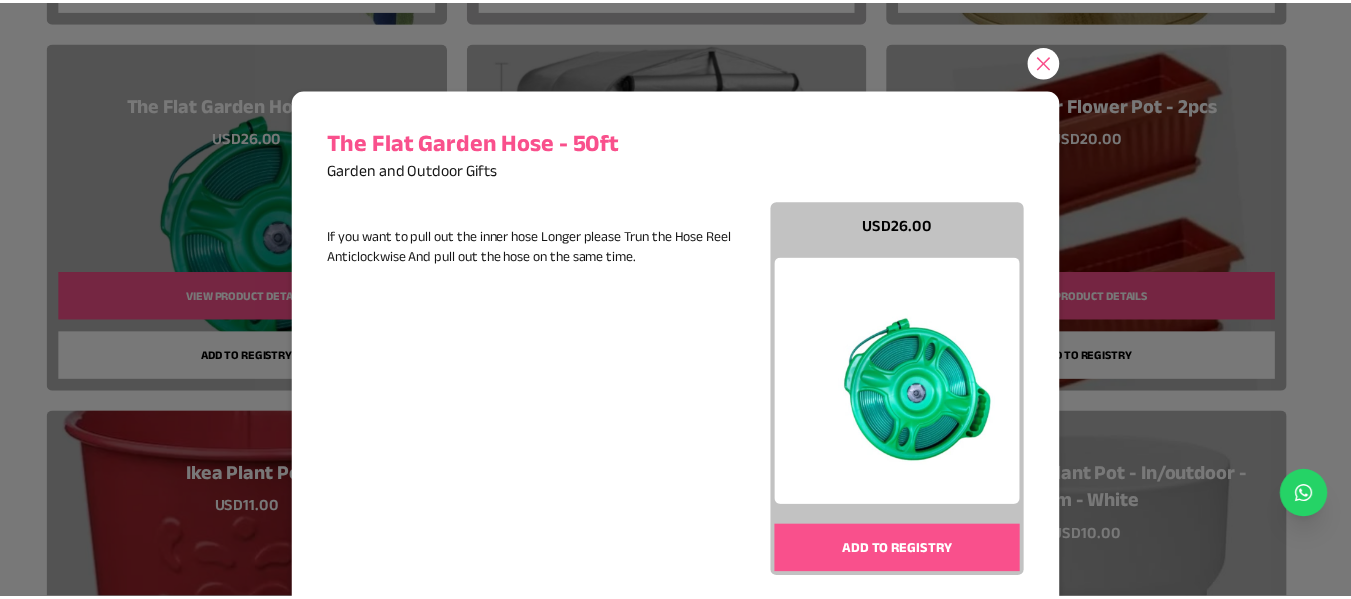 scroll, scrollTop: 100, scrollLeft: 0, axis: vertical 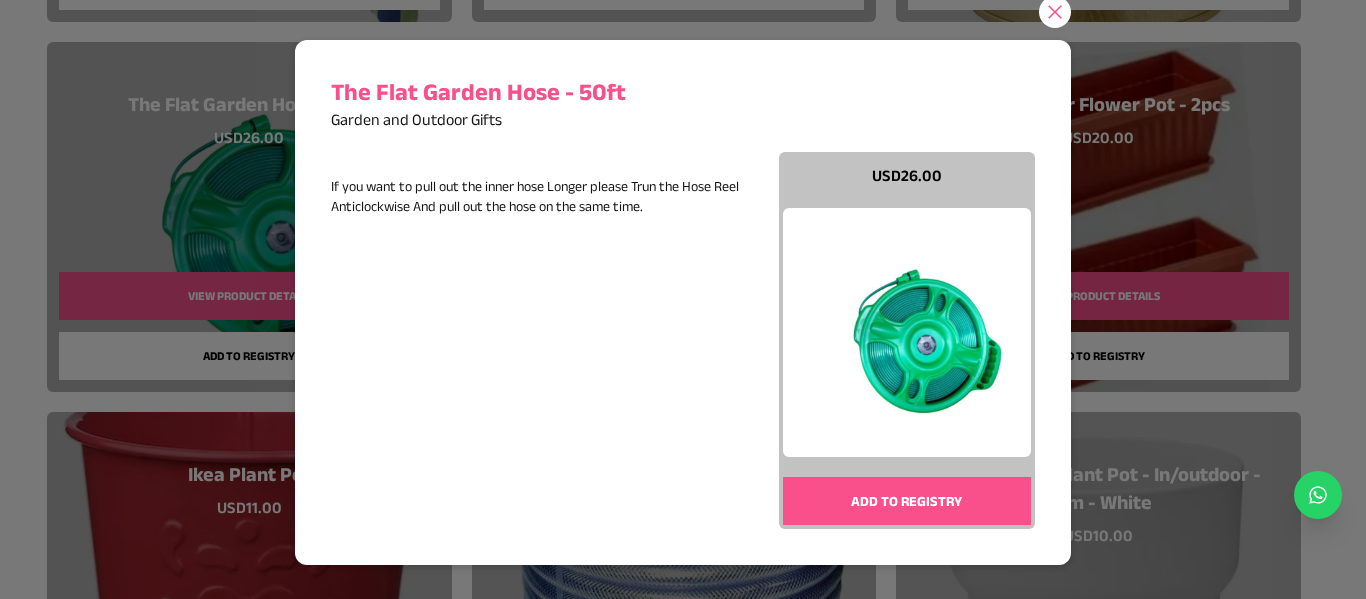 click on "Add to registry" at bounding box center (907, 501) 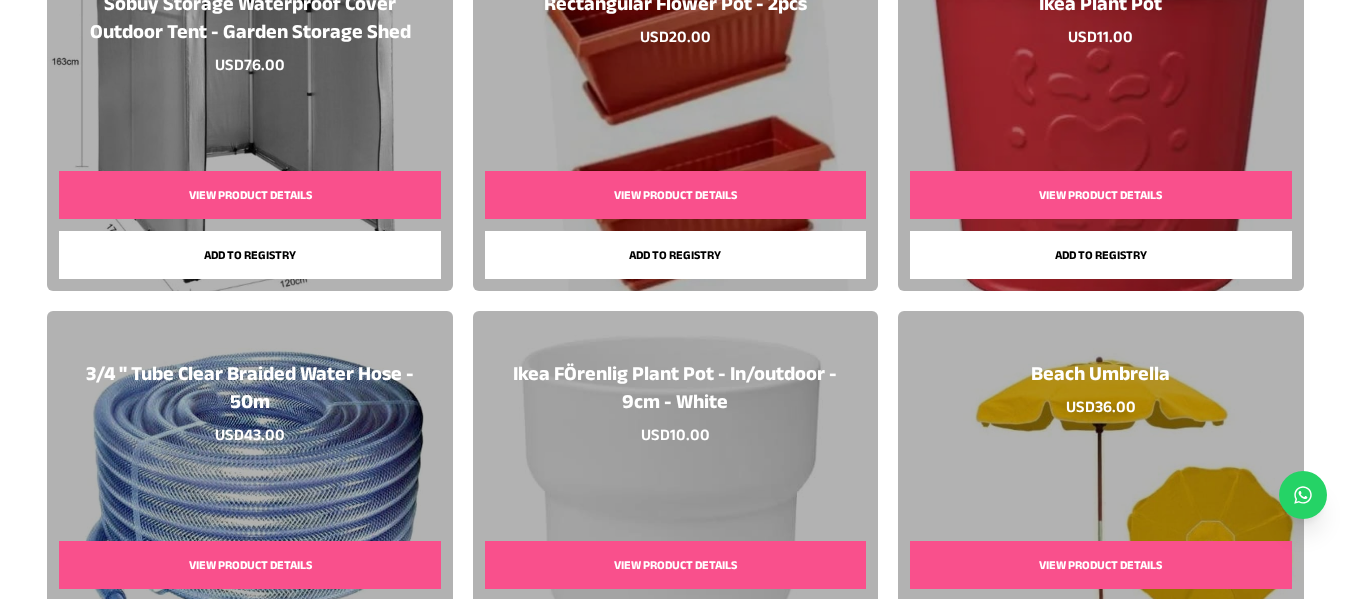scroll, scrollTop: 1460, scrollLeft: 0, axis: vertical 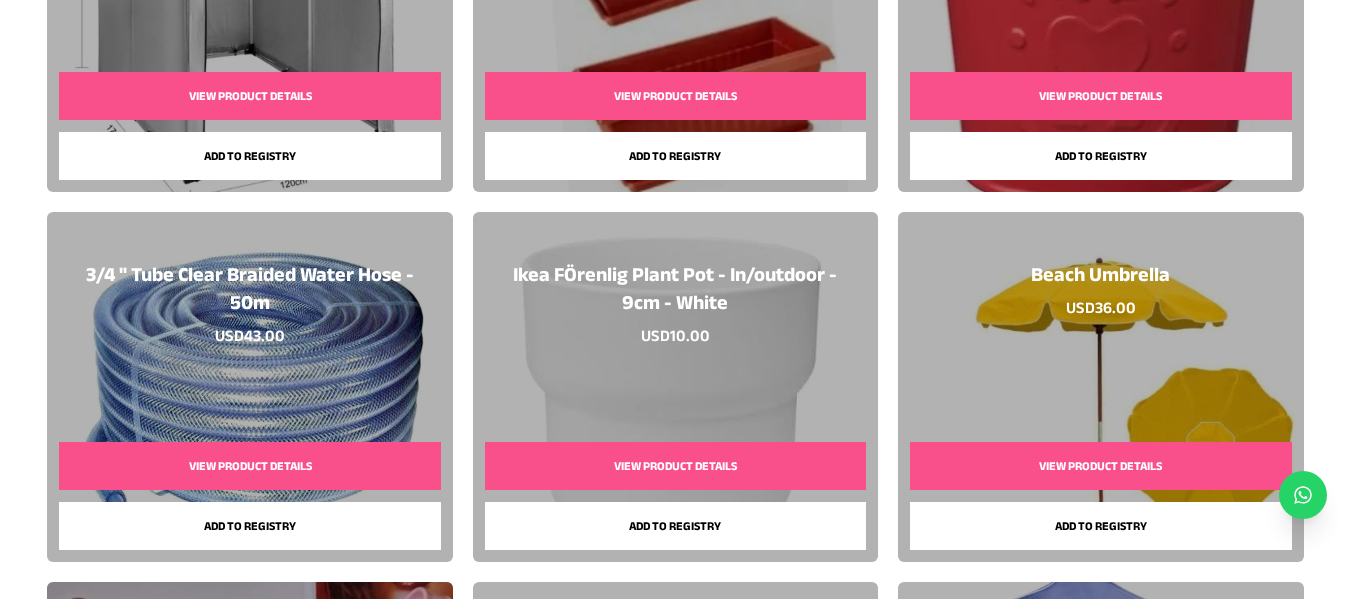 click on "Add to registry" at bounding box center (249, 526) 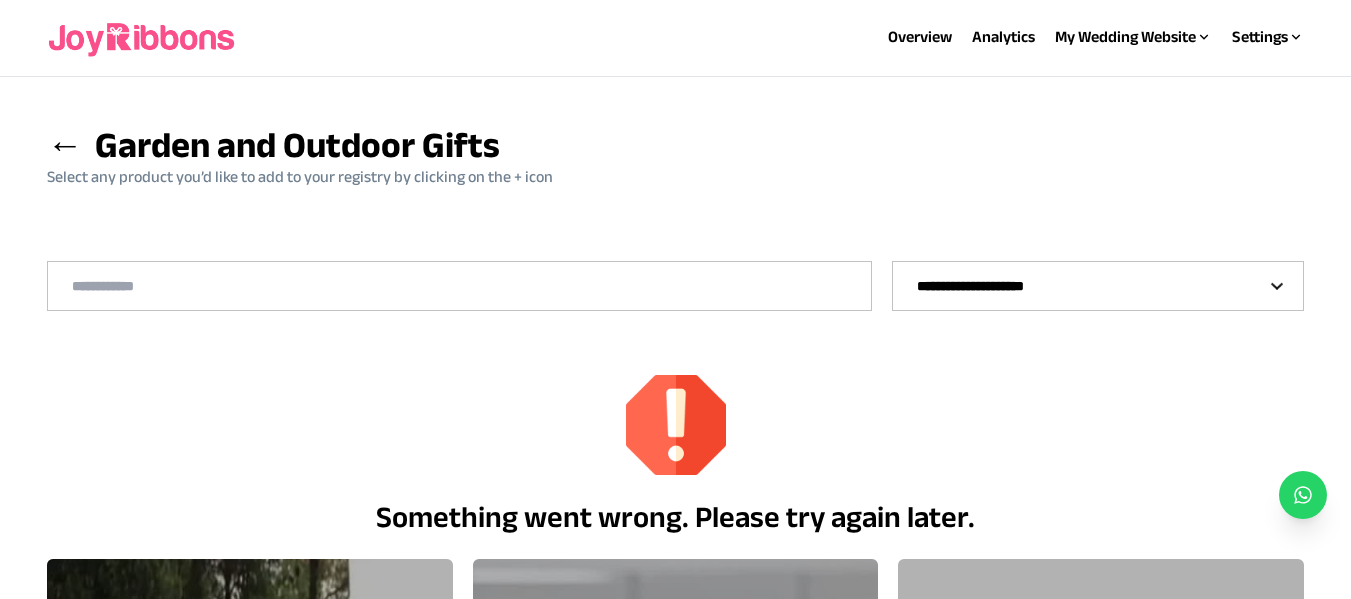 scroll, scrollTop: 0, scrollLeft: 0, axis: both 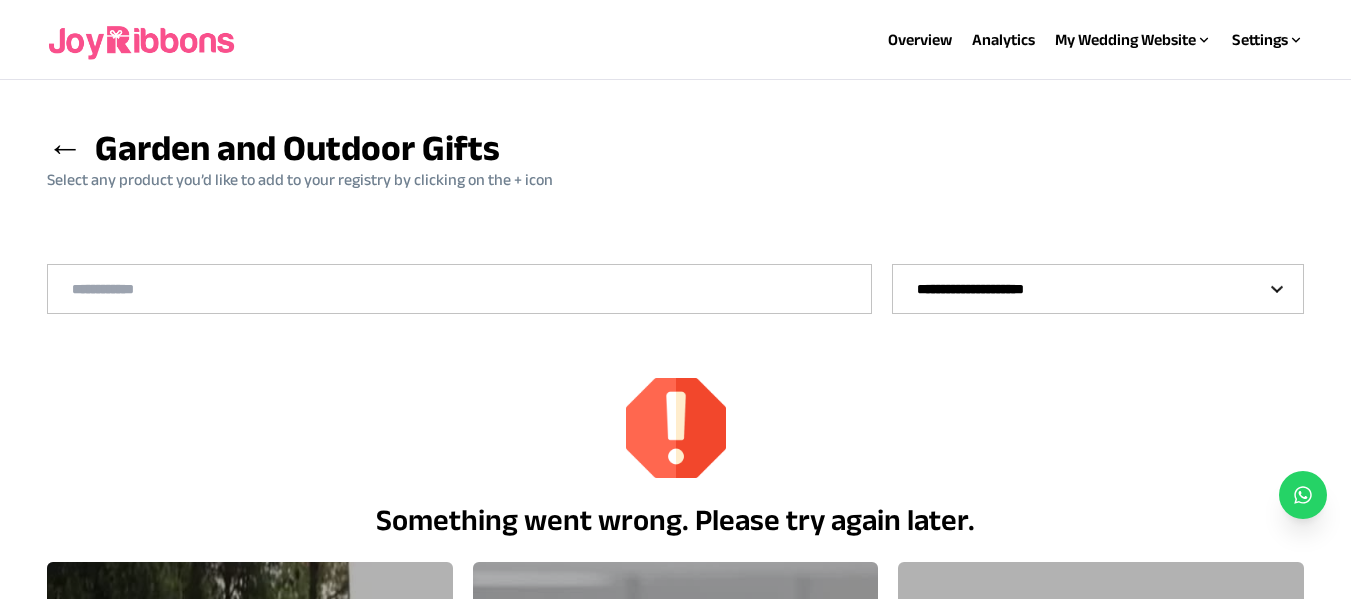 click on "**********" at bounding box center (1098, 289) 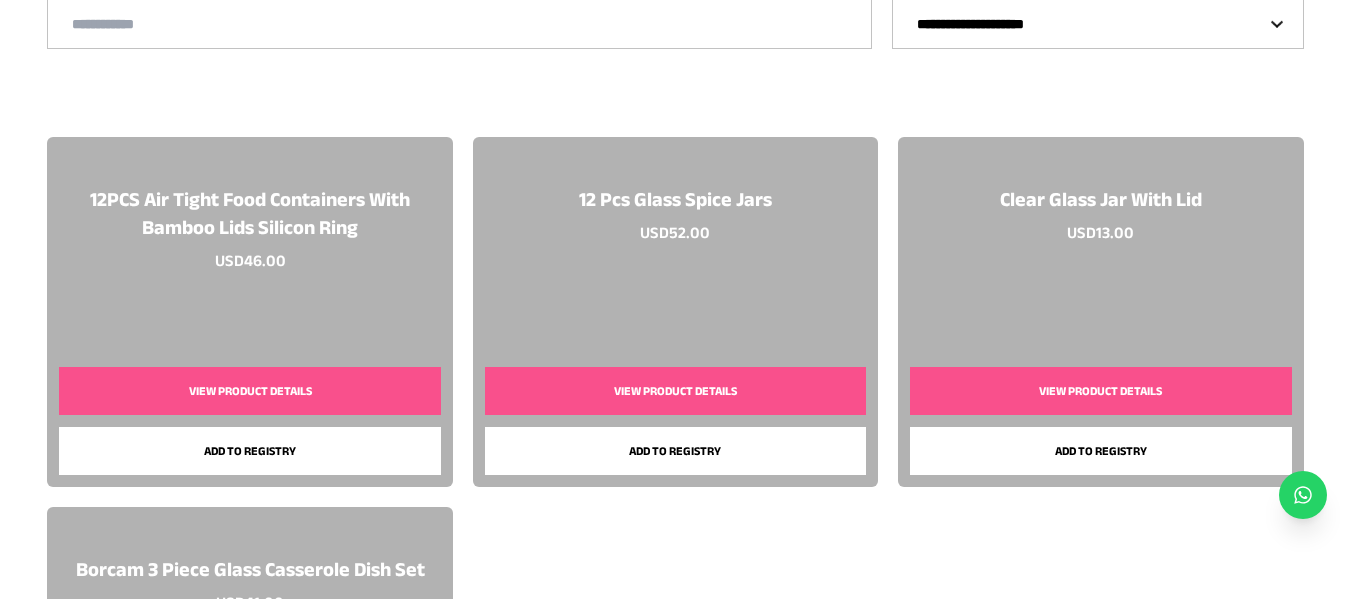 scroll, scrollTop: 300, scrollLeft: 0, axis: vertical 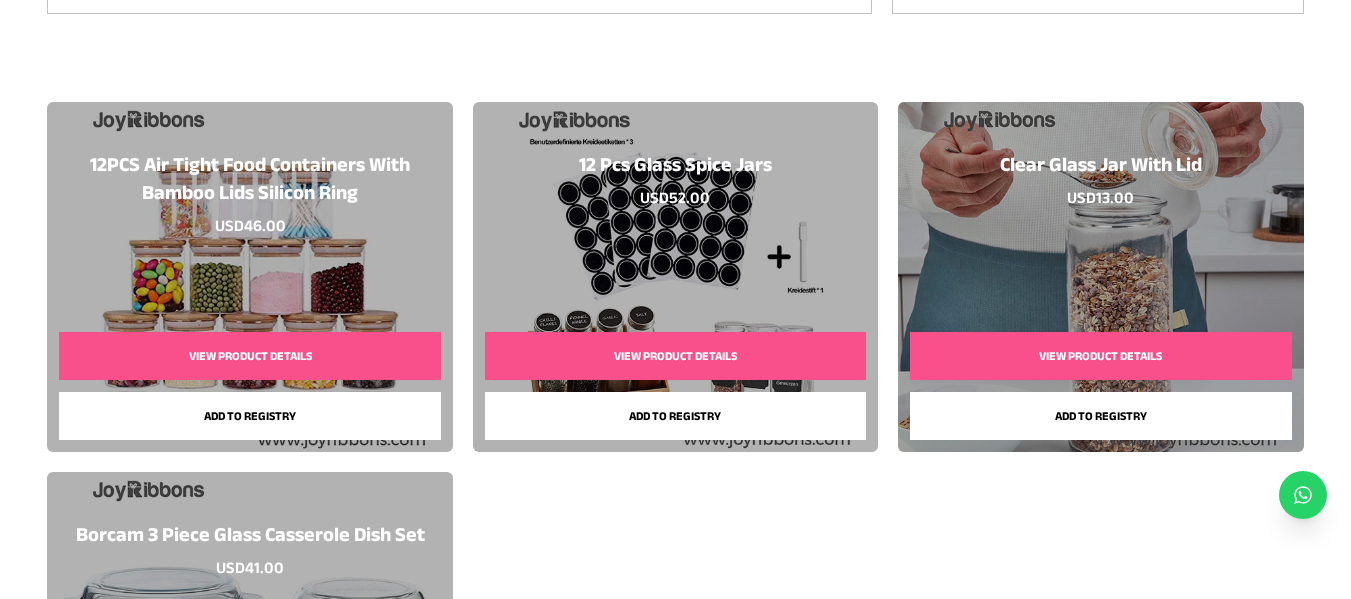 click on "Add to registry" at bounding box center (249, 416) 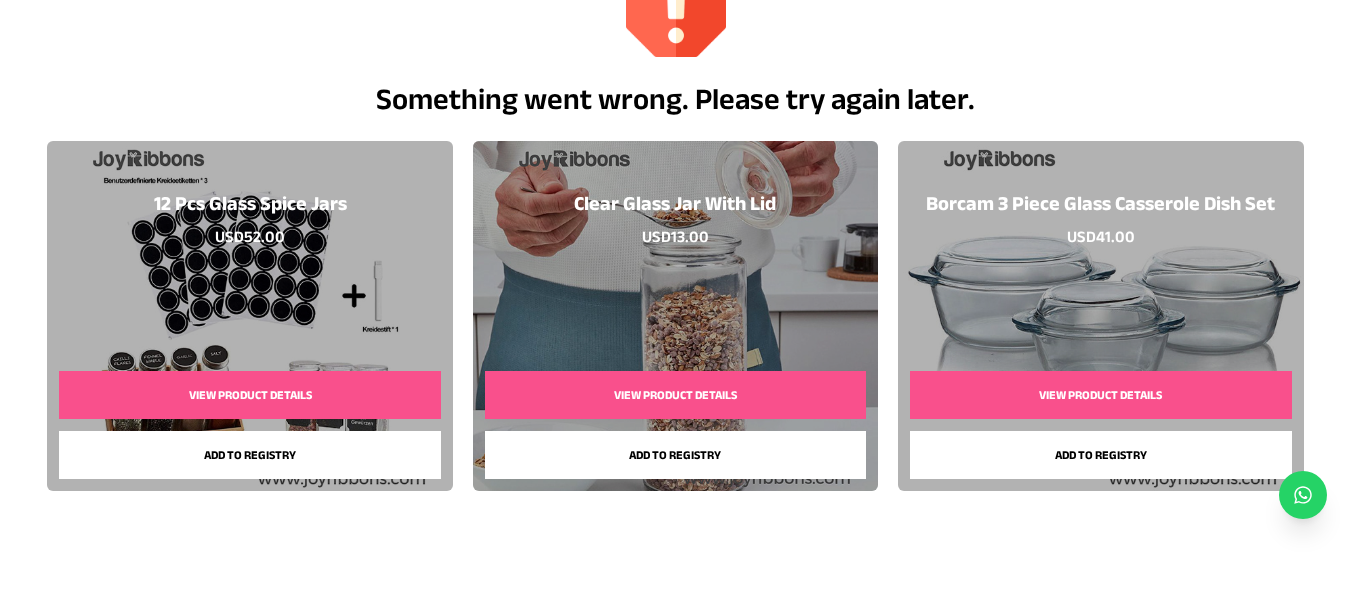 scroll, scrollTop: 433, scrollLeft: 0, axis: vertical 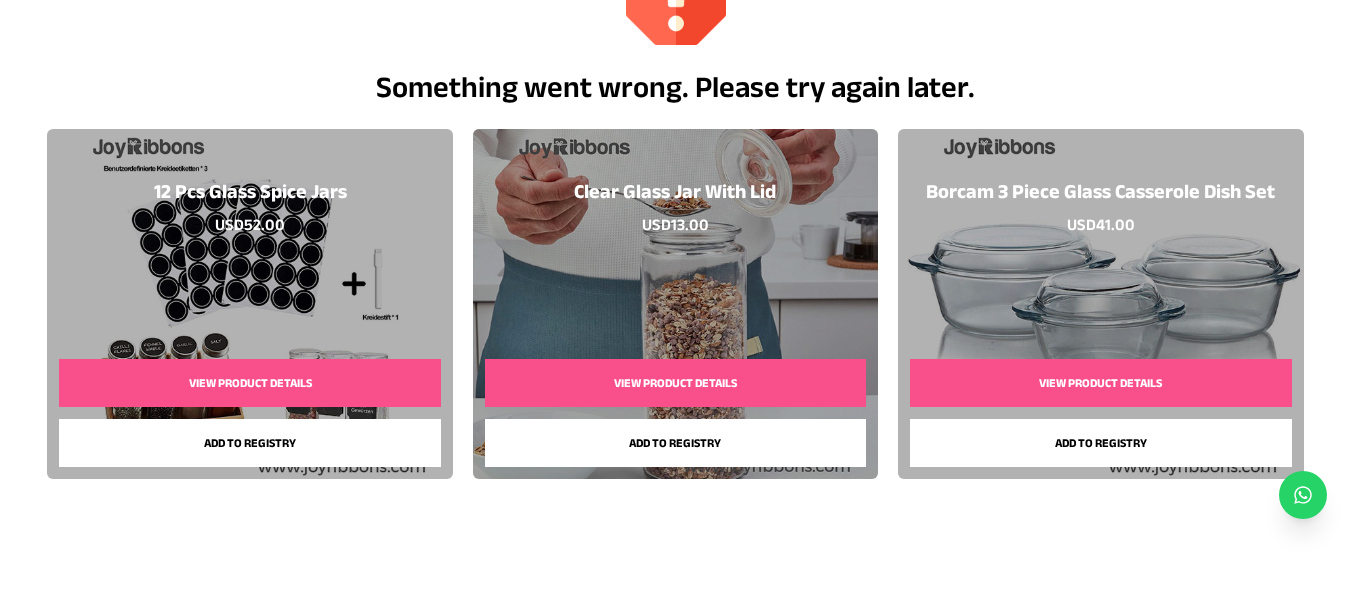 click on "Add to registry" at bounding box center (249, 443) 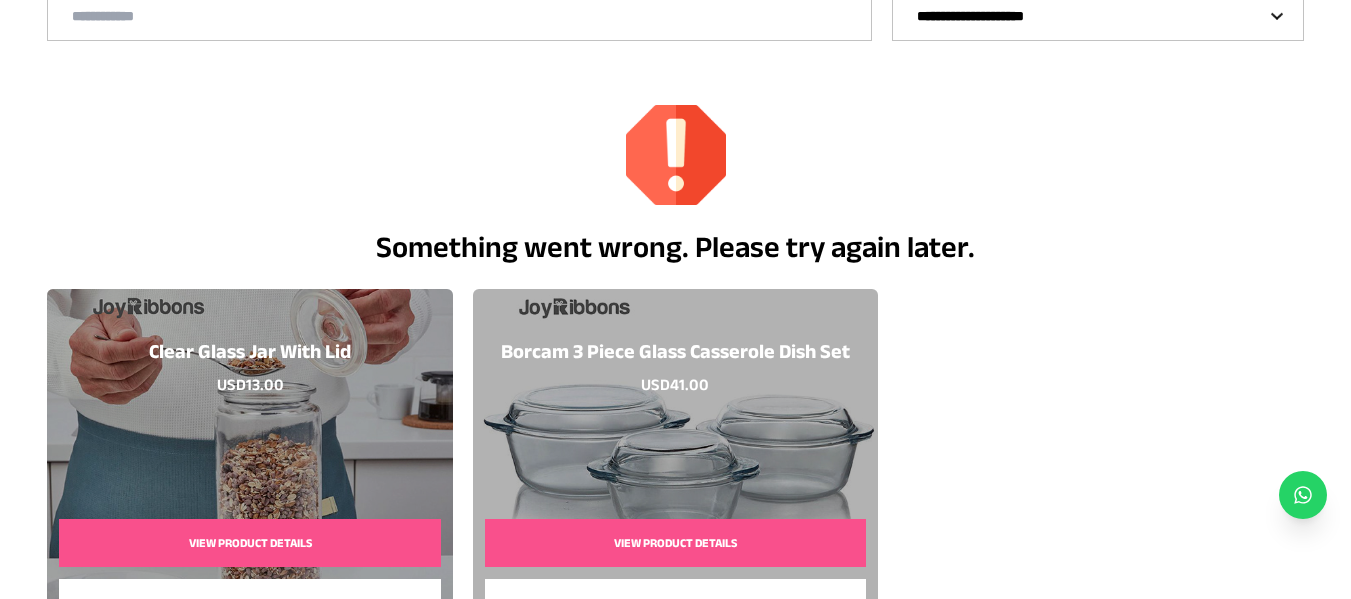 scroll, scrollTop: 433, scrollLeft: 0, axis: vertical 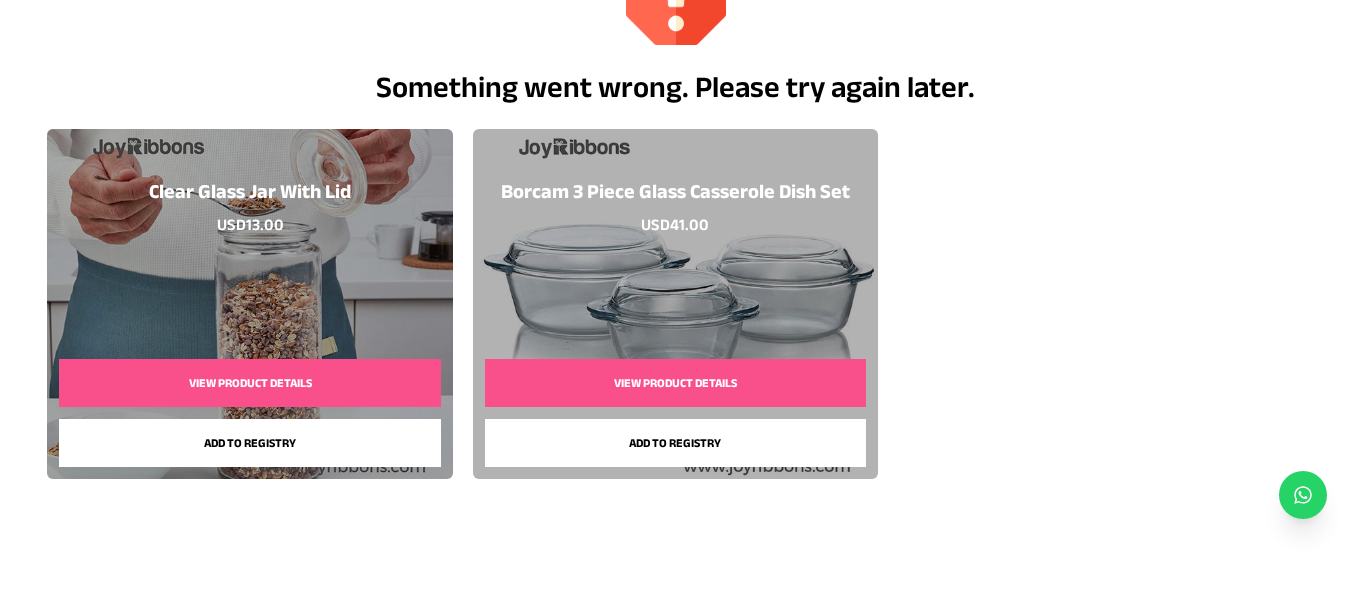 click on "Add to registry" at bounding box center (675, 443) 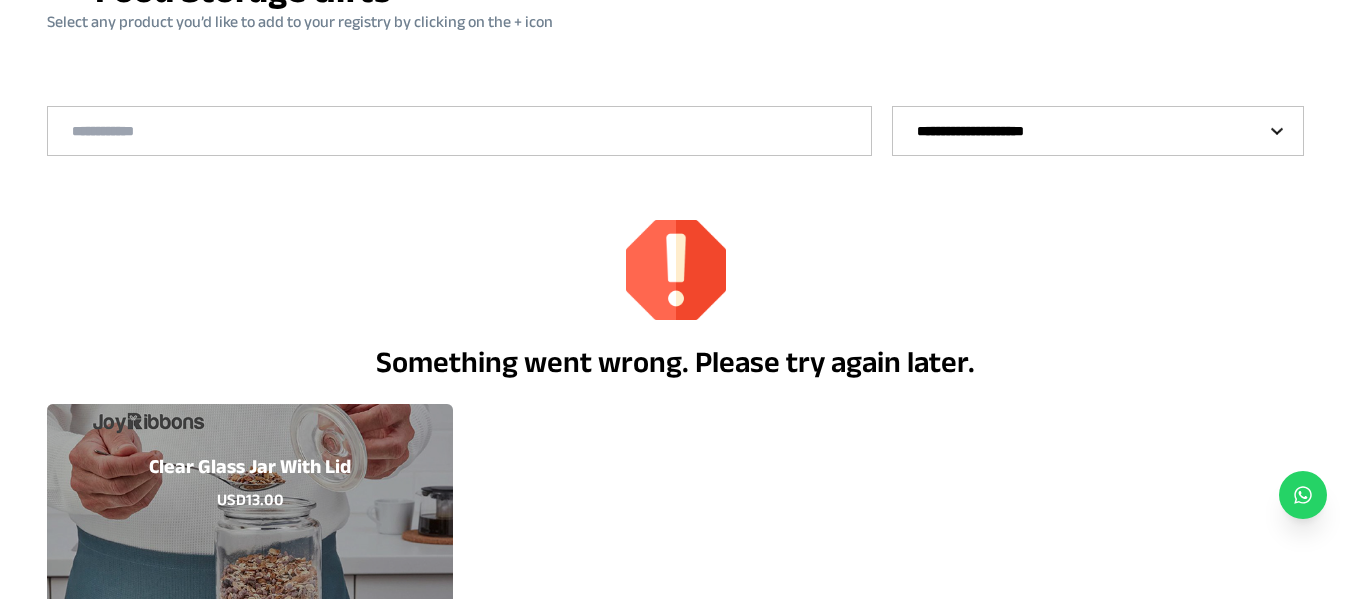 scroll, scrollTop: 133, scrollLeft: 0, axis: vertical 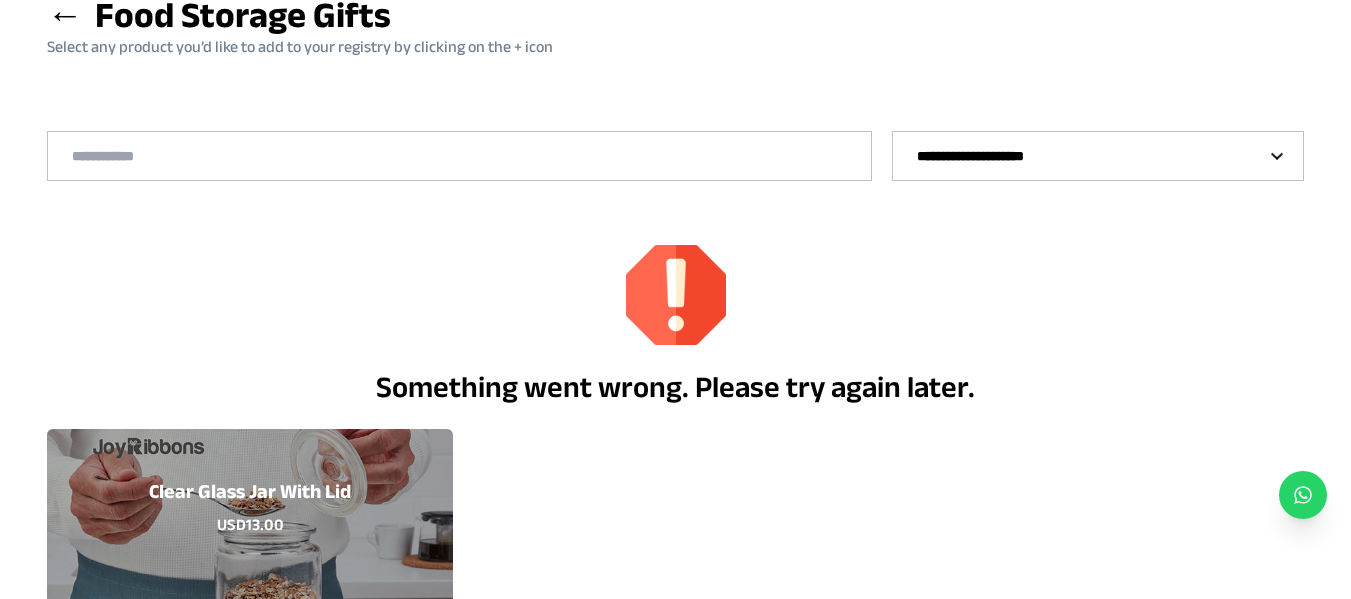 click on "**********" at bounding box center (1098, 156) 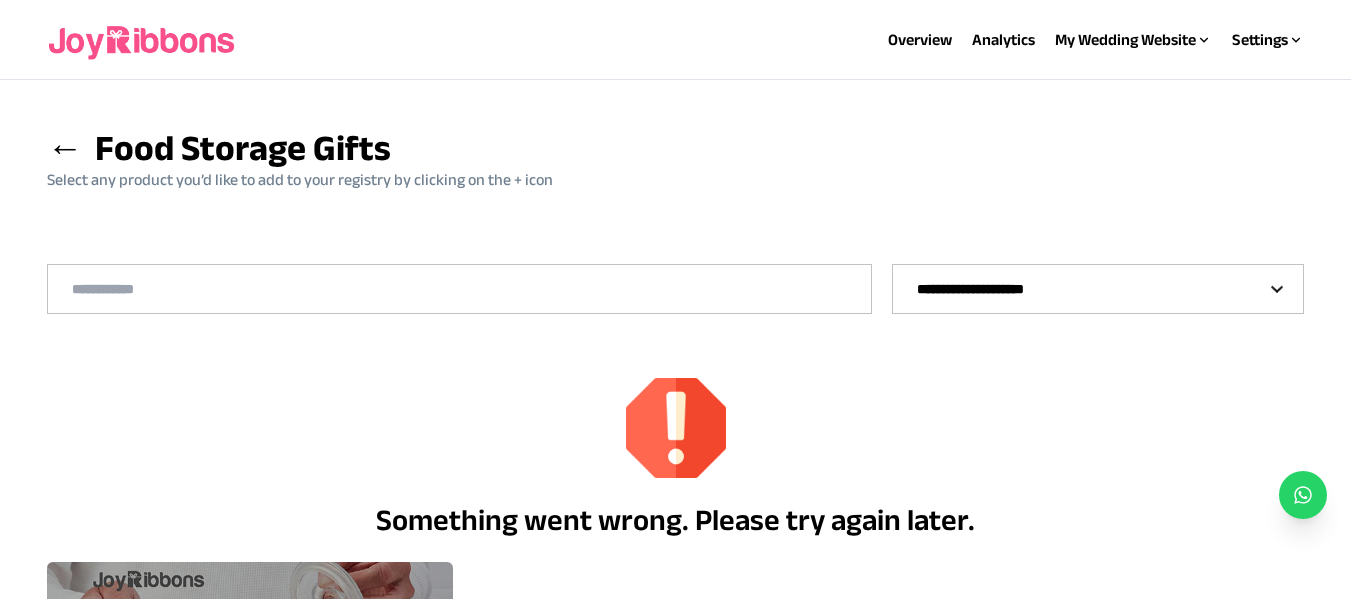 click on "**********" at bounding box center (1098, 289) 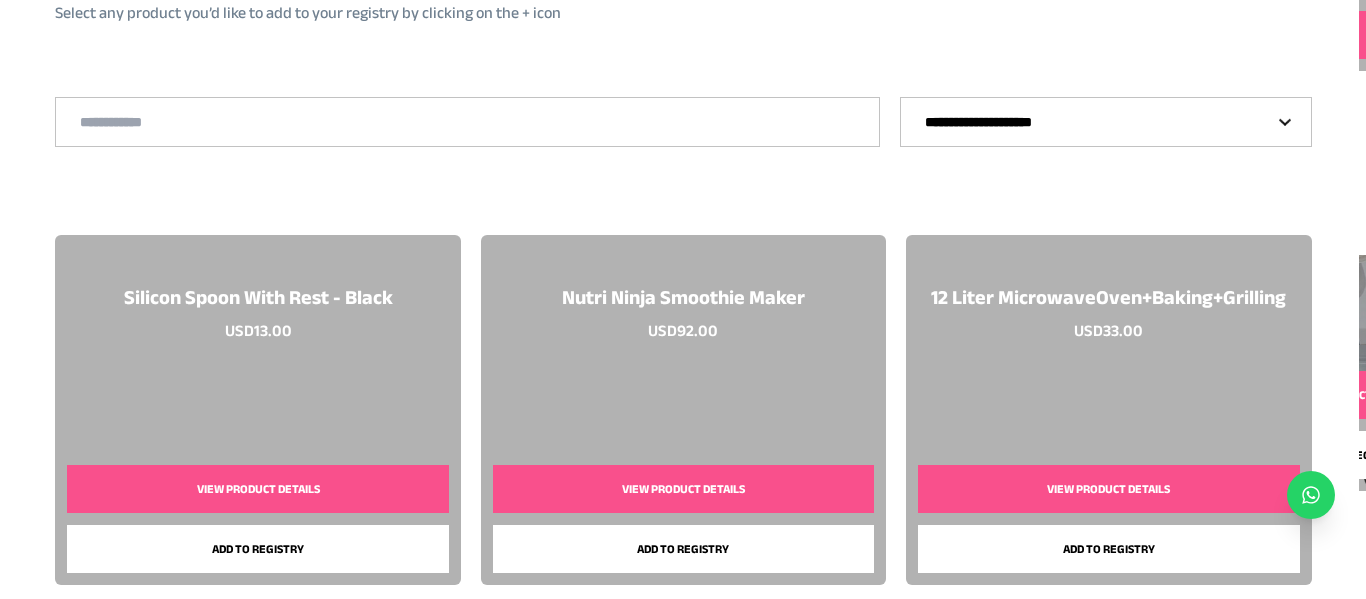 scroll, scrollTop: 200, scrollLeft: 0, axis: vertical 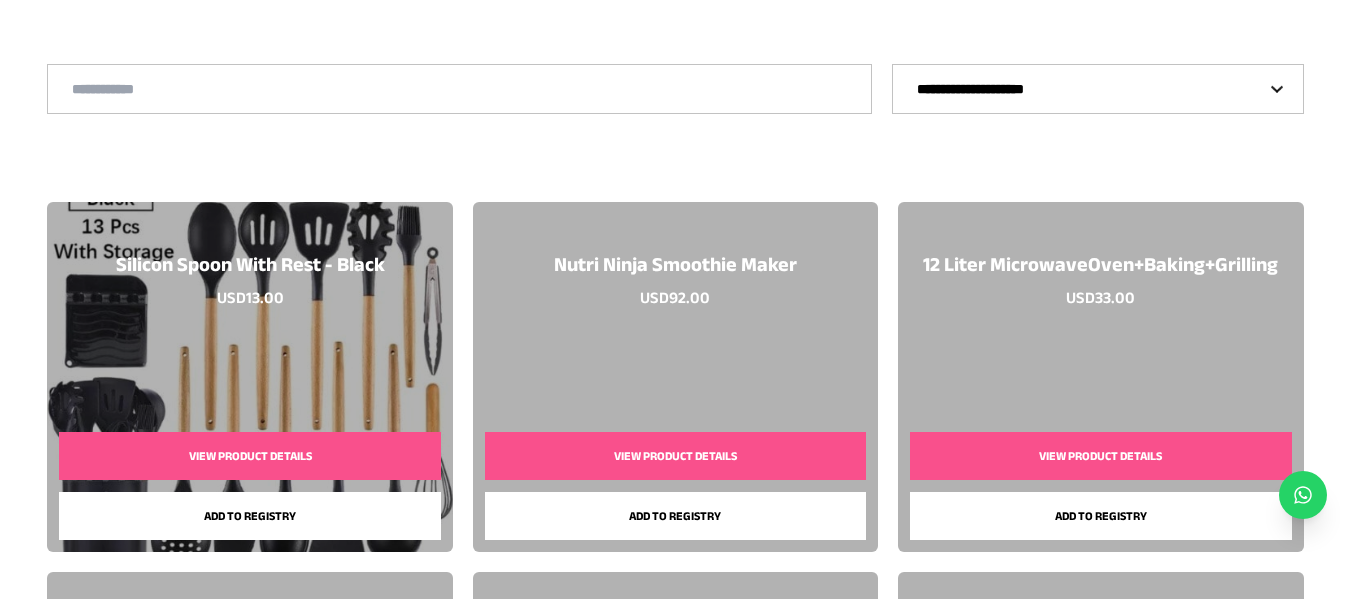 click on "View Product Details" at bounding box center [249, 456] 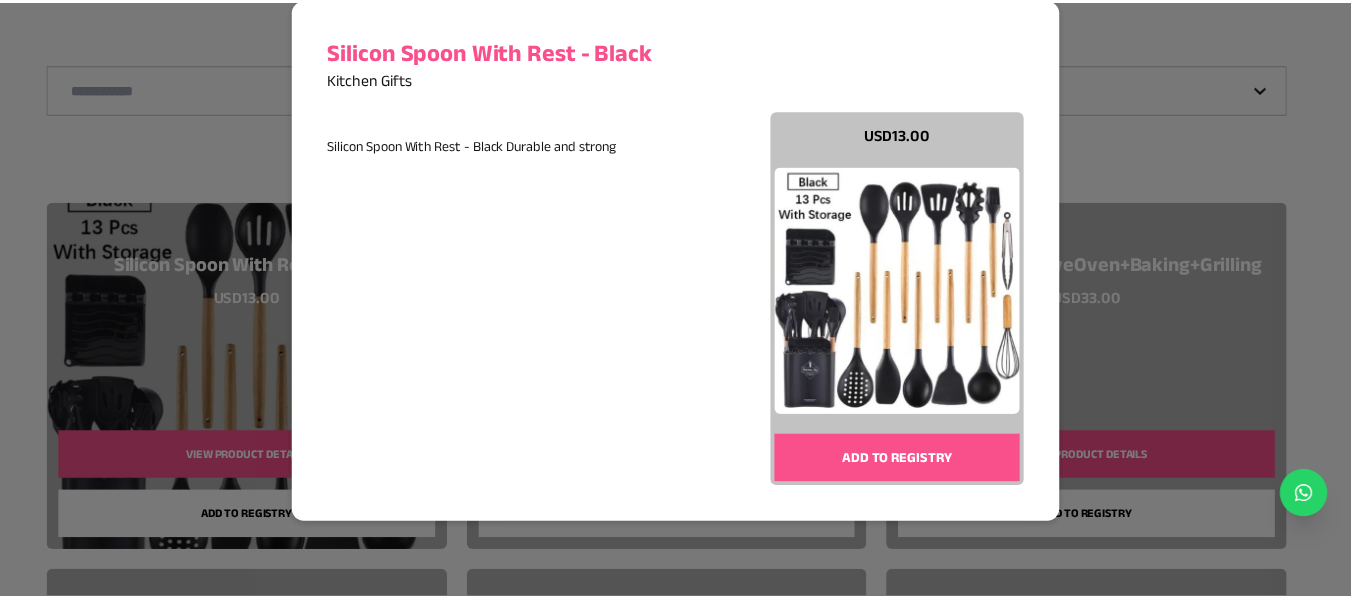 scroll, scrollTop: 162, scrollLeft: 0, axis: vertical 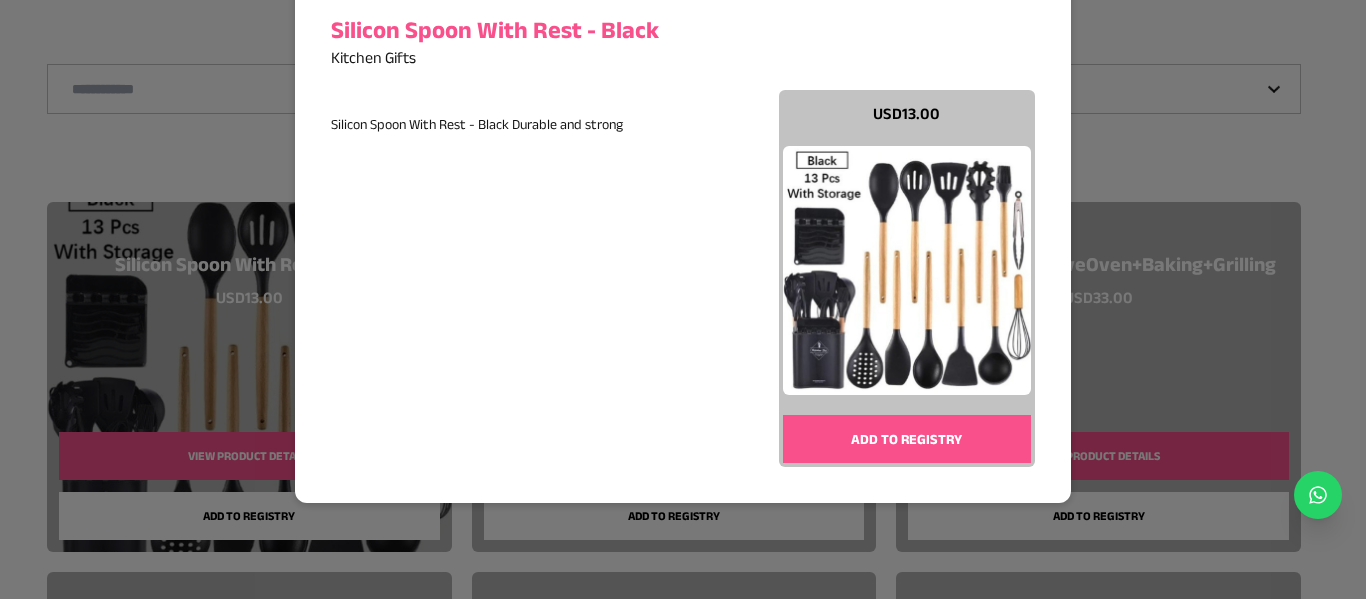 click on "Add to registry" at bounding box center (907, 439) 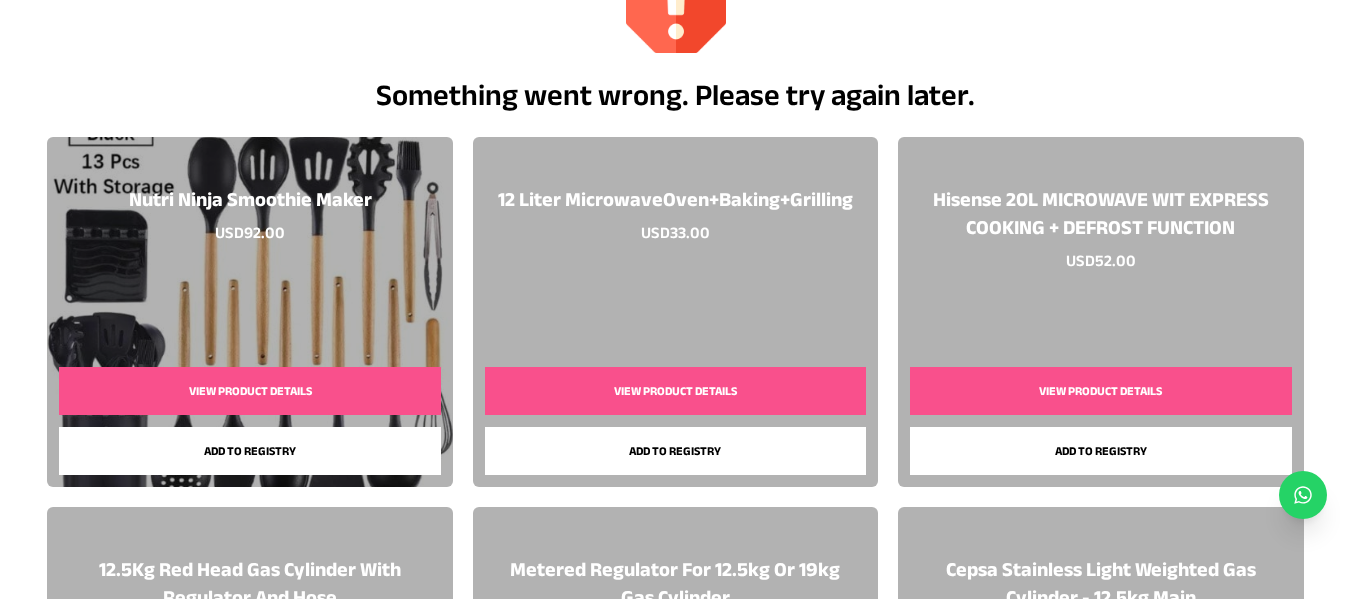 scroll, scrollTop: 500, scrollLeft: 0, axis: vertical 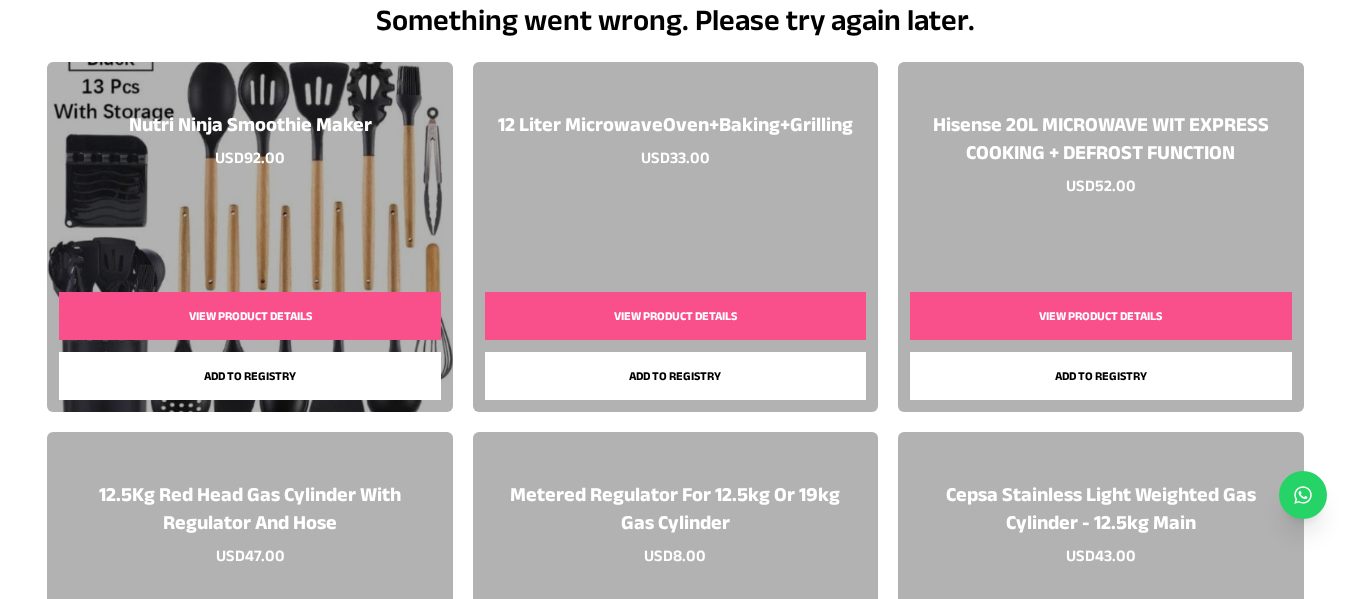 click on "View Product Details" at bounding box center [675, 316] 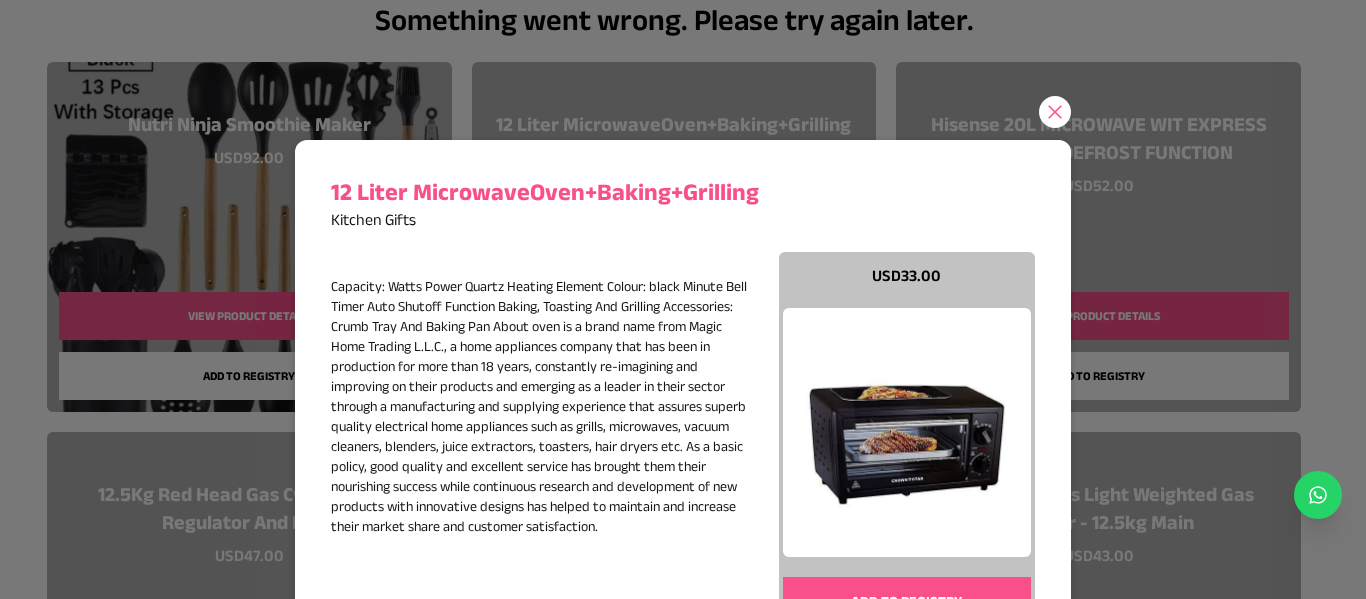 click 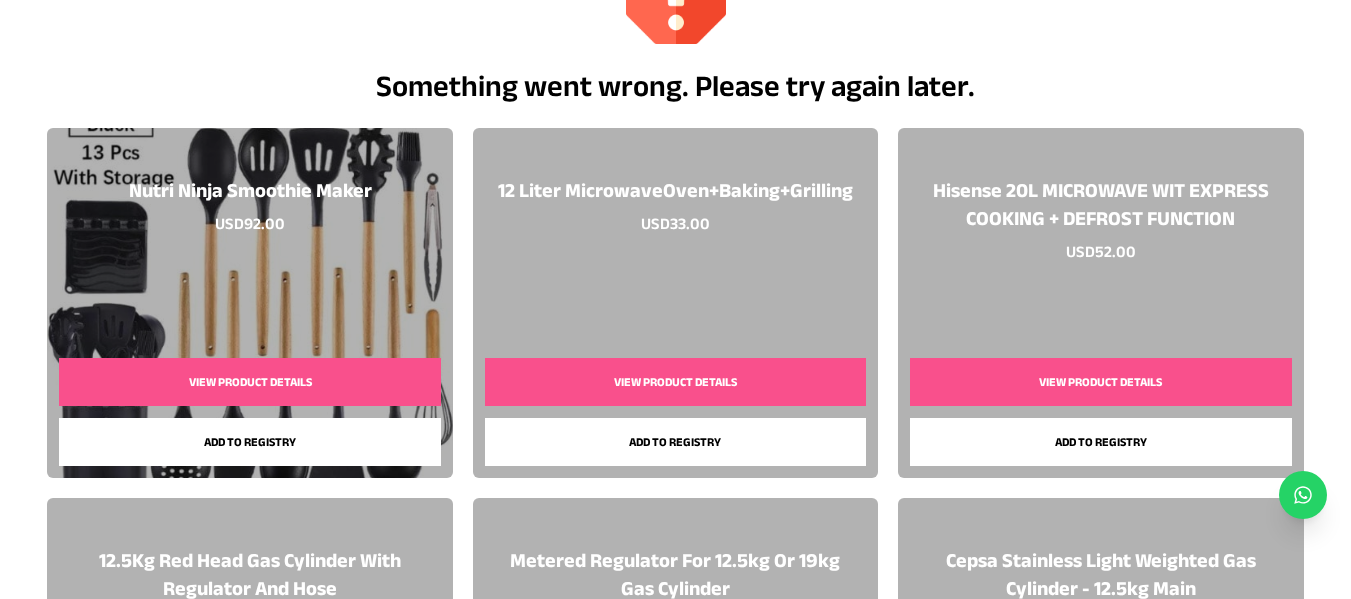 scroll, scrollTop: 400, scrollLeft: 0, axis: vertical 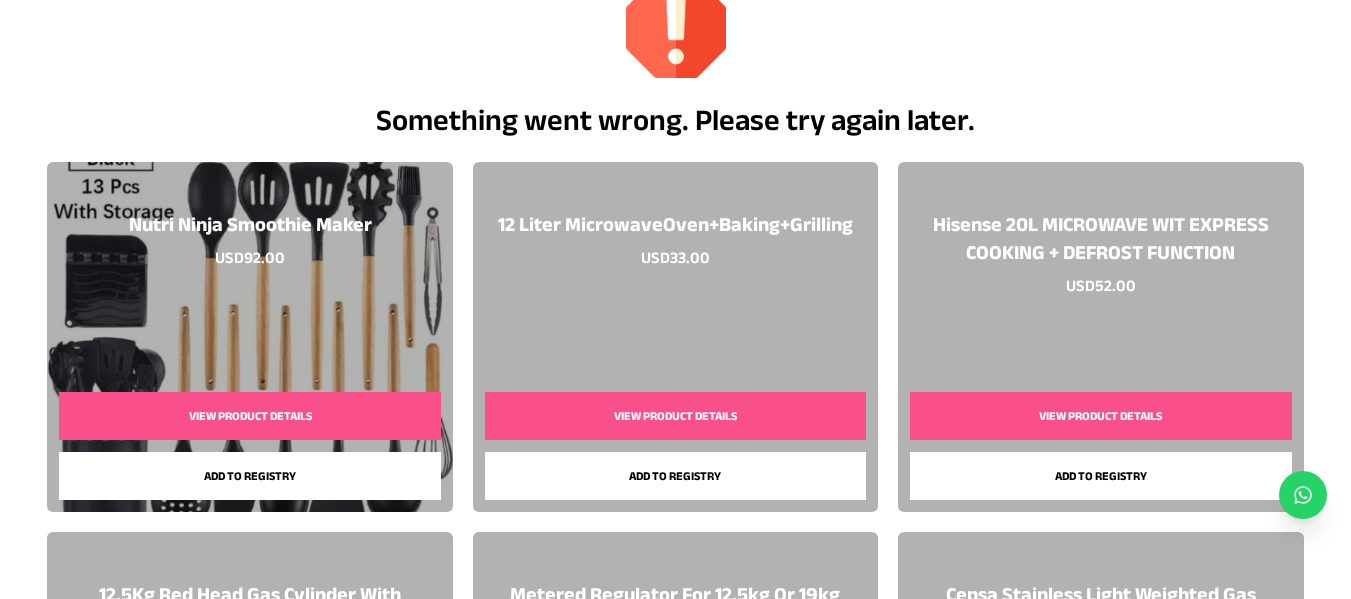 click on "View Product Details" at bounding box center [1100, 416] 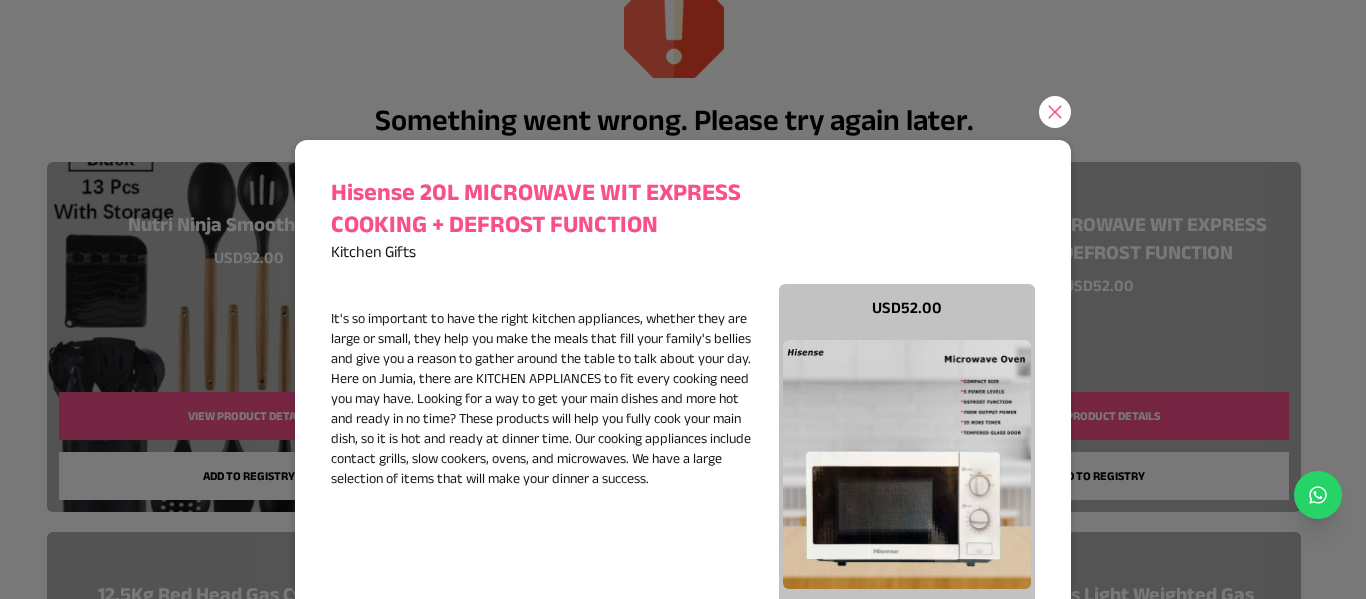 click 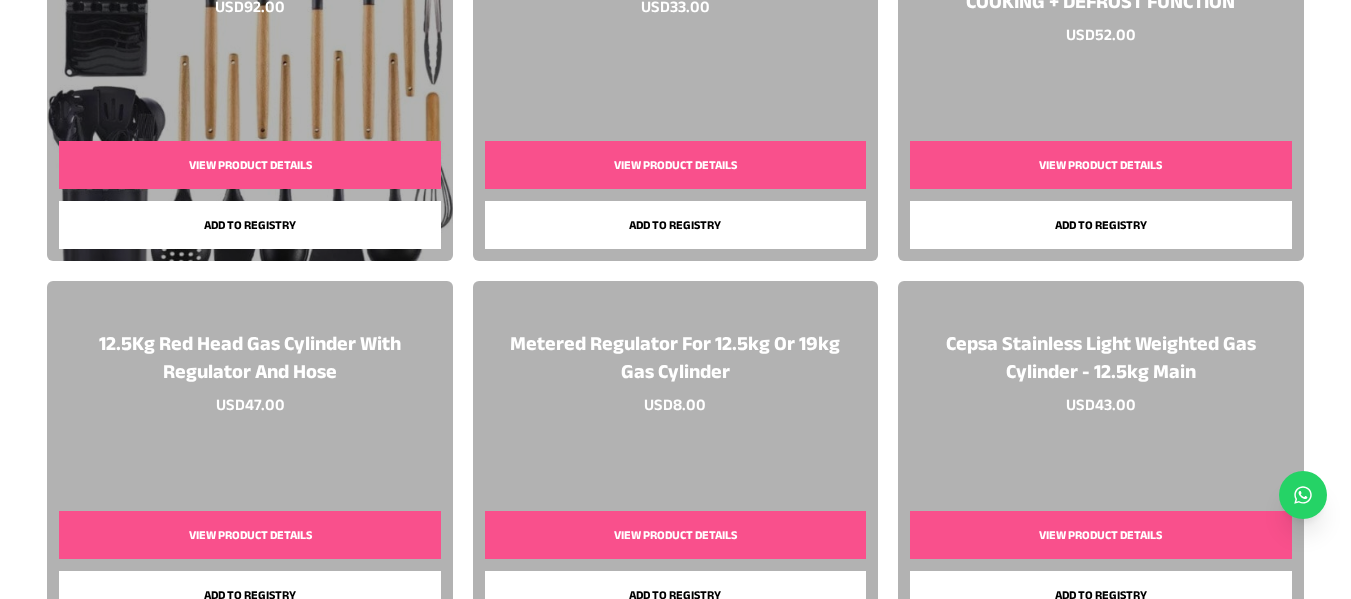 scroll, scrollTop: 700, scrollLeft: 0, axis: vertical 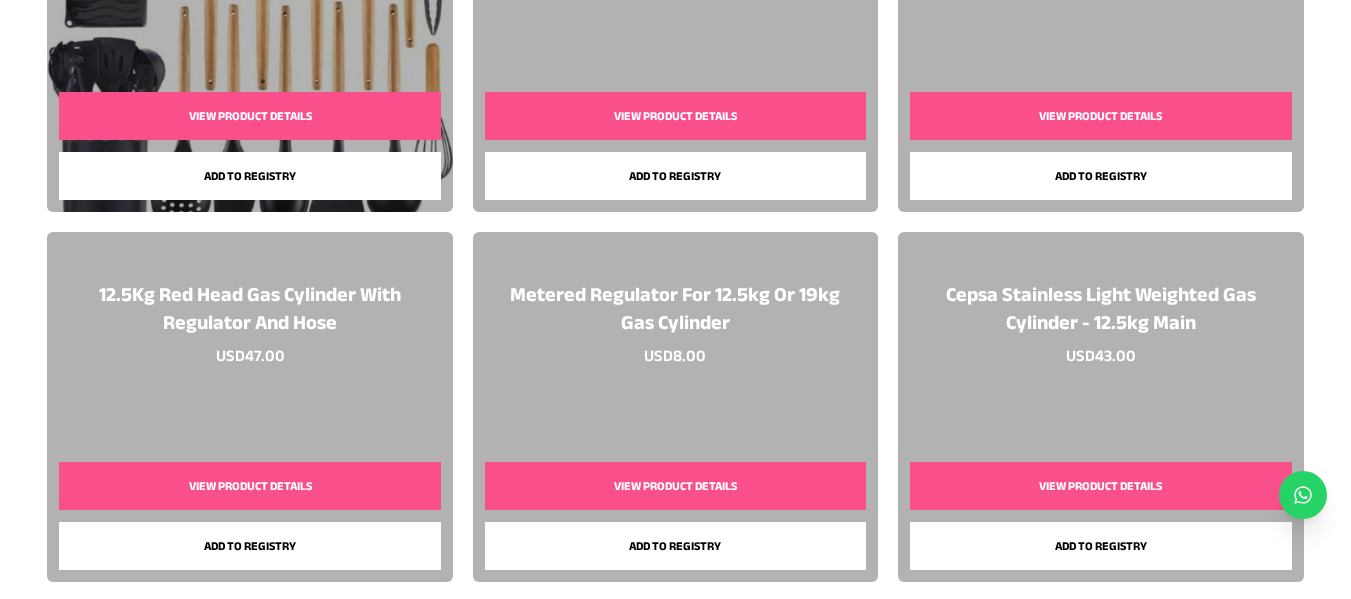 click on "View Product Details" at bounding box center [249, 486] 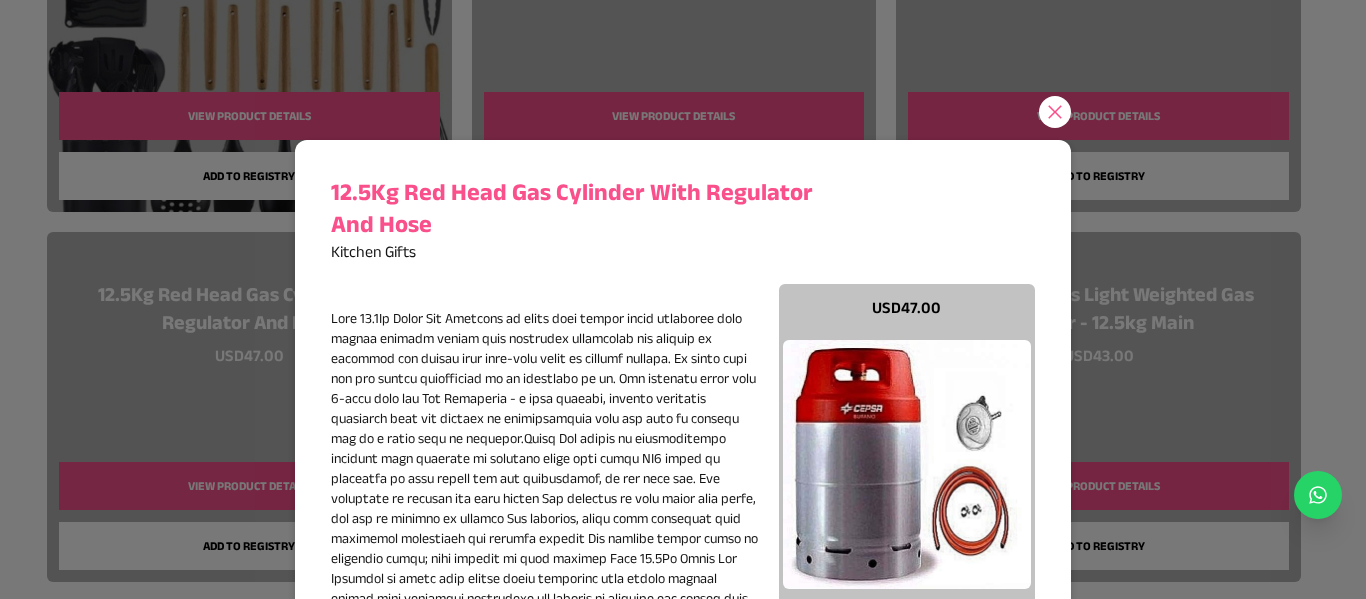 click 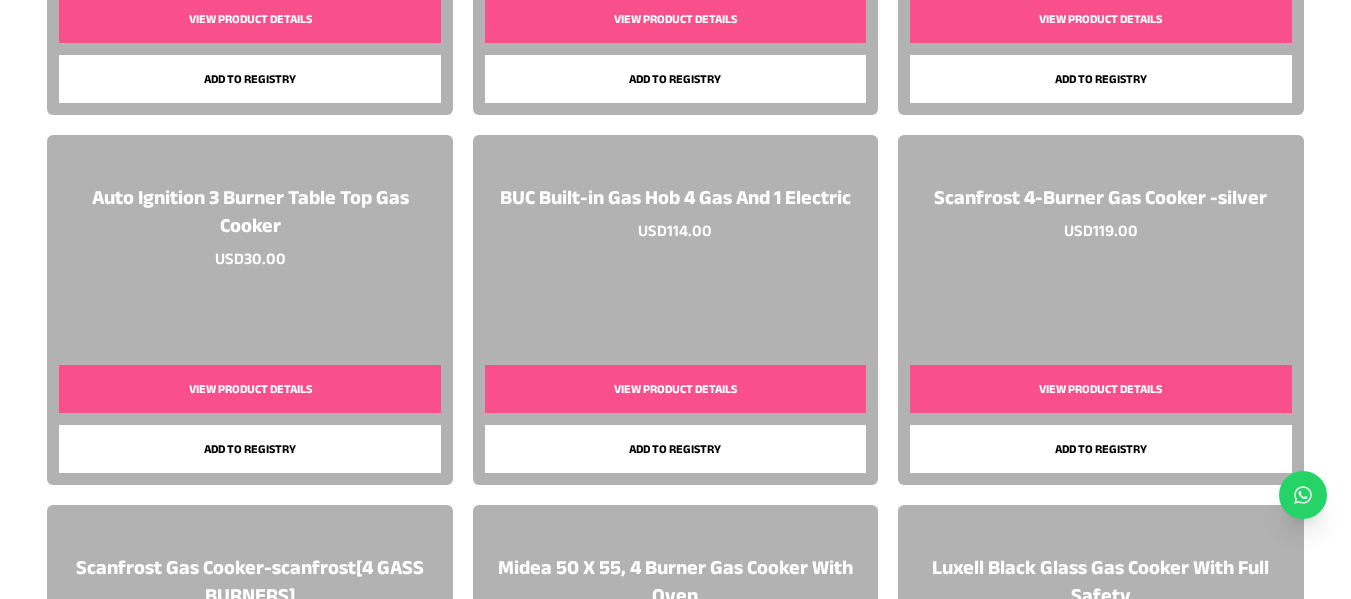 scroll, scrollTop: 1200, scrollLeft: 0, axis: vertical 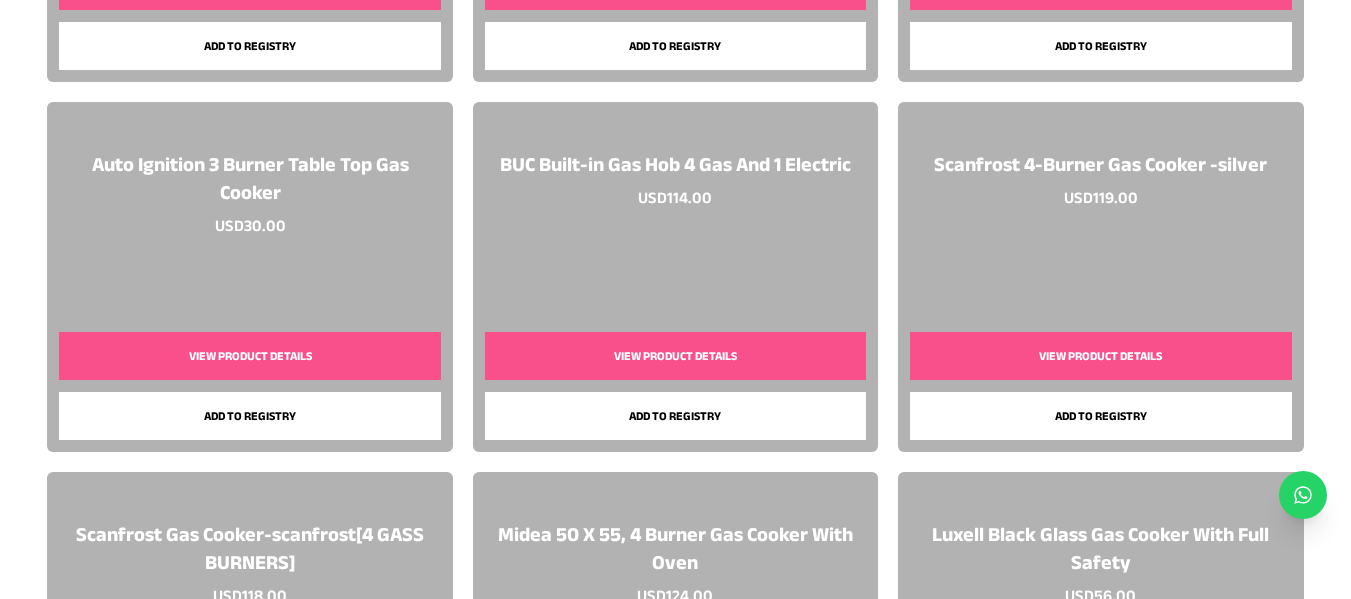 click on "View Product Details" at bounding box center (1100, 356) 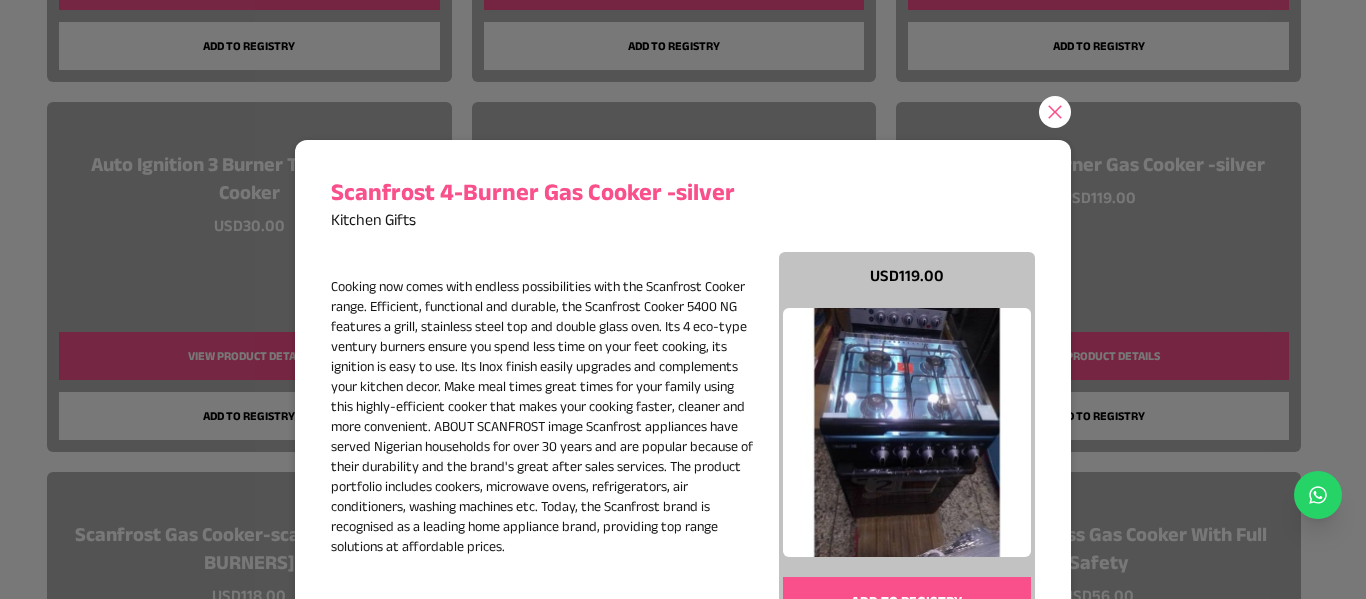 click 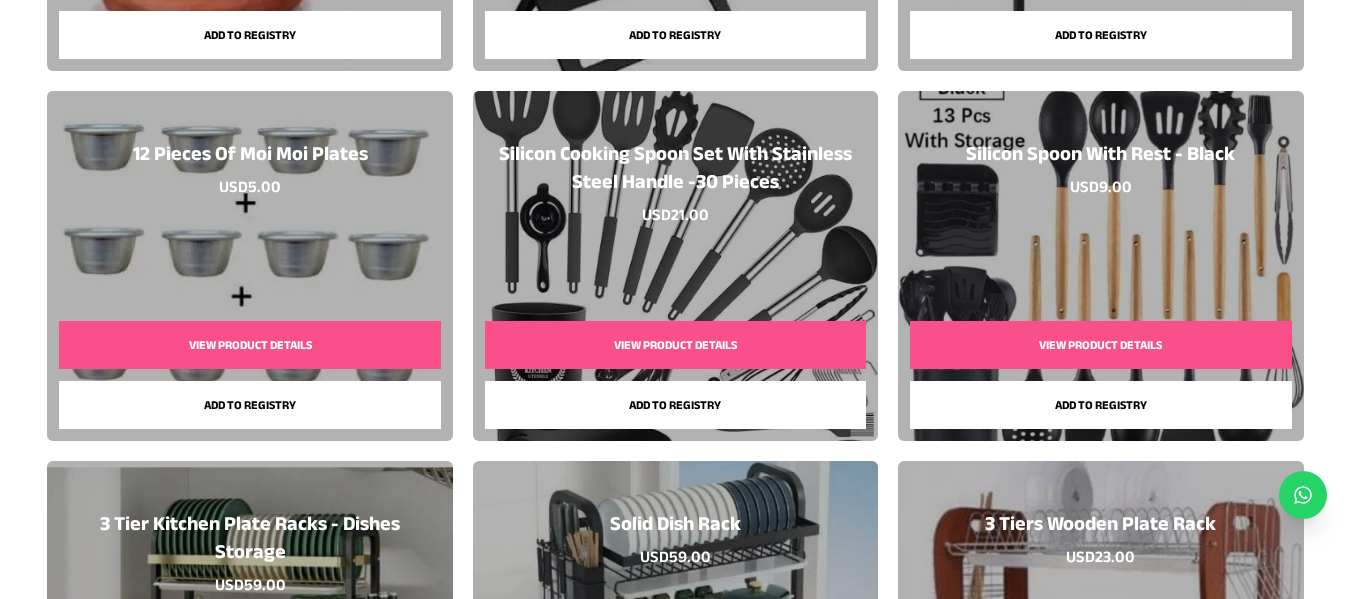 scroll, scrollTop: 3800, scrollLeft: 0, axis: vertical 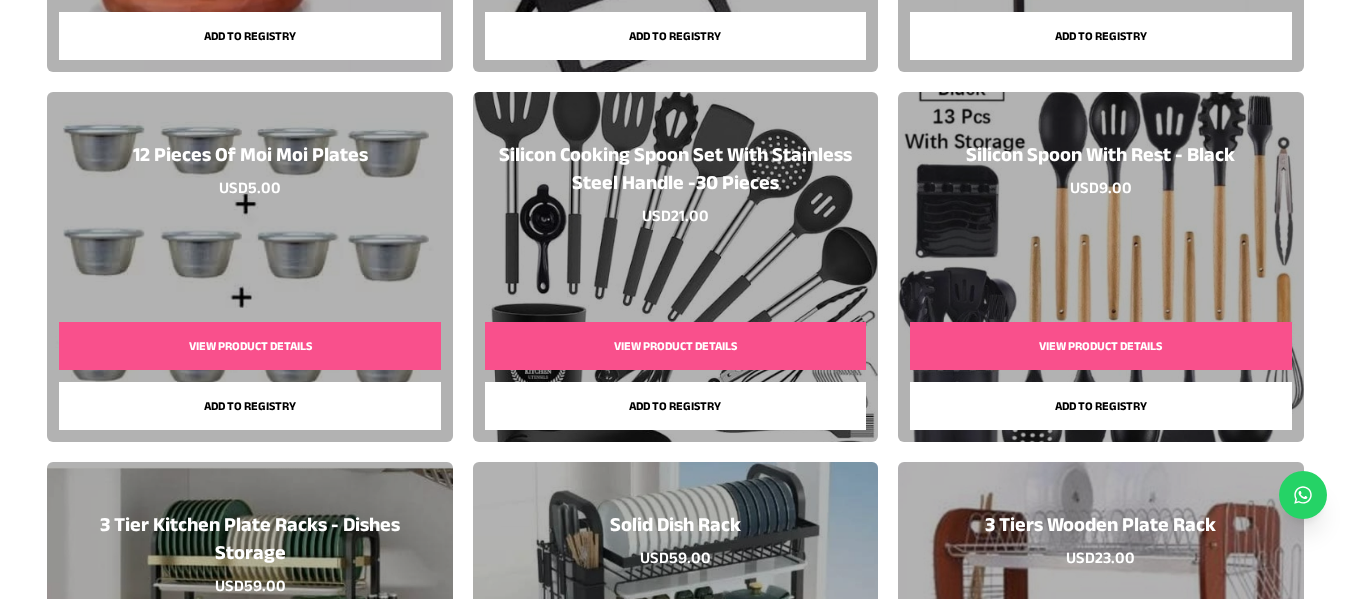 click on "Add to registry" at bounding box center [675, 406] 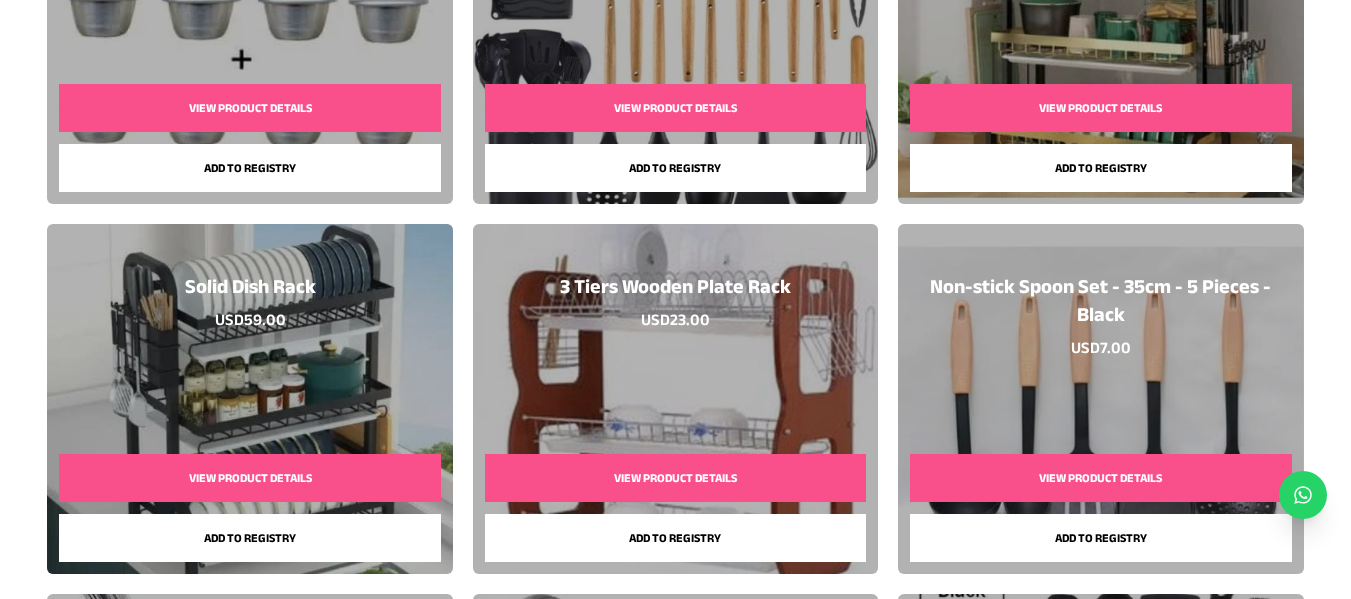 scroll, scrollTop: 4100, scrollLeft: 0, axis: vertical 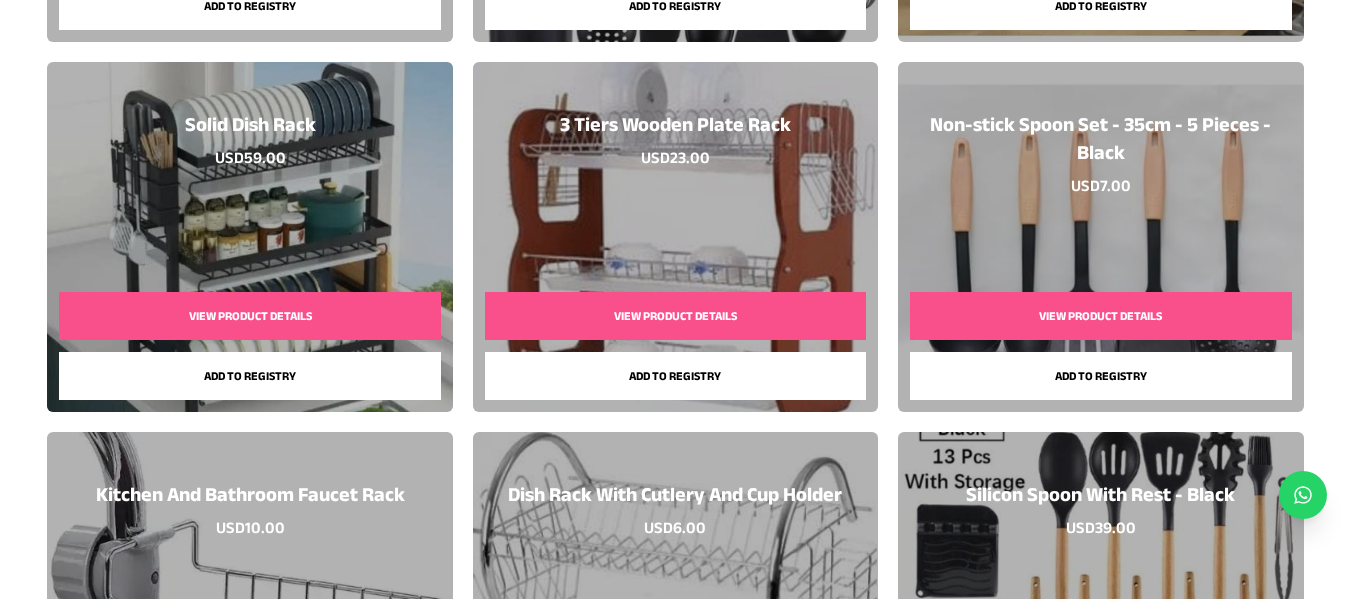 click on "Add to registry" at bounding box center [249, 376] 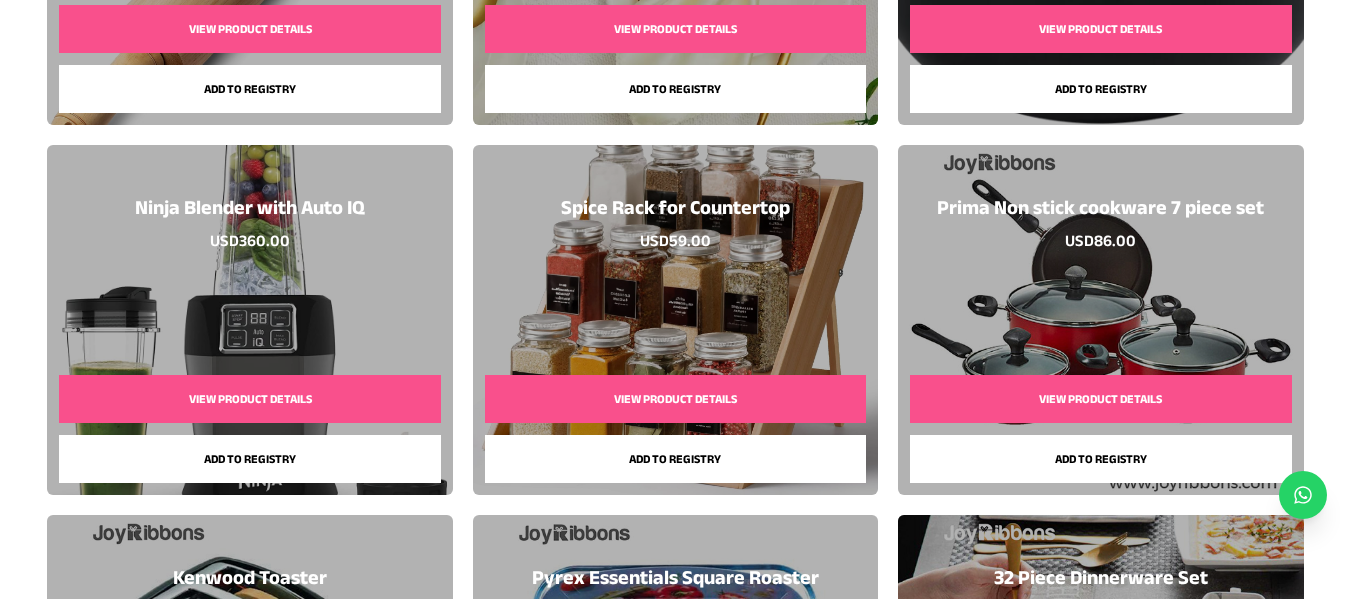 scroll, scrollTop: 6000, scrollLeft: 0, axis: vertical 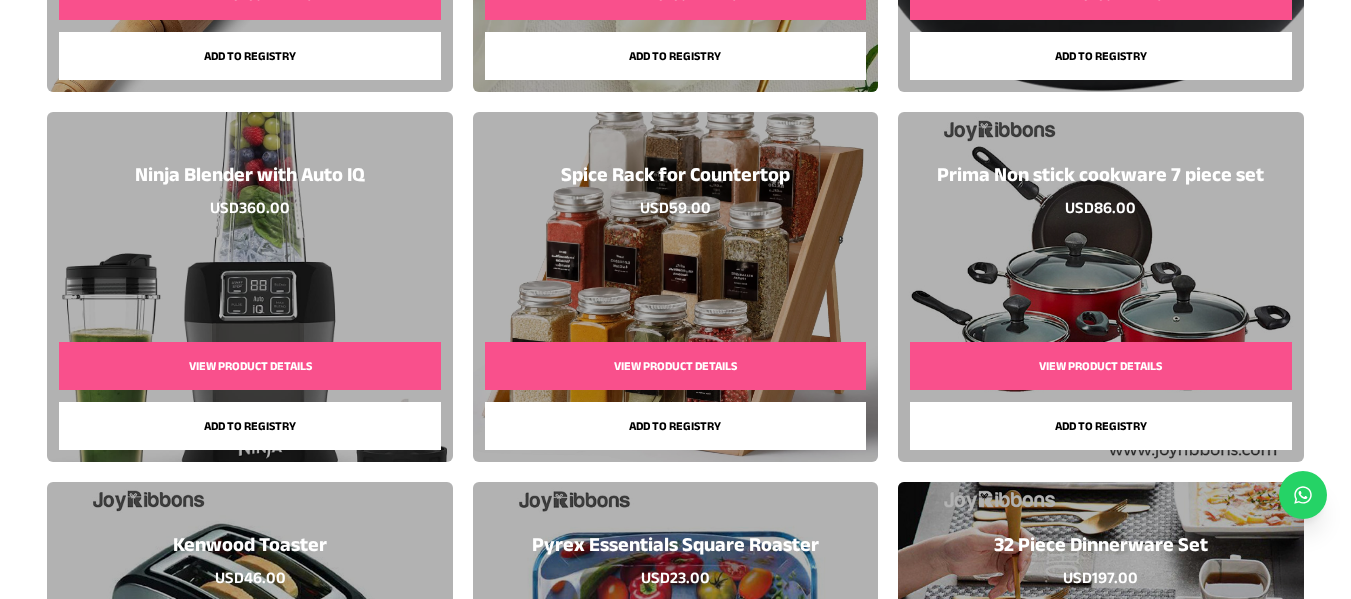 click on "Add to registry" at bounding box center (249, 426) 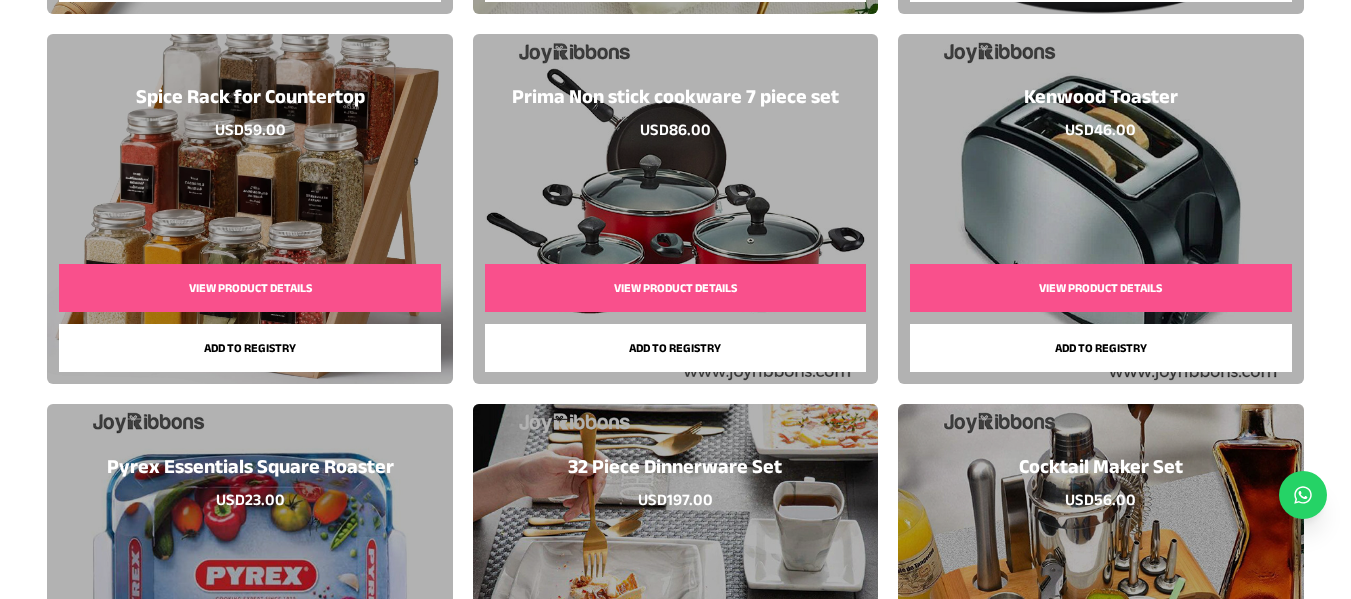 scroll, scrollTop: 6100, scrollLeft: 0, axis: vertical 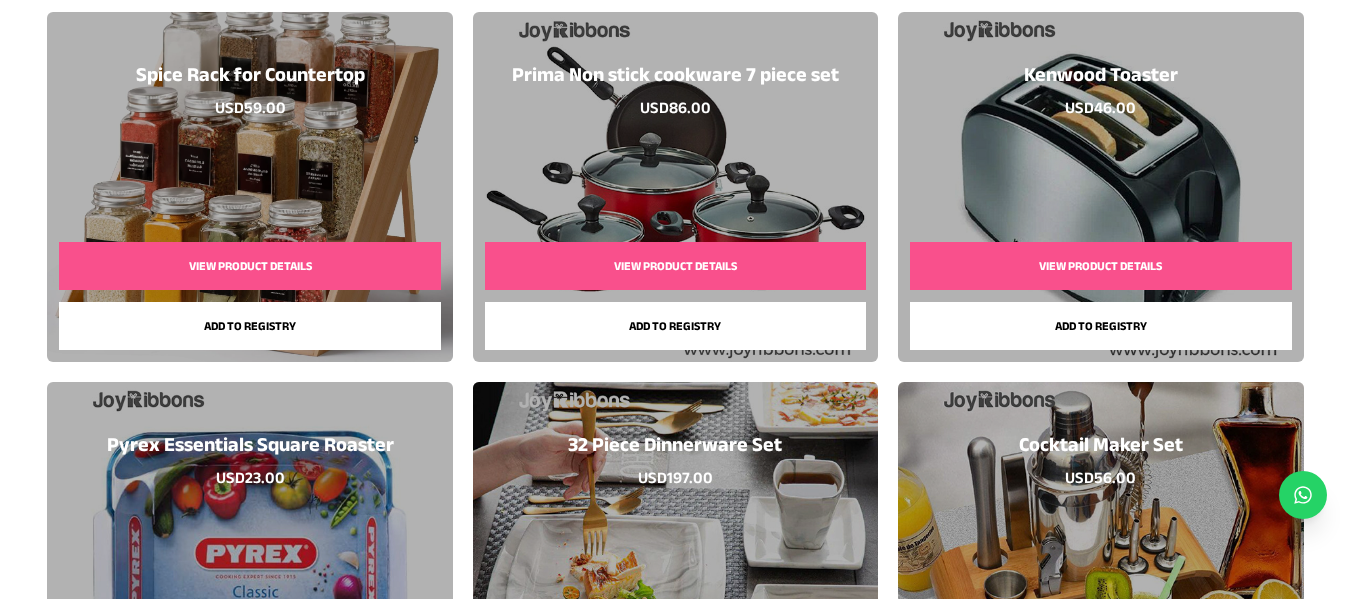 click on "Add to registry" at bounding box center [675, 326] 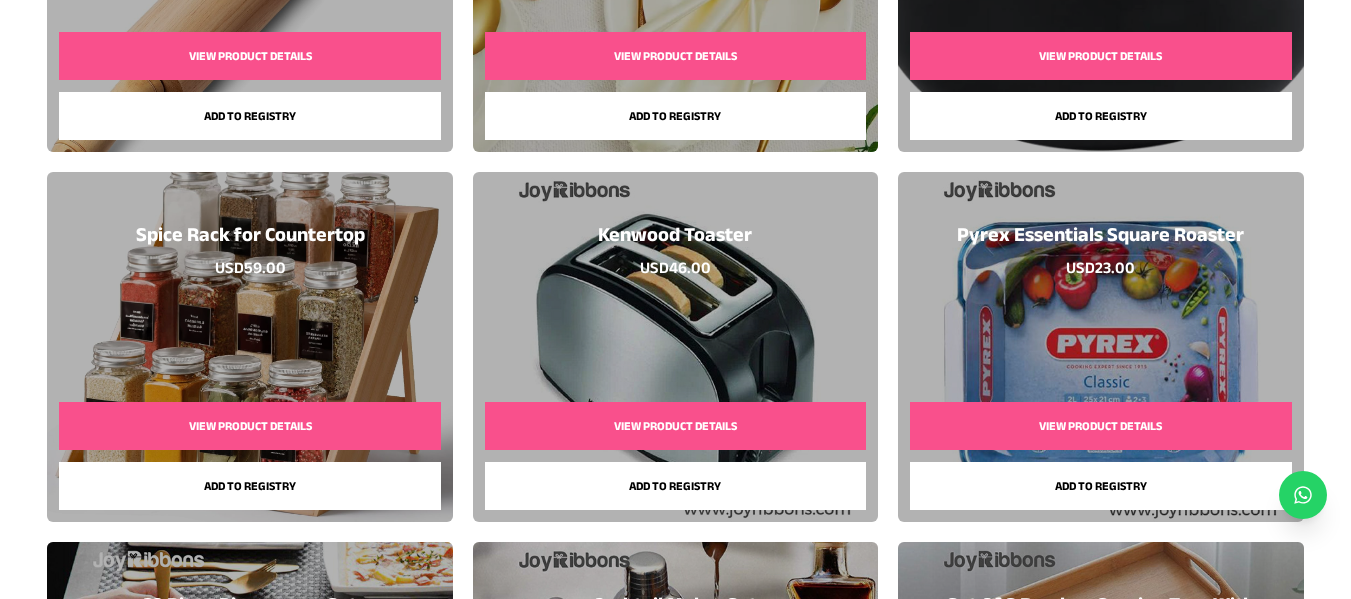 scroll, scrollTop: 6100, scrollLeft: 0, axis: vertical 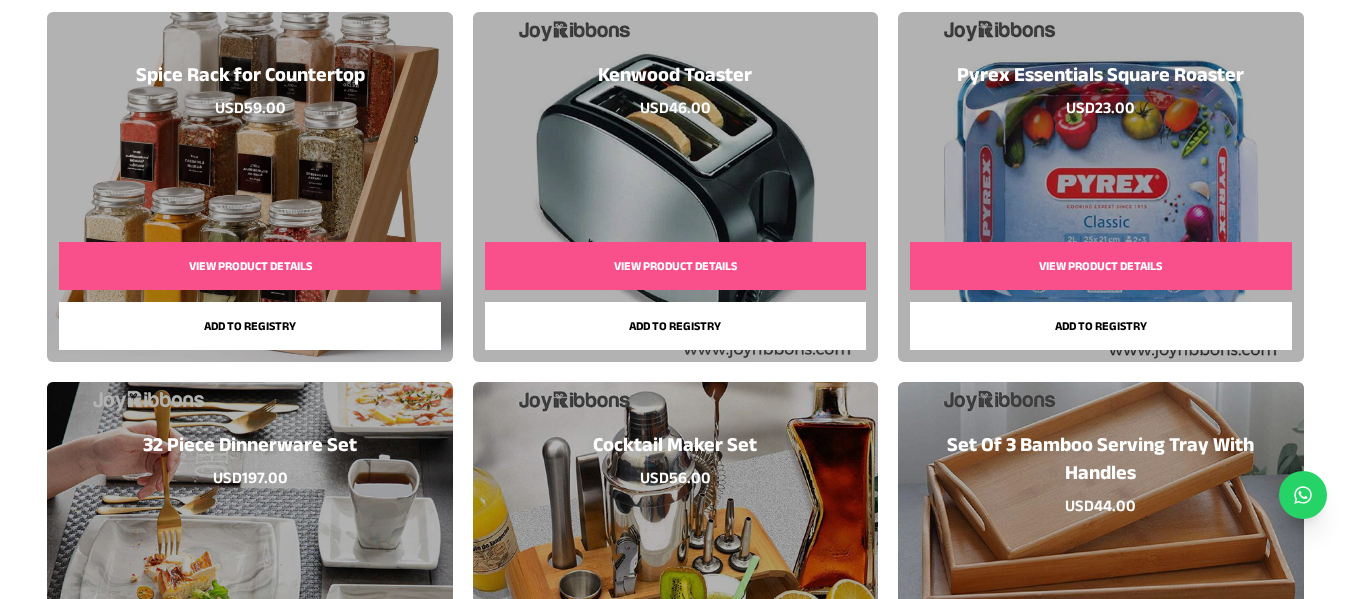 click on "Add to registry" at bounding box center (675, 326) 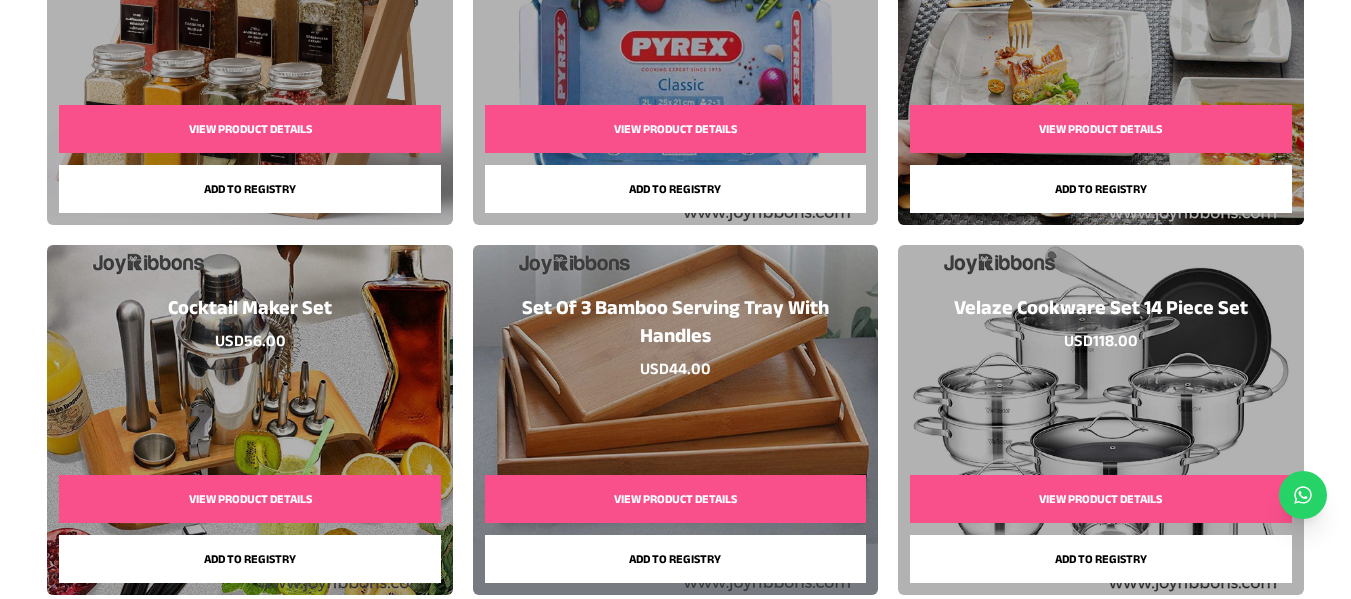 scroll, scrollTop: 6300, scrollLeft: 0, axis: vertical 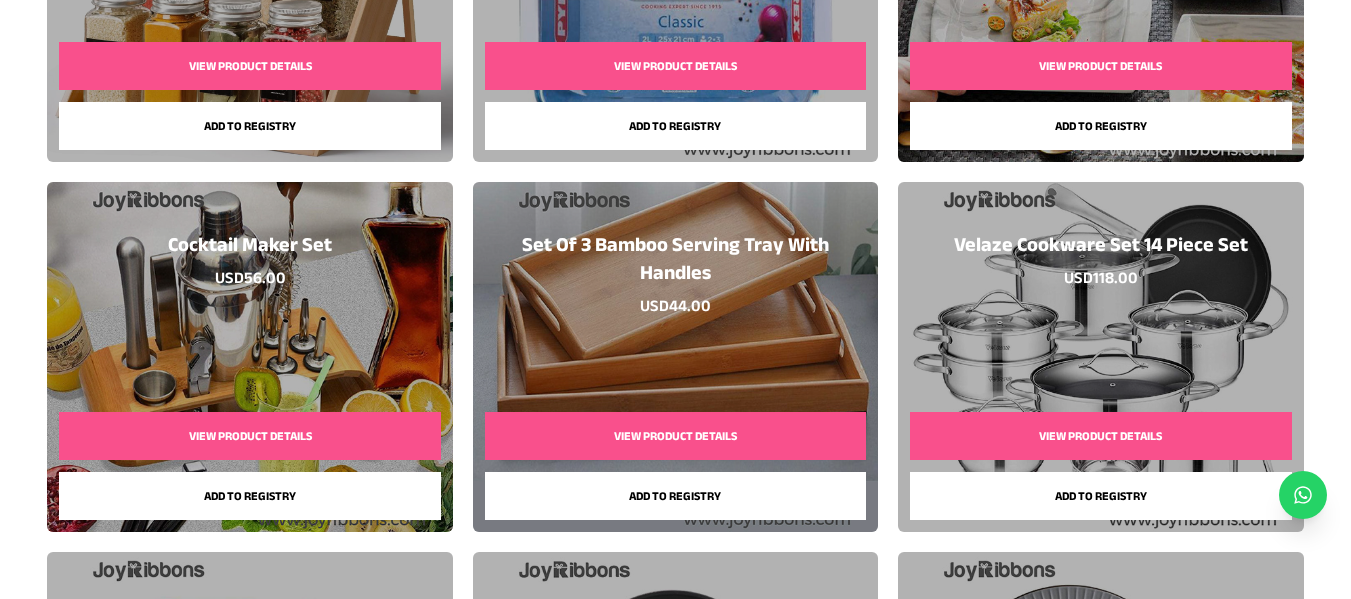 click on "Add to registry" at bounding box center [675, 496] 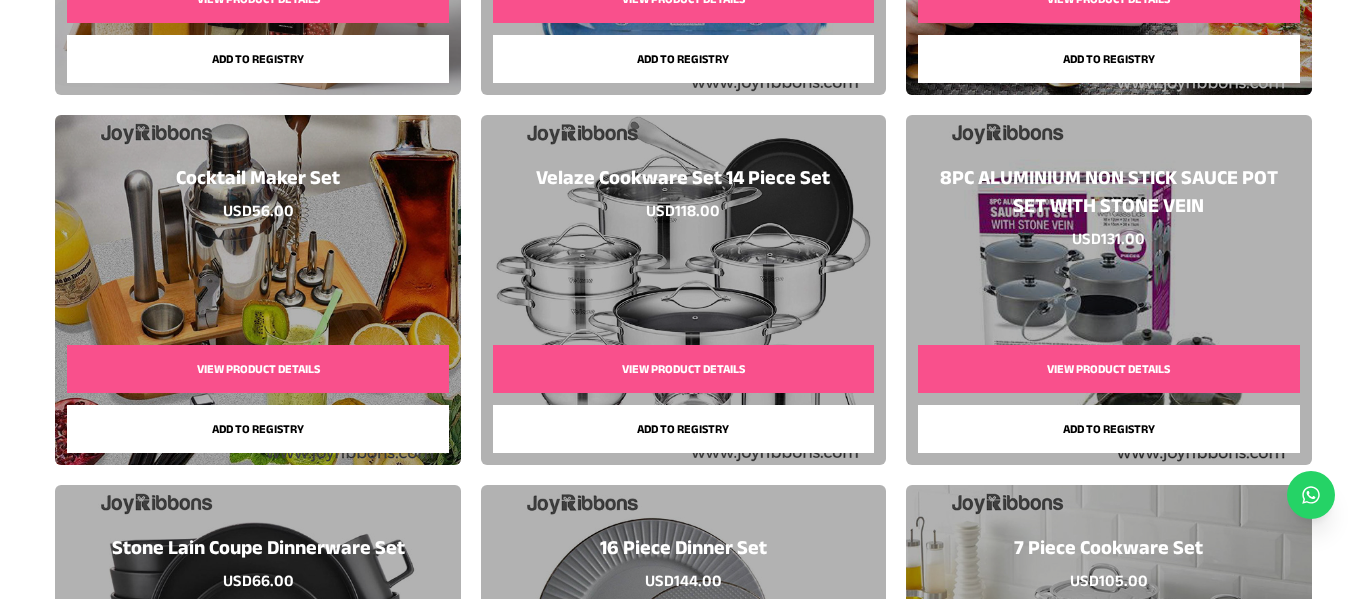 scroll, scrollTop: 6400, scrollLeft: 0, axis: vertical 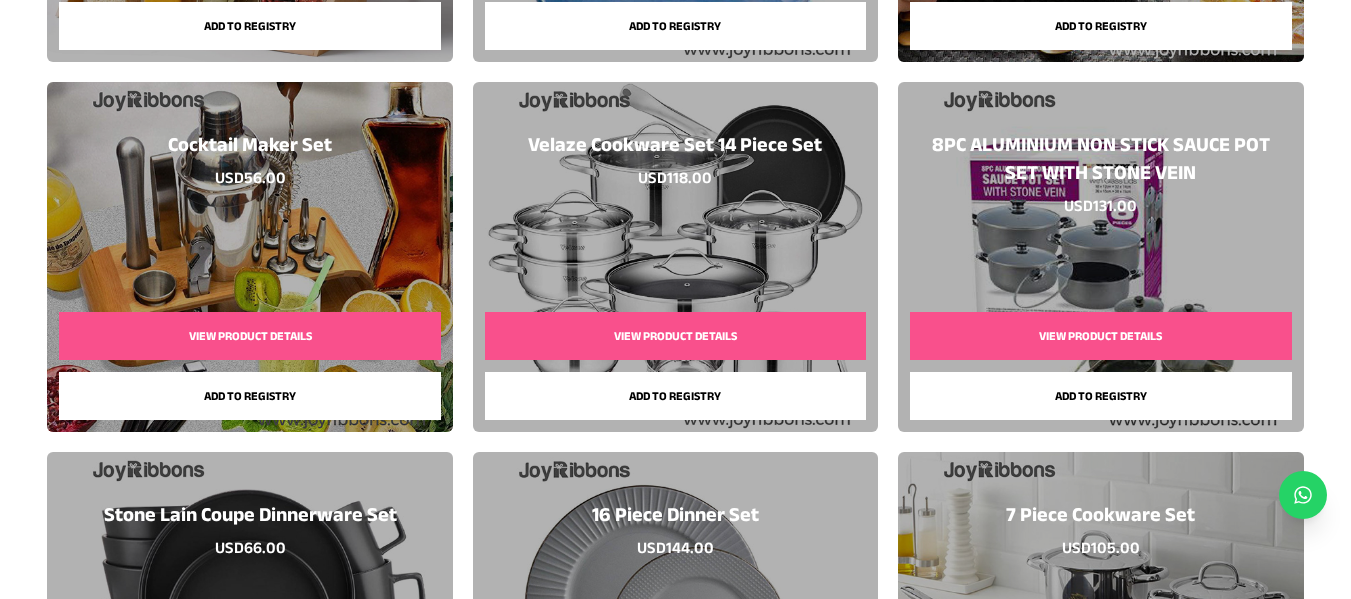 click on "View Product Details" at bounding box center [1100, 336] 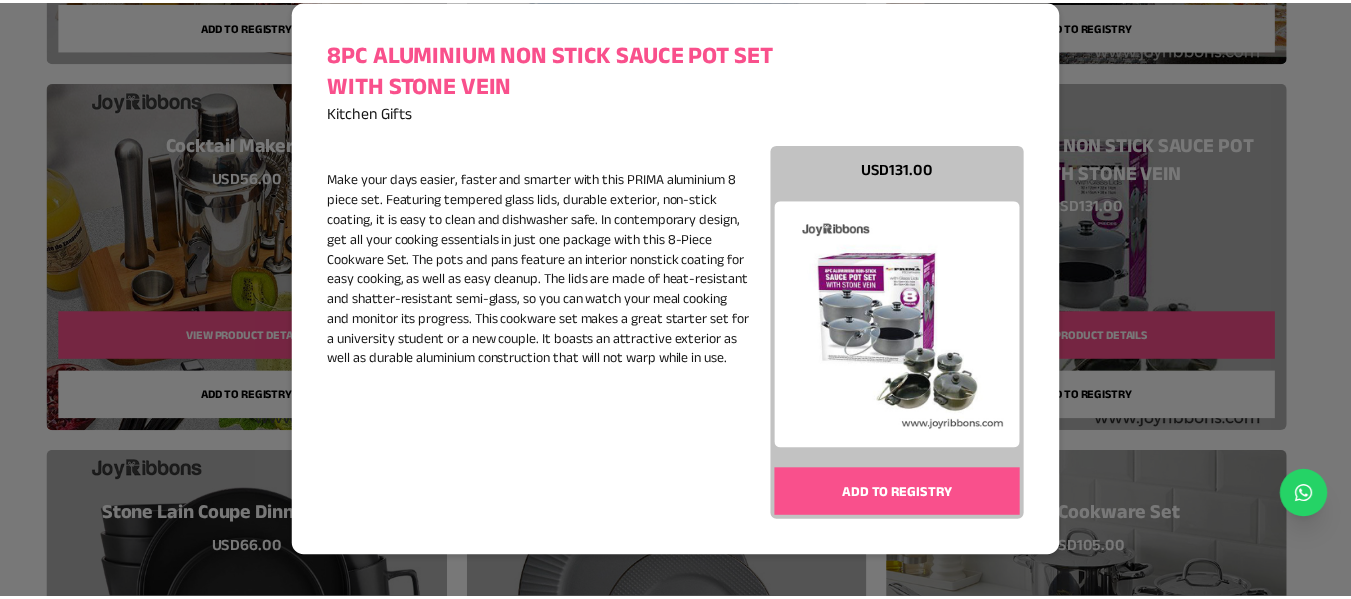 scroll, scrollTop: 94, scrollLeft: 0, axis: vertical 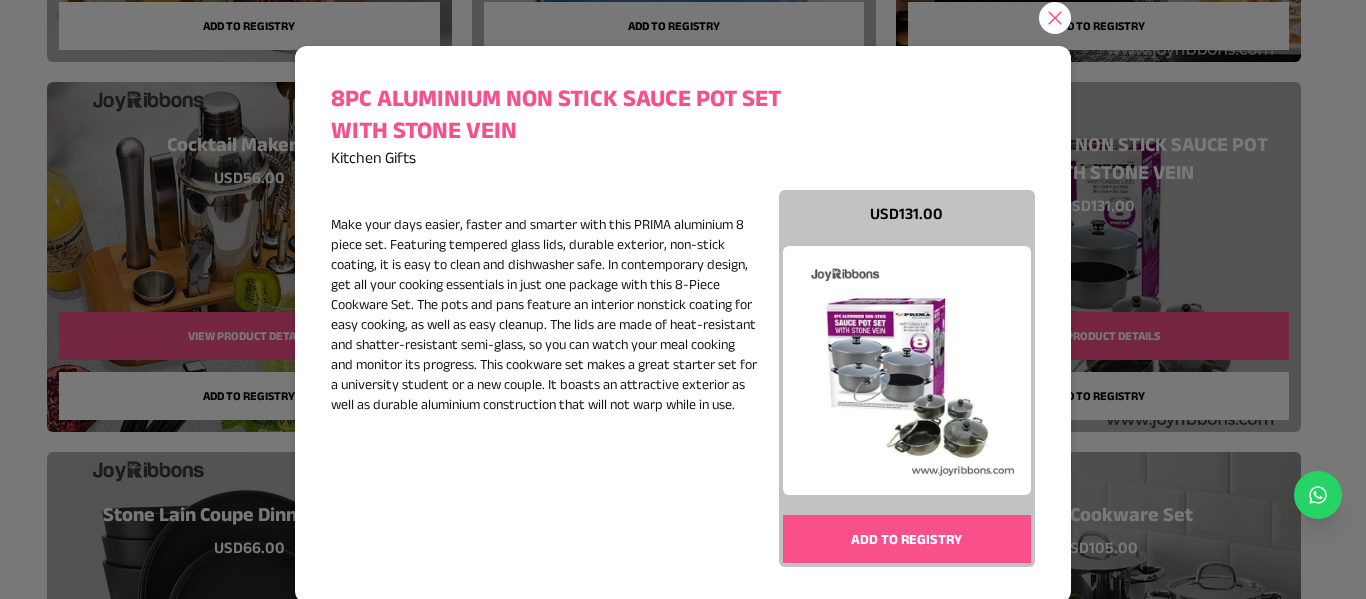 click 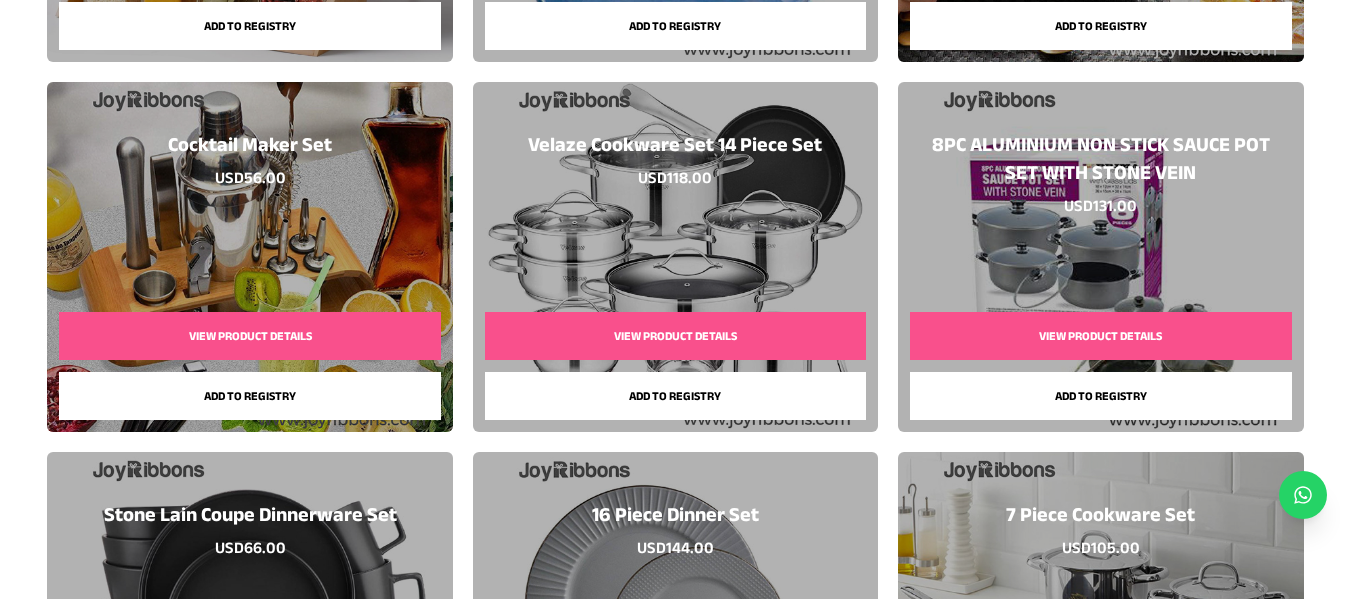 click on "Add to registry" at bounding box center (1100, 396) 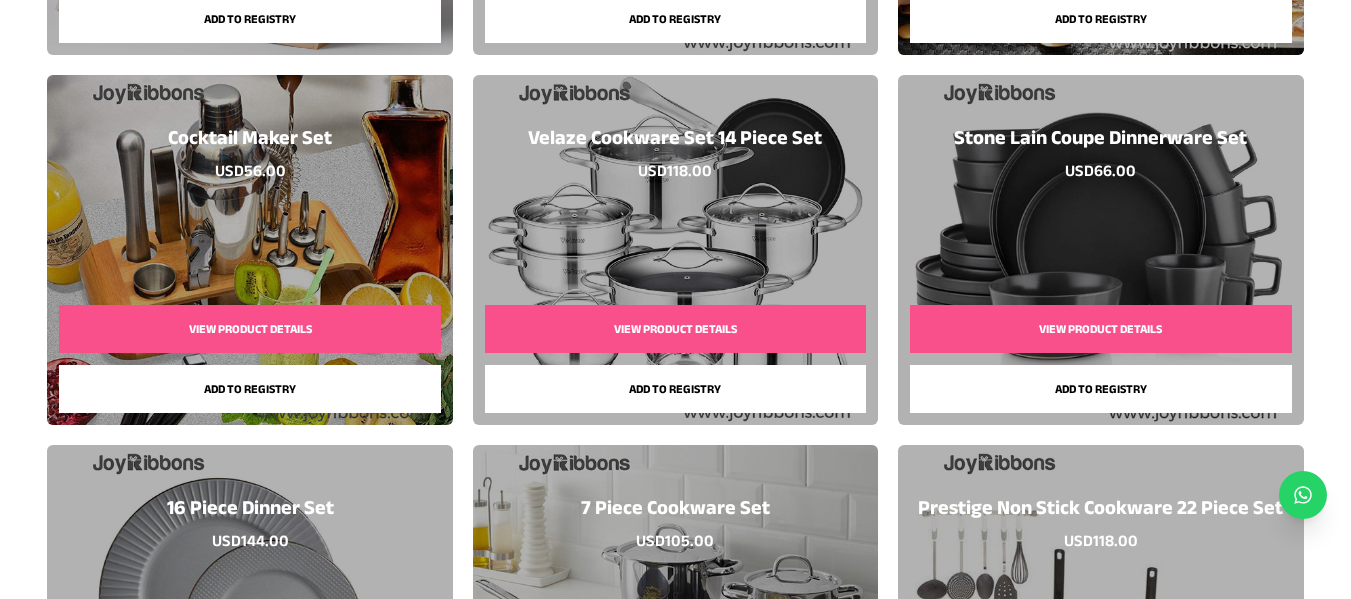 scroll, scrollTop: 6400, scrollLeft: 0, axis: vertical 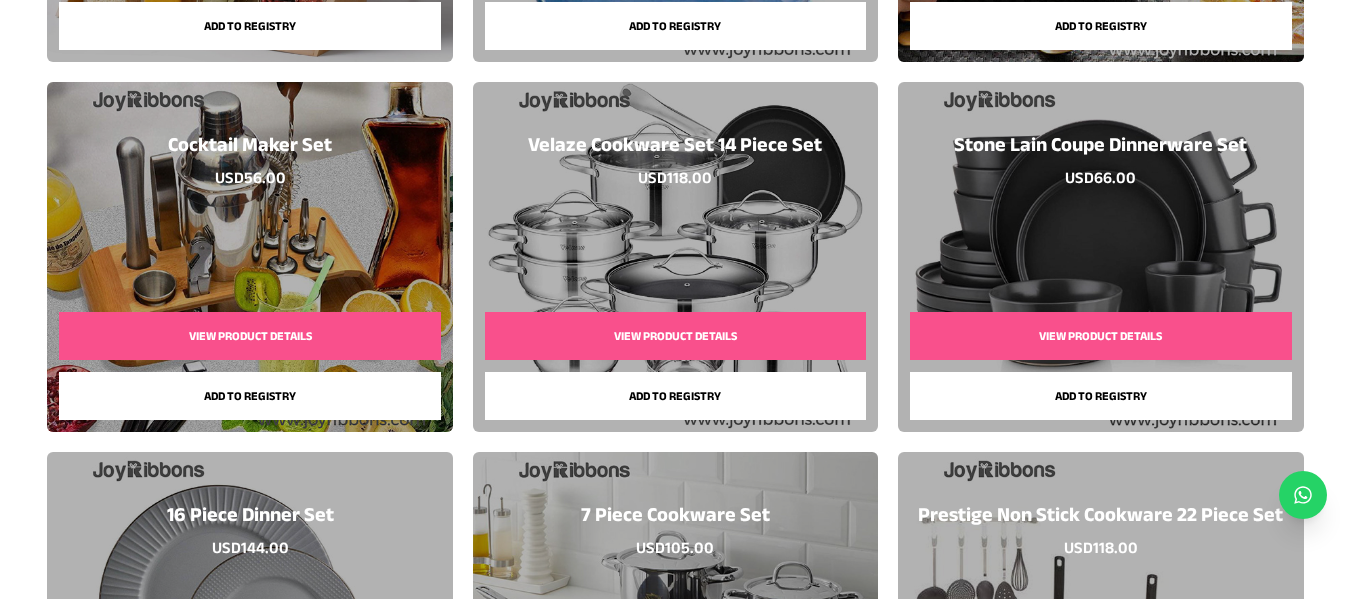 click on "View Product Details" at bounding box center [1100, 336] 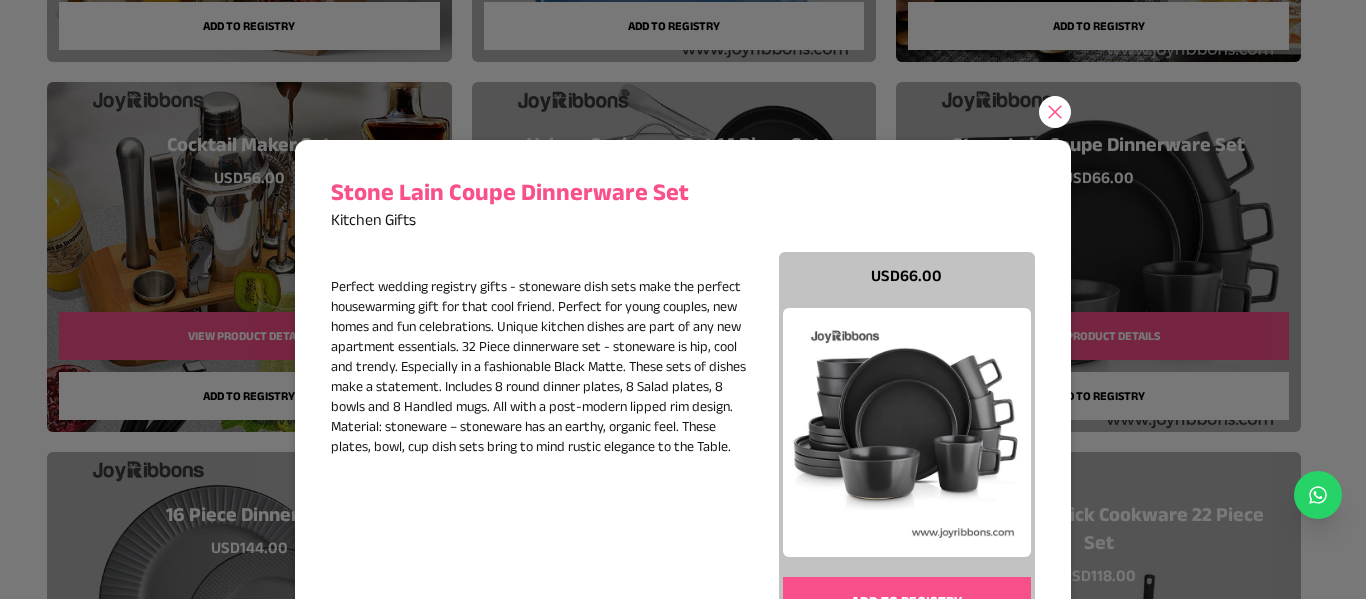 click 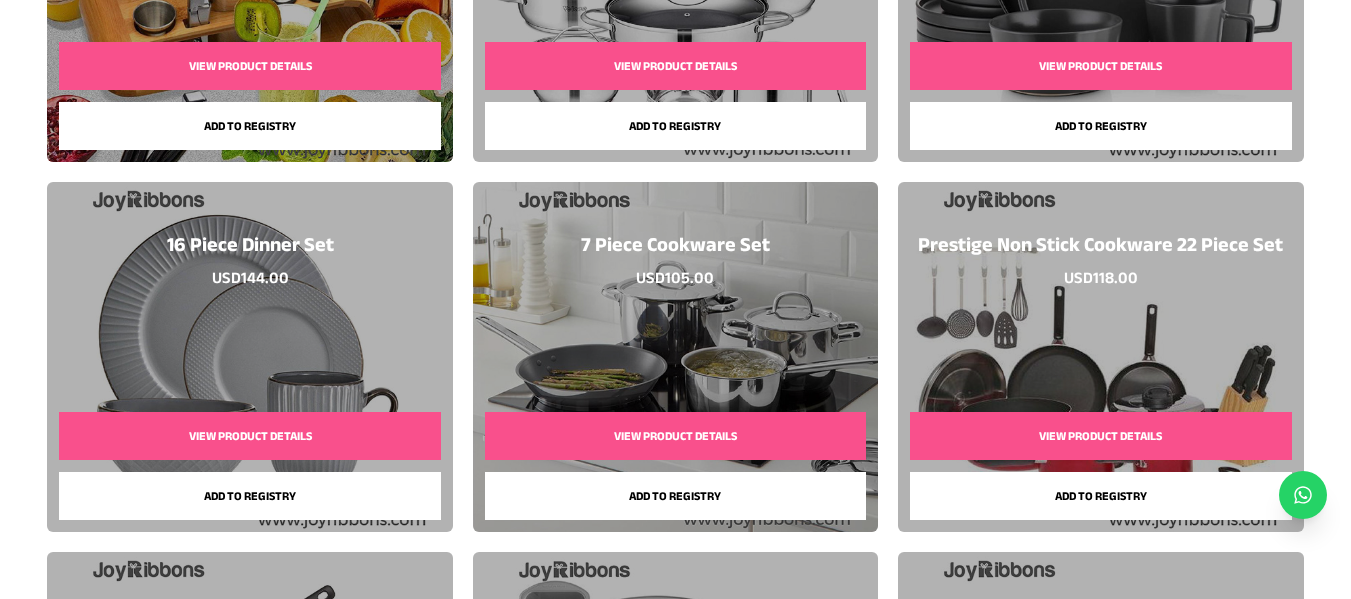 scroll, scrollTop: 6700, scrollLeft: 0, axis: vertical 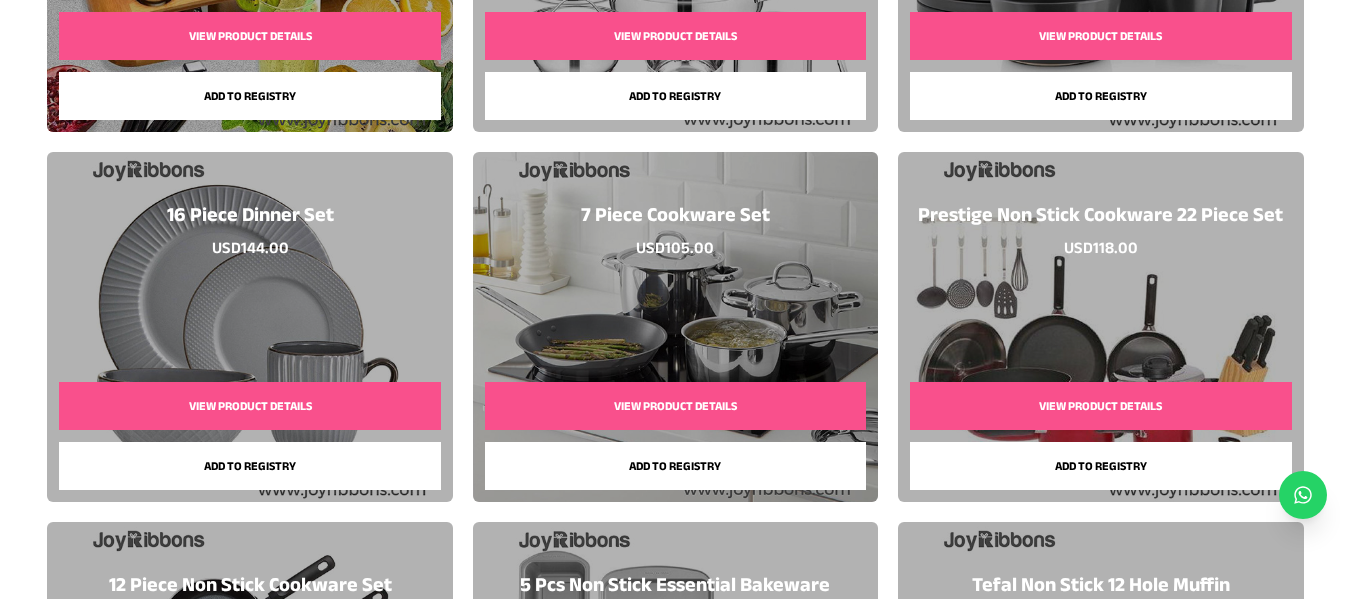 click on "Add to registry" at bounding box center [1100, 466] 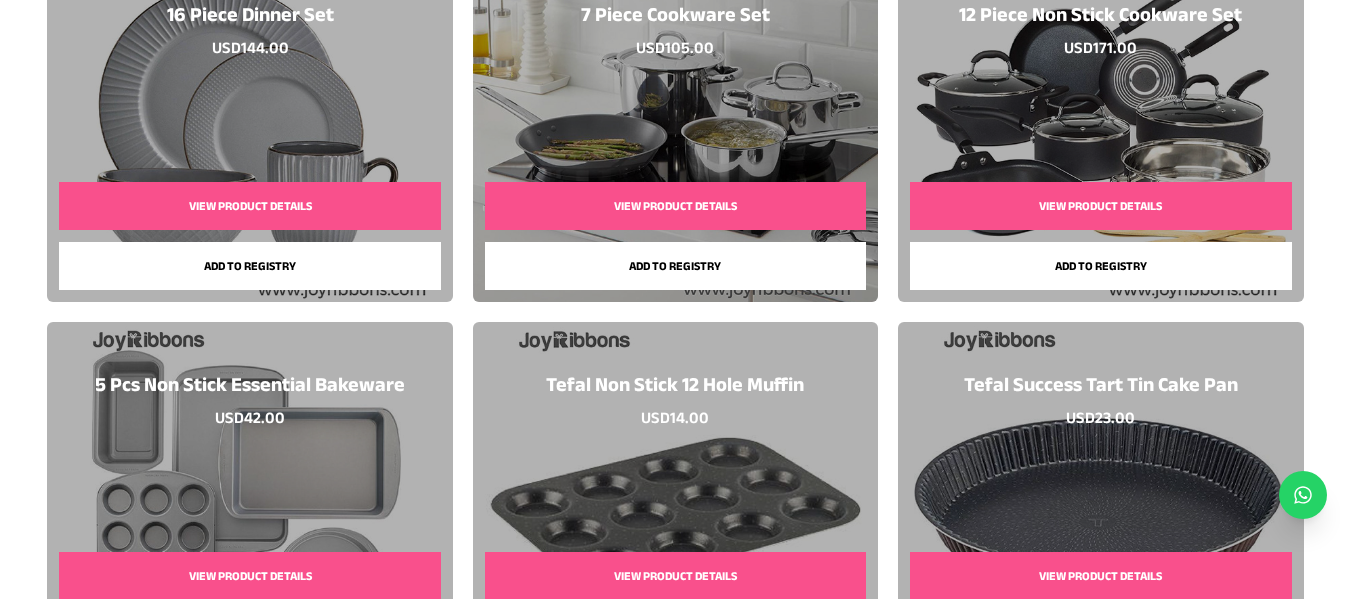 scroll, scrollTop: 7000, scrollLeft: 0, axis: vertical 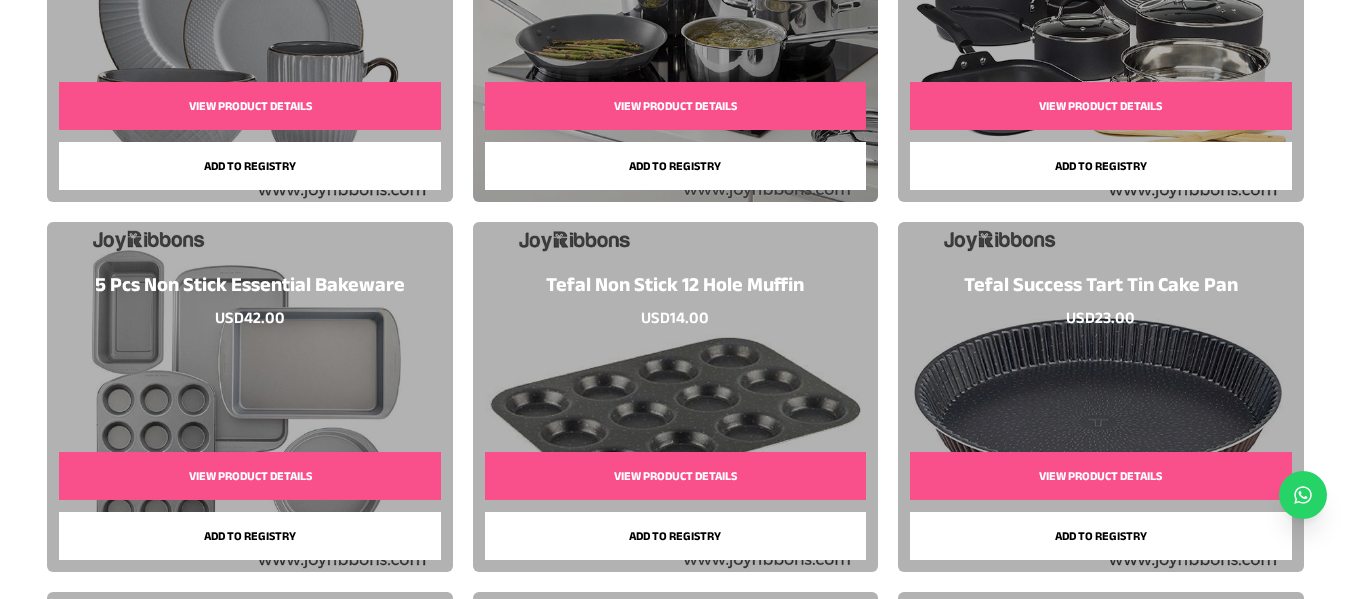 click on "Add to registry" at bounding box center (249, 166) 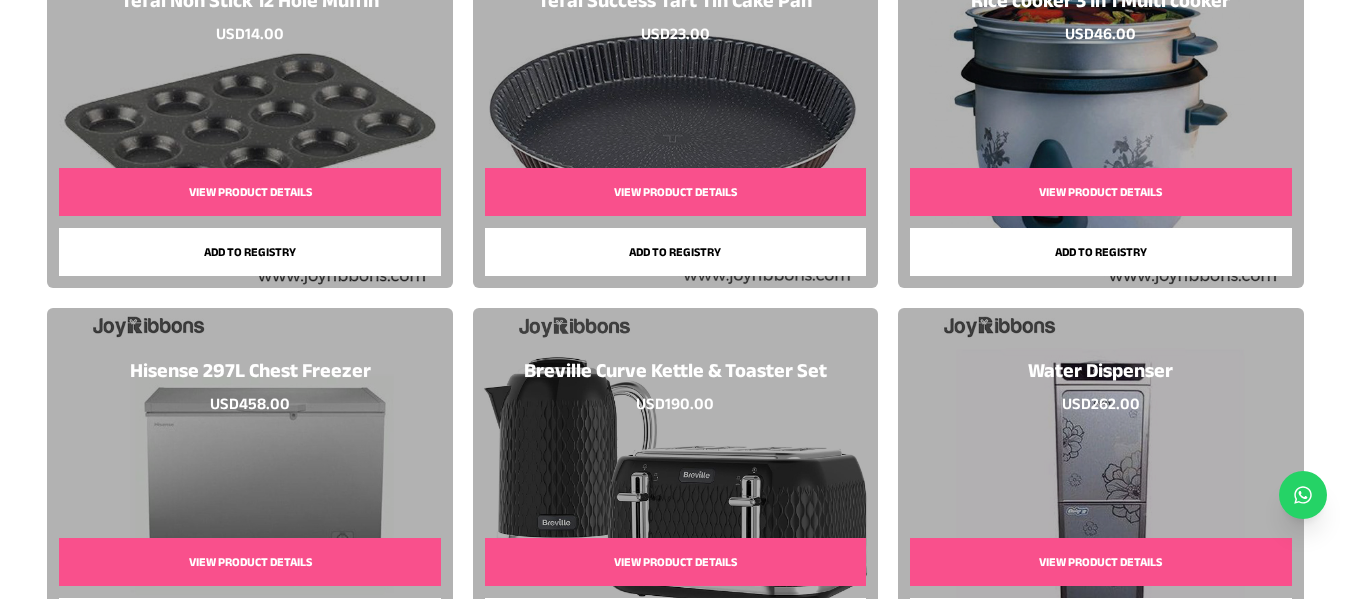 scroll, scrollTop: 7400, scrollLeft: 0, axis: vertical 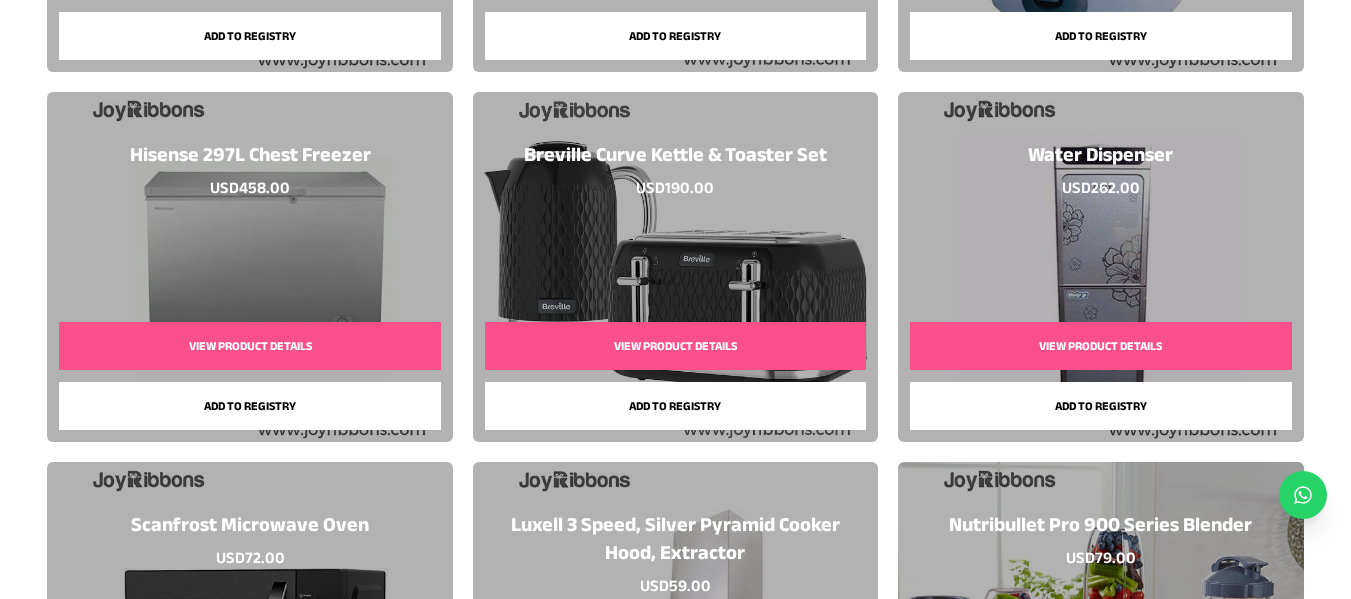 click on "Add to registry" at bounding box center (675, 406) 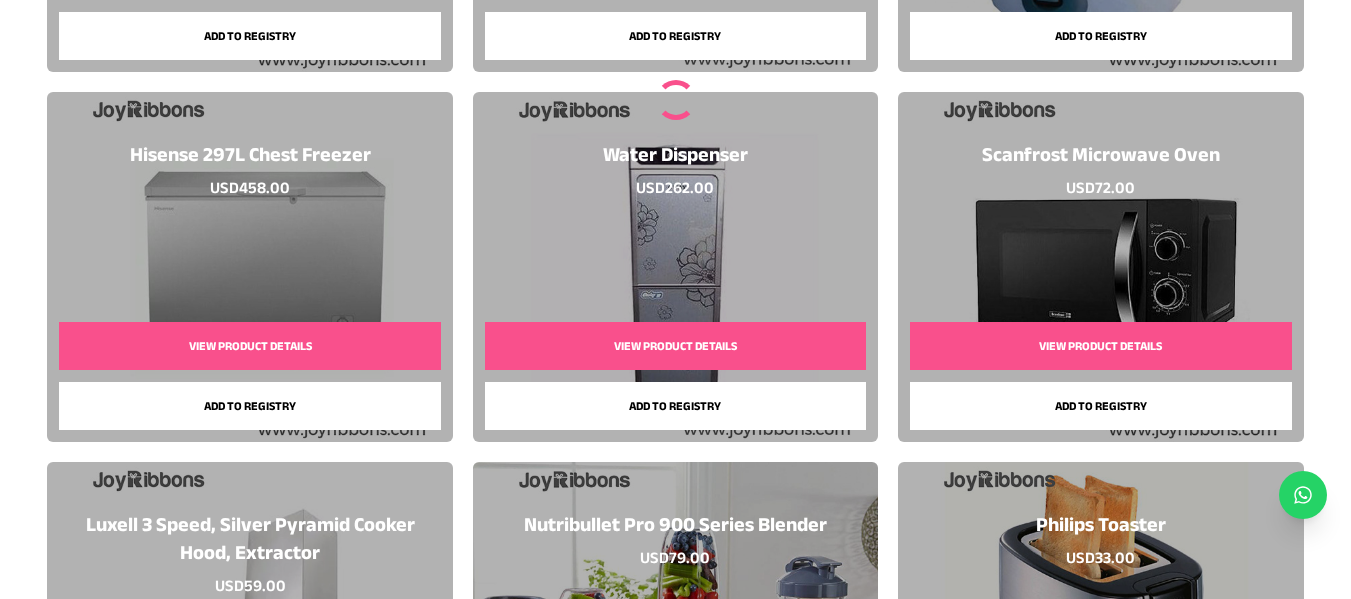 scroll, scrollTop: 7500, scrollLeft: 0, axis: vertical 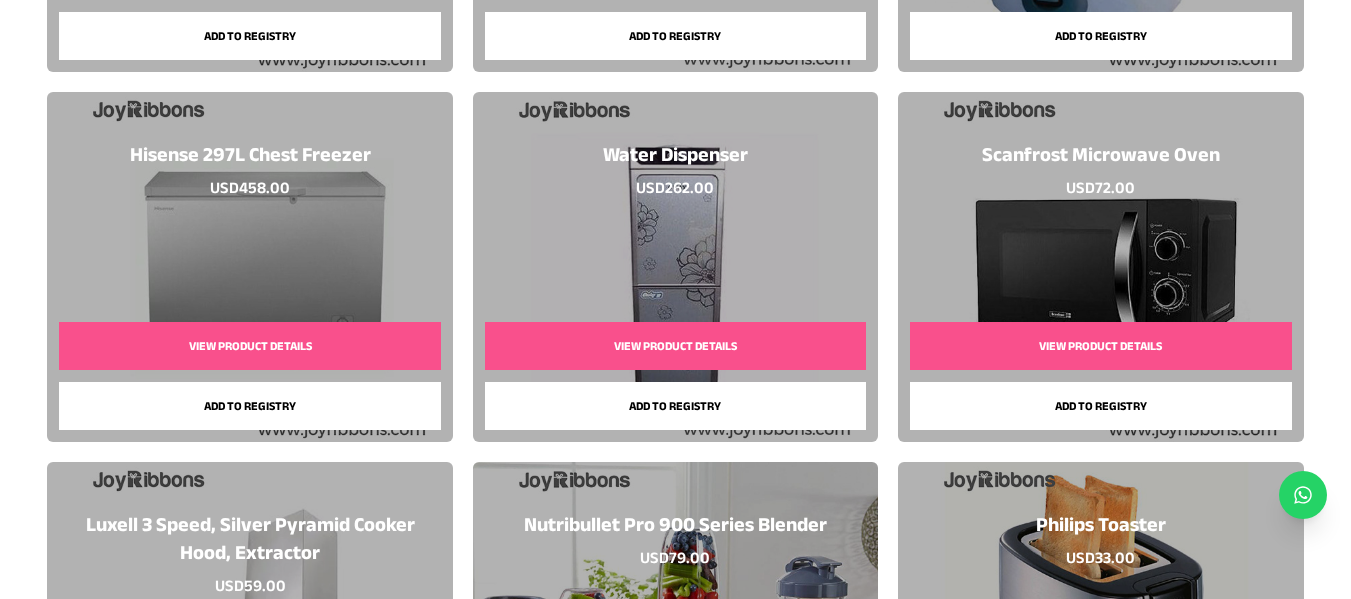 click on "Add to registry" at bounding box center [675, 406] 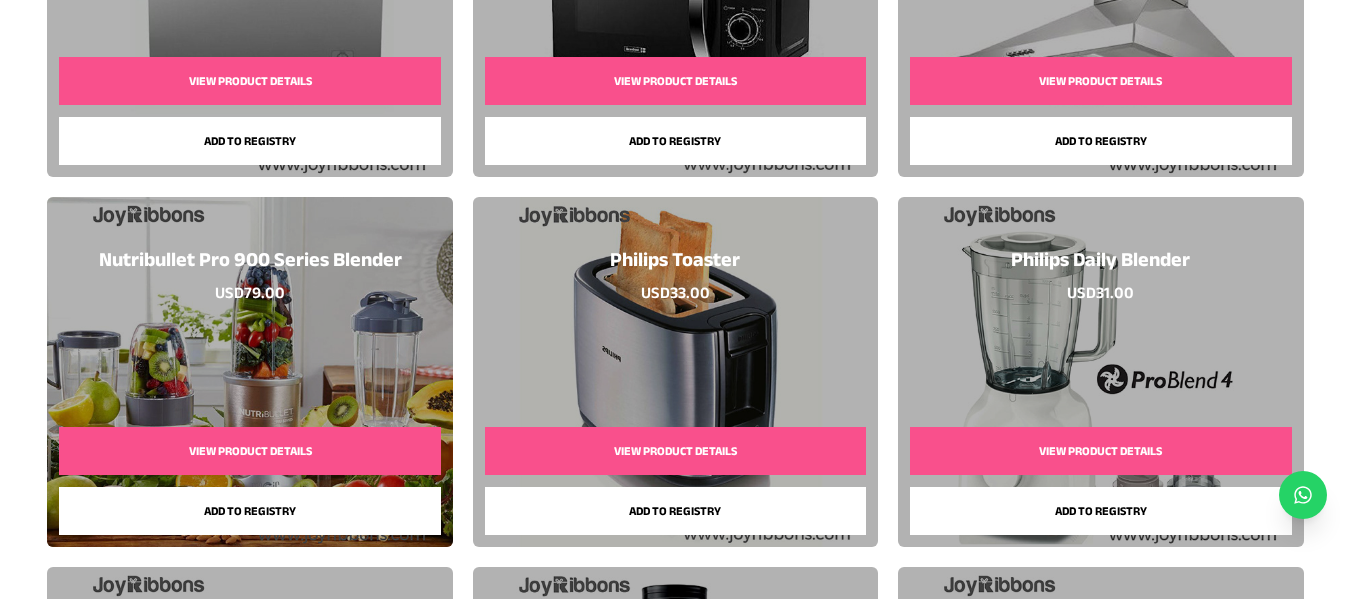 scroll, scrollTop: 7800, scrollLeft: 0, axis: vertical 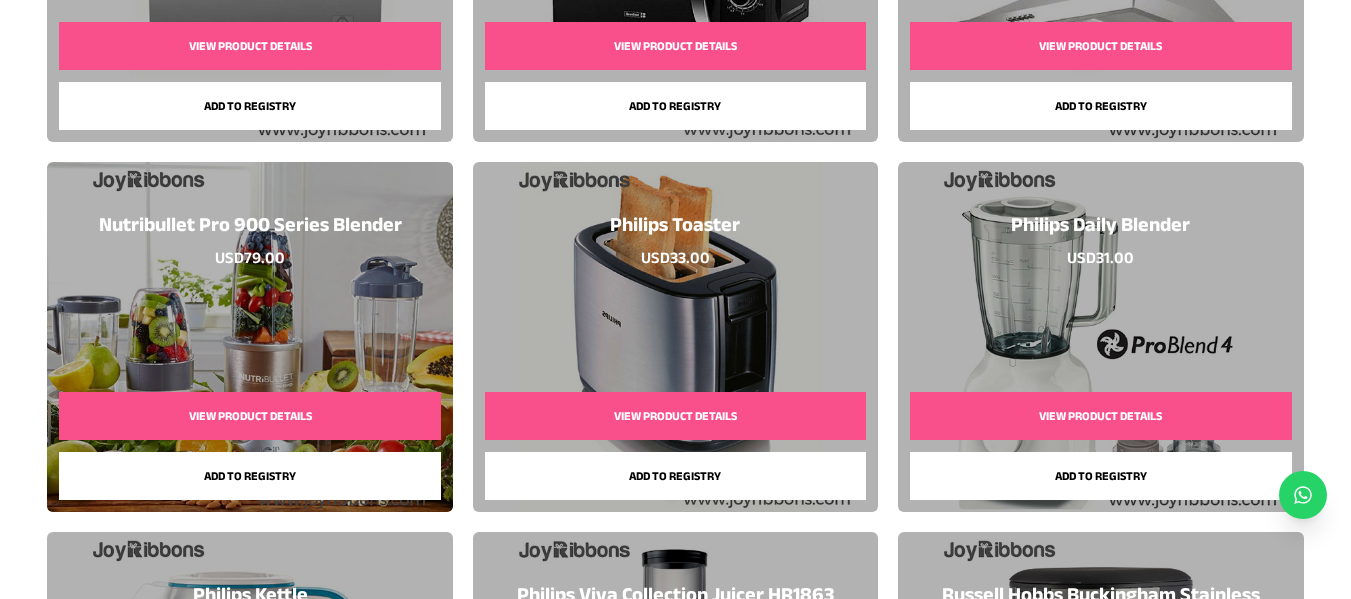 click on "Add to registry" at bounding box center (1100, 476) 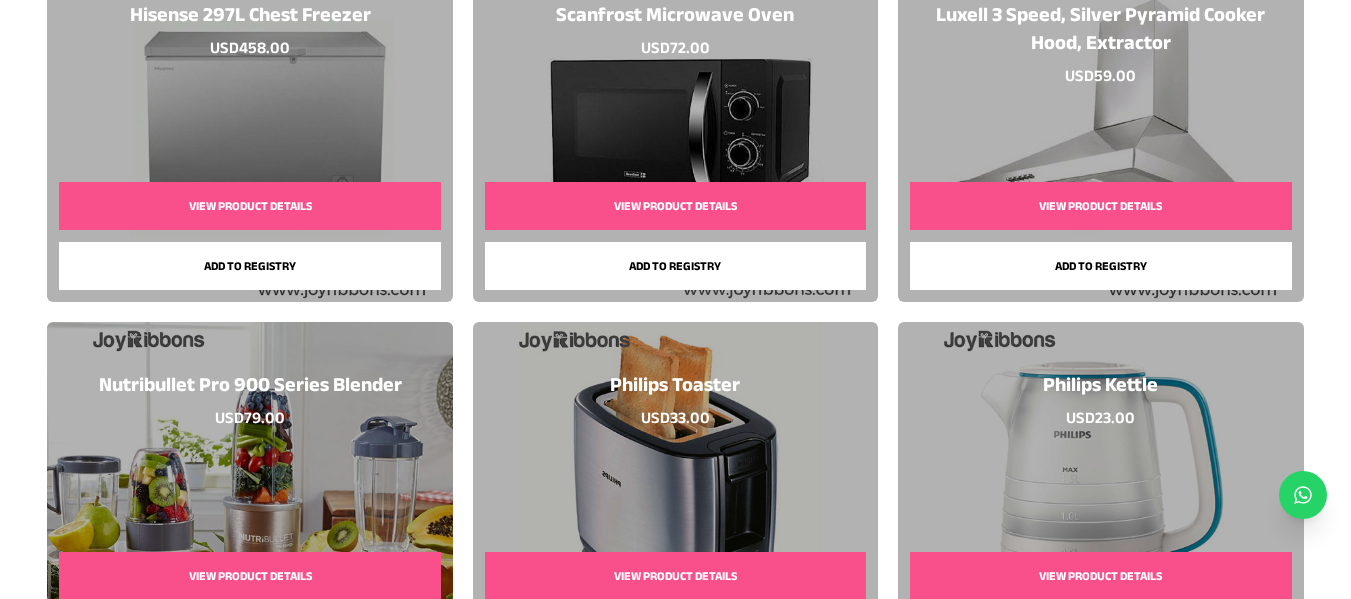 scroll, scrollTop: 7800, scrollLeft: 0, axis: vertical 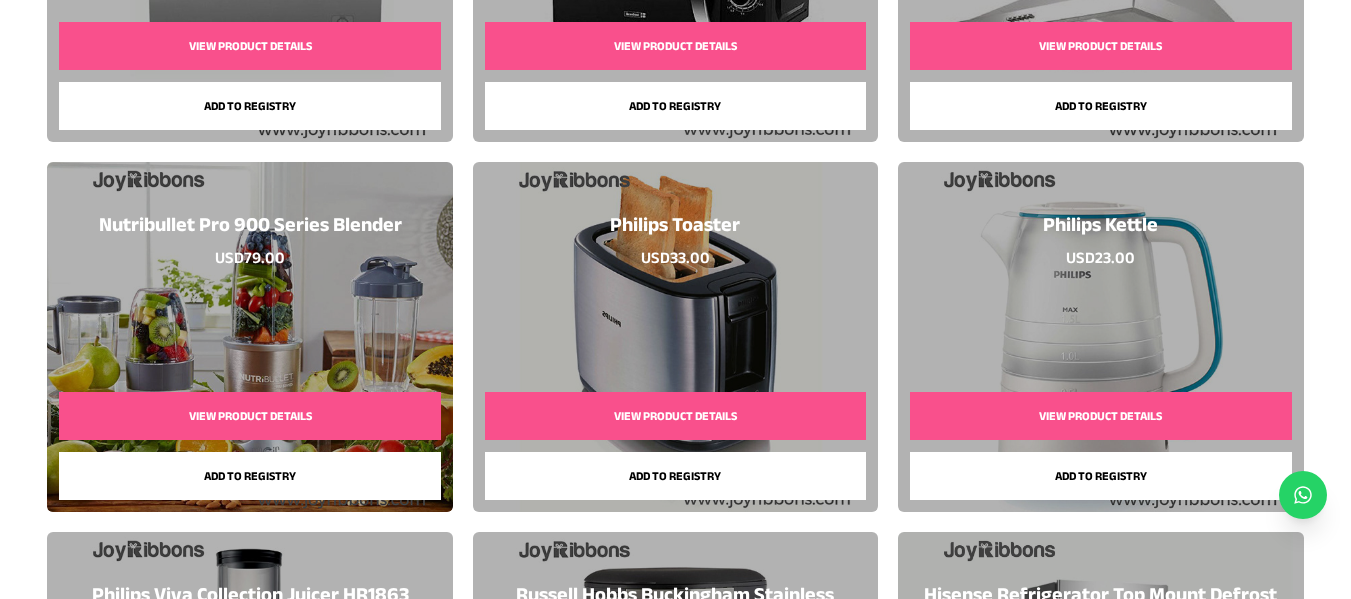 click on "Add to registry" at bounding box center [249, 476] 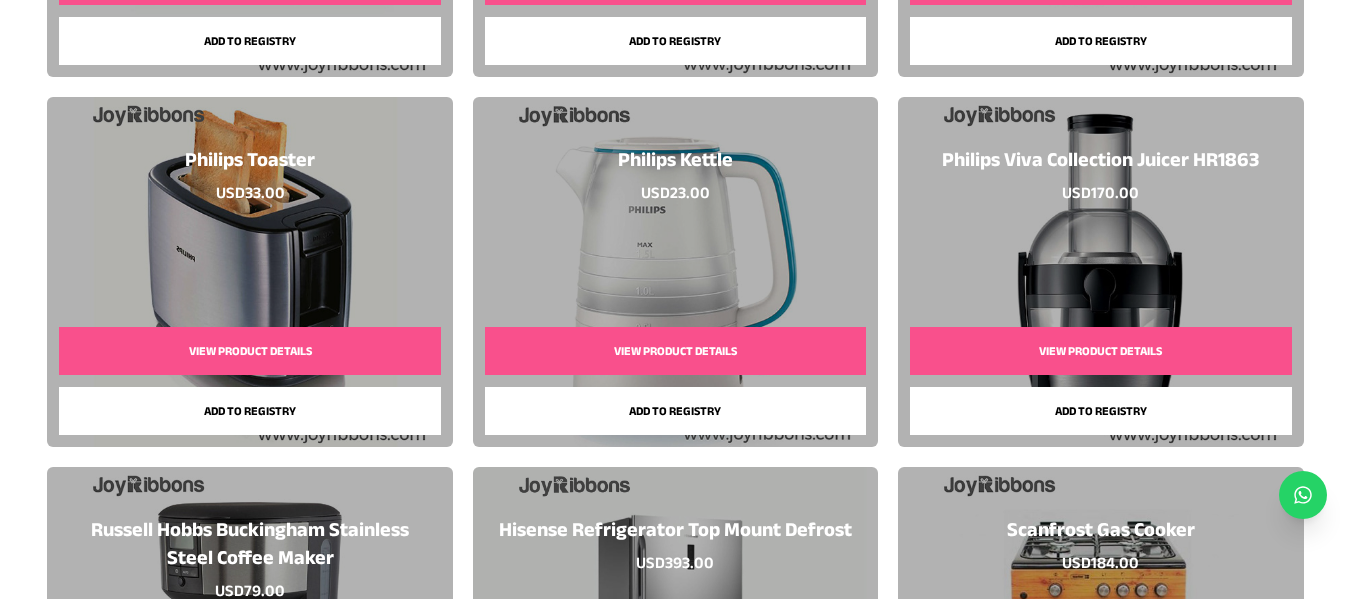 scroll, scrollTop: 7900, scrollLeft: 0, axis: vertical 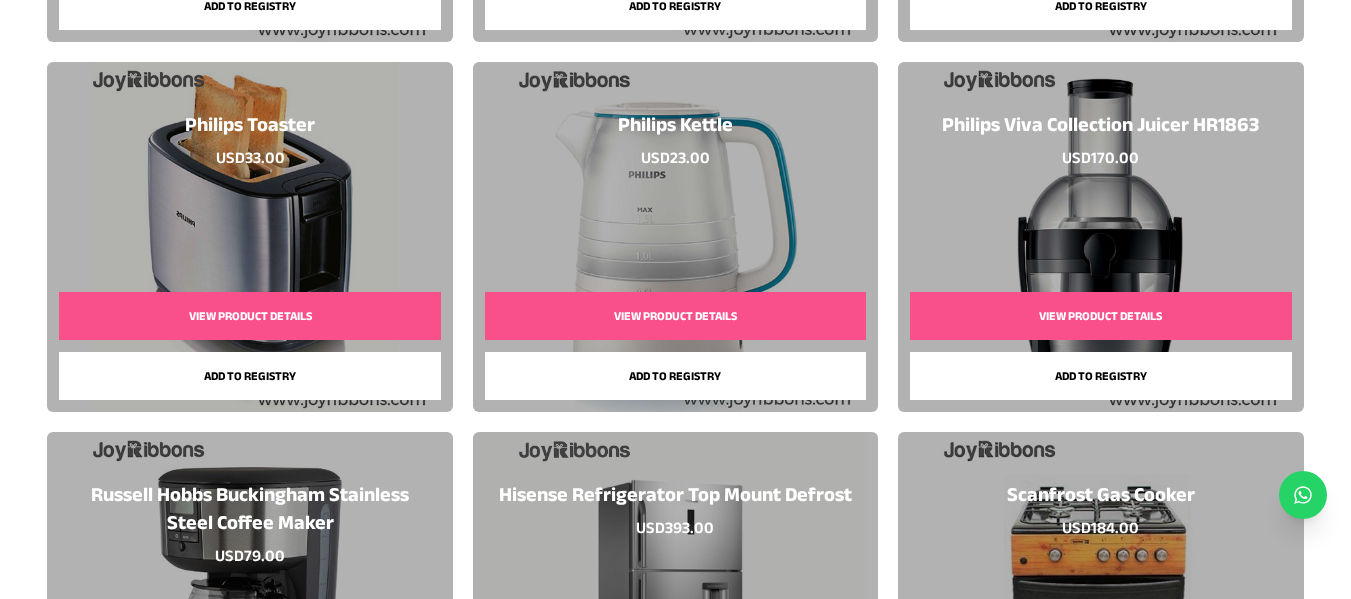 click on "Add to registry" at bounding box center [675, 376] 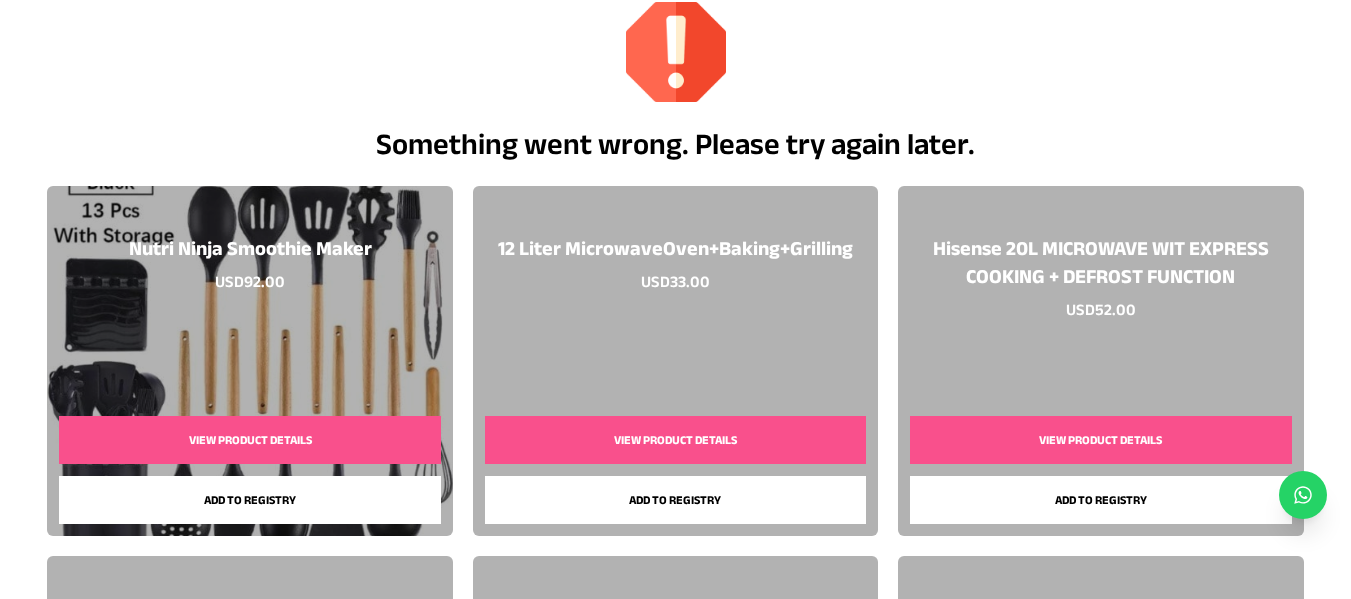 scroll, scrollTop: 0, scrollLeft: 0, axis: both 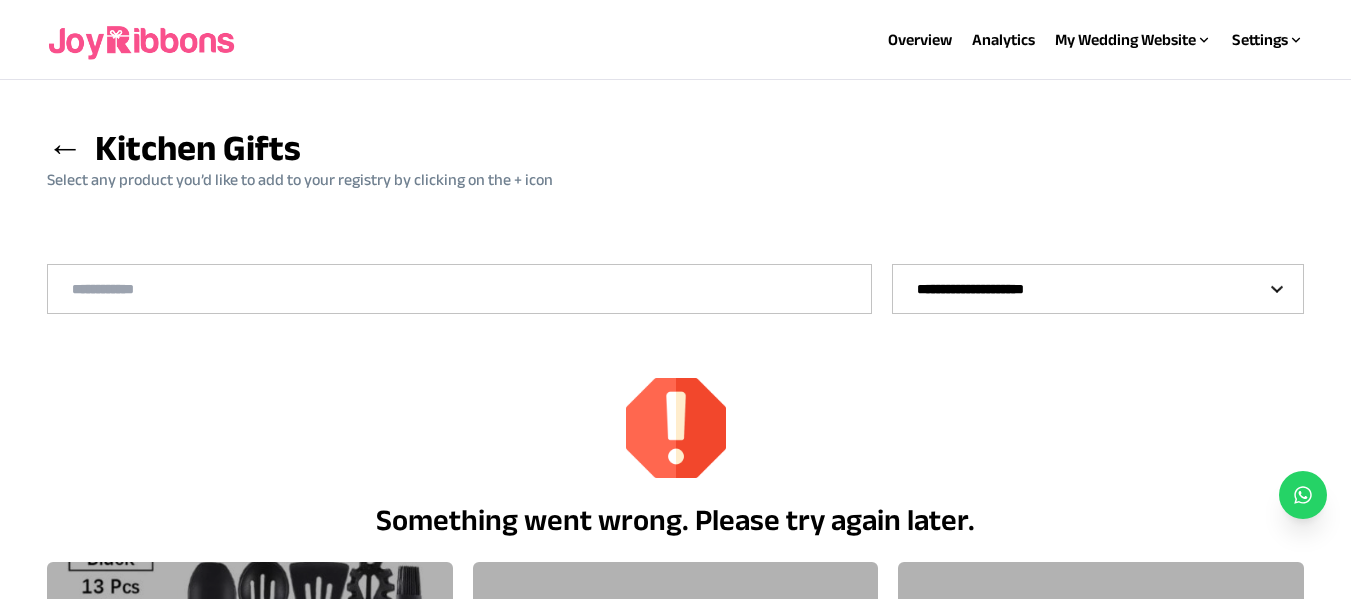click on "**********" at bounding box center [1098, 289] 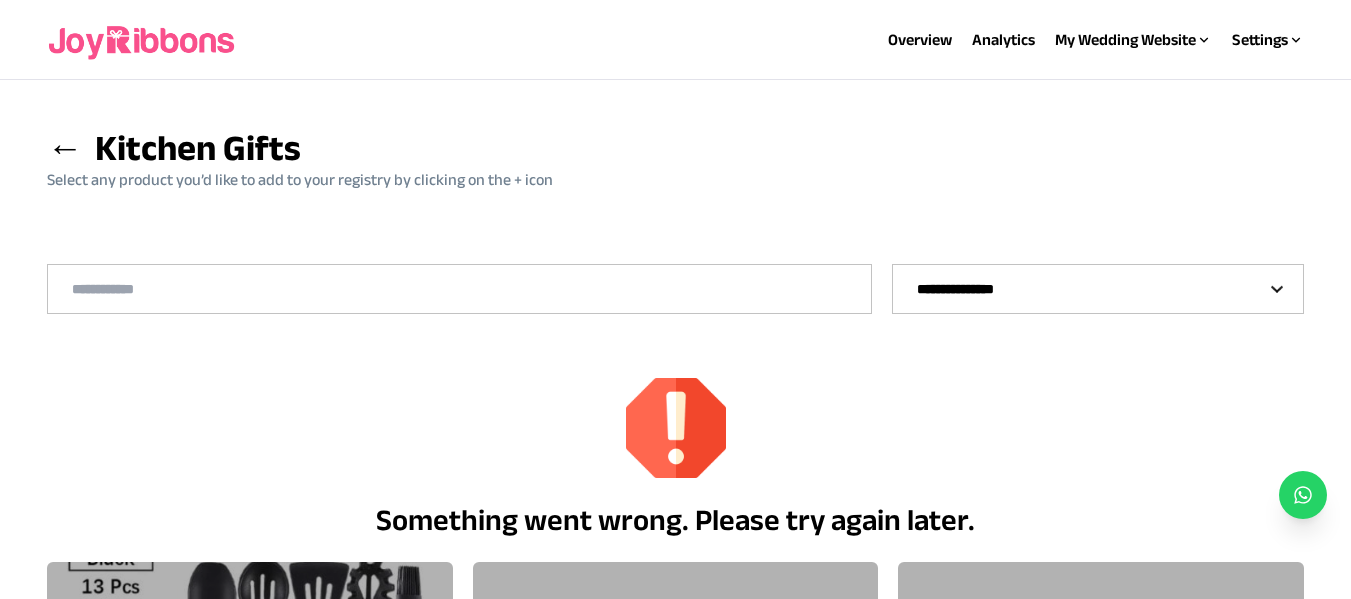 click on "**********" at bounding box center [1098, 289] 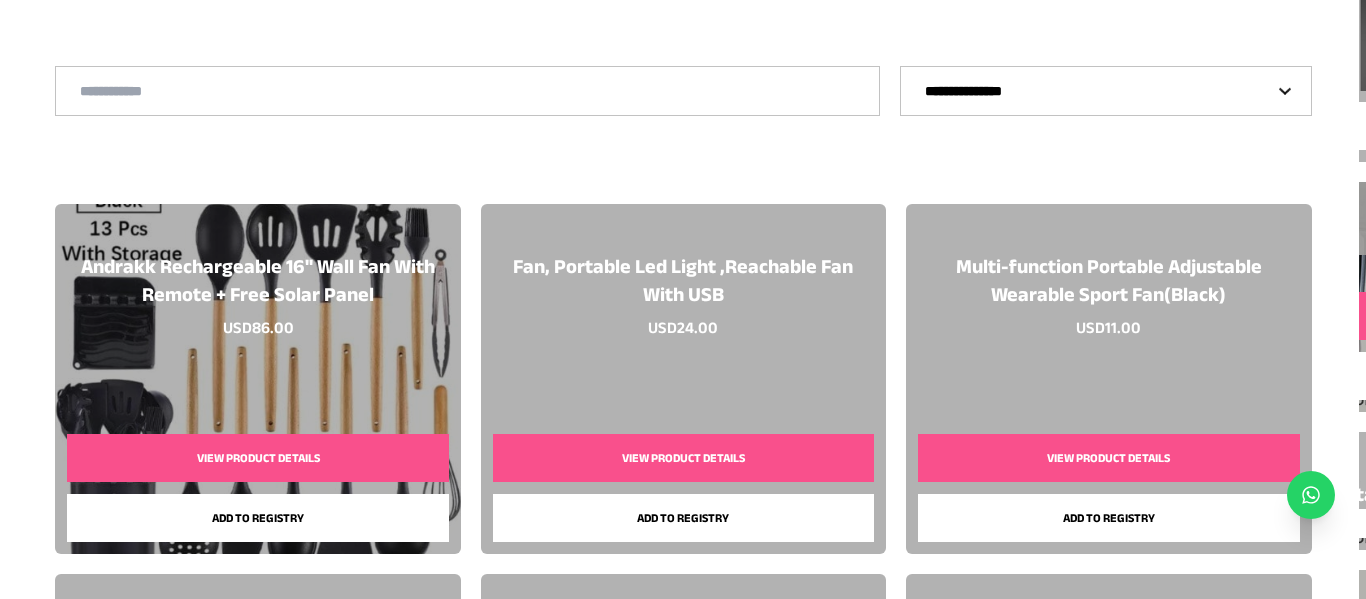 scroll, scrollTop: 200, scrollLeft: 0, axis: vertical 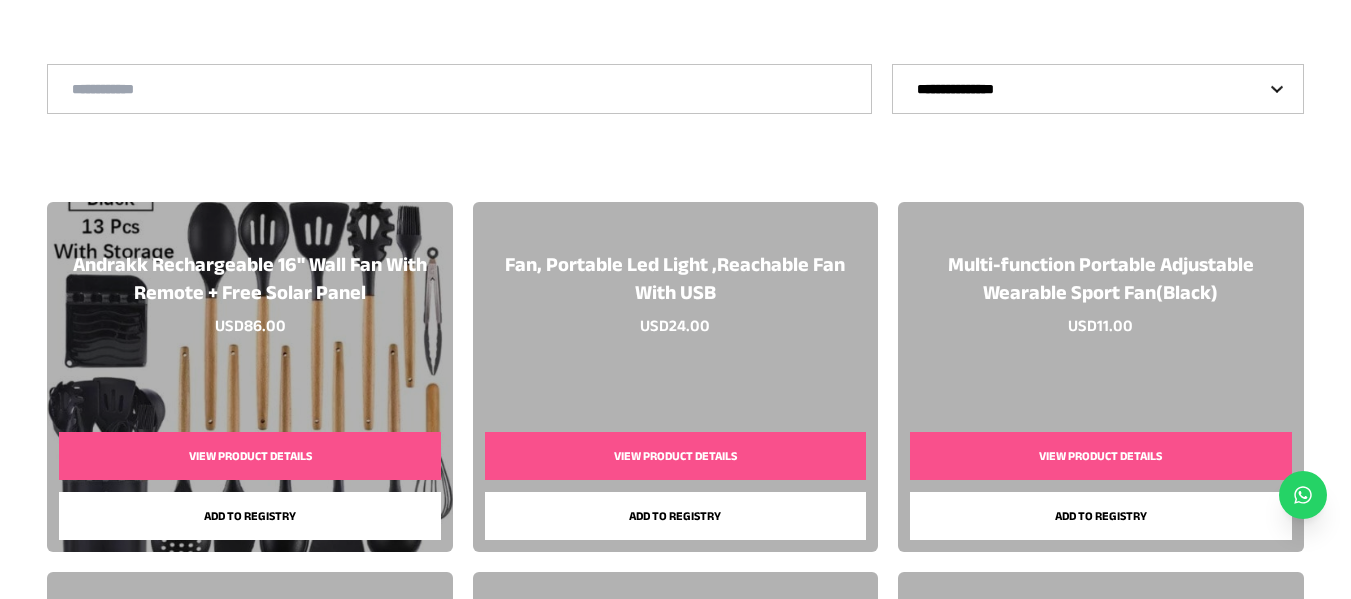 click on "View Product Details" at bounding box center [249, 456] 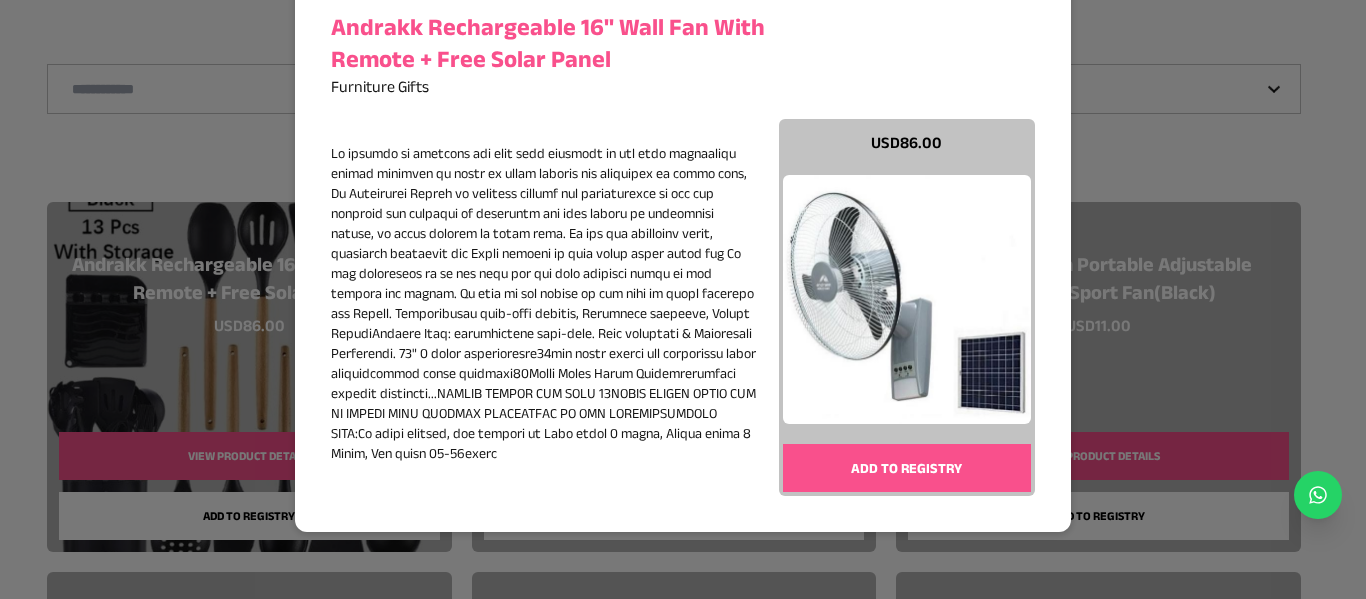 scroll, scrollTop: 194, scrollLeft: 0, axis: vertical 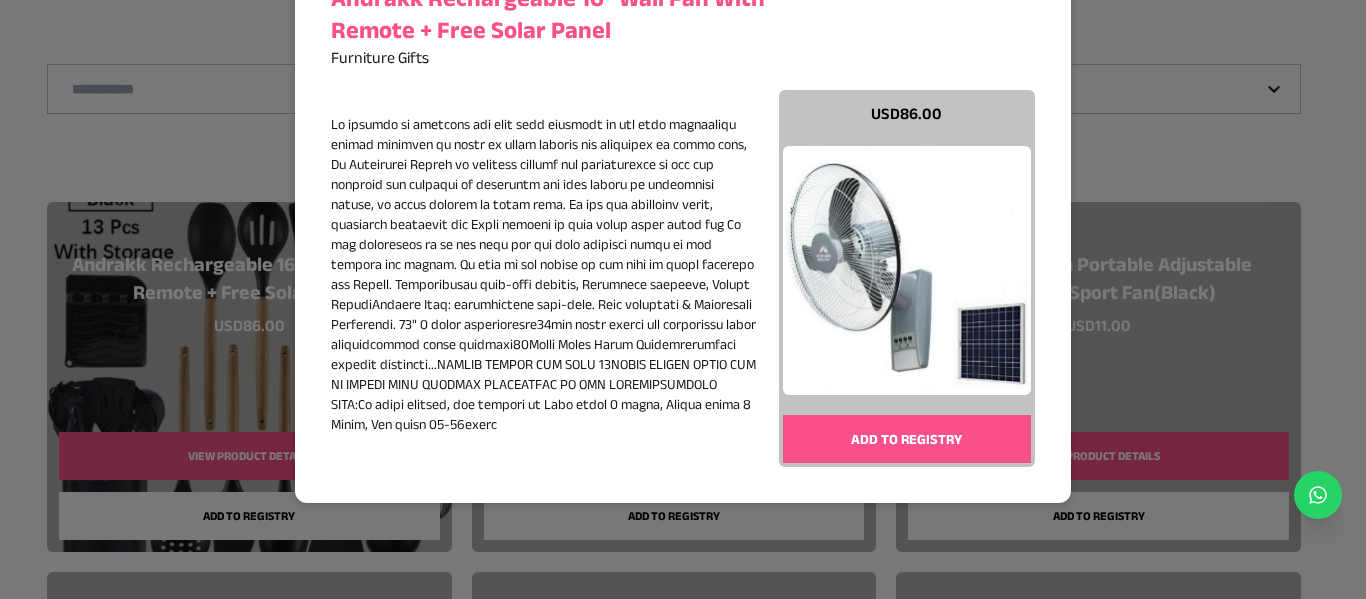 type 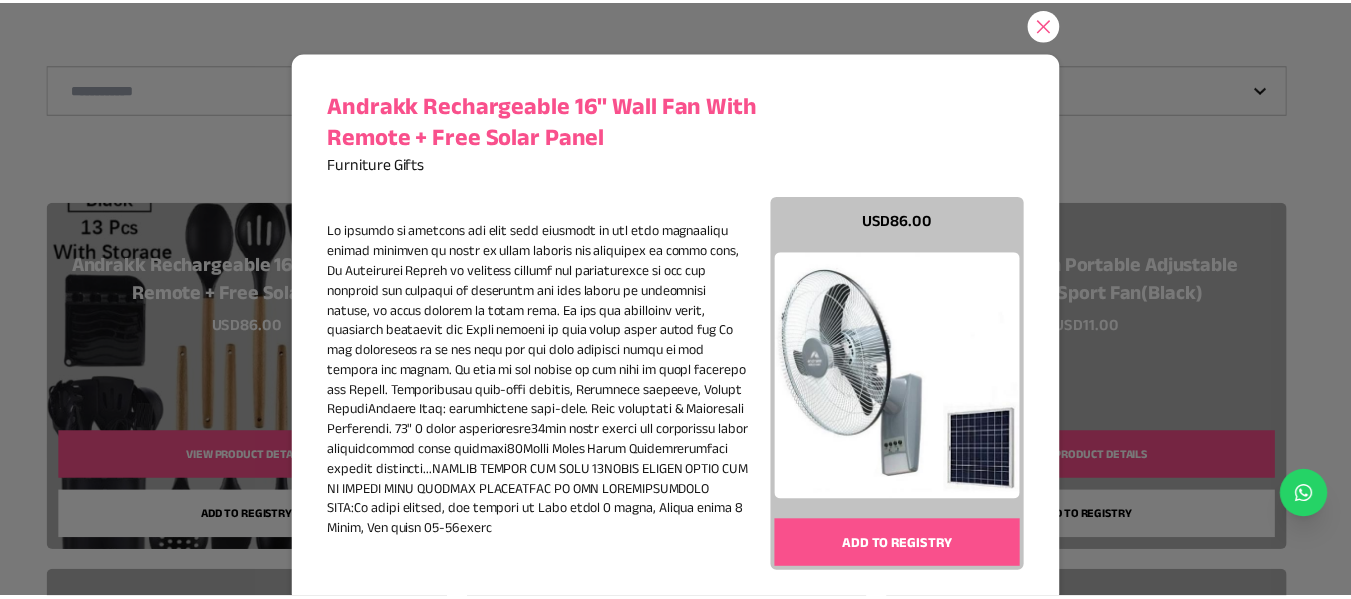 scroll, scrollTop: 0, scrollLeft: 0, axis: both 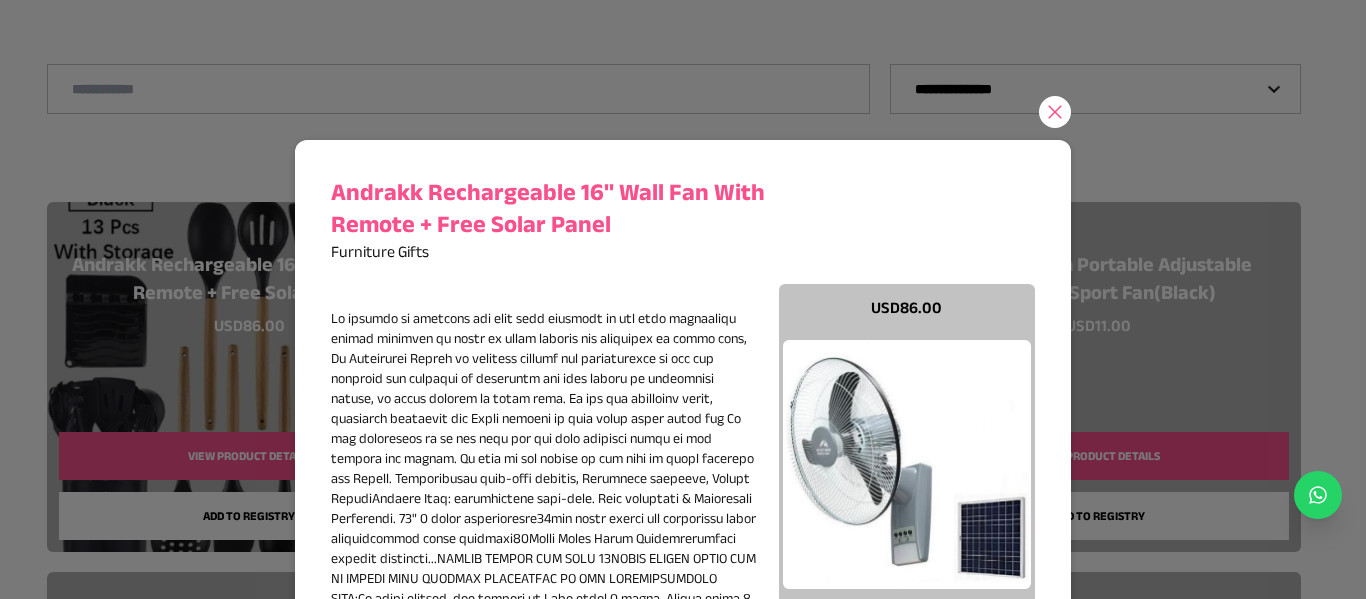 click 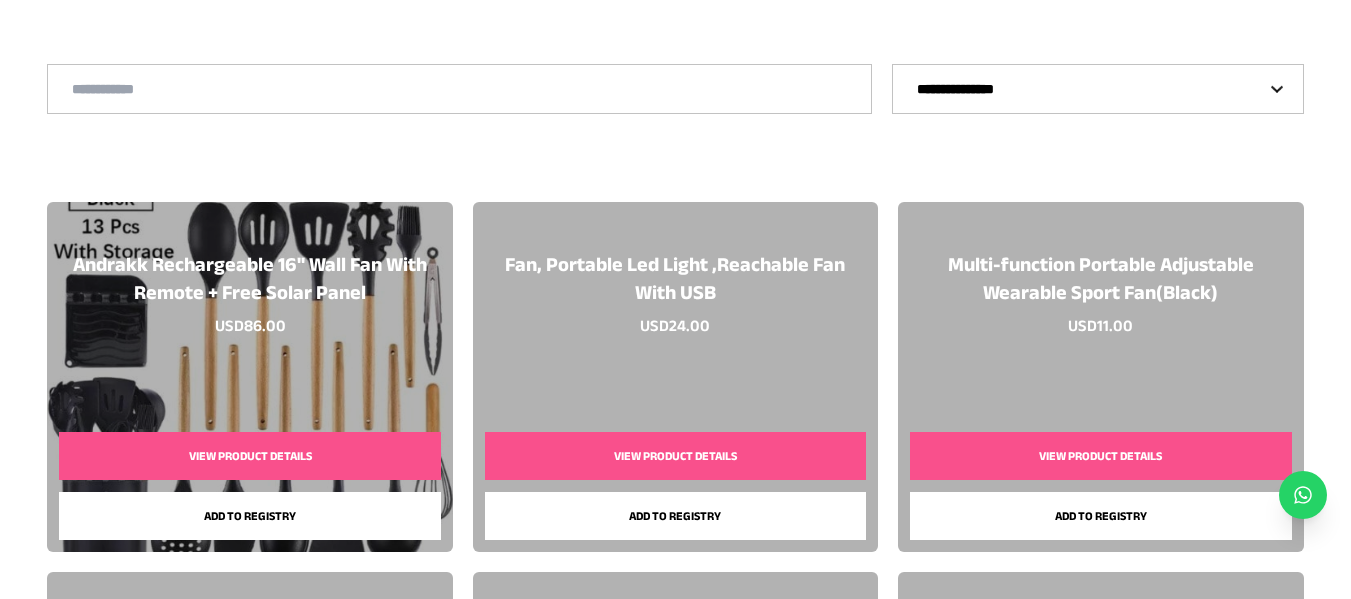 click on "View Product Details" at bounding box center [675, 456] 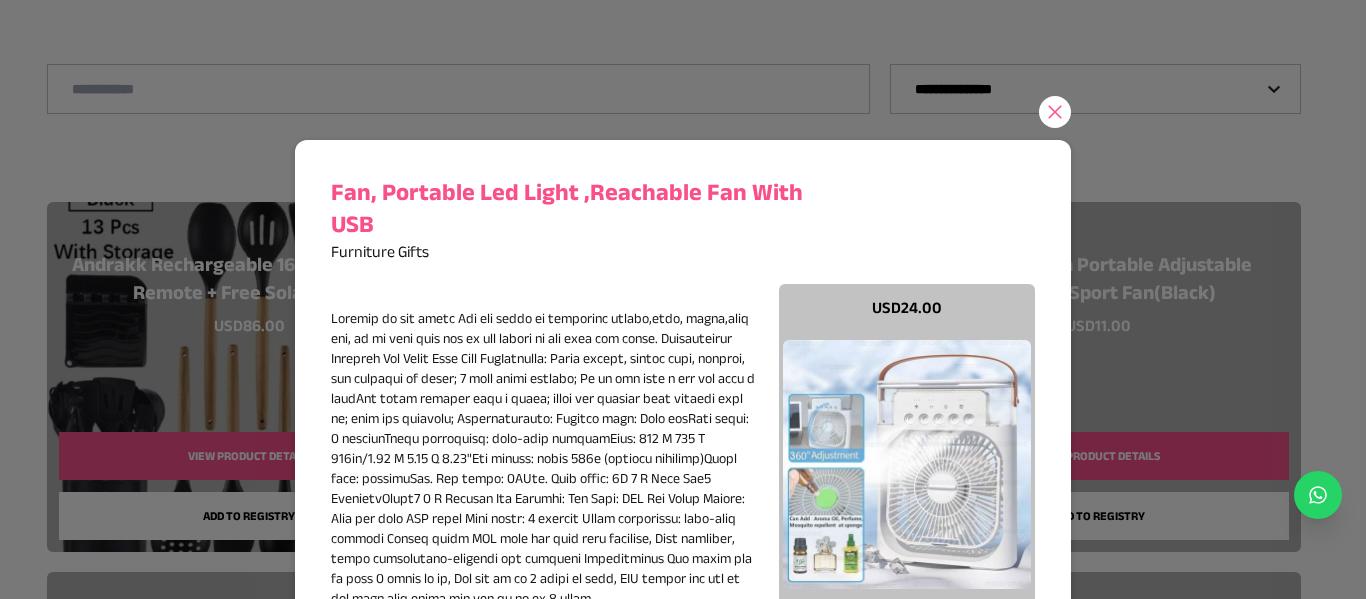 click at bounding box center [683, 112] 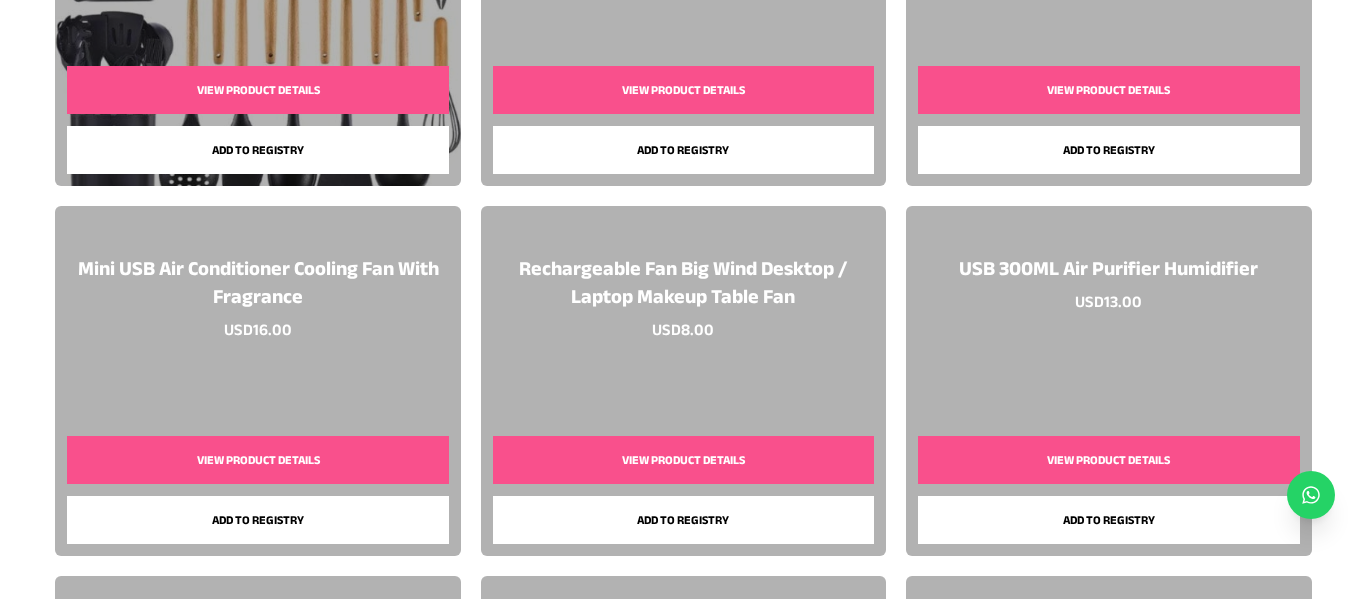 scroll, scrollTop: 600, scrollLeft: 0, axis: vertical 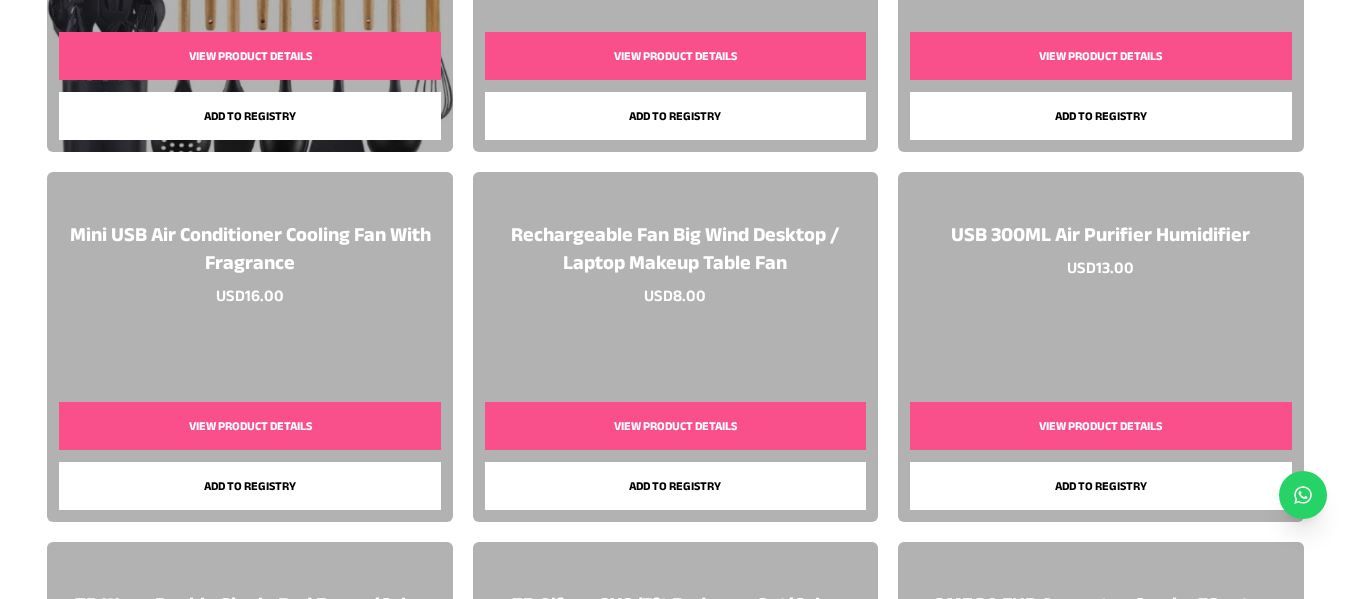 click on "View Product Details" at bounding box center (1100, 426) 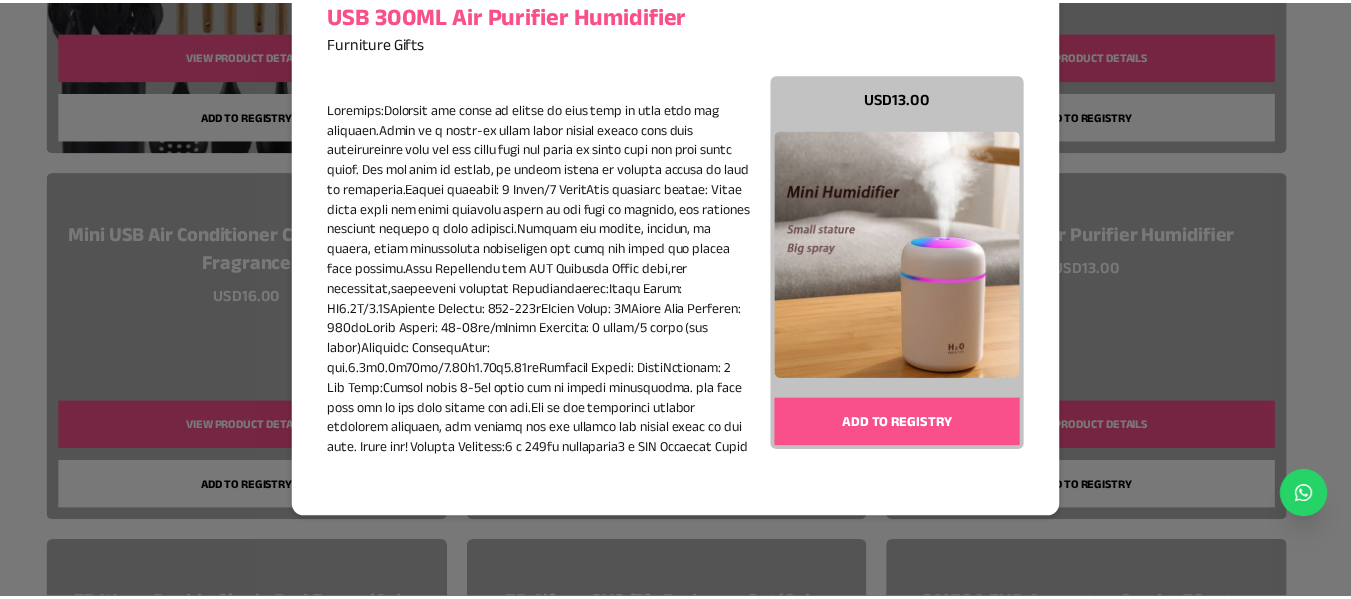 scroll, scrollTop: 200, scrollLeft: 0, axis: vertical 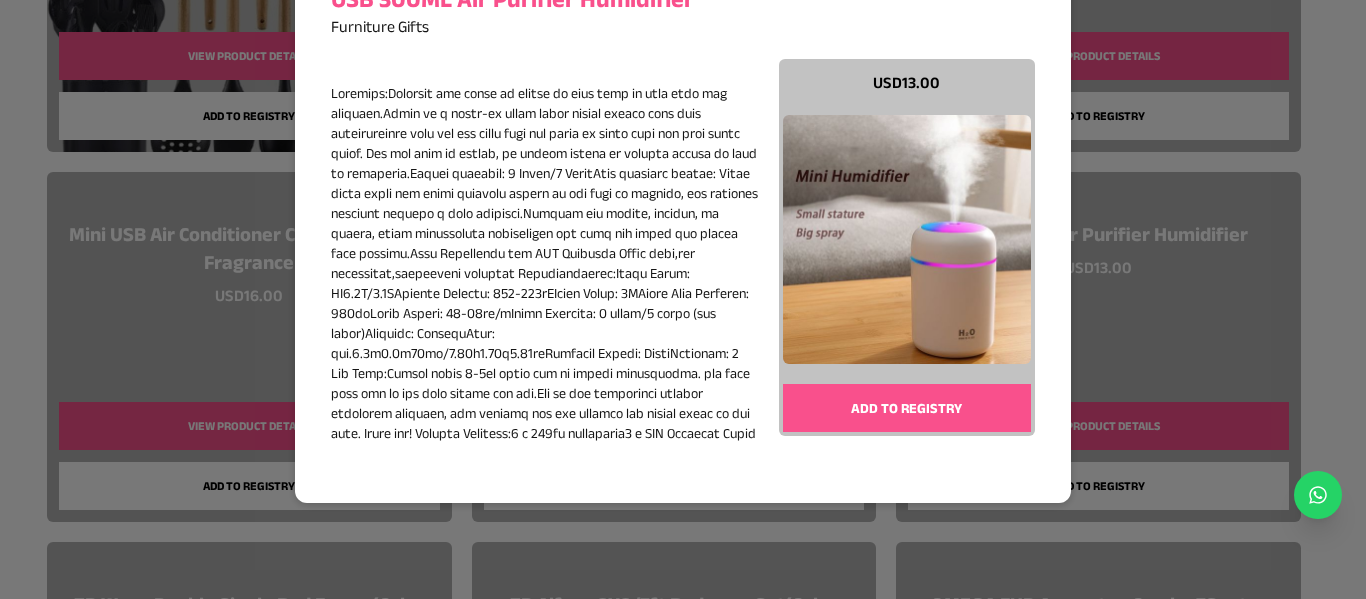 click on "Add to registry" at bounding box center (907, 408) 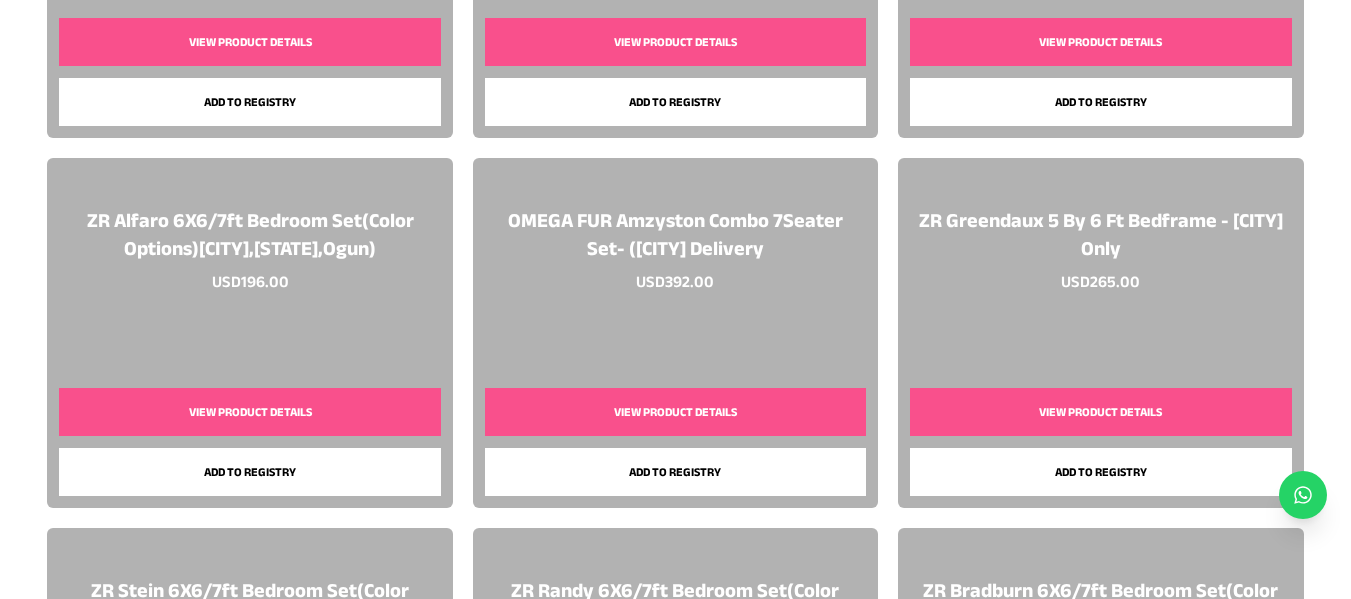 scroll, scrollTop: 1160, scrollLeft: 0, axis: vertical 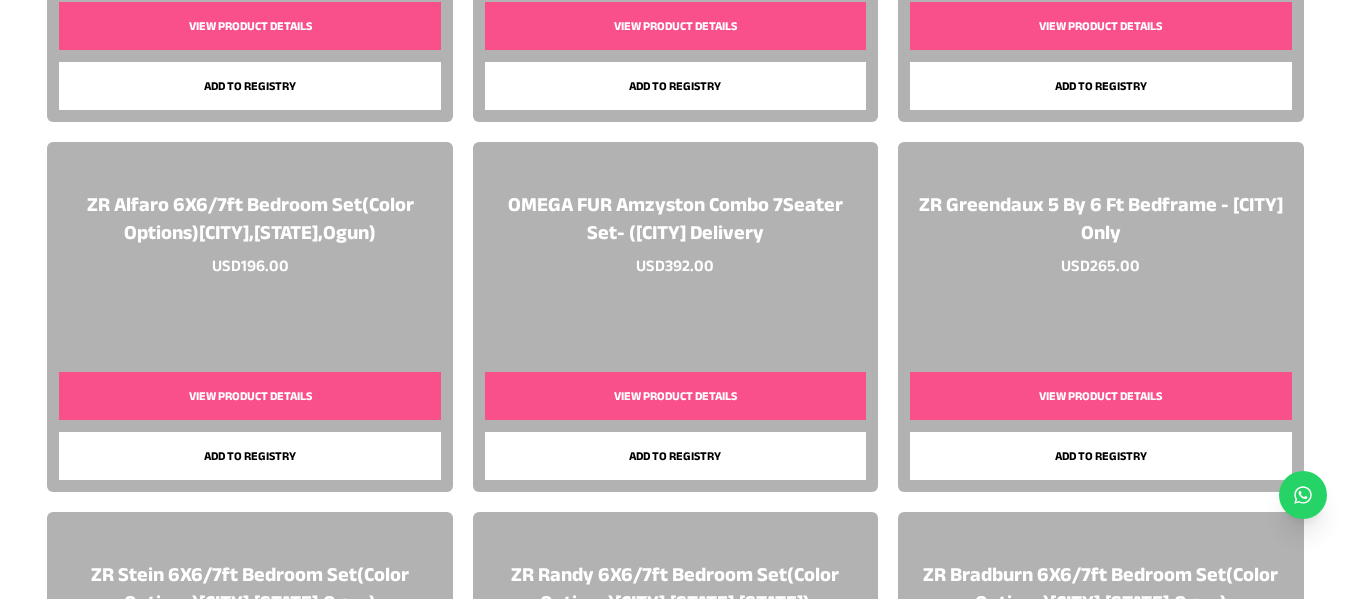 click on "View Product Details" at bounding box center (249, 396) 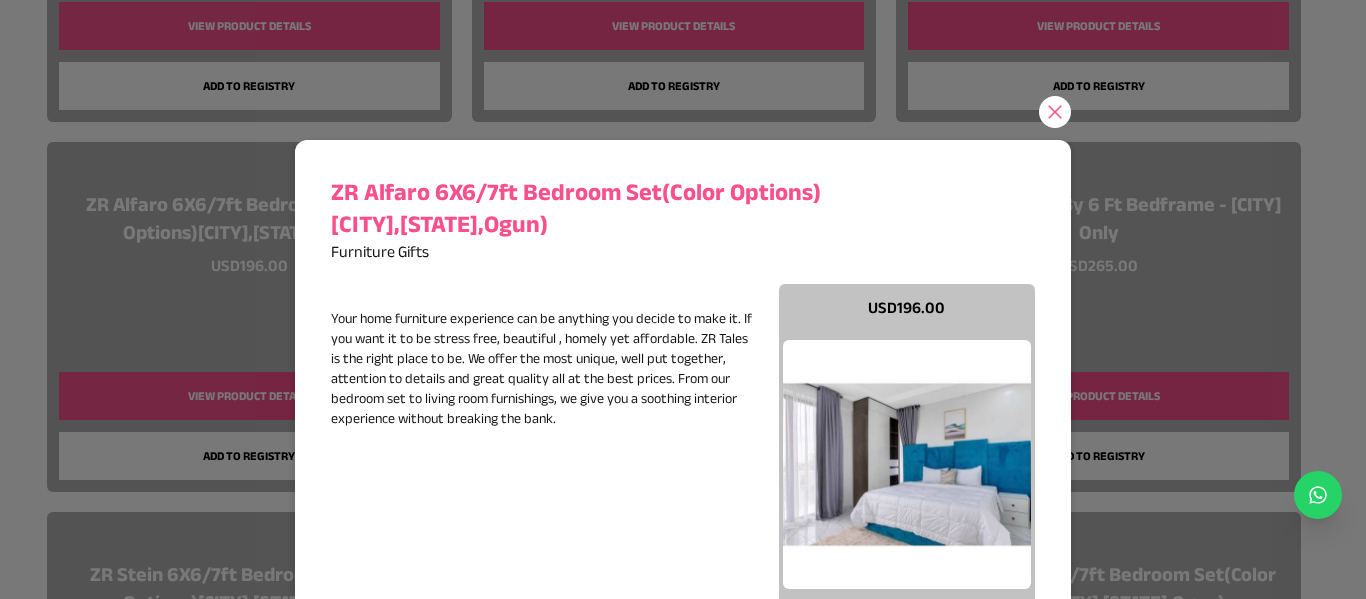 click 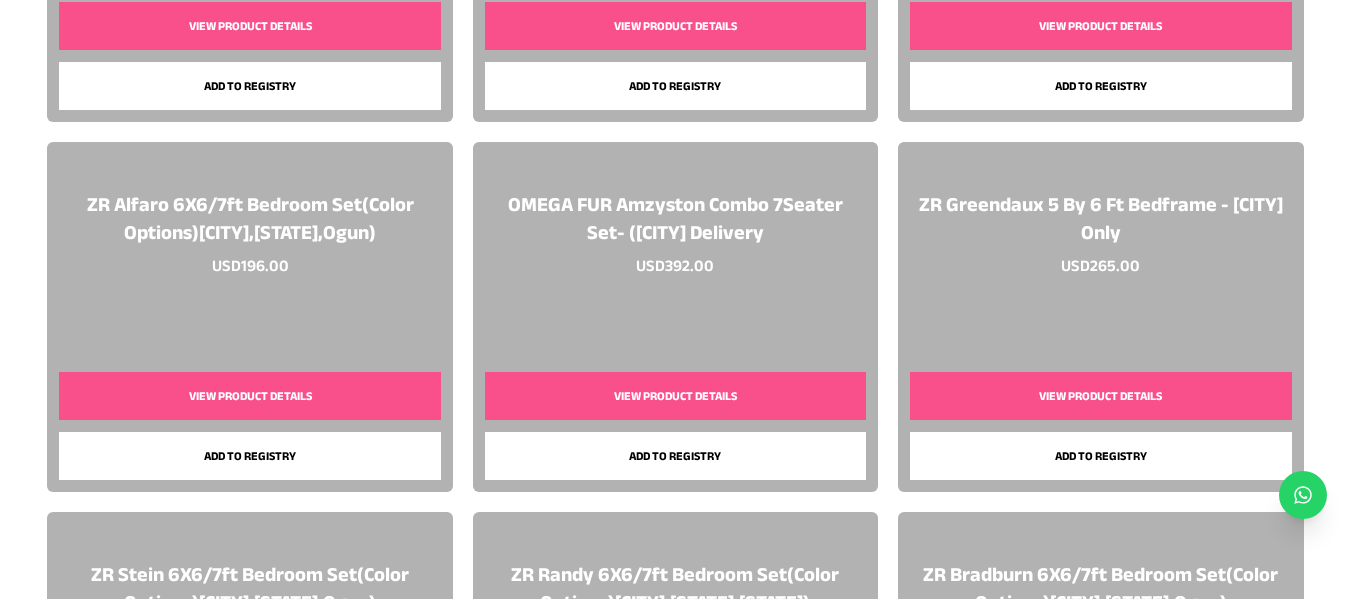 click on "View Product Details" at bounding box center [675, 396] 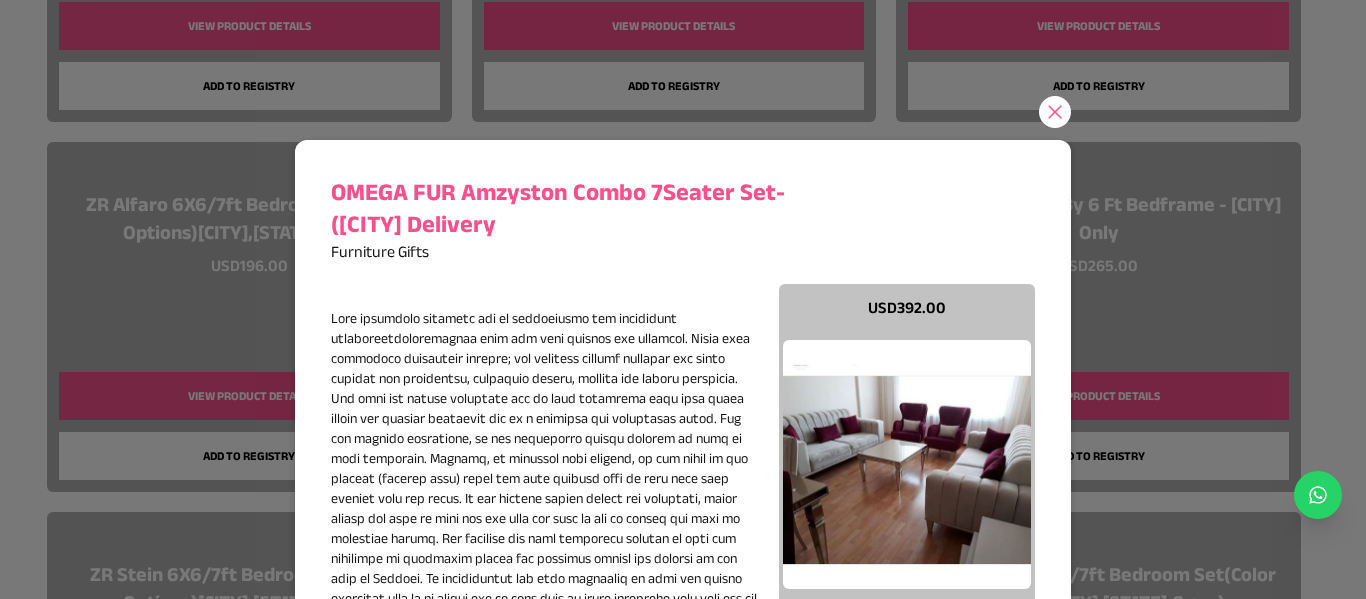 click 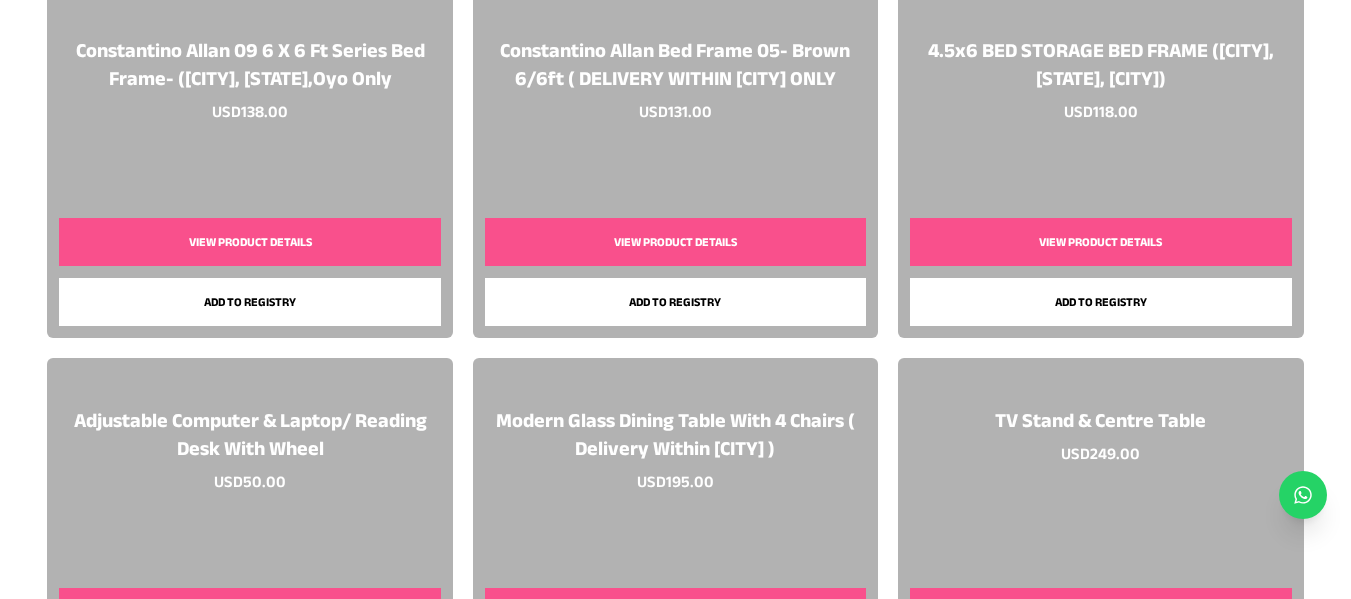 scroll, scrollTop: 2260, scrollLeft: 0, axis: vertical 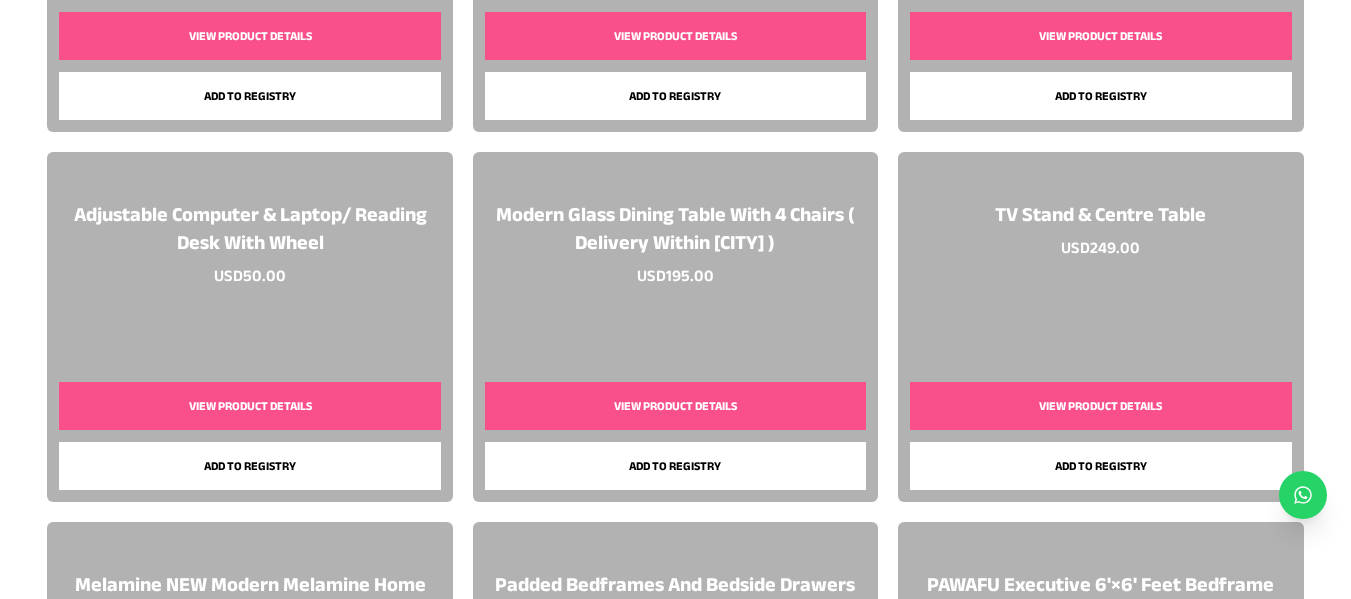 click on "View Product Details" at bounding box center (1100, 406) 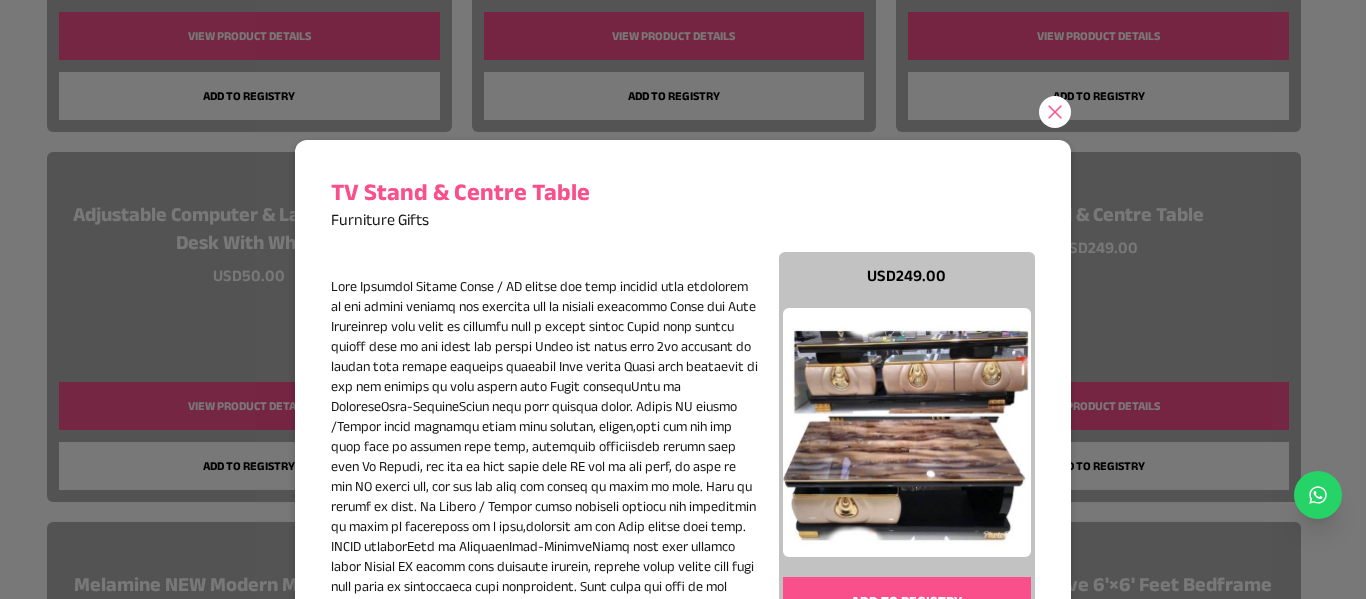 click 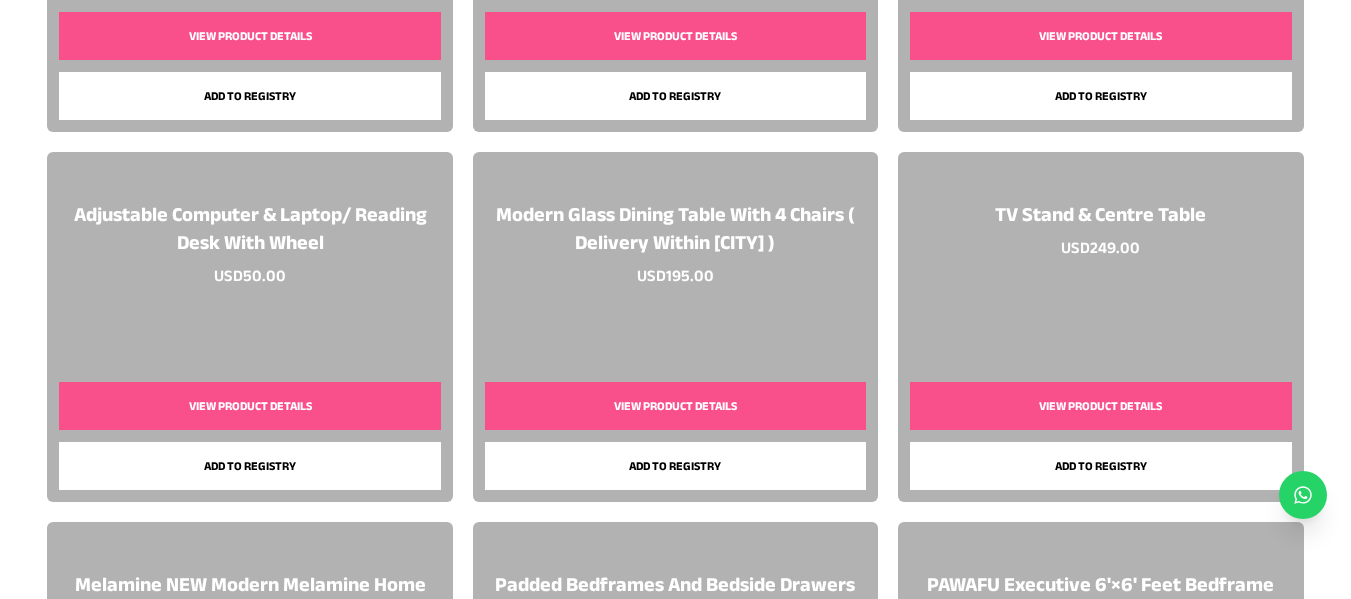 click on "View Product Details" at bounding box center [675, 406] 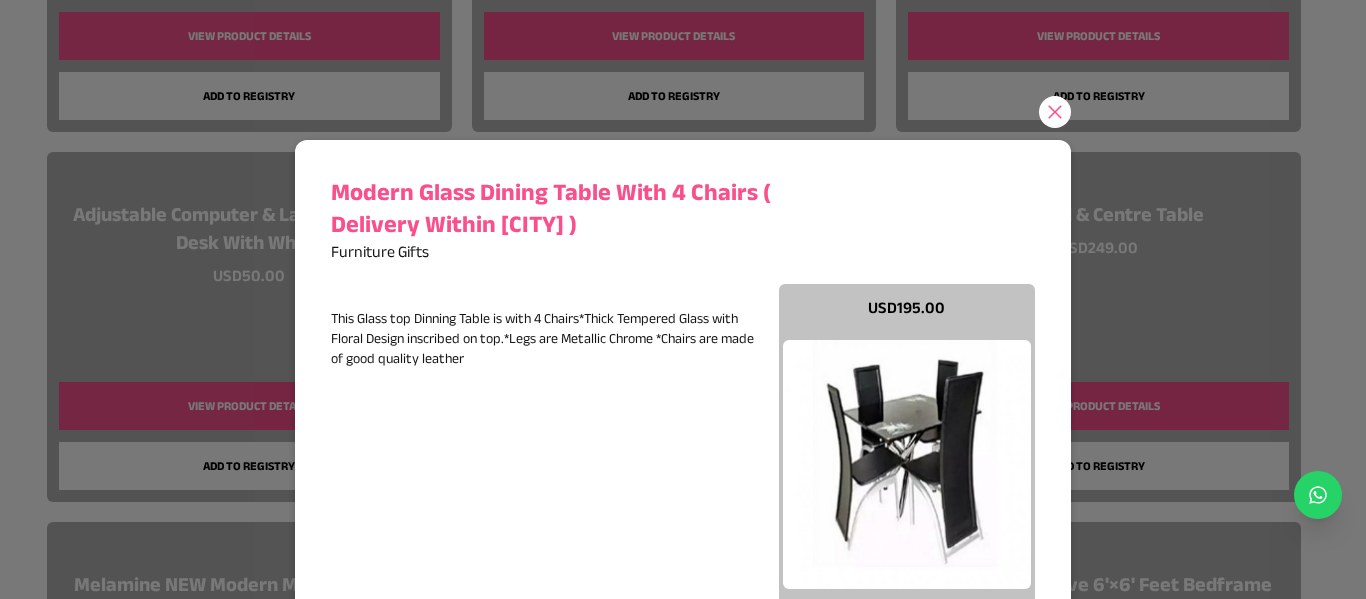 click 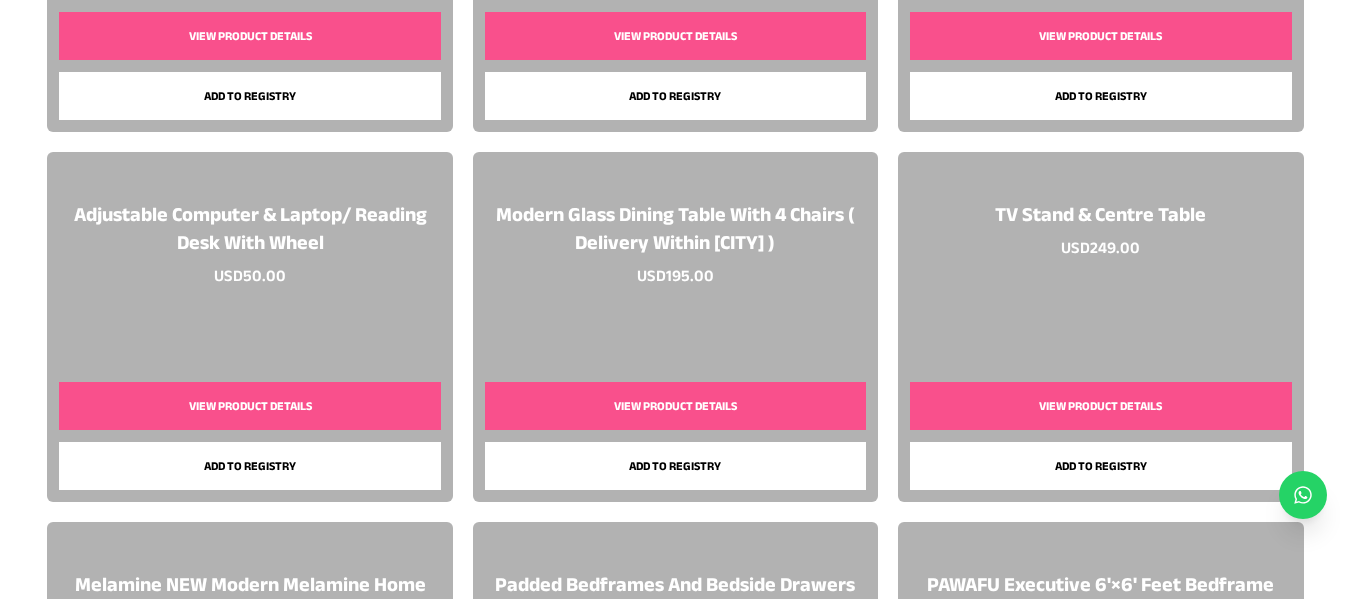 click on "View Product Details" at bounding box center (249, 406) 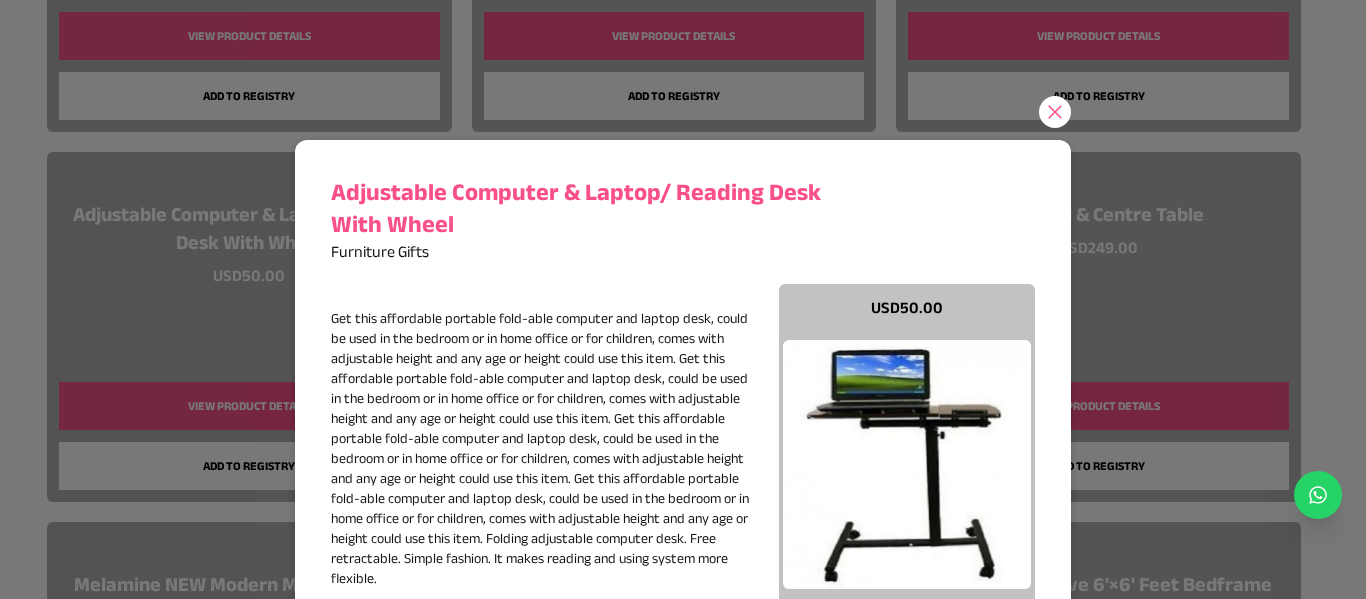 click 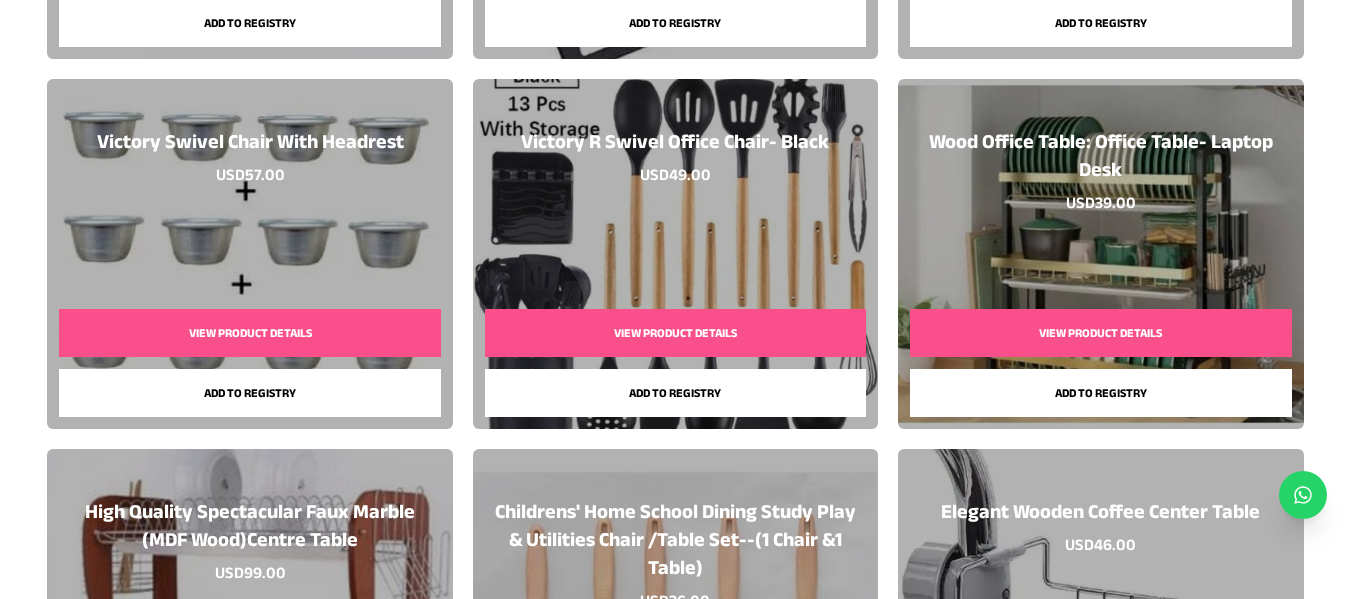 scroll, scrollTop: 3860, scrollLeft: 0, axis: vertical 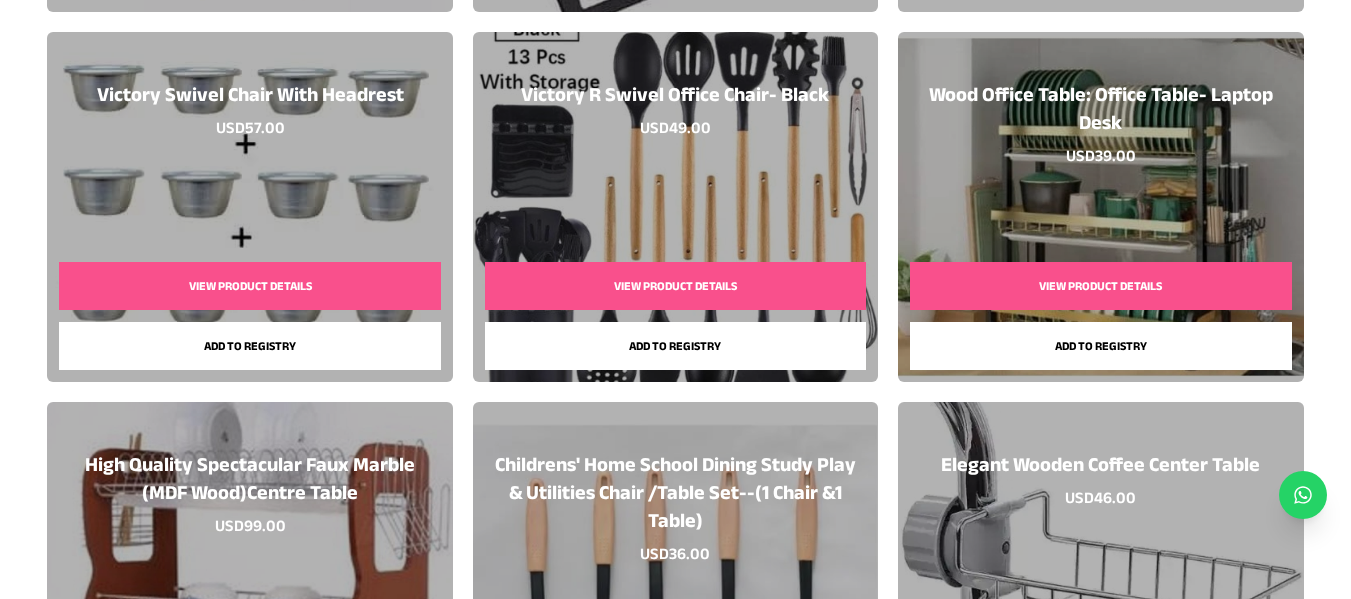 click on "View Product Details" at bounding box center [1100, 286] 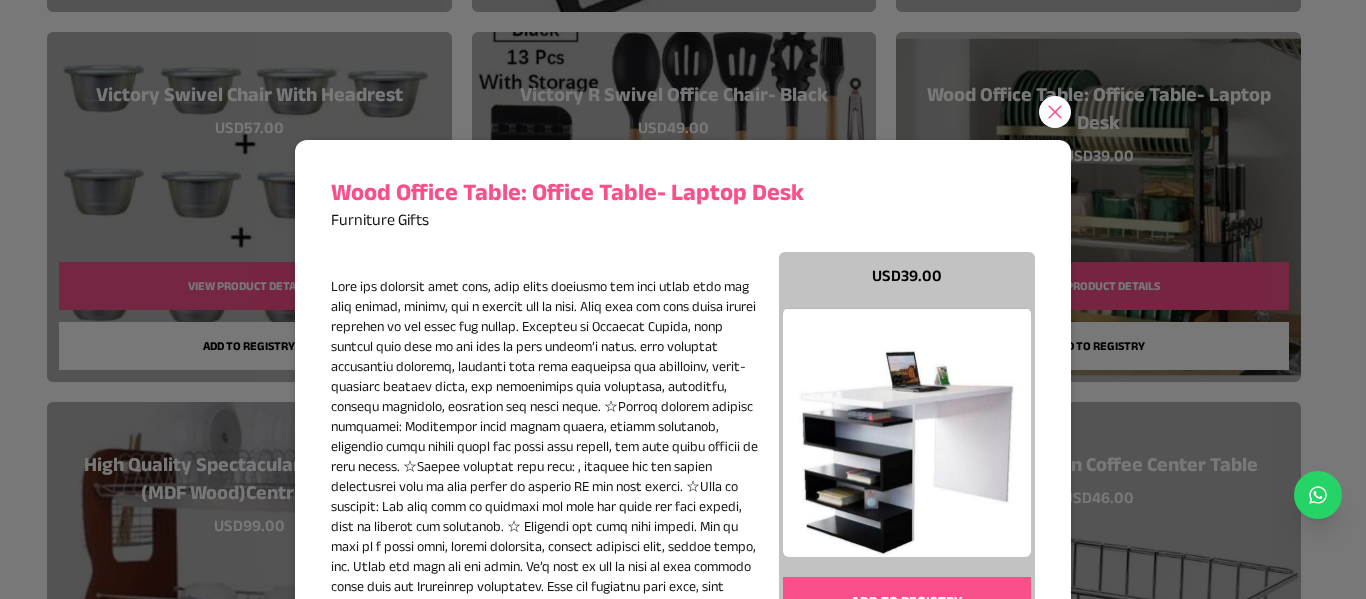 click at bounding box center [683, 112] 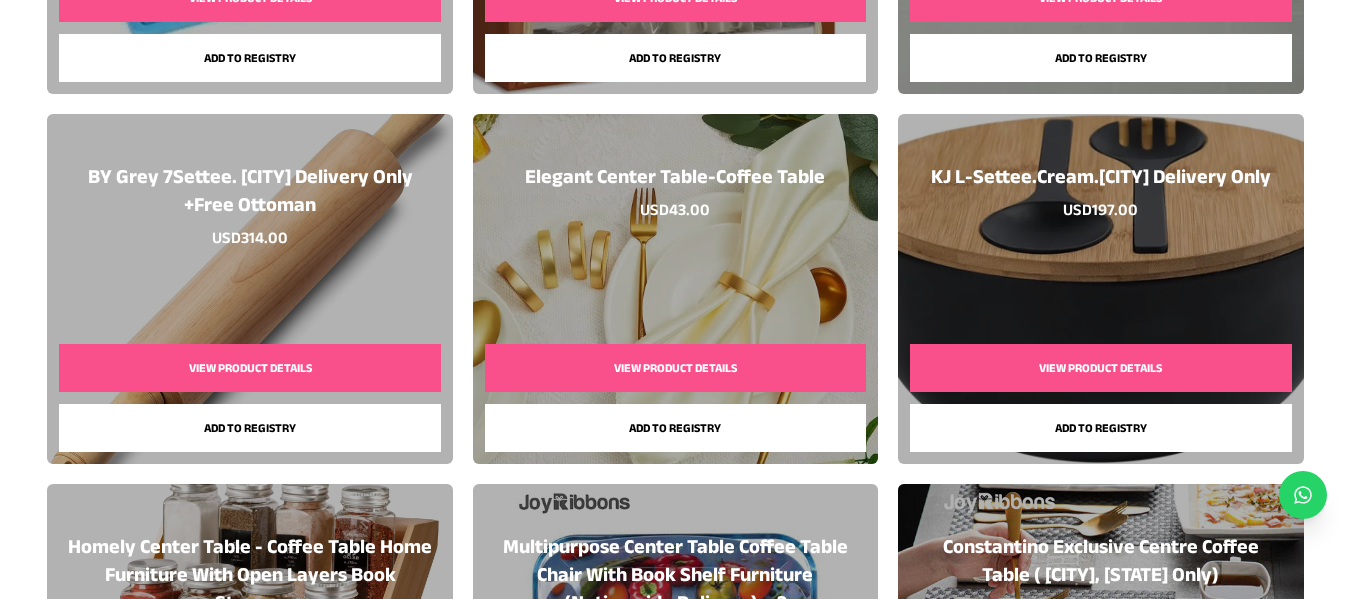 scroll, scrollTop: 5660, scrollLeft: 0, axis: vertical 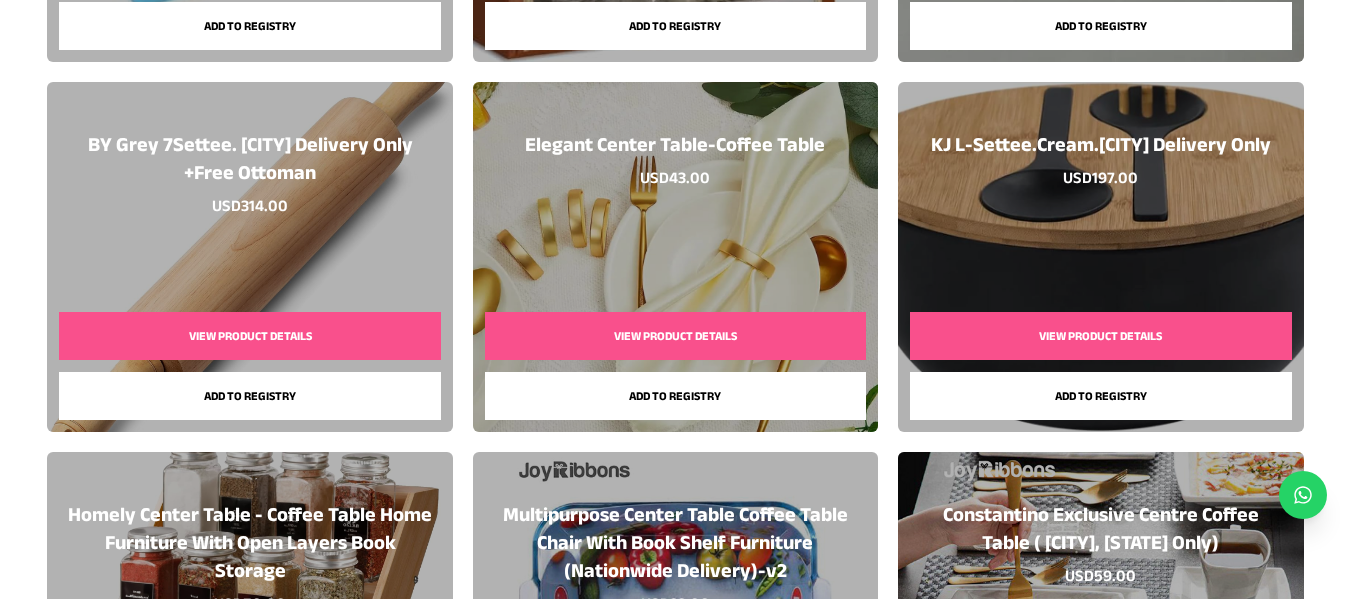 click on "View Product Details" at bounding box center [1100, 336] 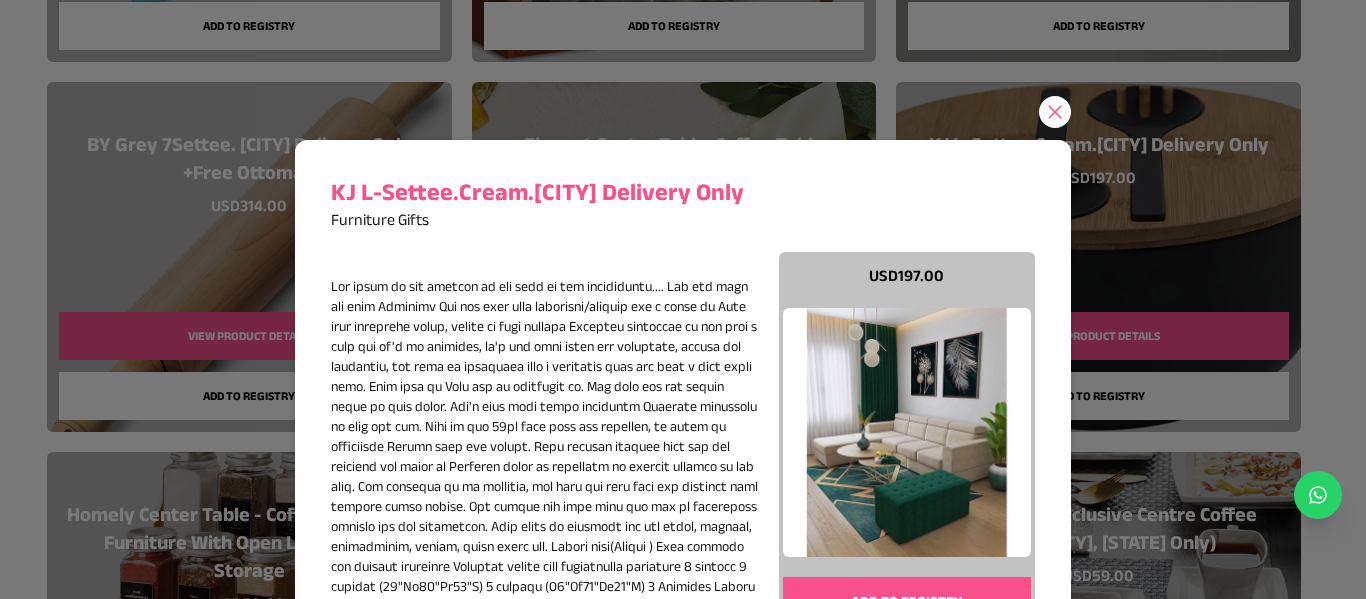 click 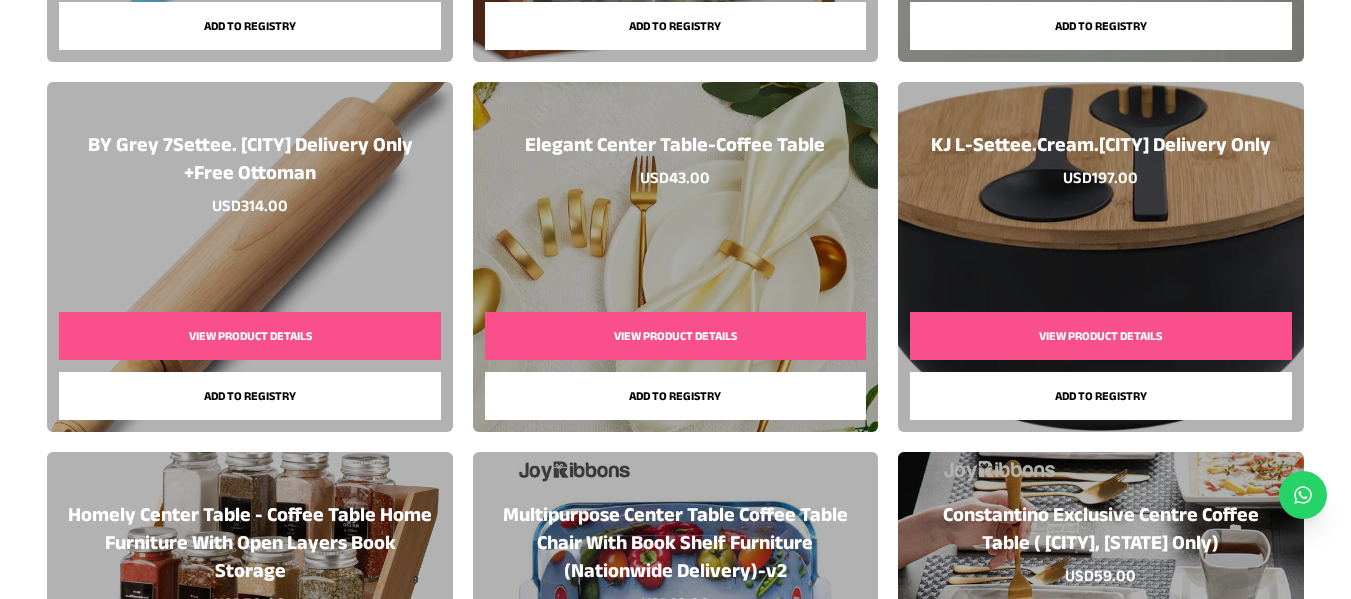 click on "Add to registry" at bounding box center [1100, 396] 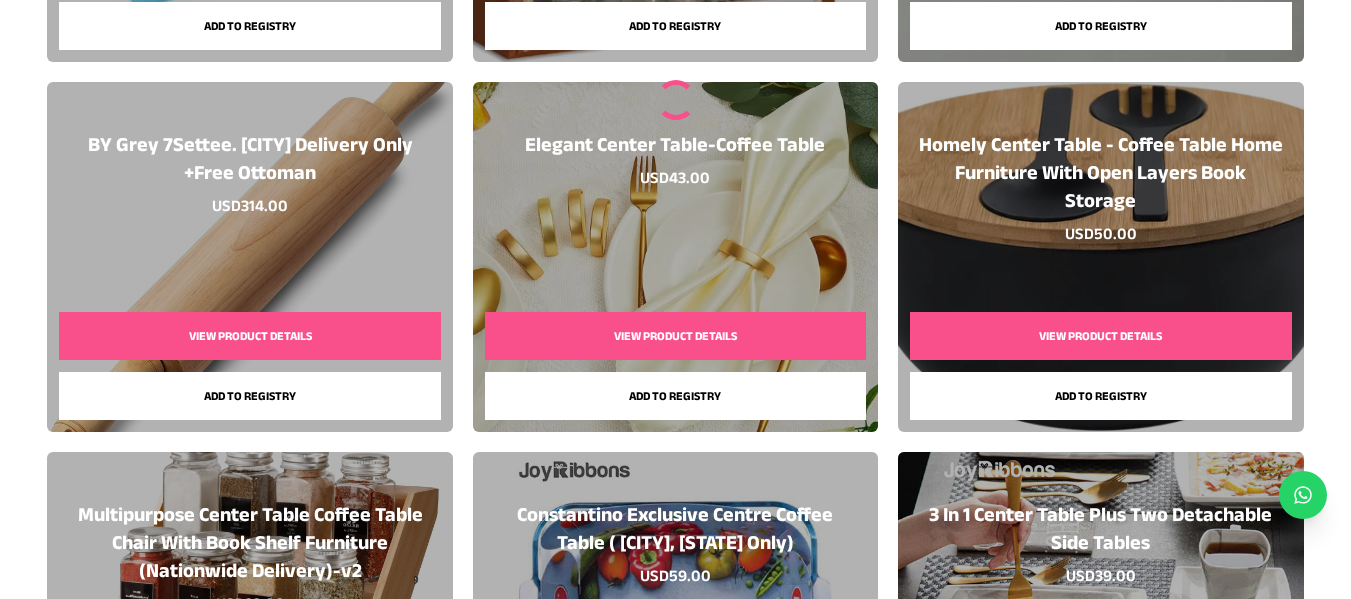 scroll, scrollTop: 5660, scrollLeft: 0, axis: vertical 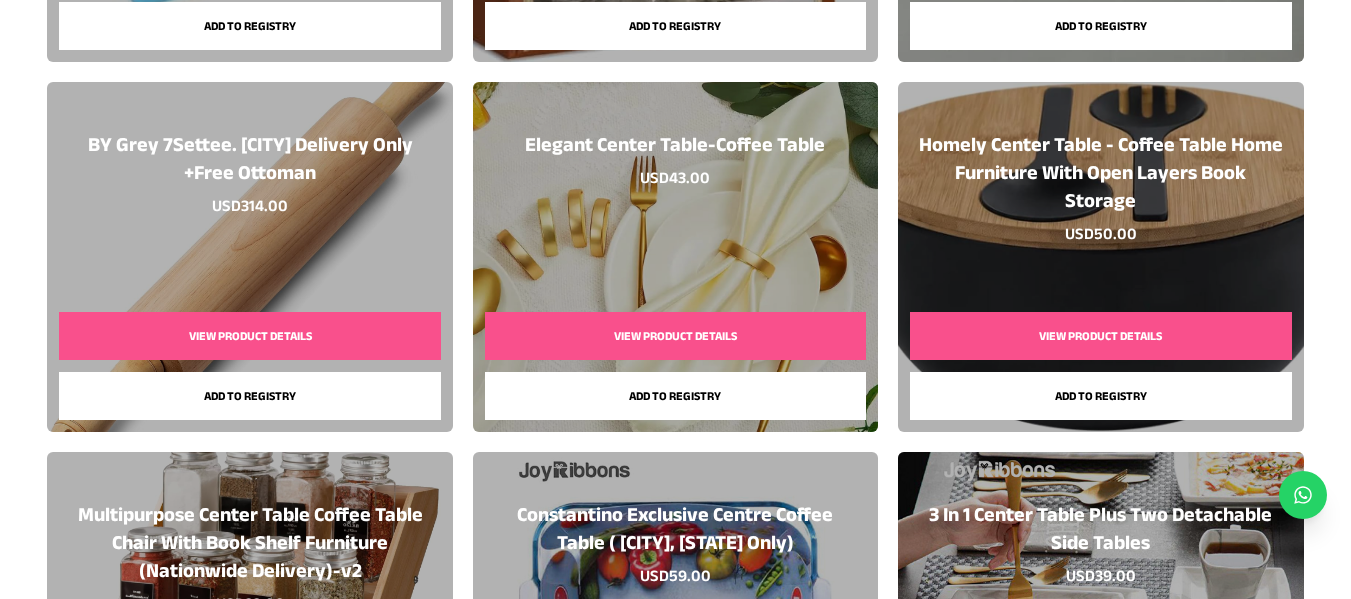 click on "View Product Details" at bounding box center [675, 336] 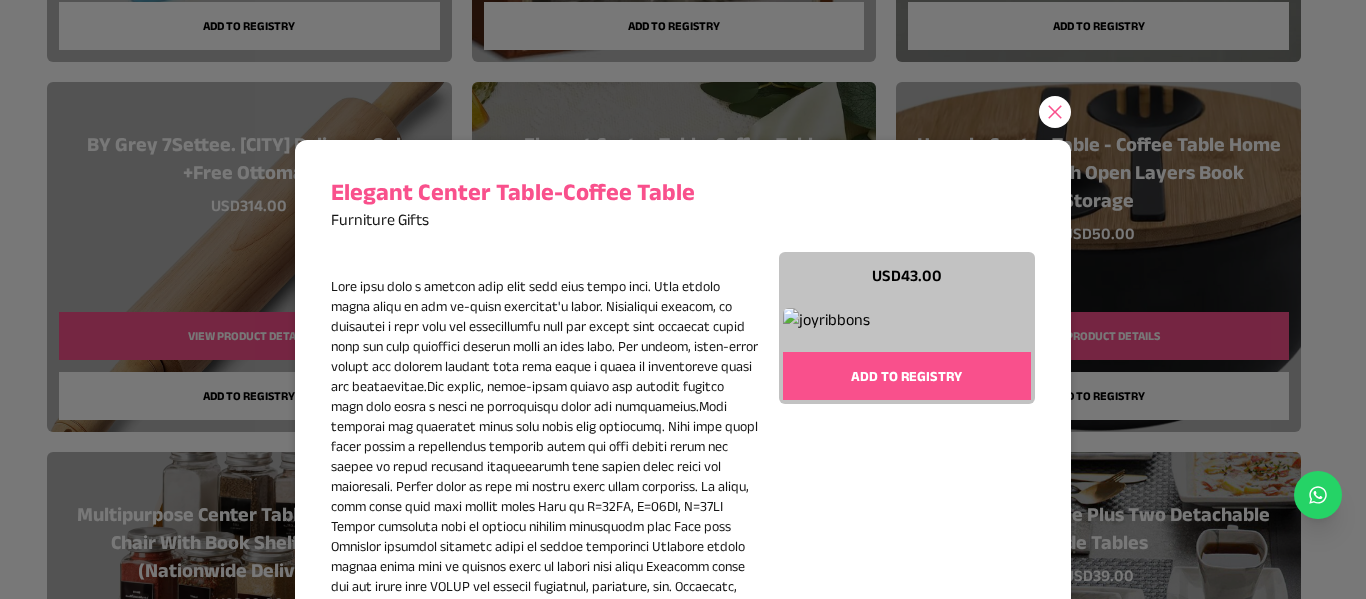 click 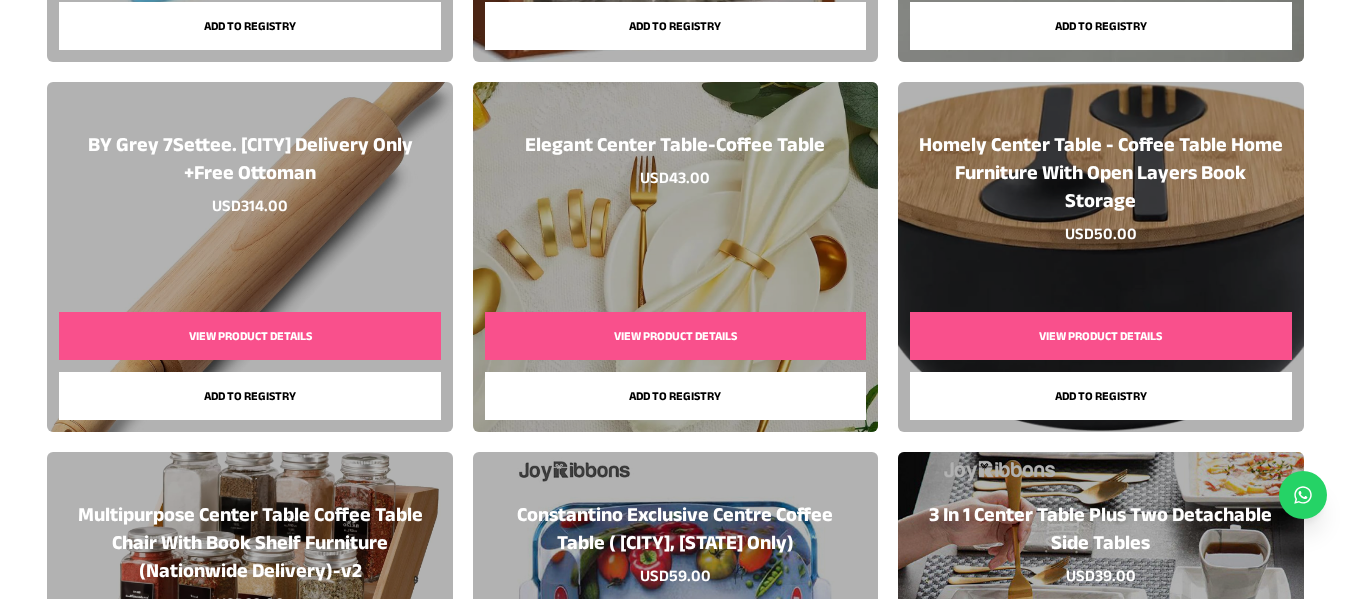 click on "View Product Details" at bounding box center (249, 336) 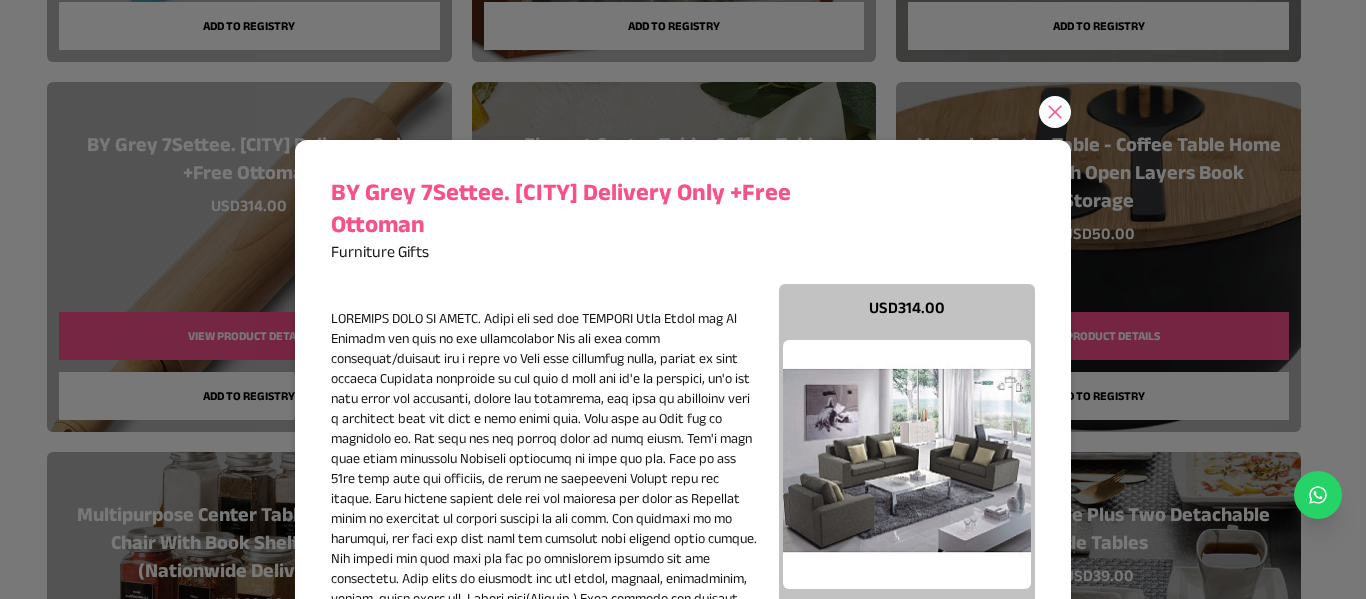 click 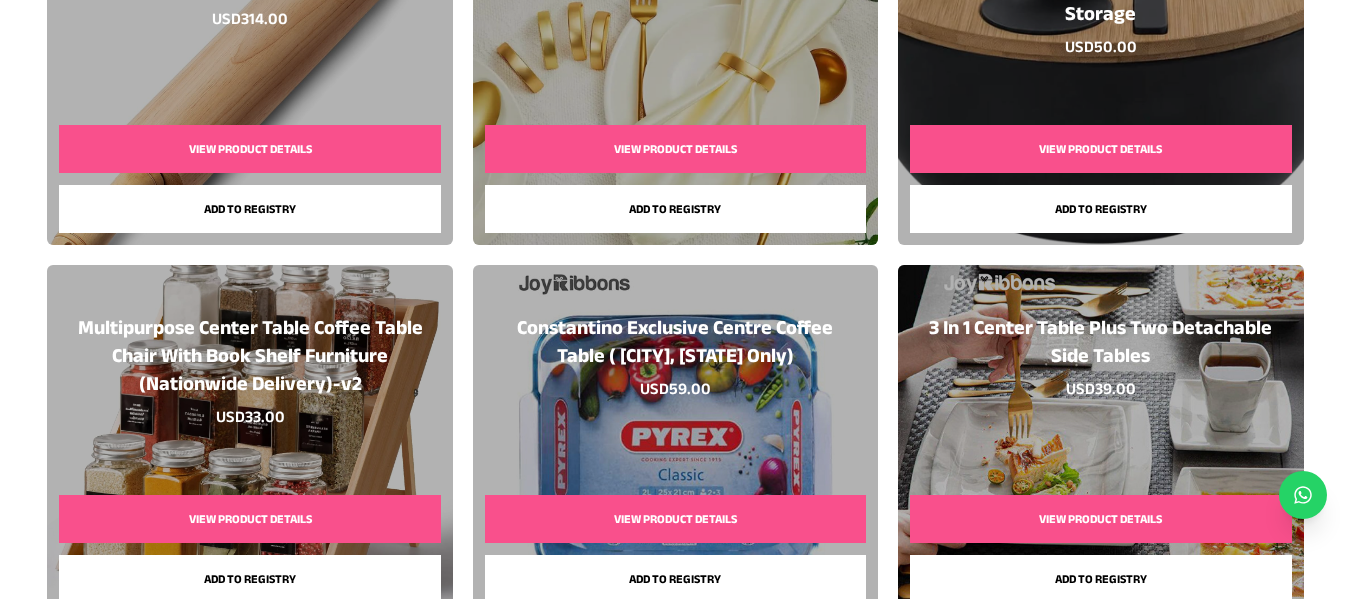 scroll, scrollTop: 5860, scrollLeft: 0, axis: vertical 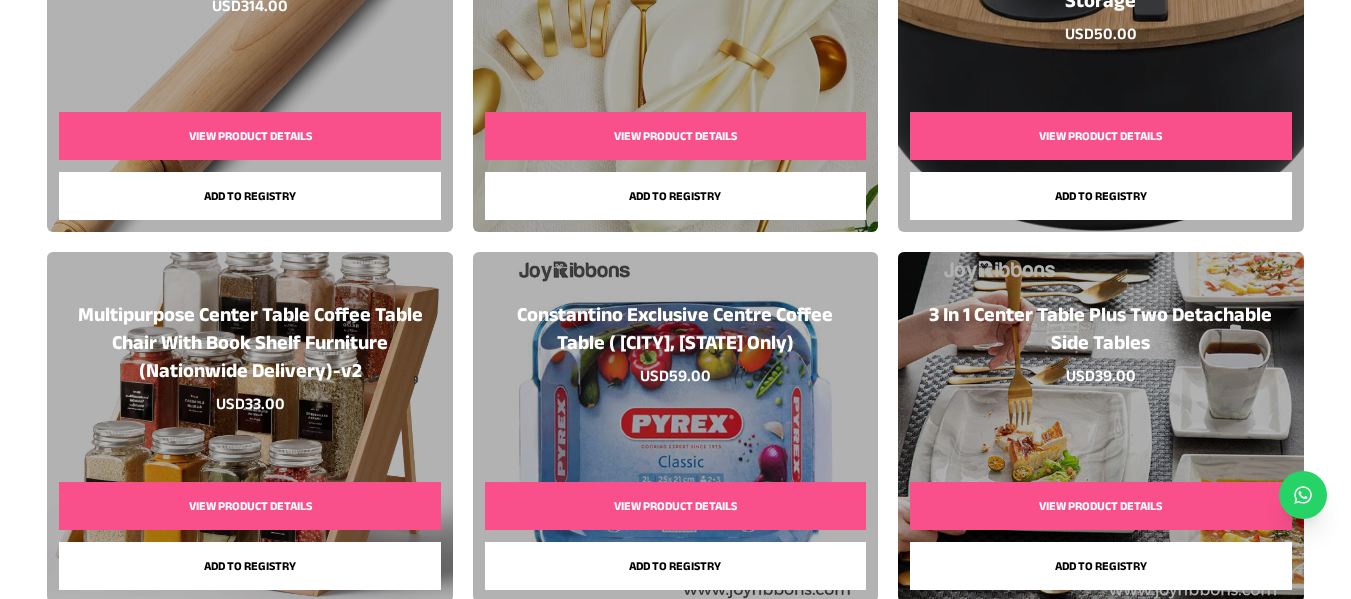 click on "View Product Details" at bounding box center [249, 506] 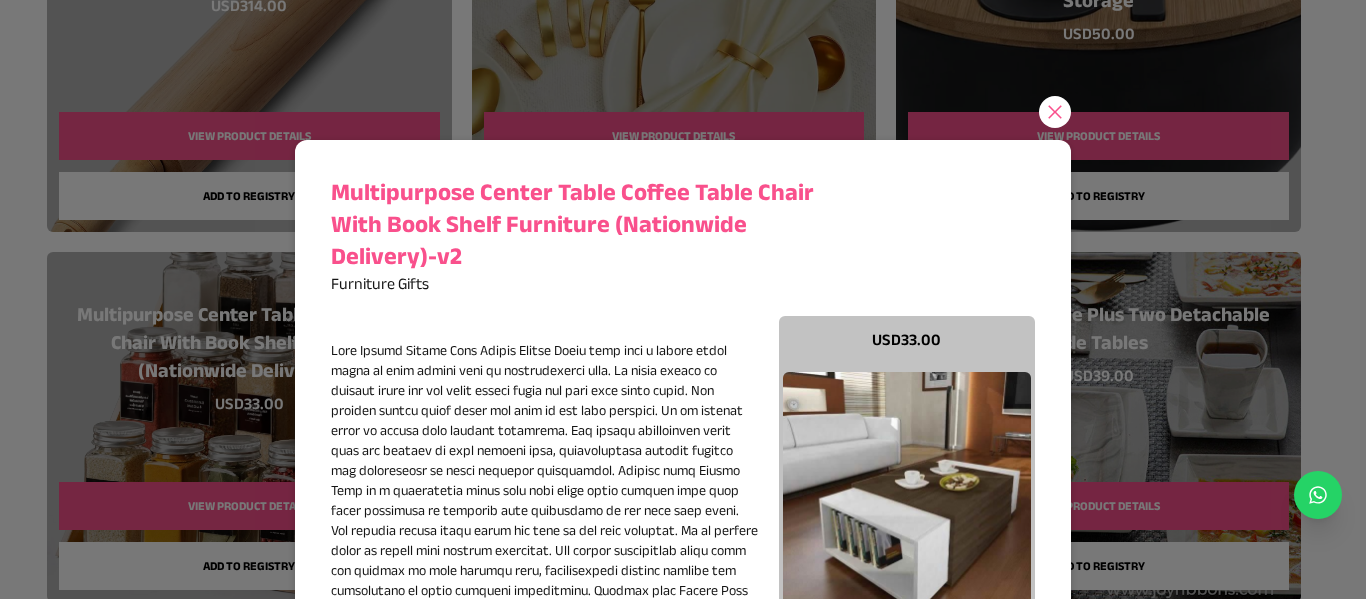 click 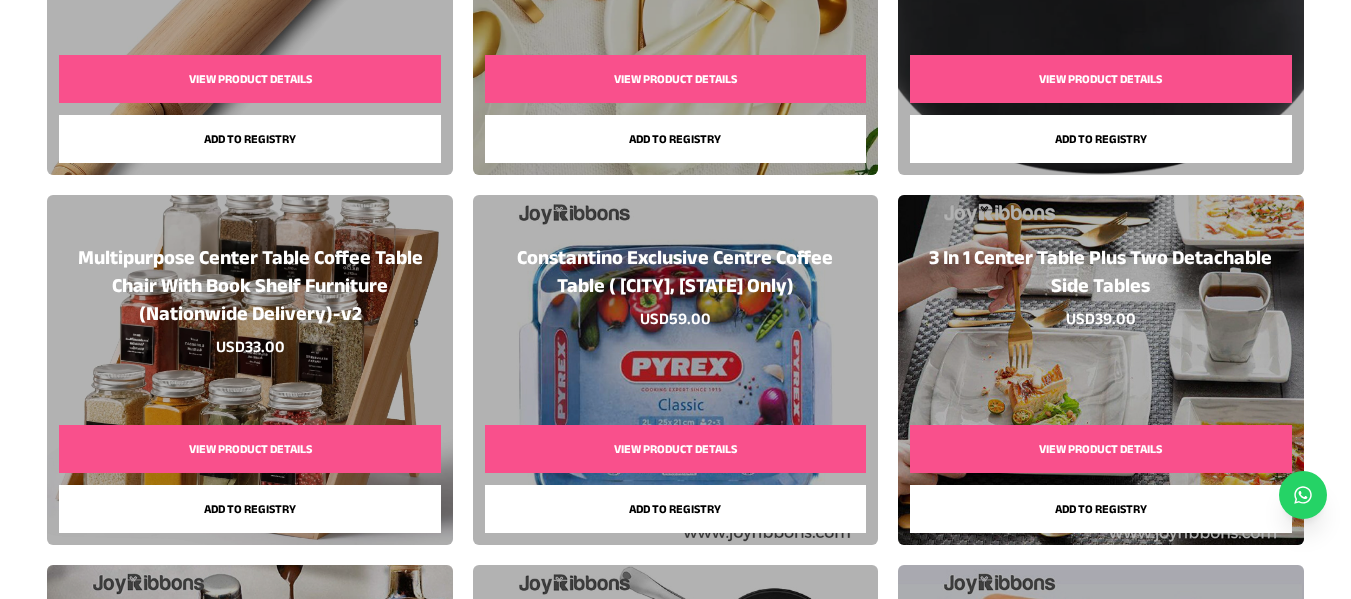 scroll, scrollTop: 5960, scrollLeft: 0, axis: vertical 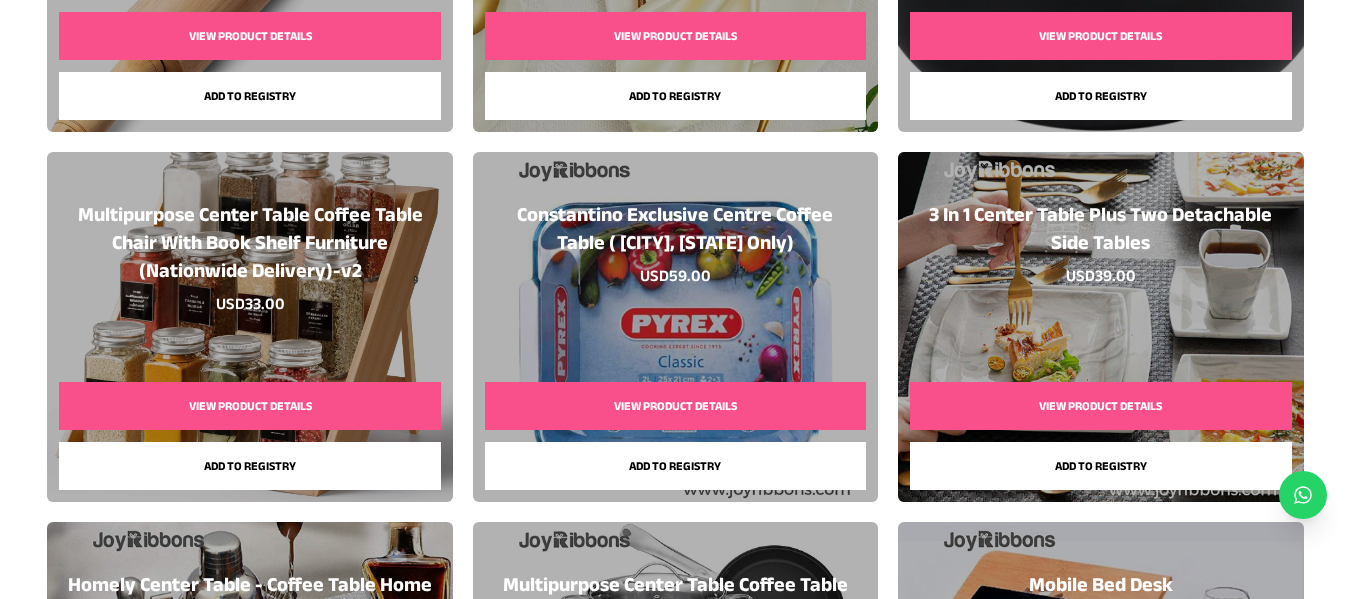 click on "View Product Details" at bounding box center (1100, 406) 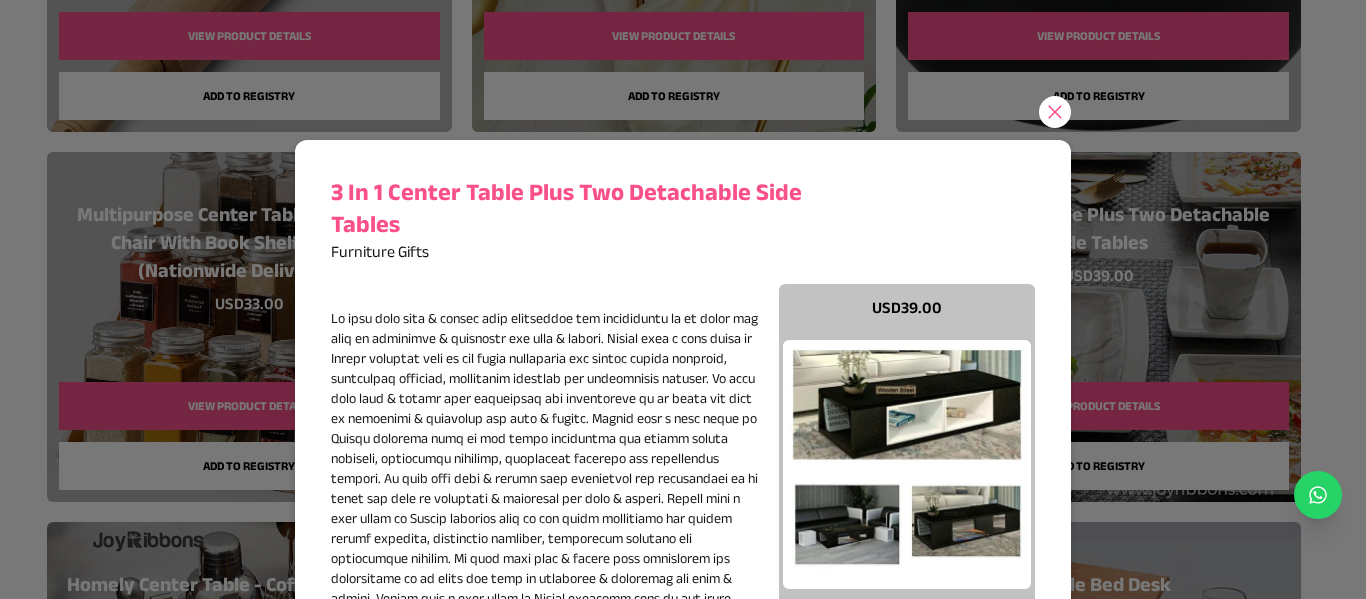 click 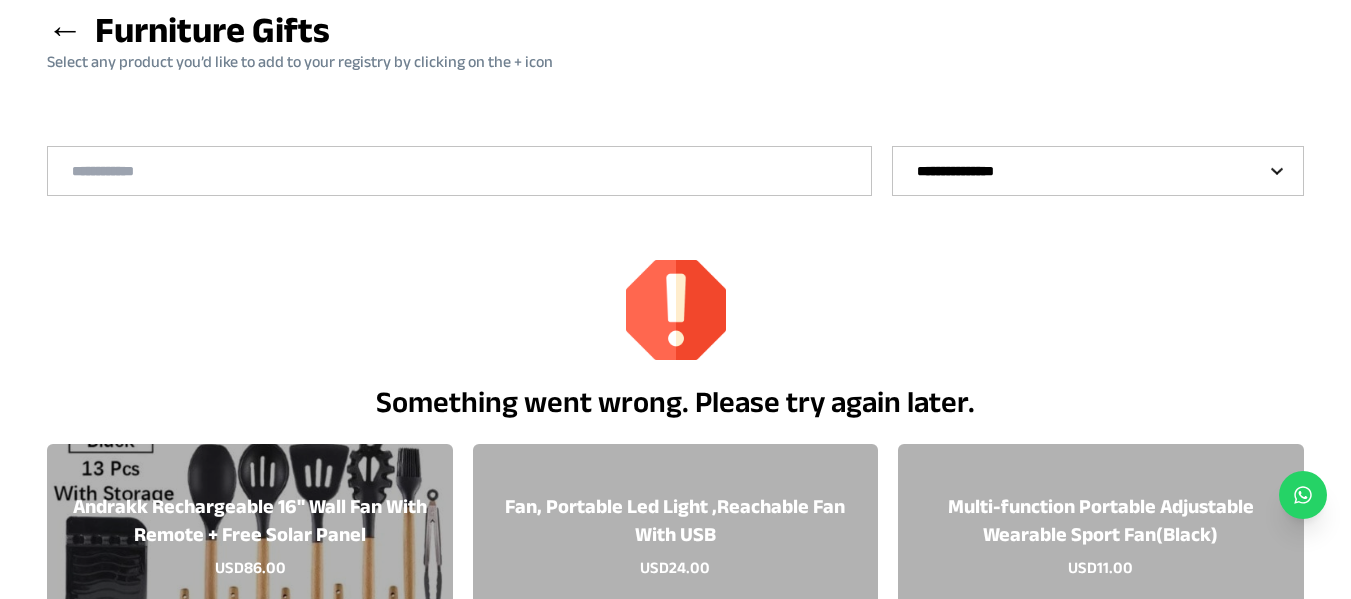 scroll, scrollTop: 0, scrollLeft: 0, axis: both 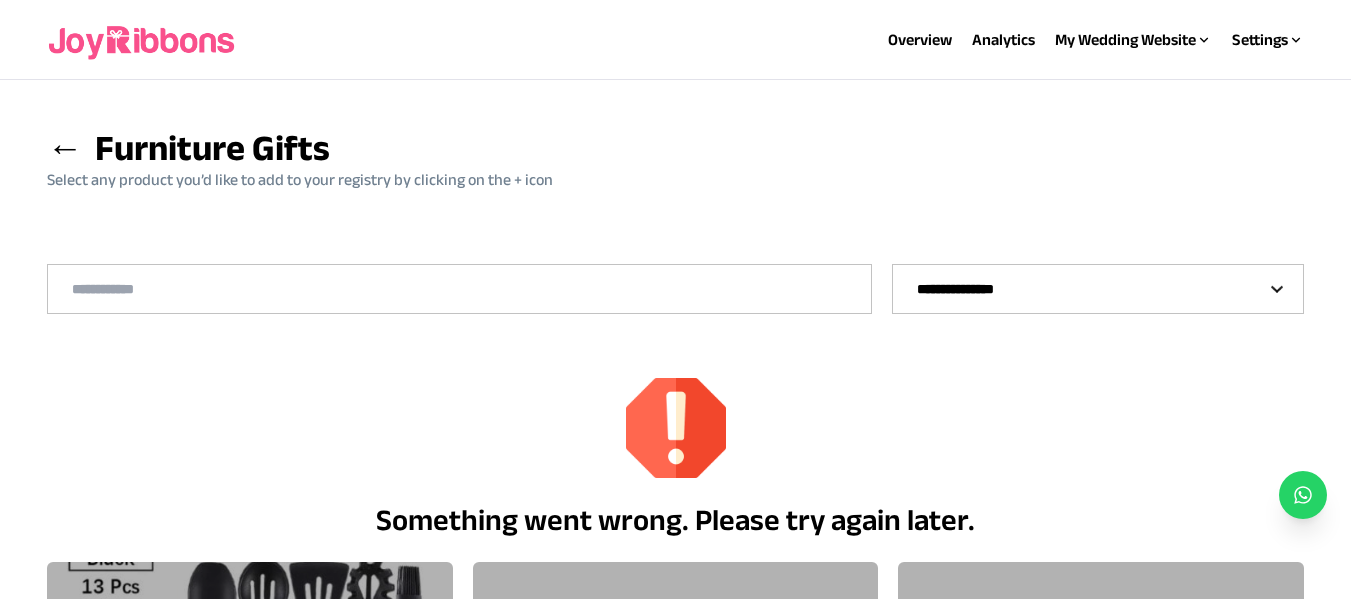 click on "**********" at bounding box center [1098, 289] 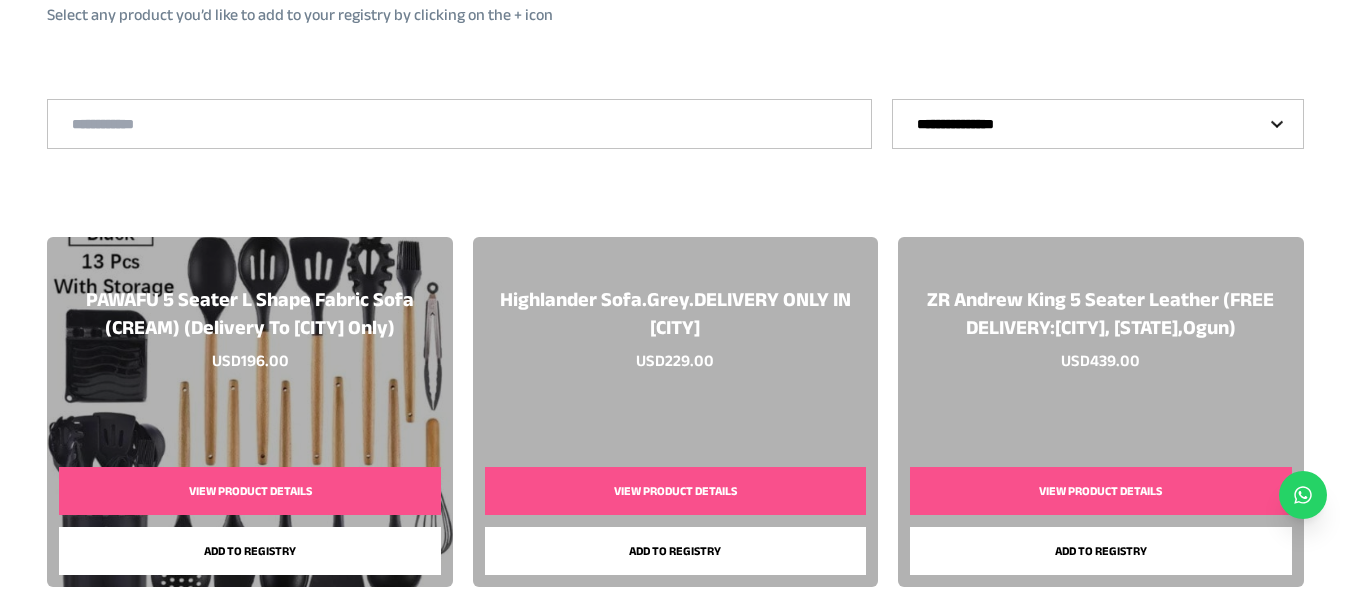 scroll, scrollTop: 0, scrollLeft: 0, axis: both 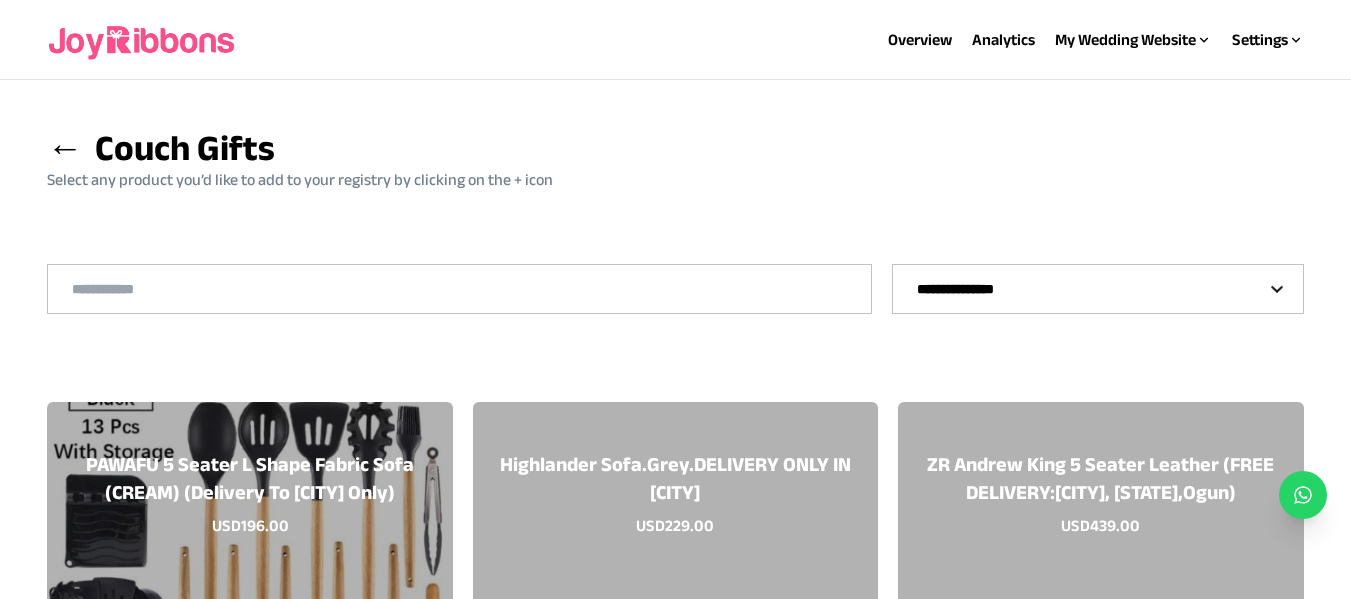 click on "**********" at bounding box center [1098, 289] 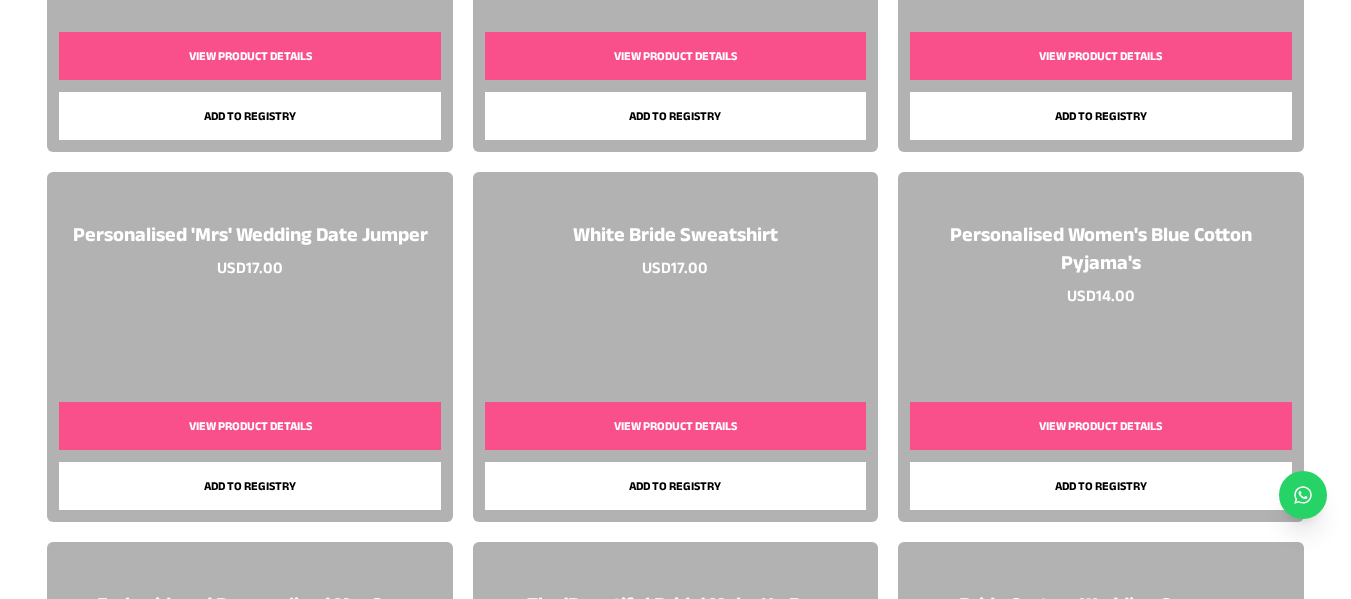 scroll, scrollTop: 0, scrollLeft: 0, axis: both 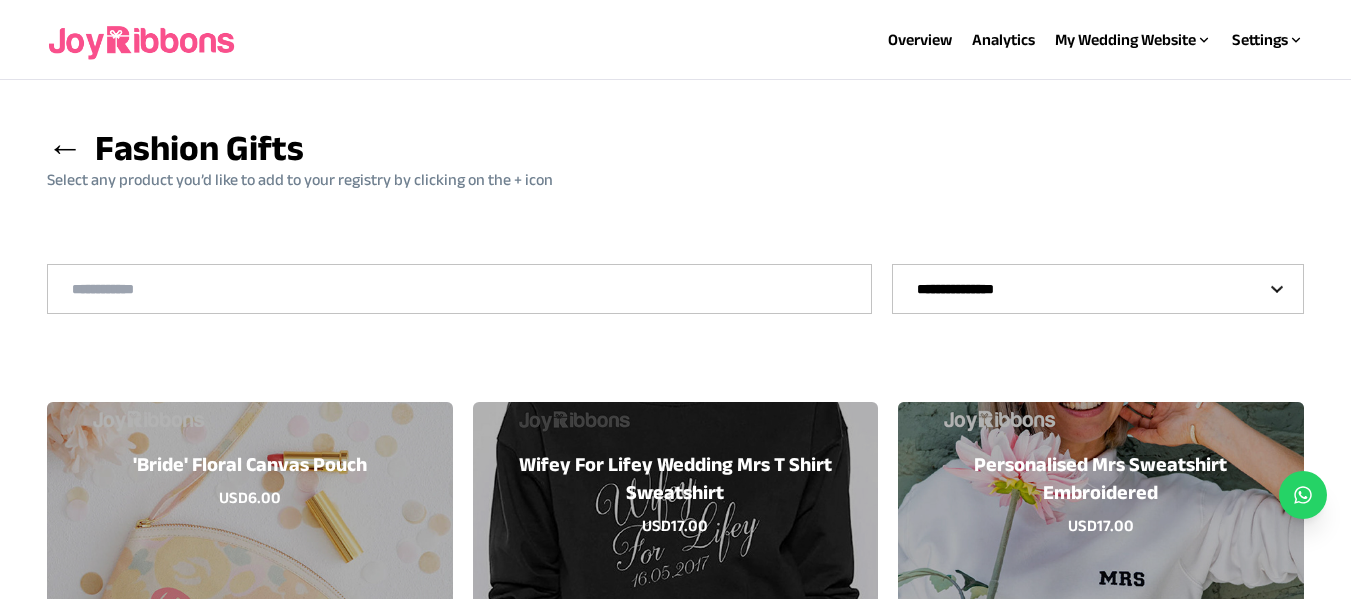 click on "**********" at bounding box center [1098, 289] 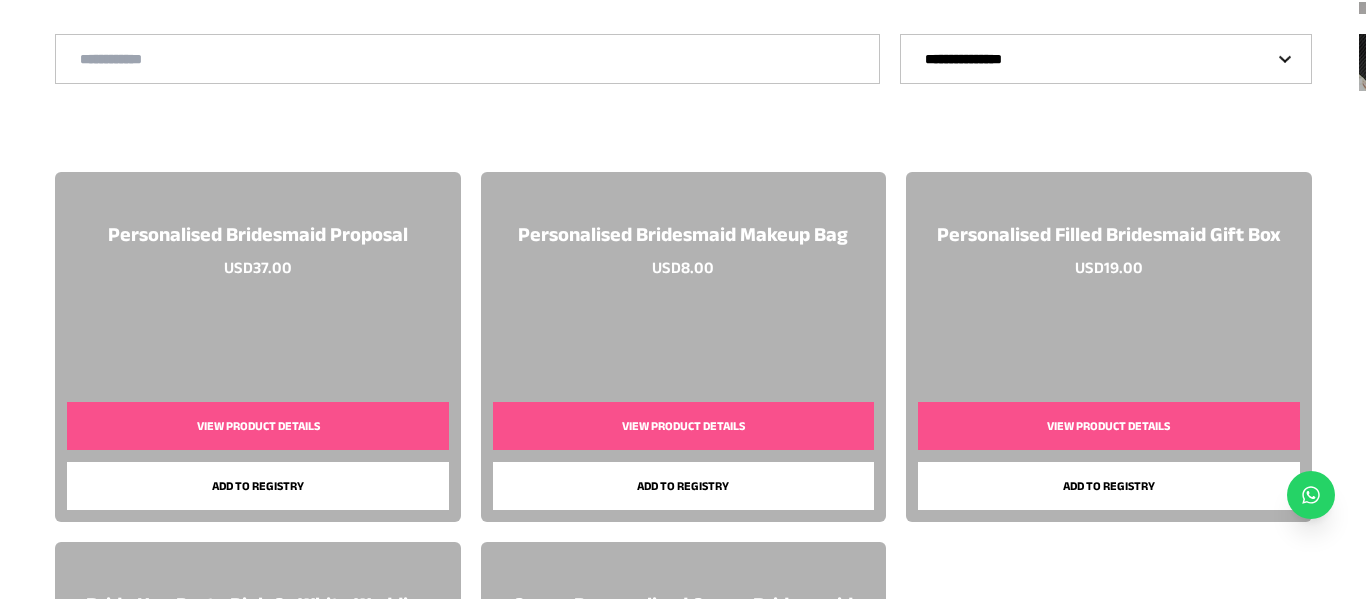 scroll, scrollTop: 200, scrollLeft: 0, axis: vertical 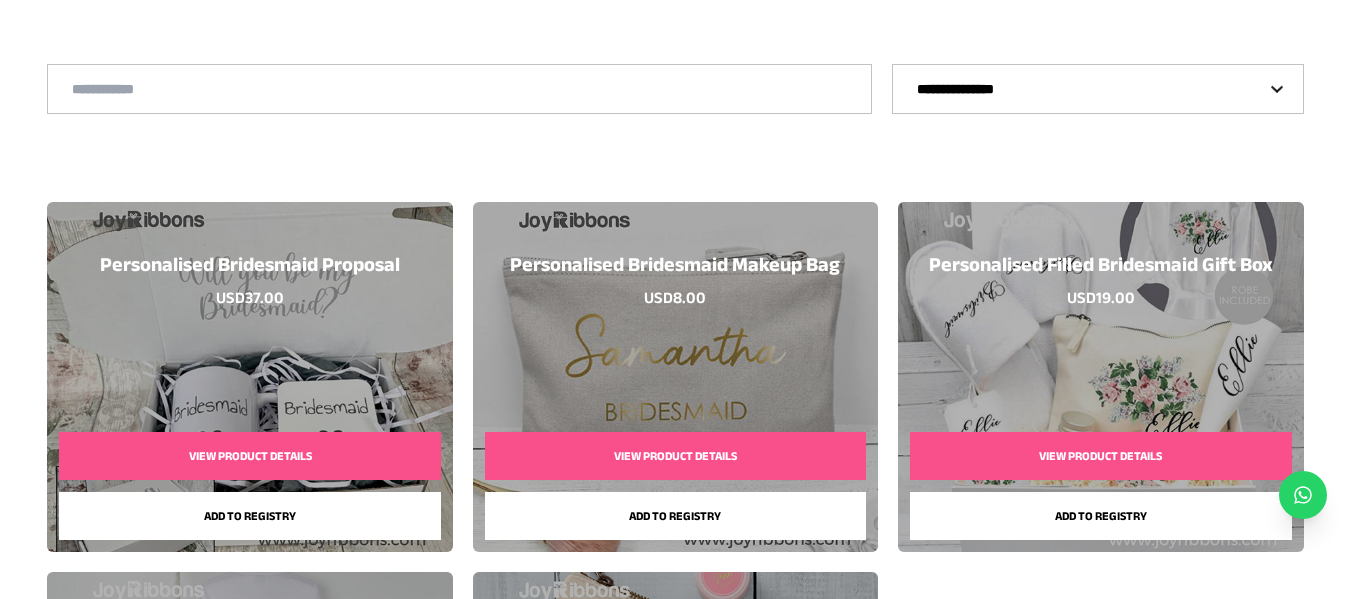 click on "View Product Details" at bounding box center (249, 456) 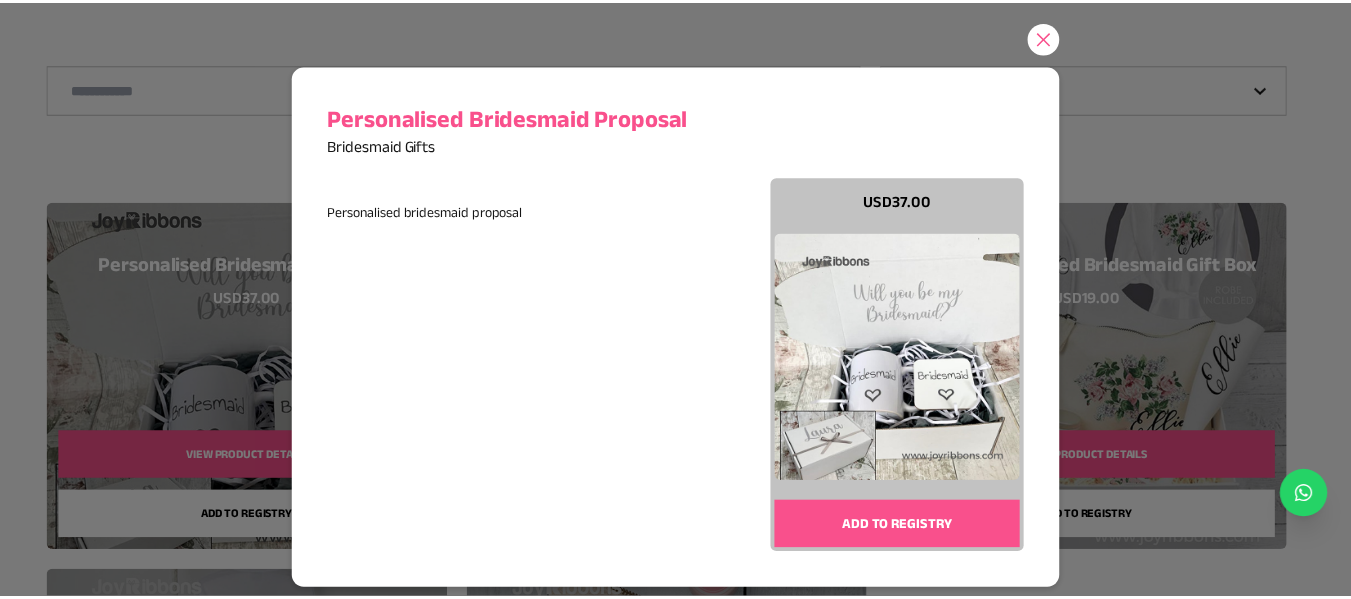 scroll, scrollTop: 0, scrollLeft: 0, axis: both 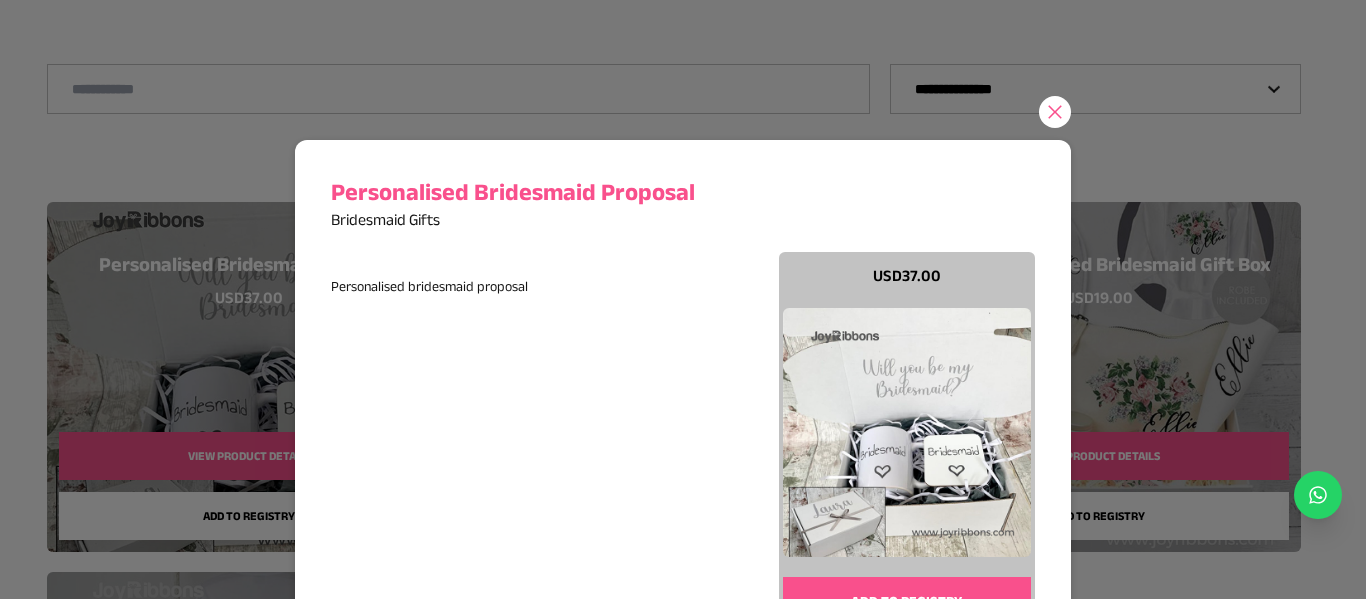click 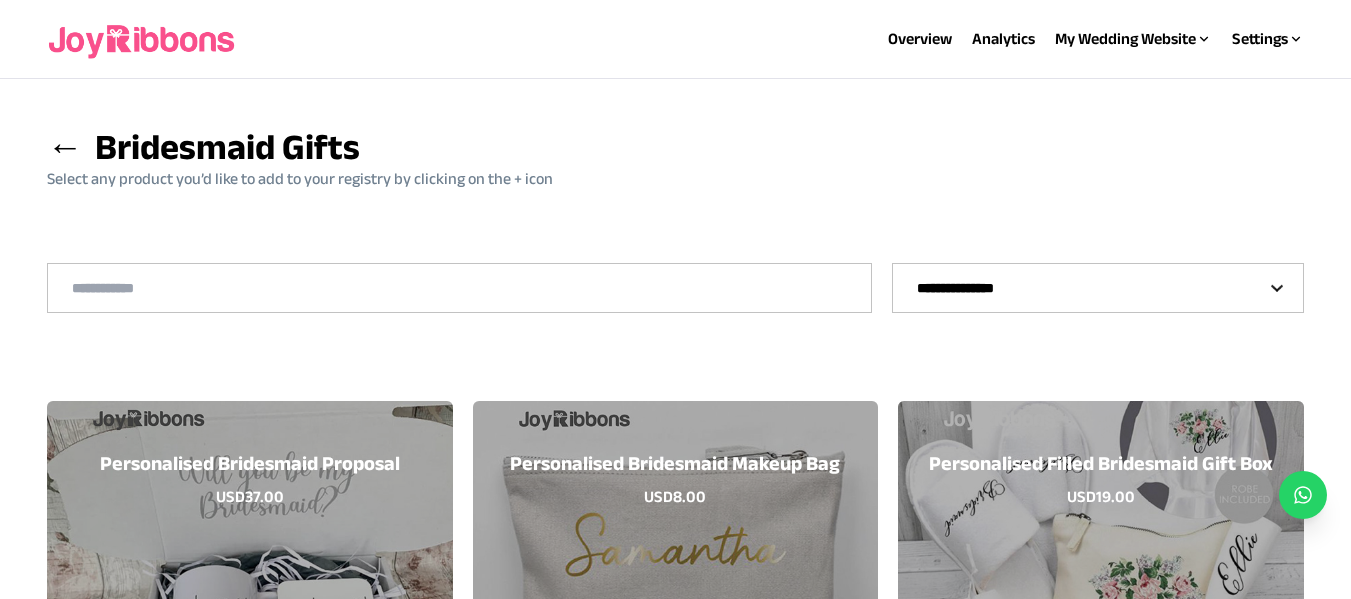 scroll, scrollTop: 0, scrollLeft: 0, axis: both 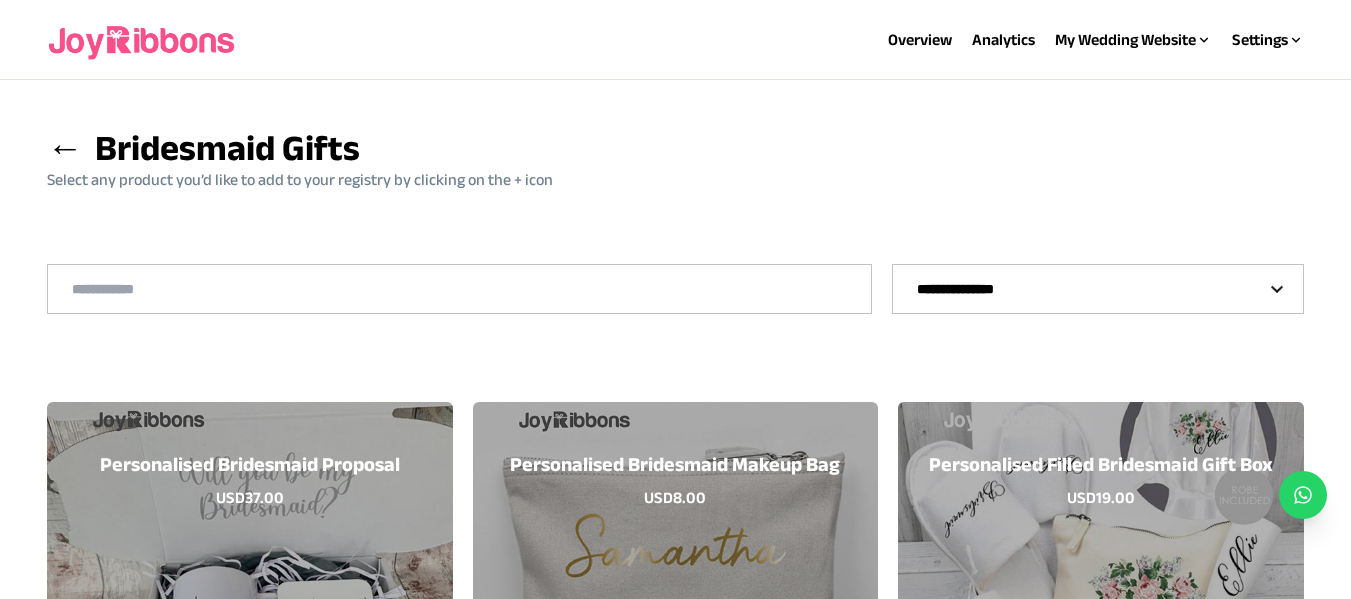 click on "←" at bounding box center [65, 147] 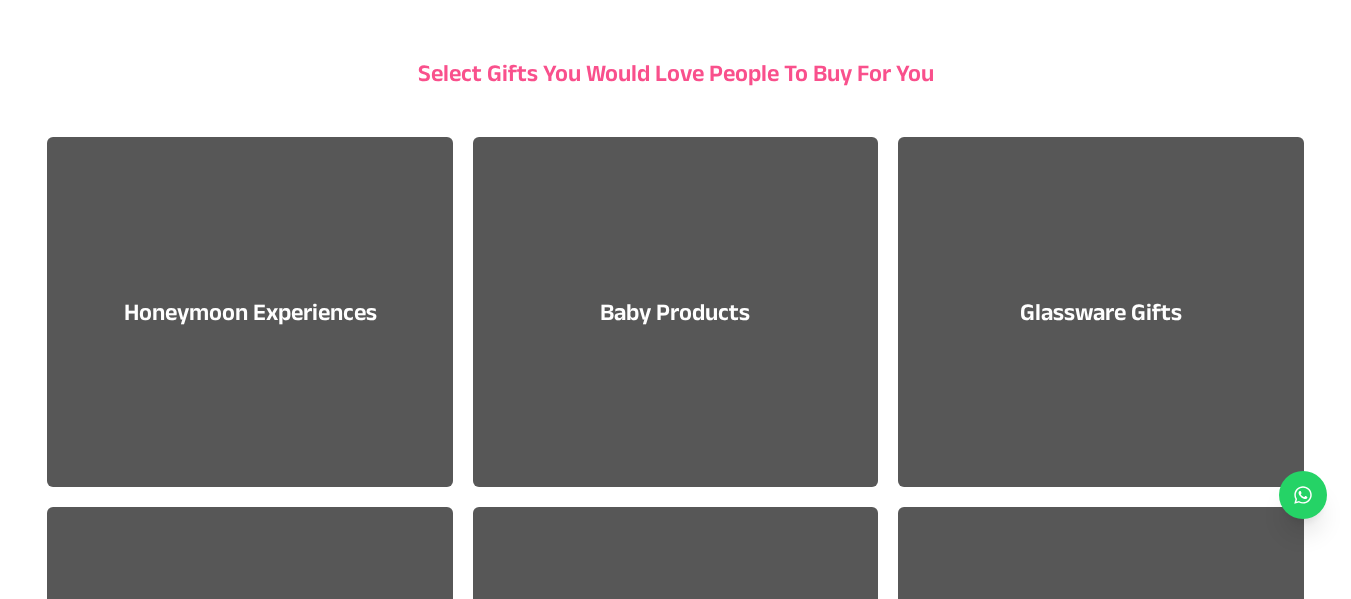 scroll, scrollTop: 0, scrollLeft: 0, axis: both 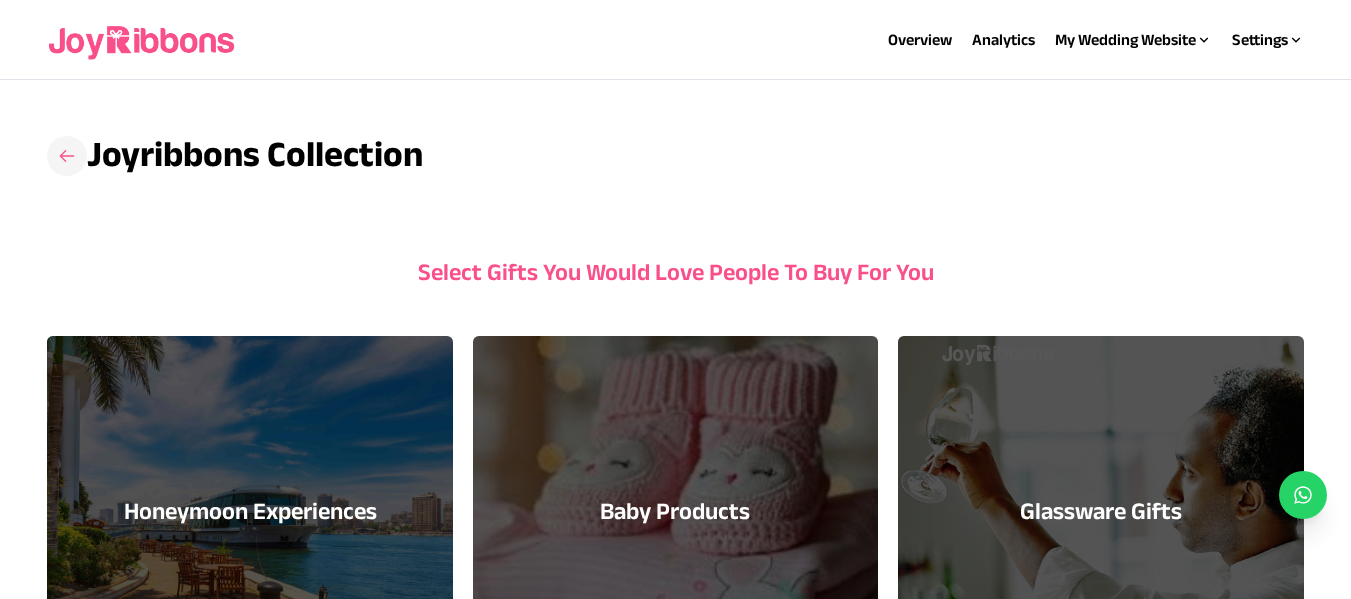 click 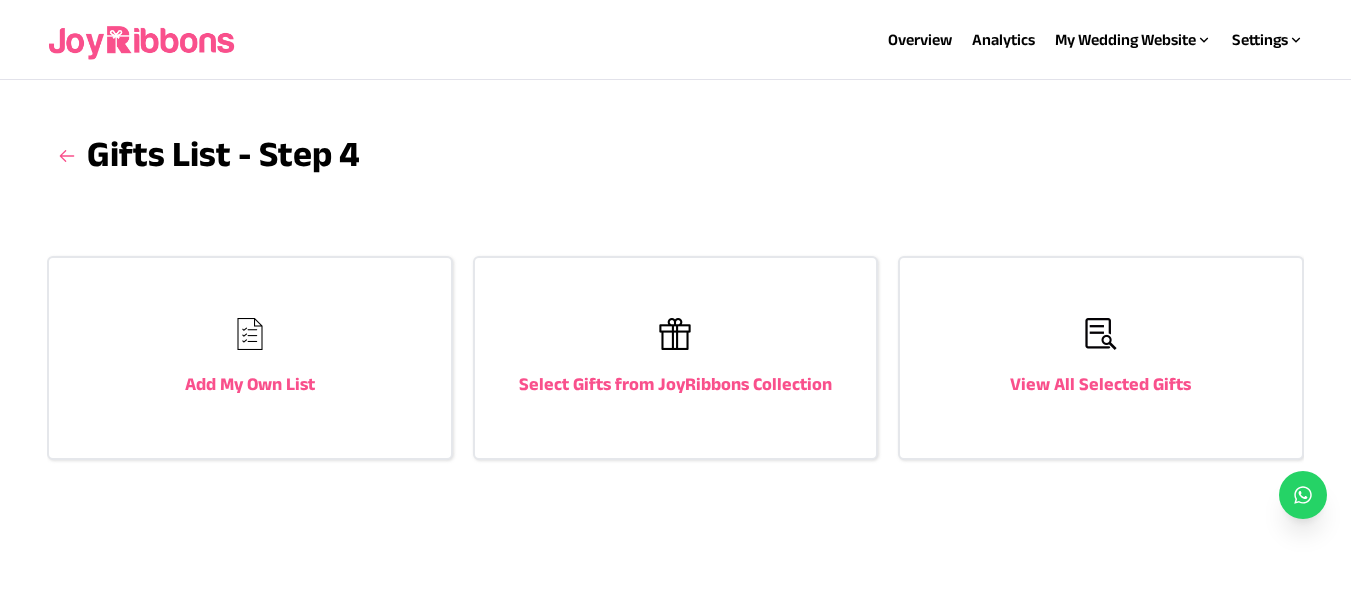 click on "View All Selected Gifts" at bounding box center (1100, 358) 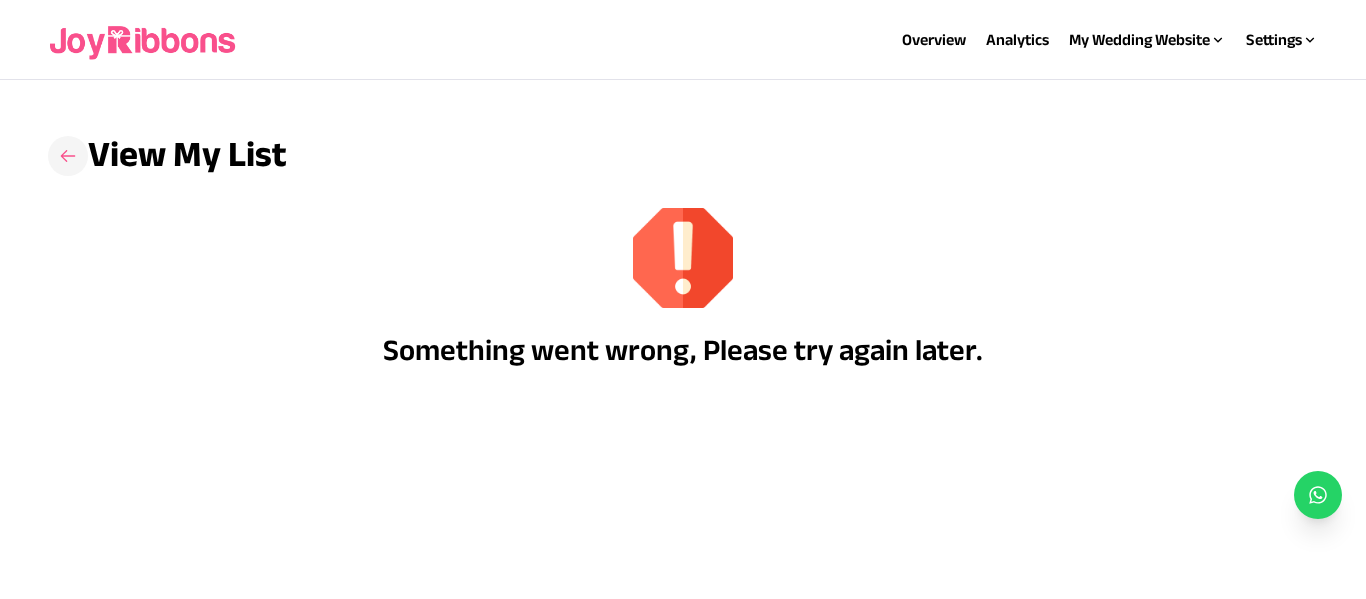 click 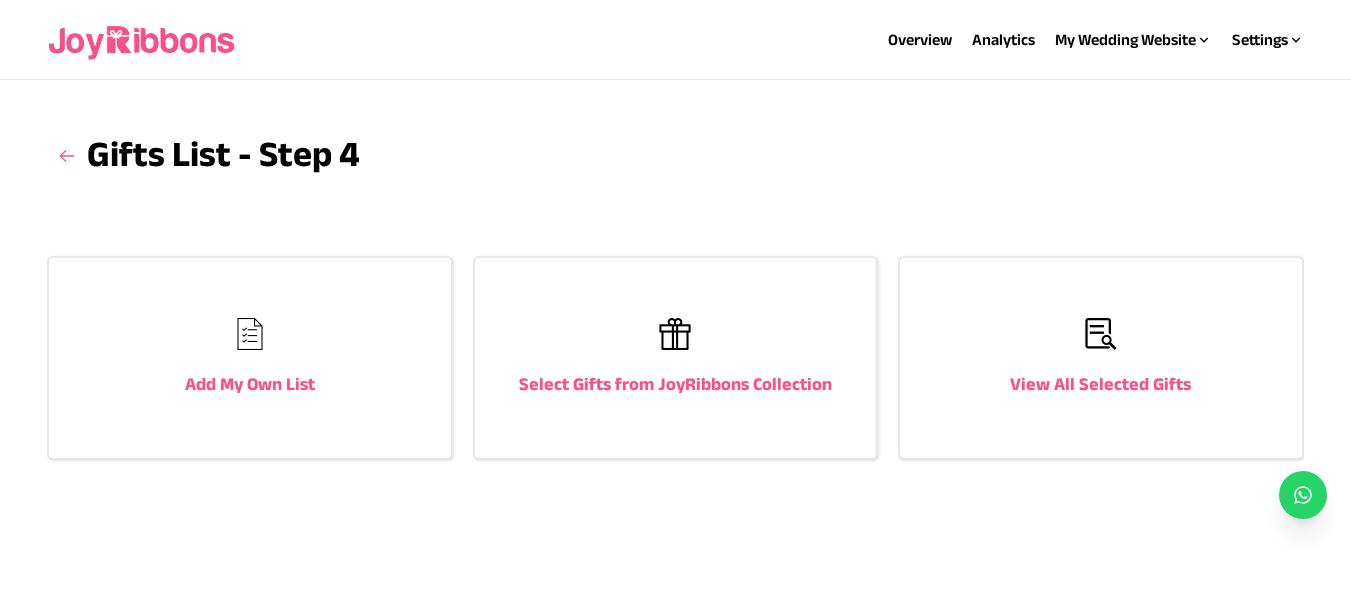 click on "Select Gifts from JoyRibbons Collection" at bounding box center [675, 384] 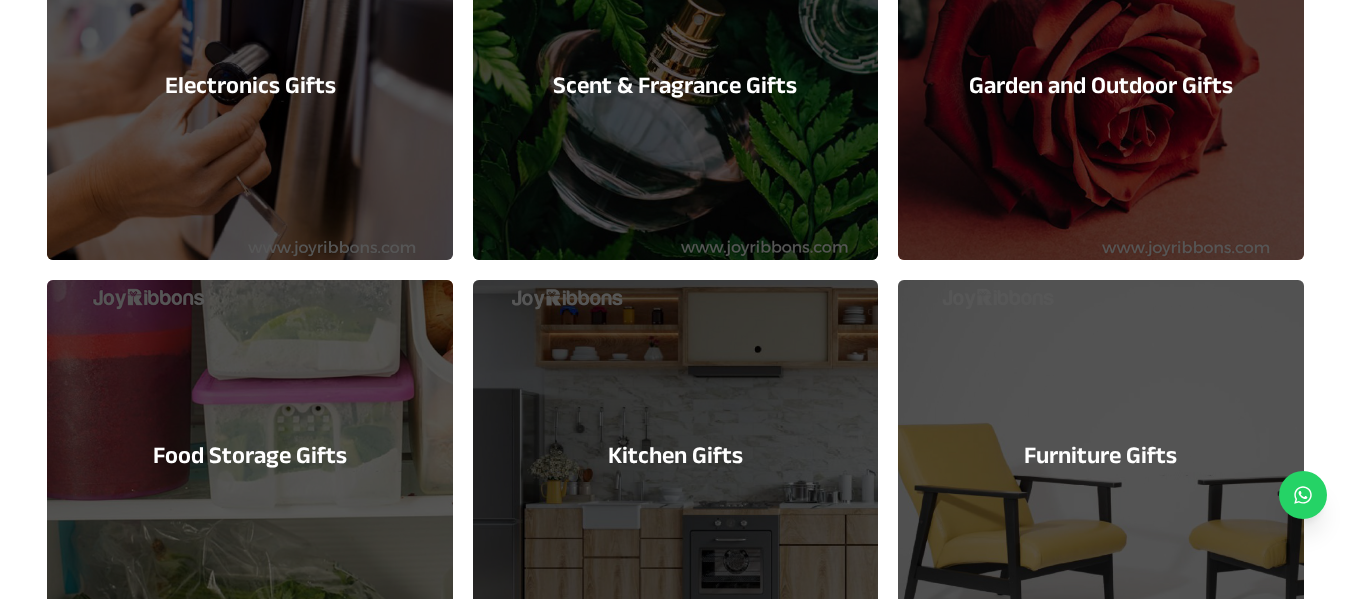 scroll, scrollTop: 1200, scrollLeft: 0, axis: vertical 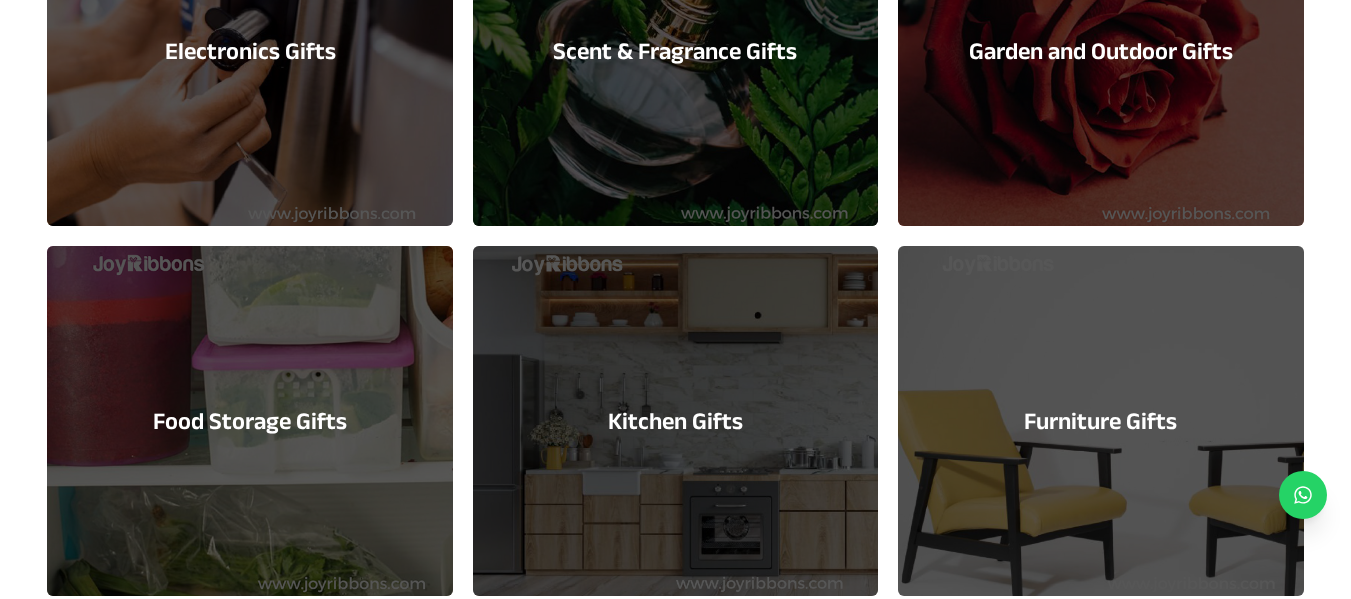 click on "Kitchen Gifts" at bounding box center [675, 421] 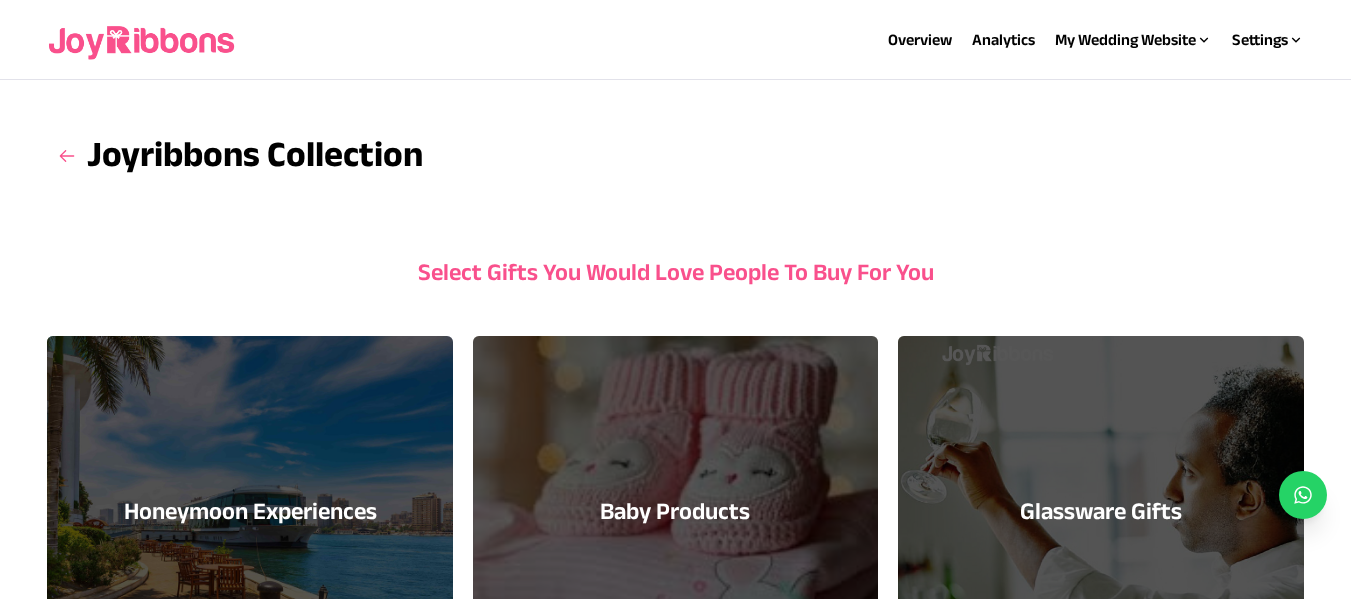 select on "**" 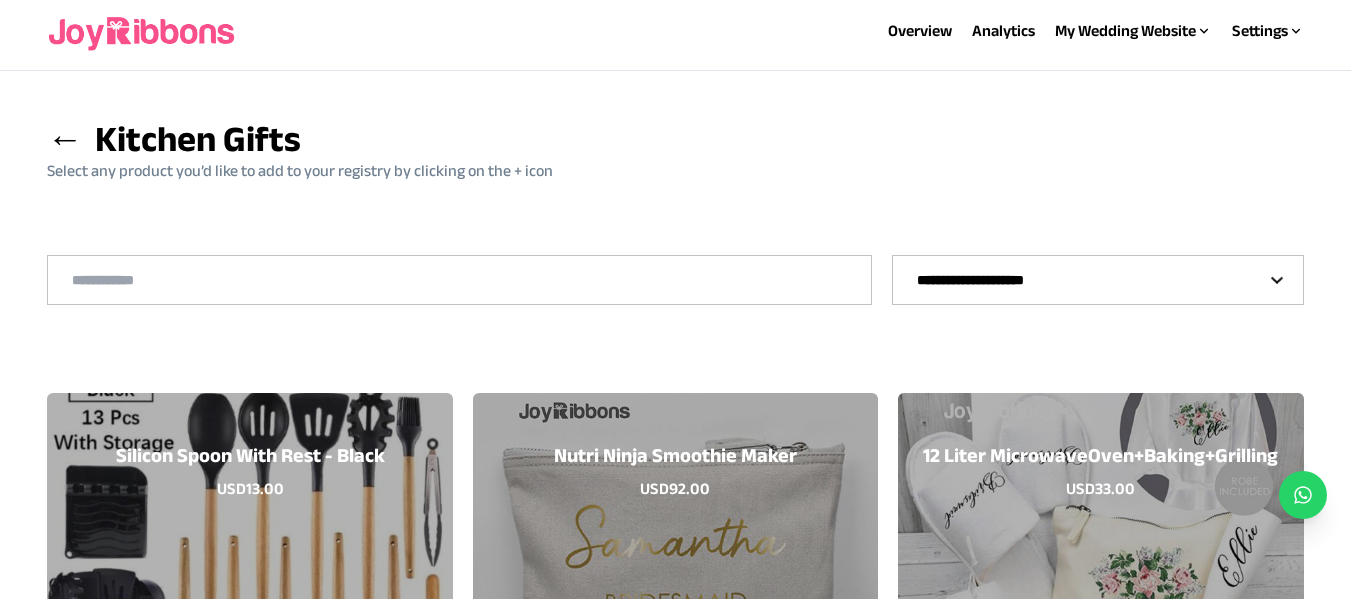 scroll, scrollTop: 0, scrollLeft: 0, axis: both 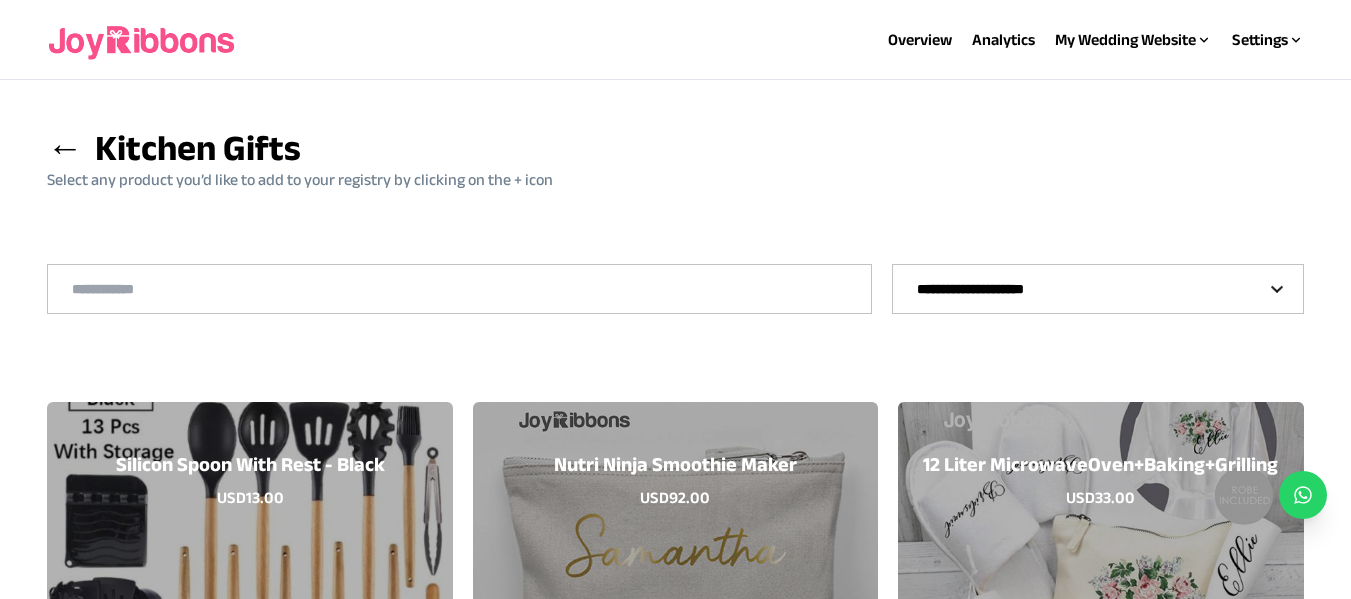 click on "←" at bounding box center [65, 147] 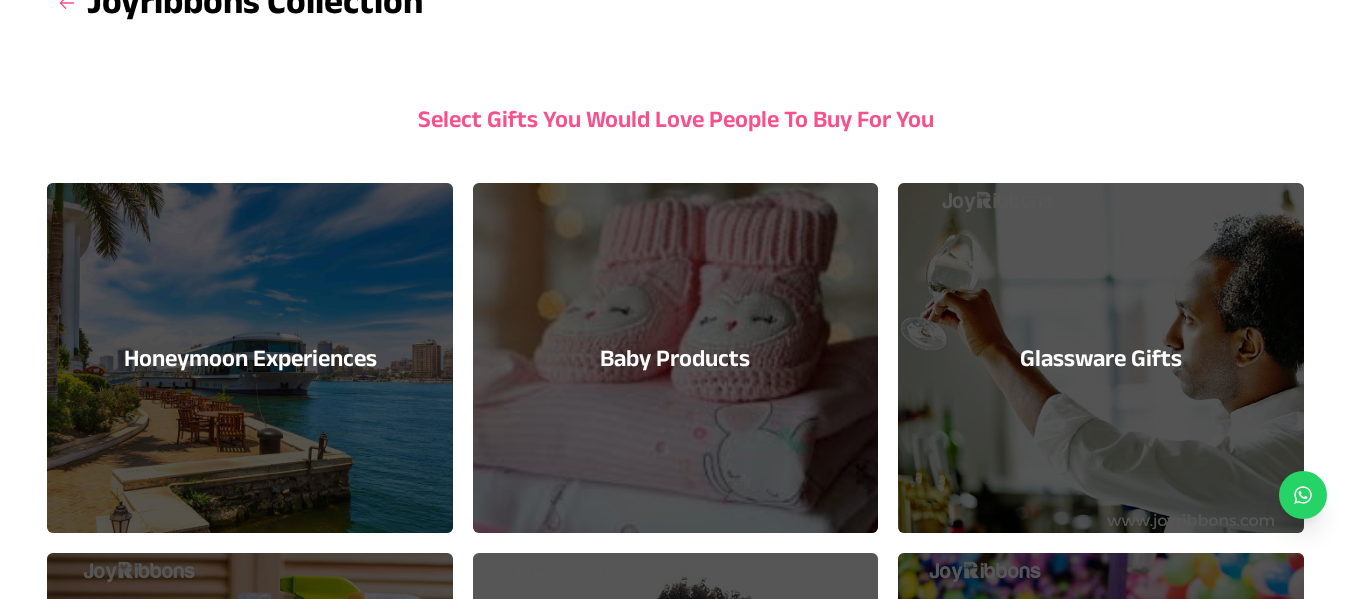 scroll, scrollTop: 0, scrollLeft: 0, axis: both 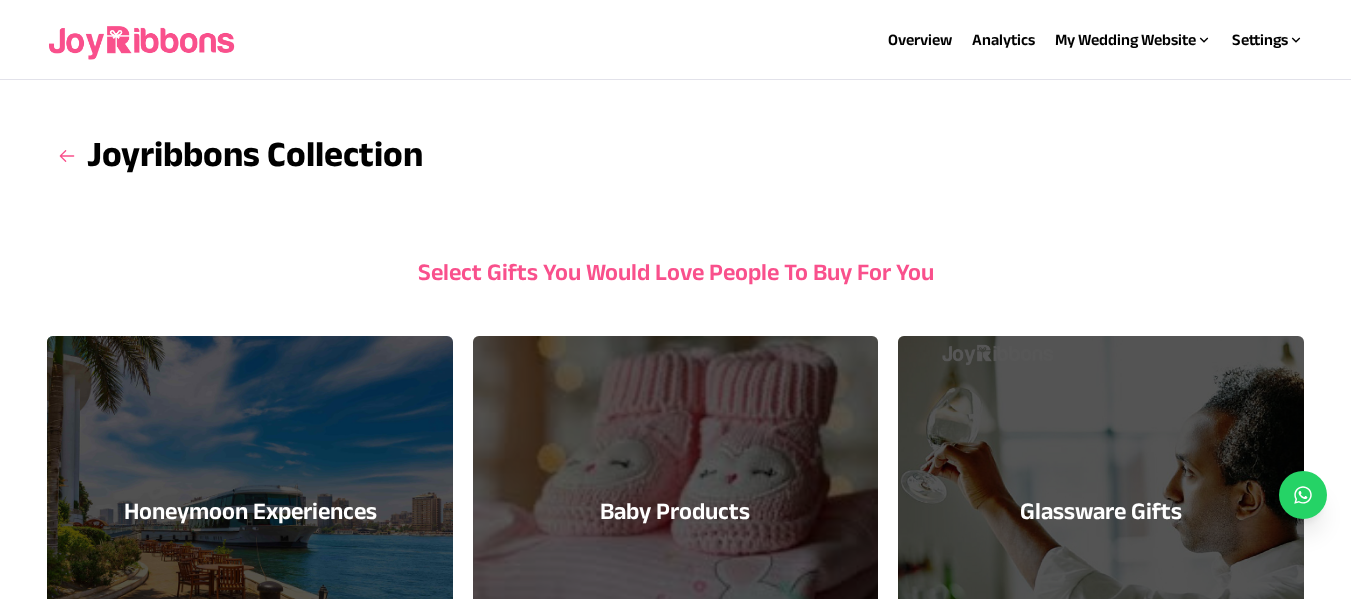 click on "Joyribbons Collection" at bounding box center (235, 156) 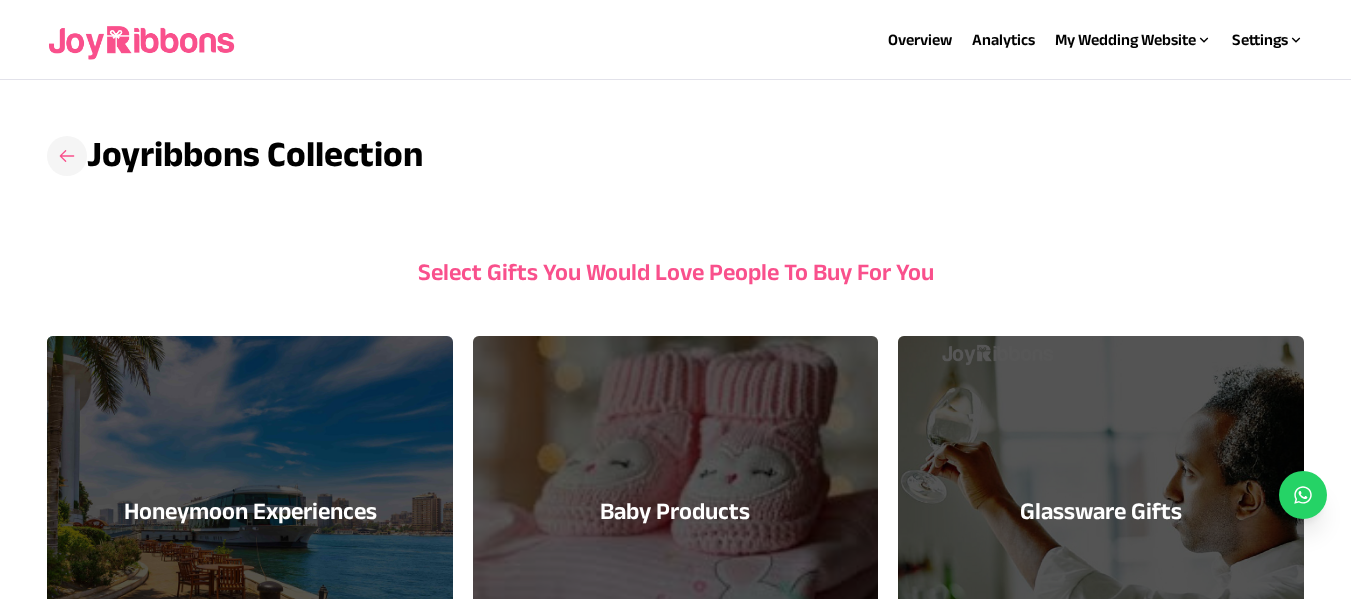 click 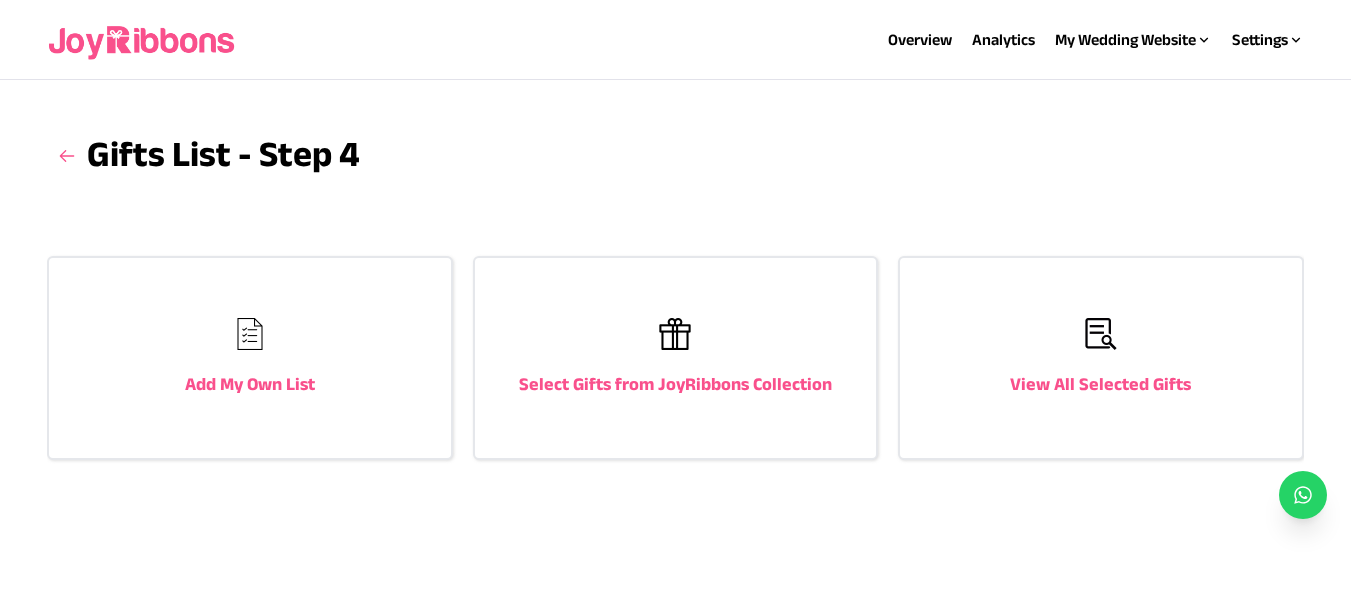 click 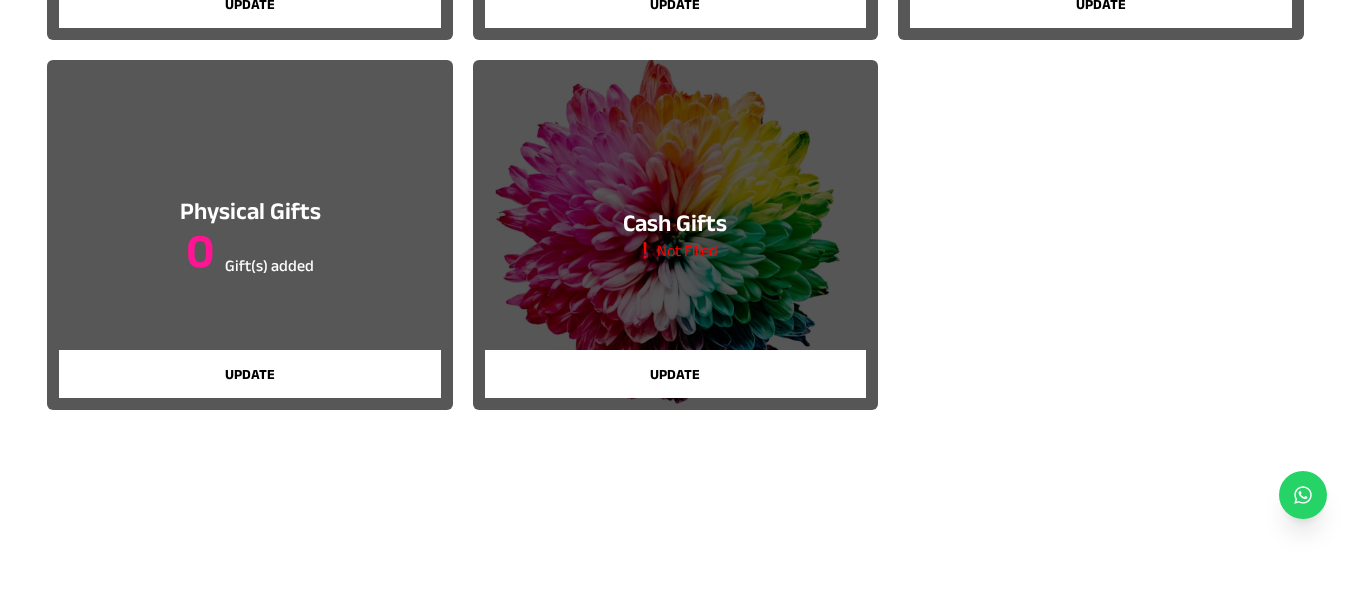 scroll, scrollTop: 529, scrollLeft: 0, axis: vertical 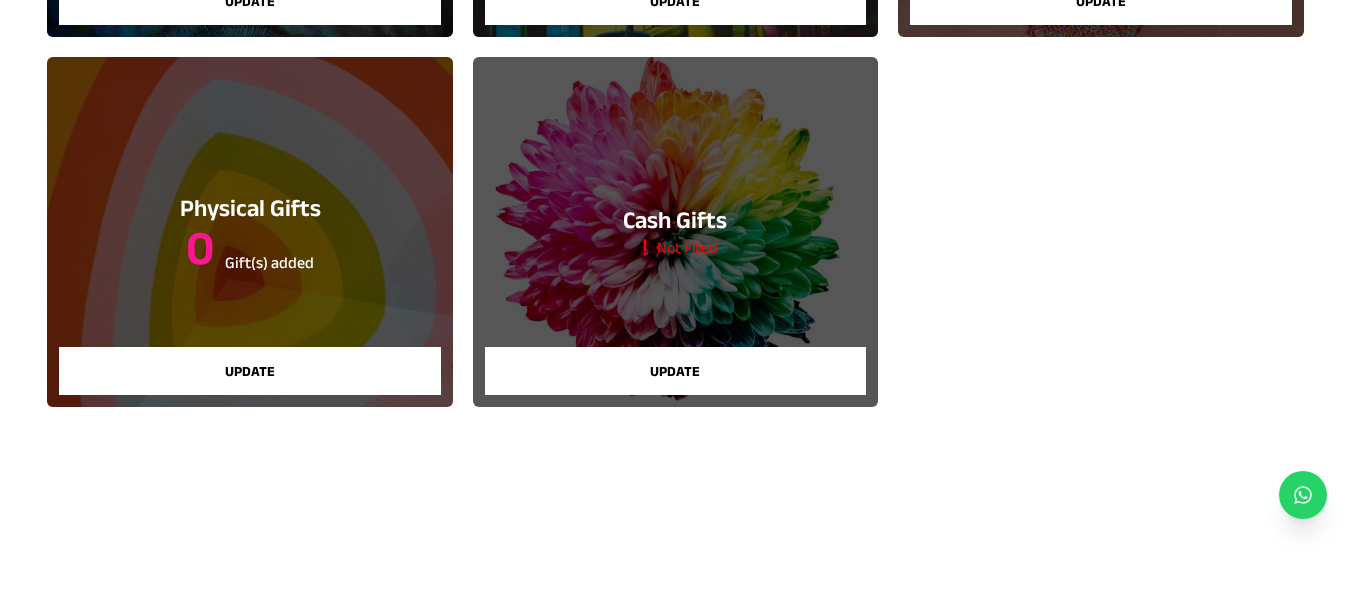 click on "Update" at bounding box center [249, 371] 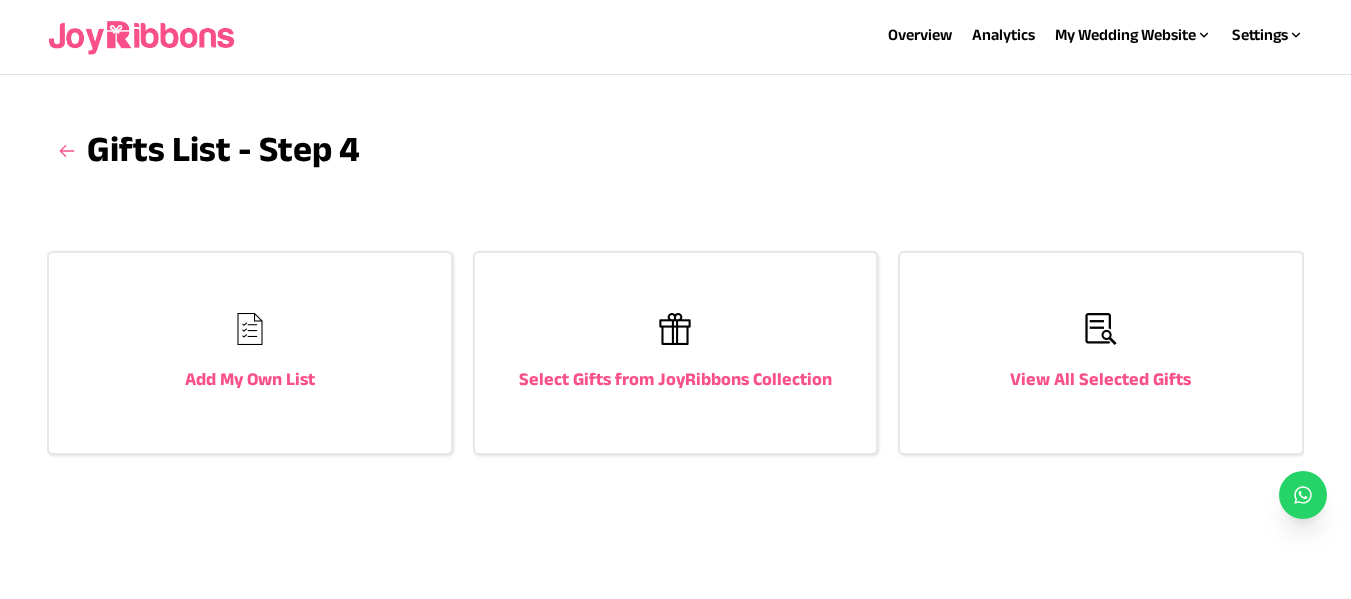 scroll, scrollTop: 0, scrollLeft: 0, axis: both 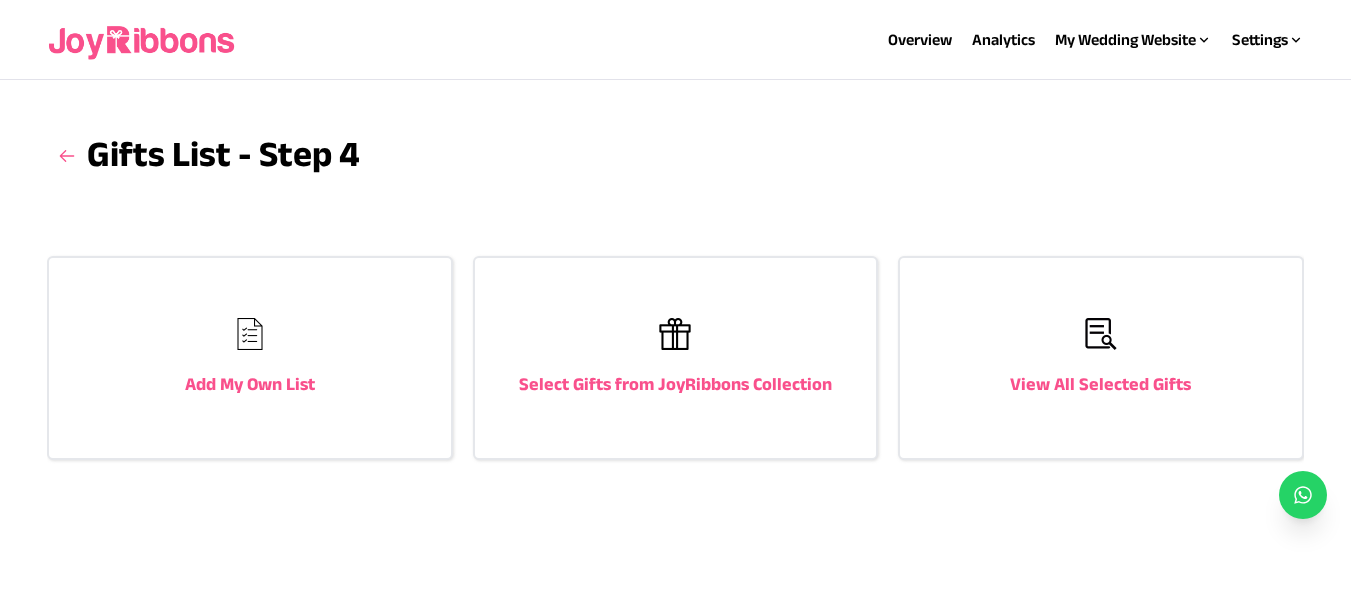 click on "Select Gifts from JoyRibbons Collection" at bounding box center (675, 384) 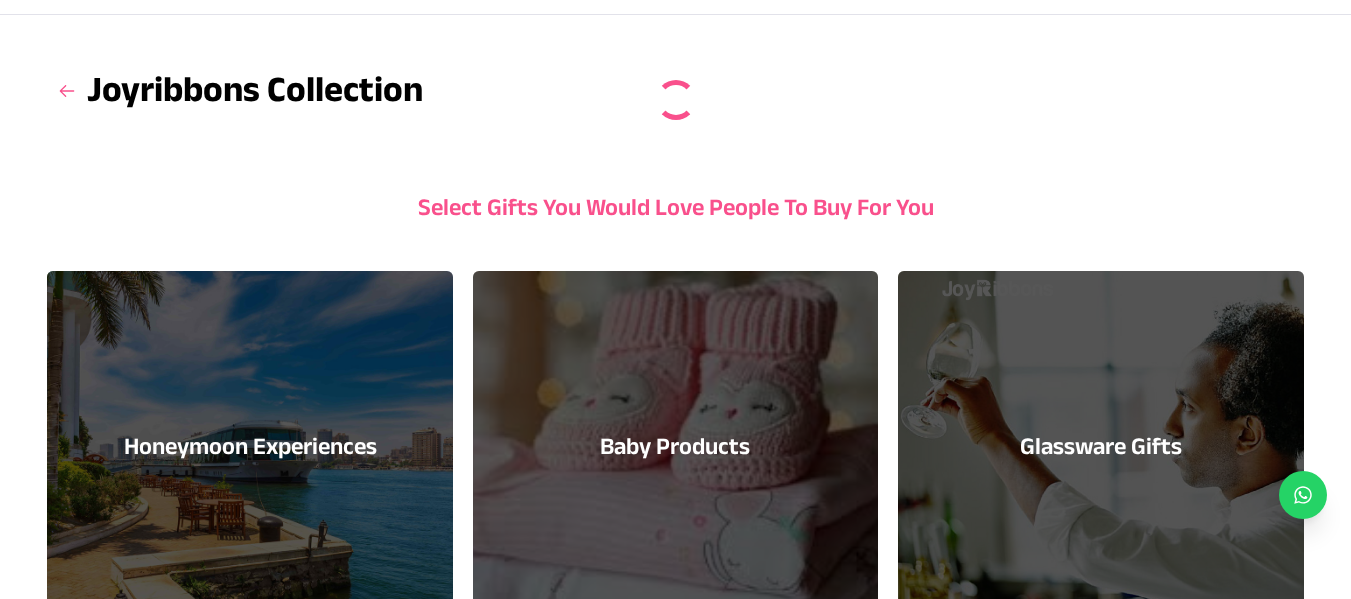 scroll, scrollTop: 200, scrollLeft: 0, axis: vertical 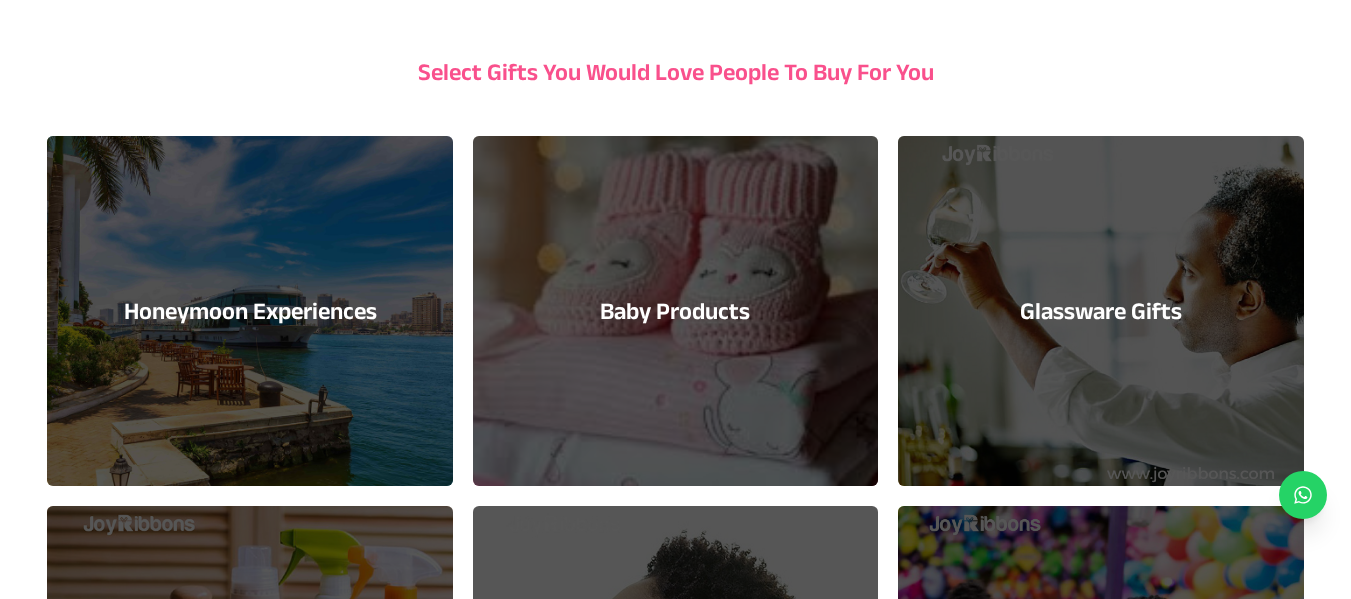 click on "Honeymoon Experiences" at bounding box center (249, 311) 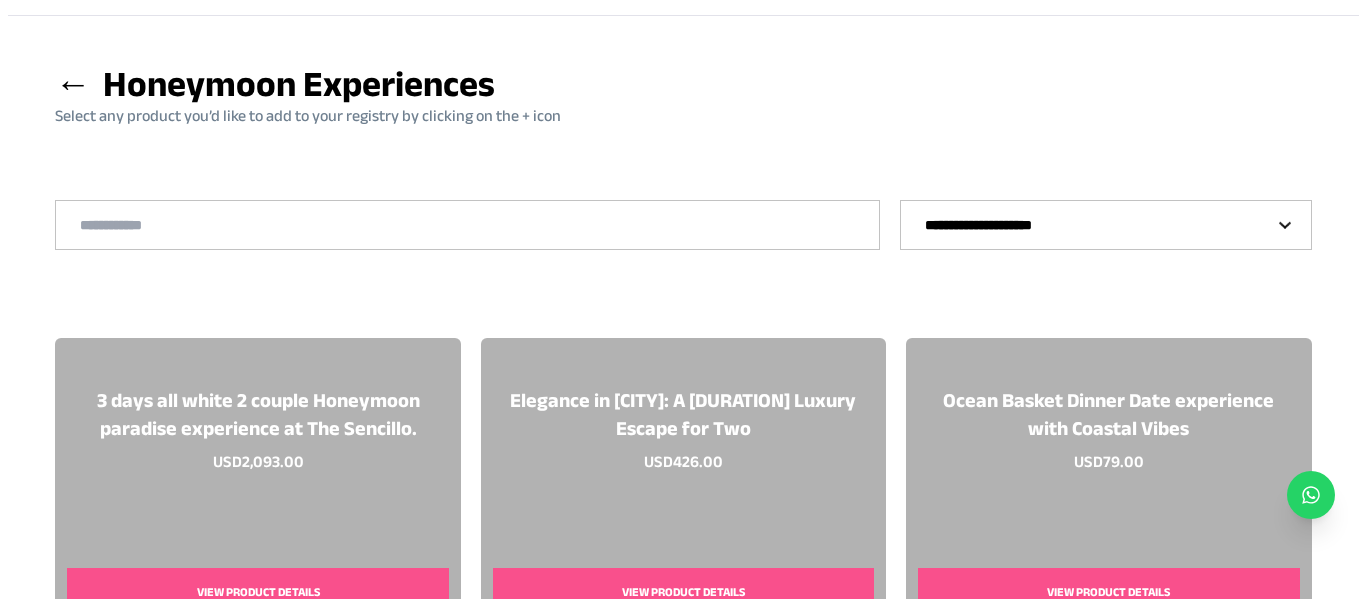 scroll, scrollTop: 100, scrollLeft: 0, axis: vertical 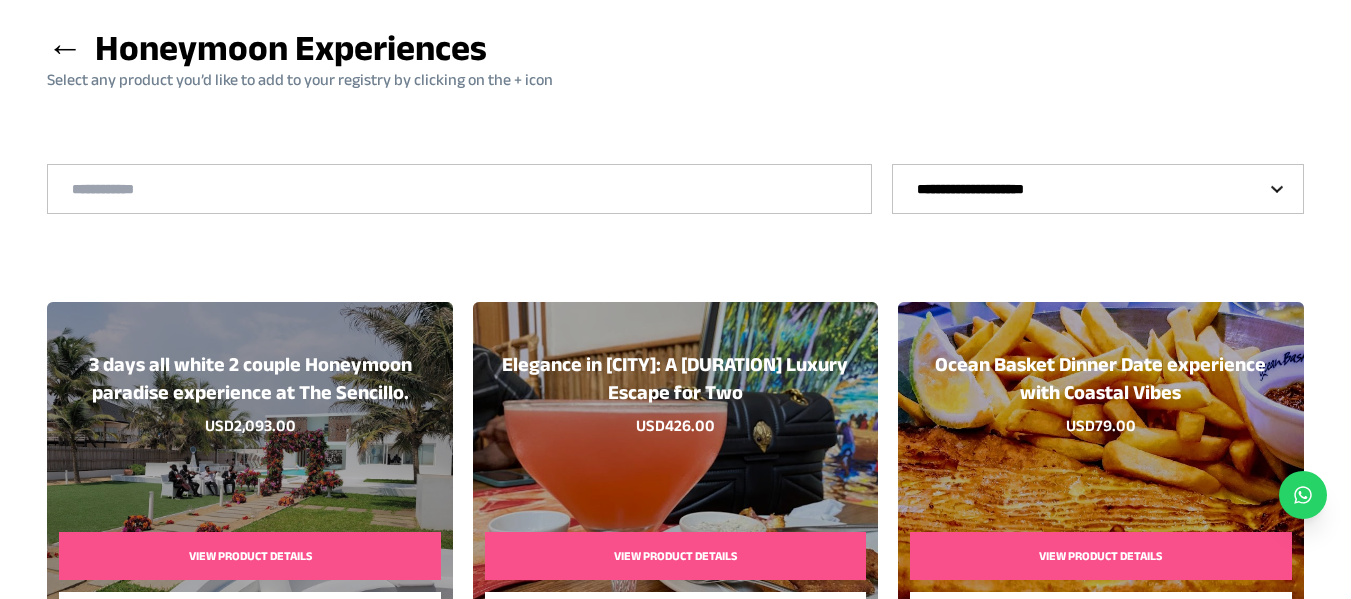click on "View Product Details" at bounding box center [675, 556] 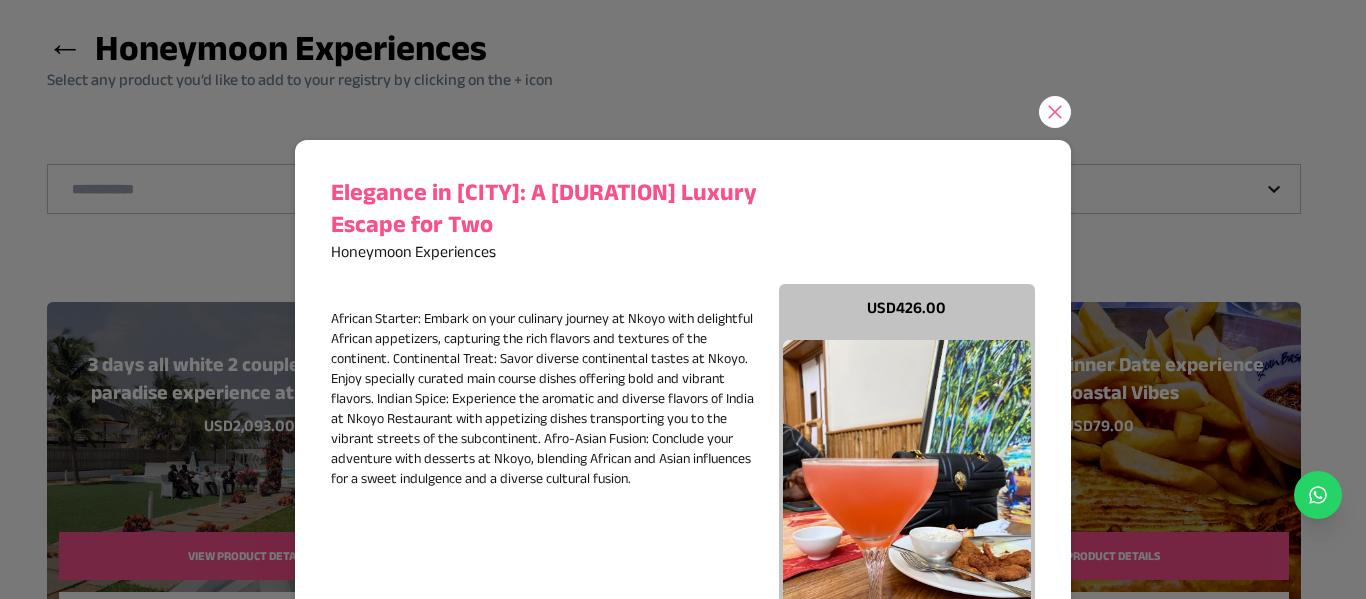 click 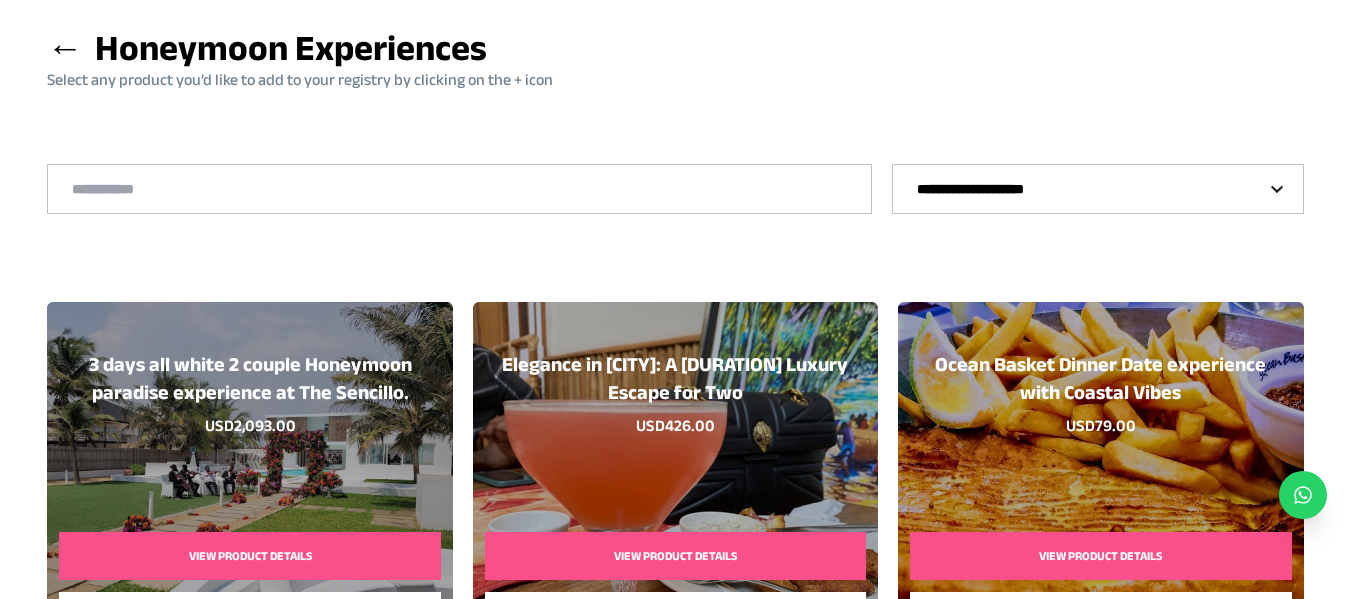 click on "View Product Details" at bounding box center [249, 556] 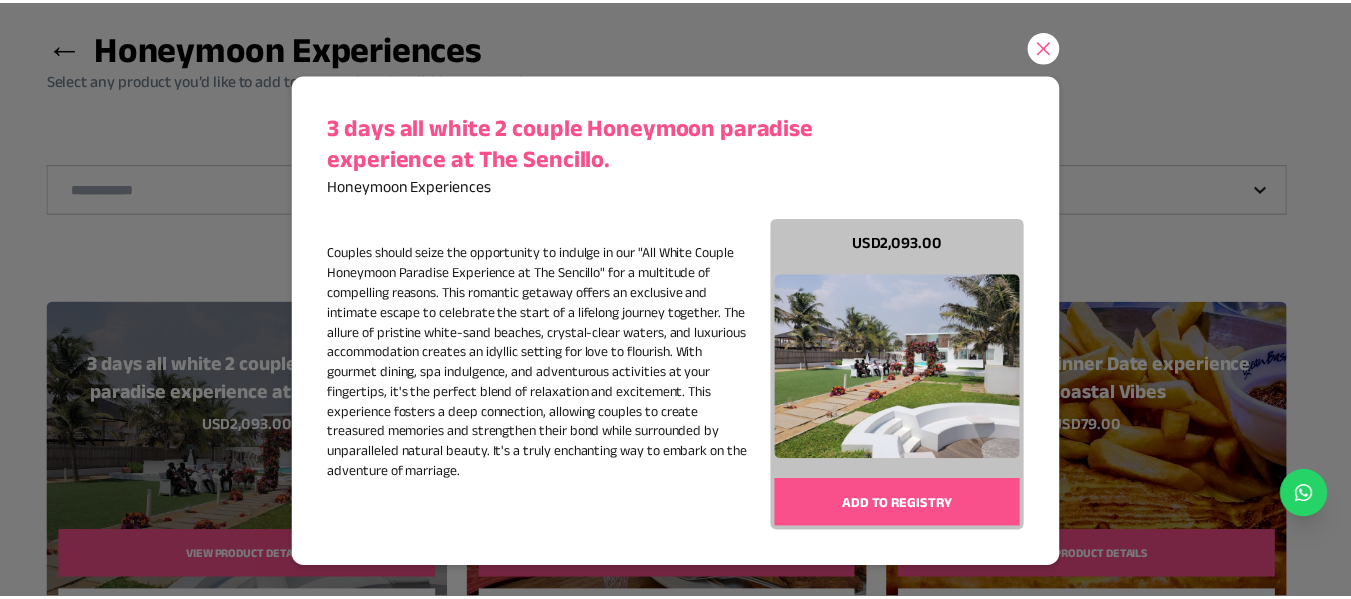 scroll, scrollTop: 100, scrollLeft: 0, axis: vertical 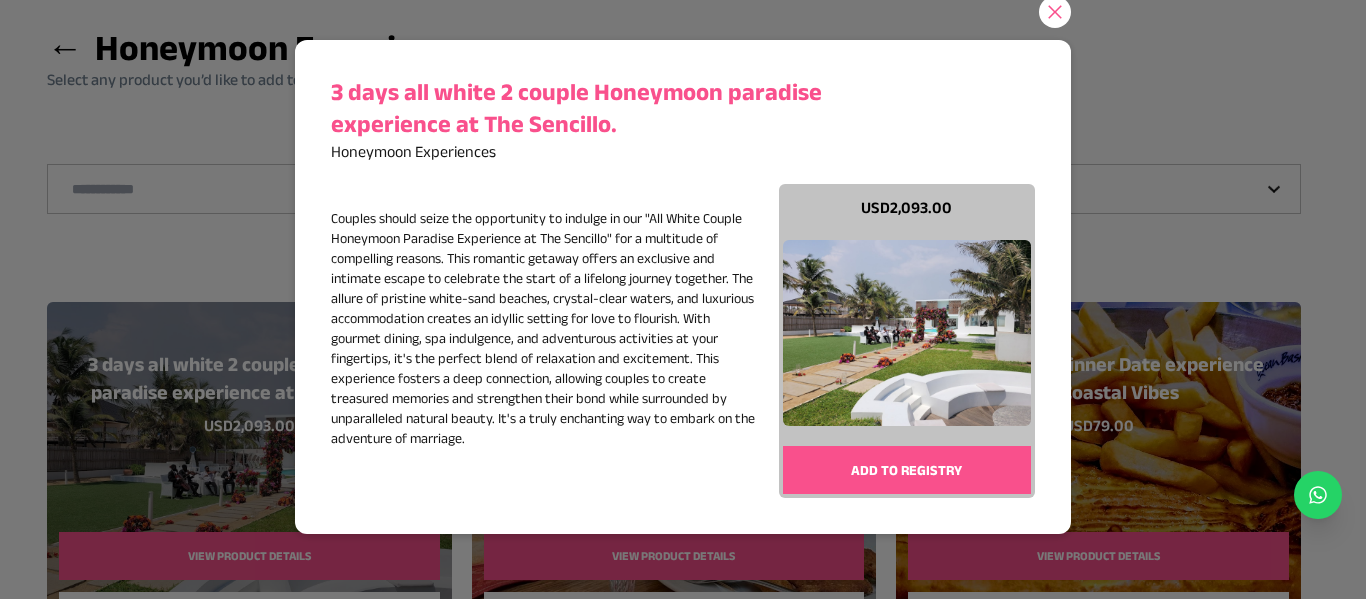 click 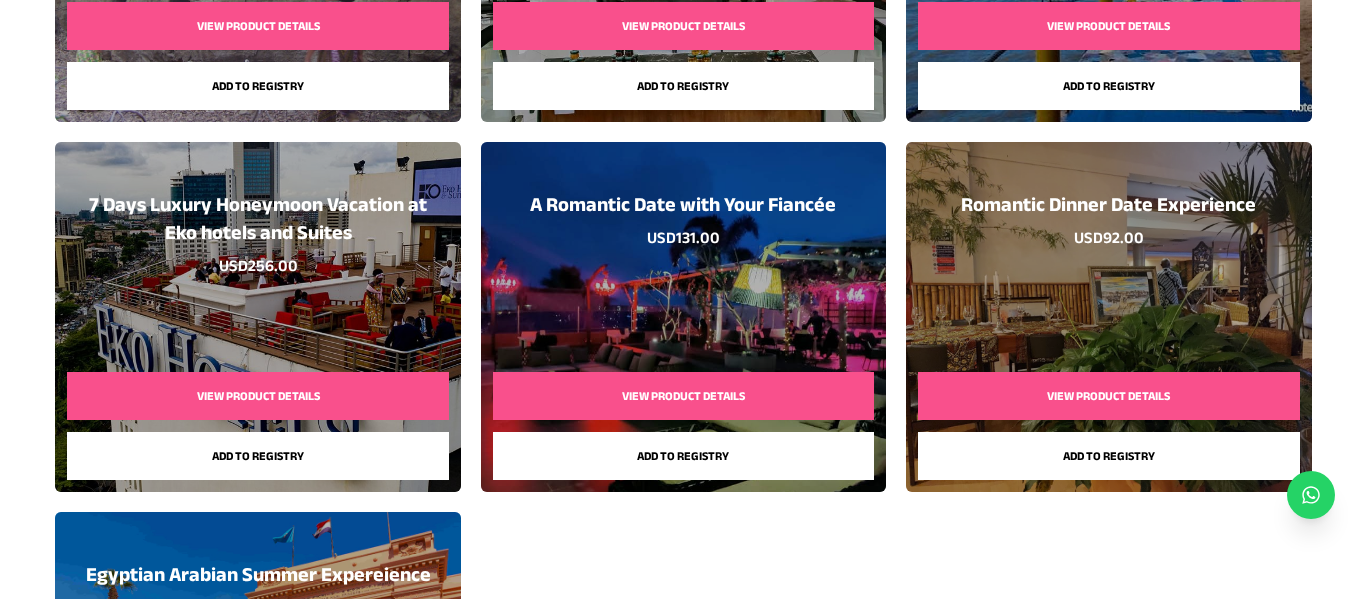 scroll, scrollTop: 1100, scrollLeft: 0, axis: vertical 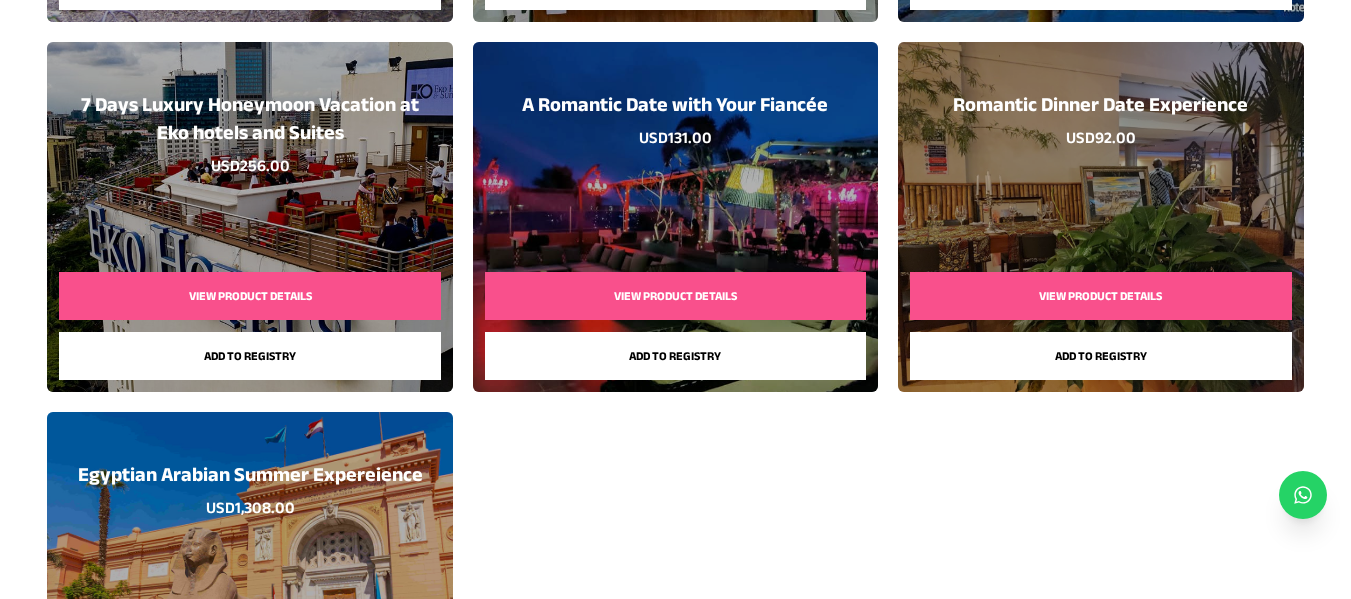 click on "View Product Details" at bounding box center [249, 296] 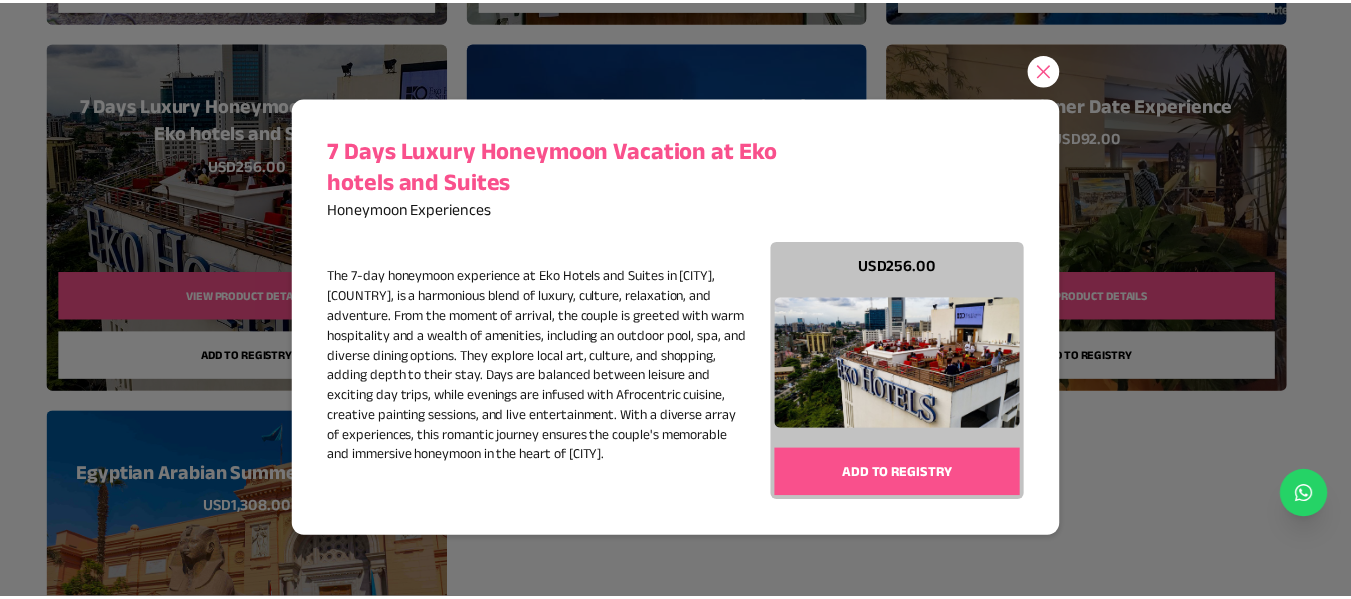 scroll, scrollTop: 77, scrollLeft: 0, axis: vertical 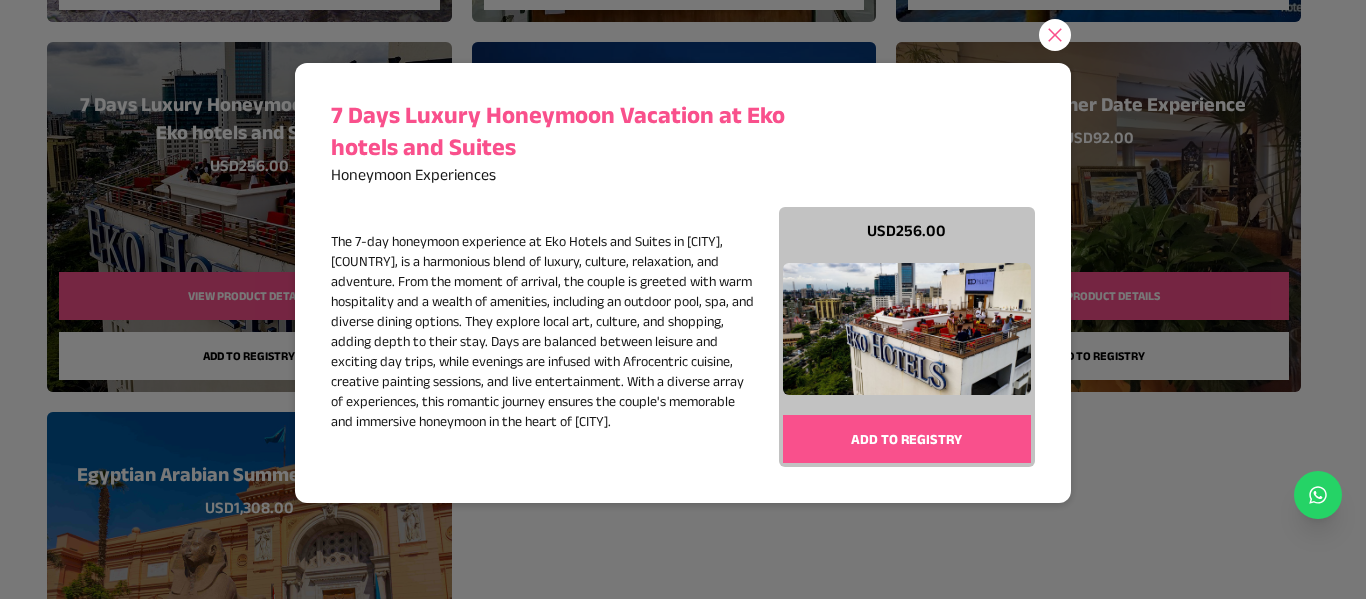 click 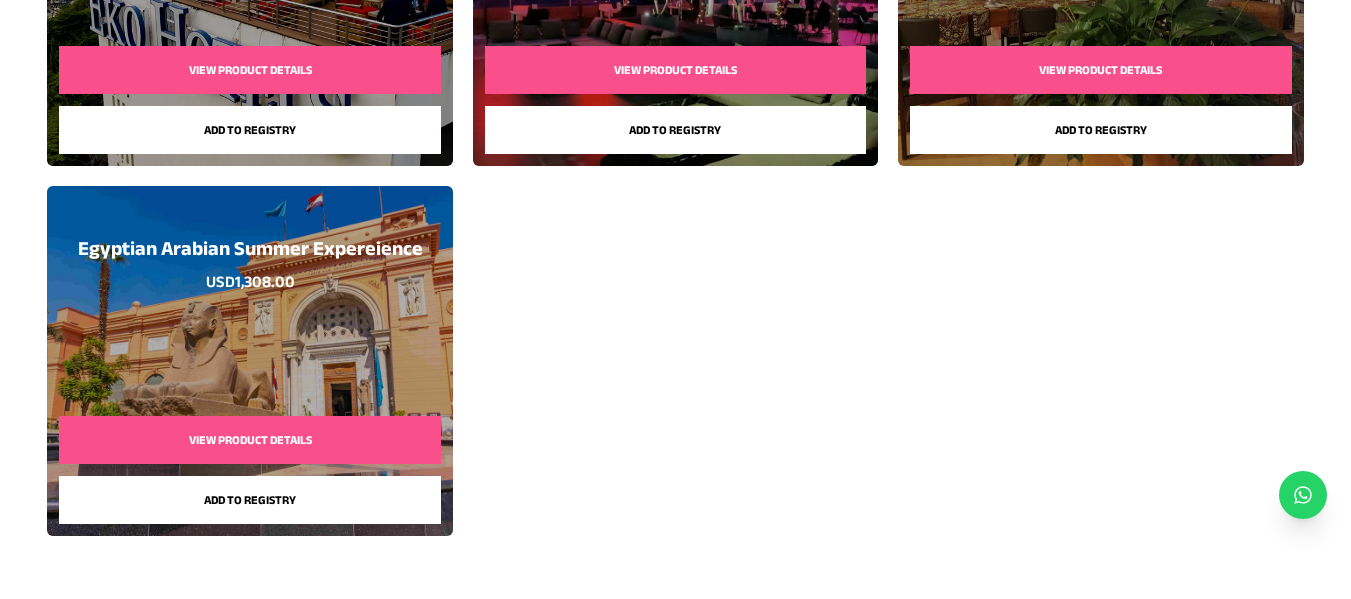 scroll, scrollTop: 1383, scrollLeft: 0, axis: vertical 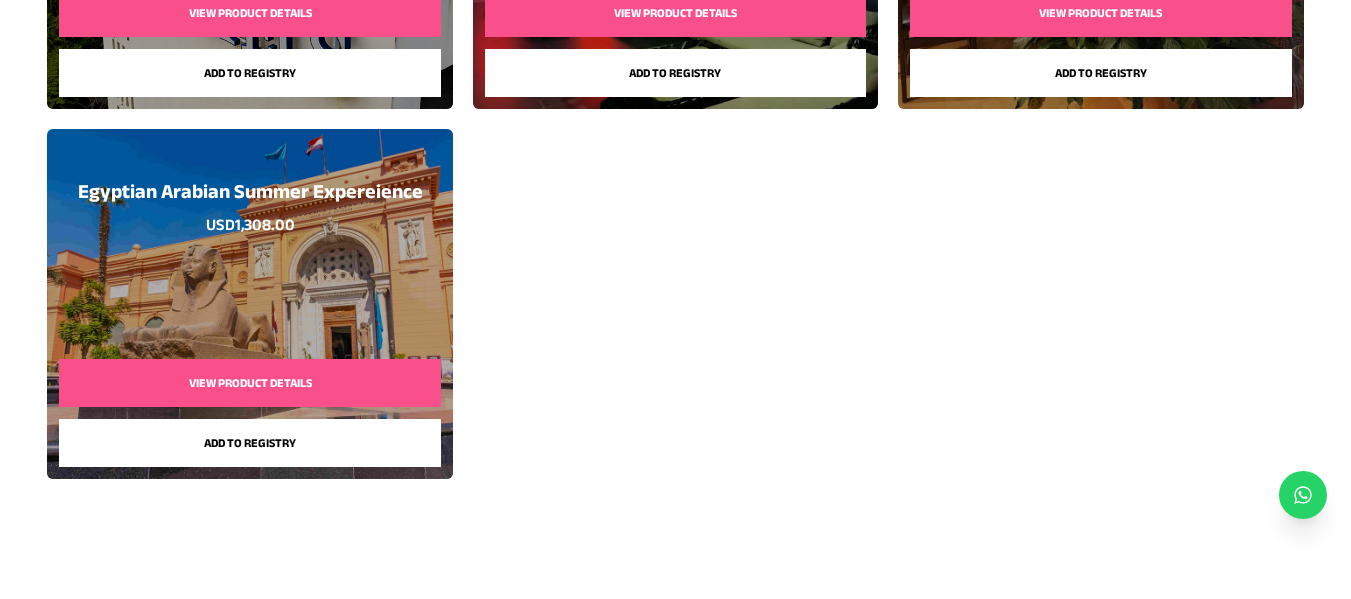 click on "View Product Details" at bounding box center [249, 383] 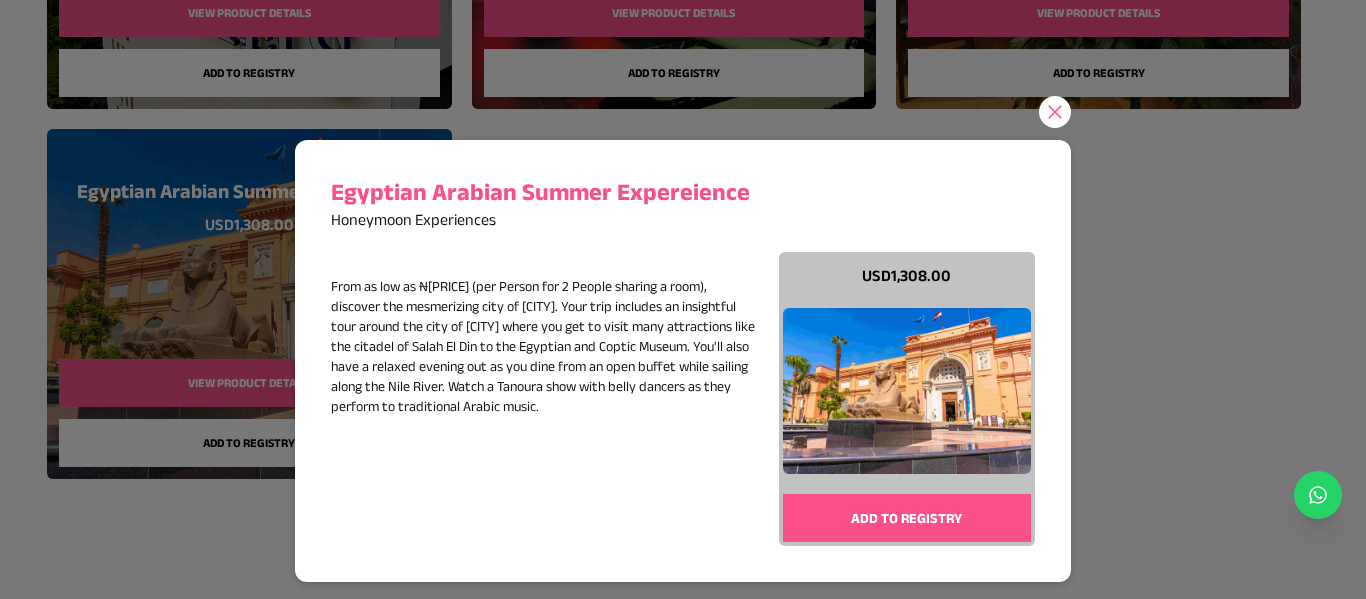 click 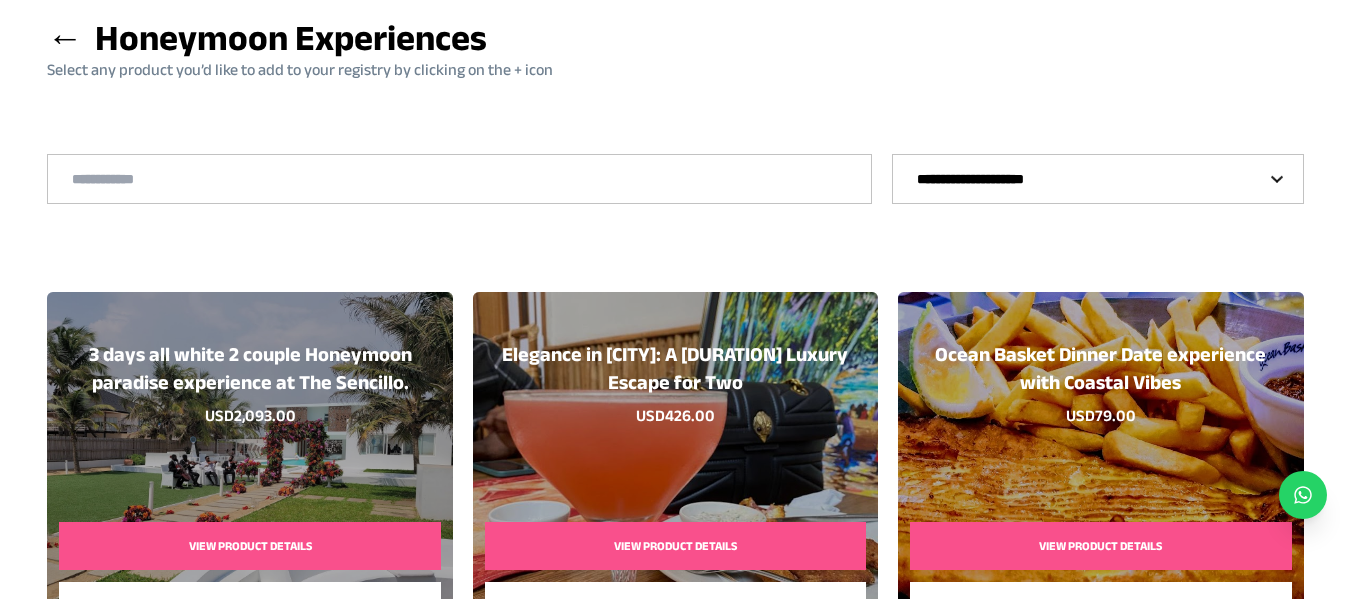 scroll, scrollTop: 0, scrollLeft: 0, axis: both 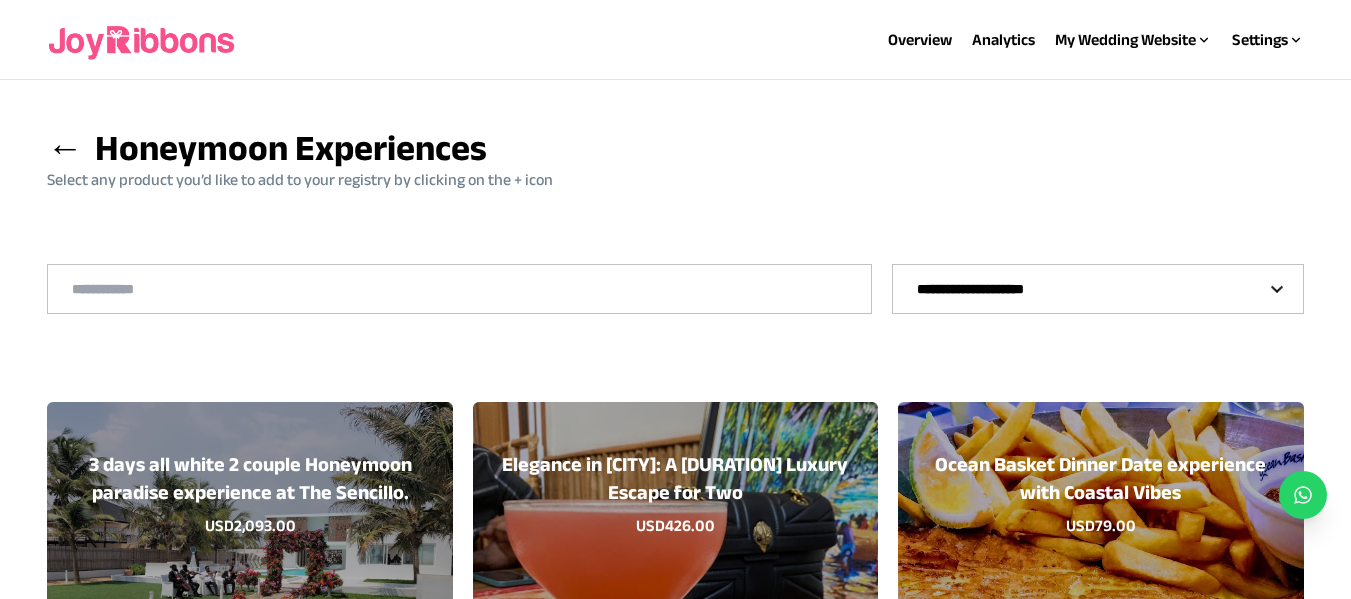 click on "←" at bounding box center (65, 147) 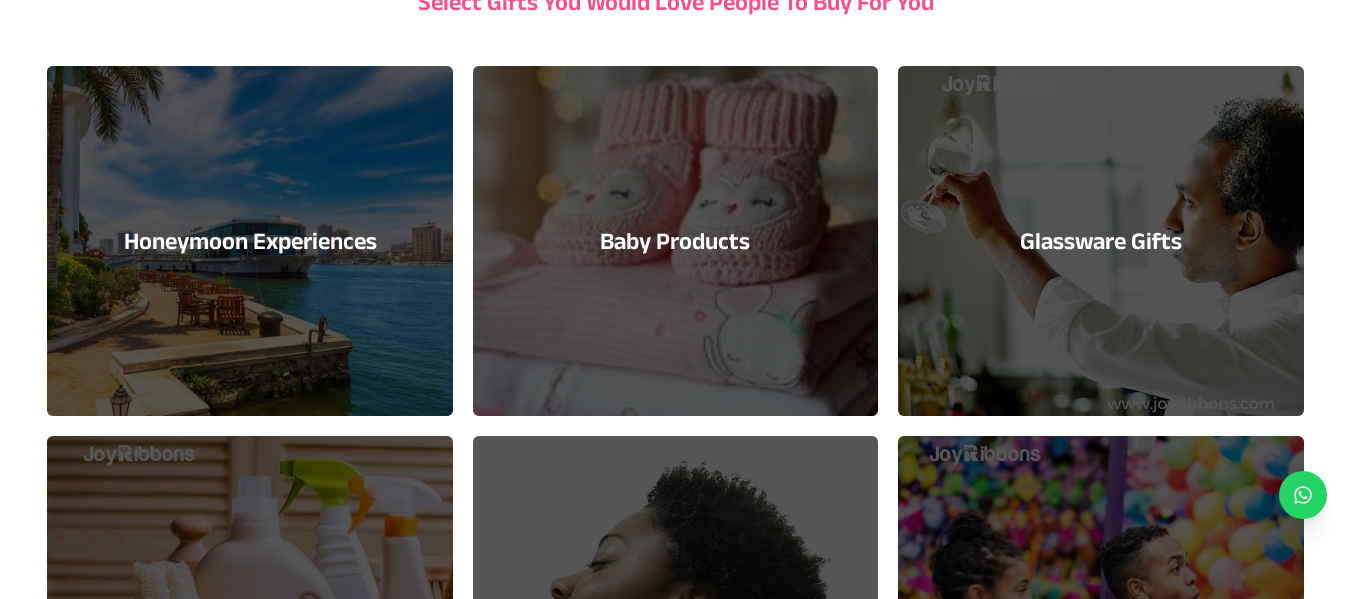 scroll, scrollTop: 300, scrollLeft: 0, axis: vertical 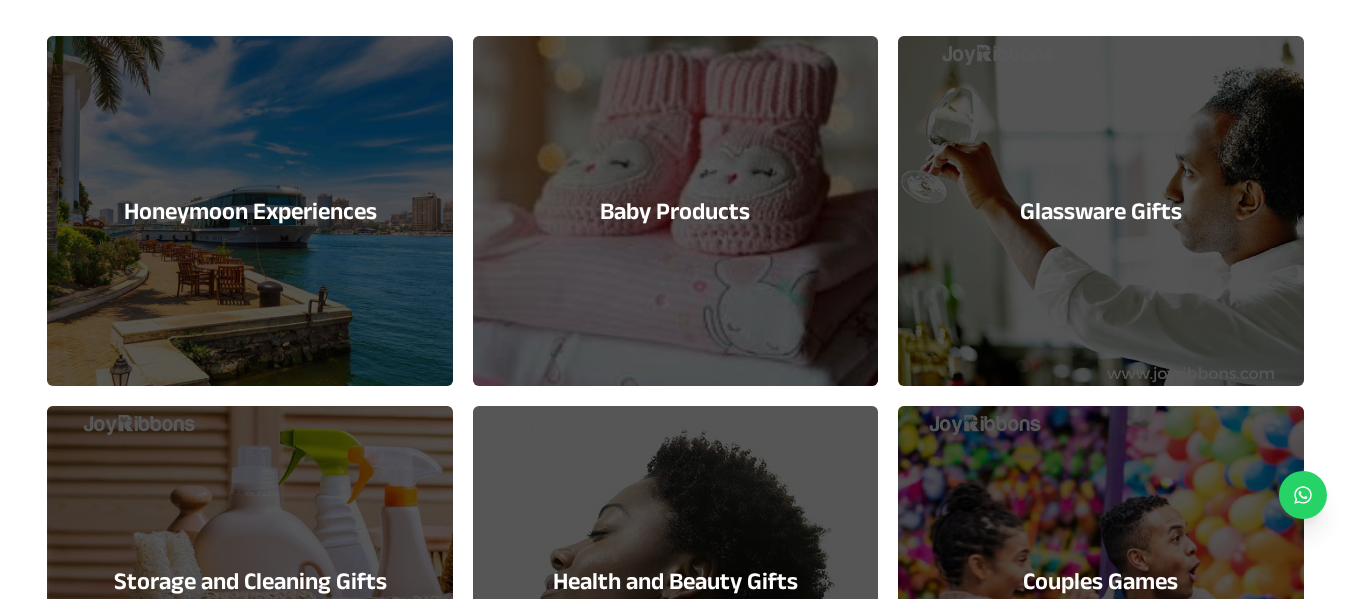 click on "Glassware Gifts" at bounding box center (1100, 211) 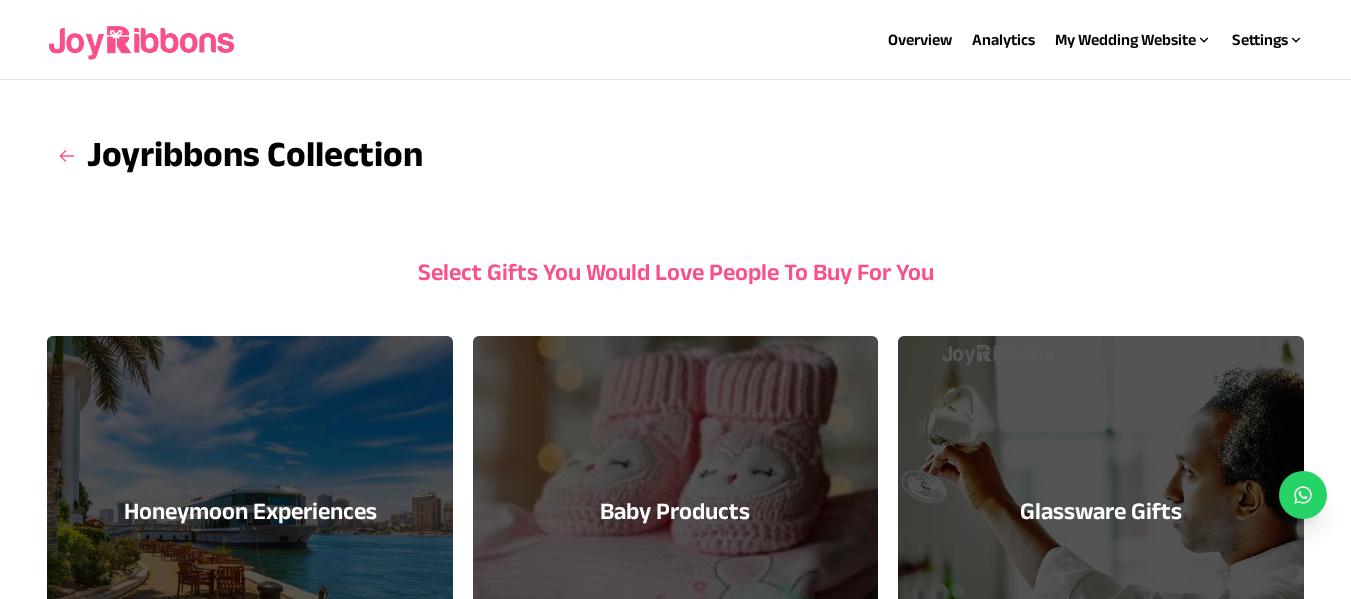 select on "**" 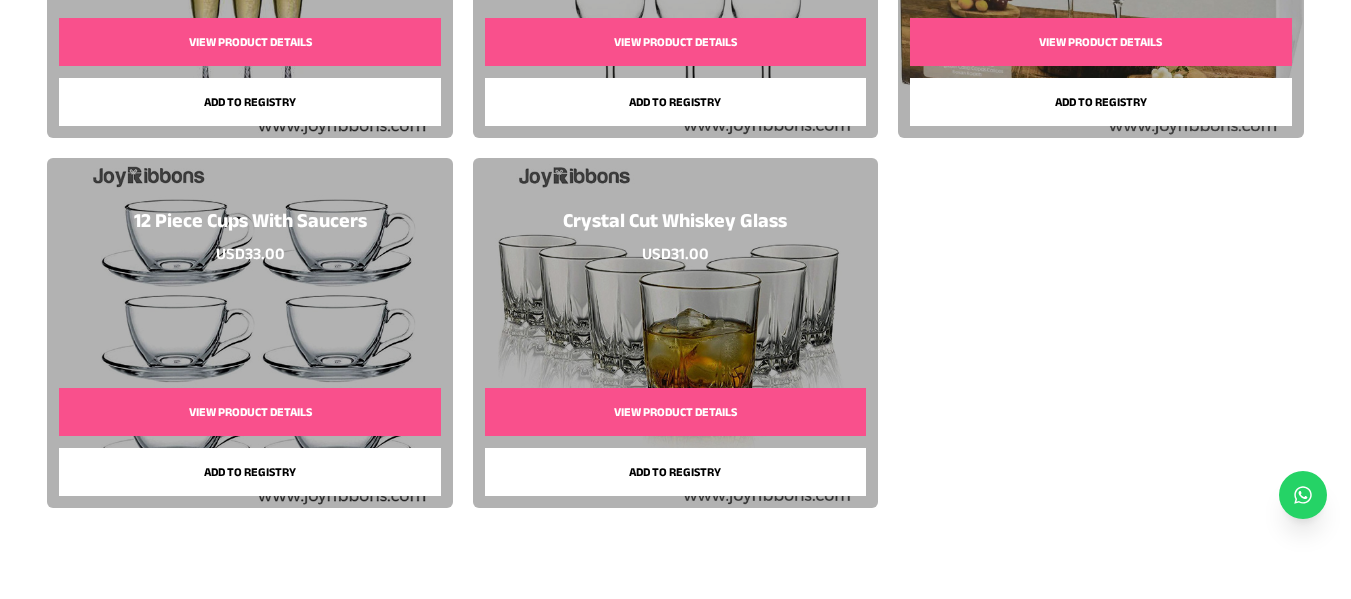 scroll, scrollTop: 643, scrollLeft: 0, axis: vertical 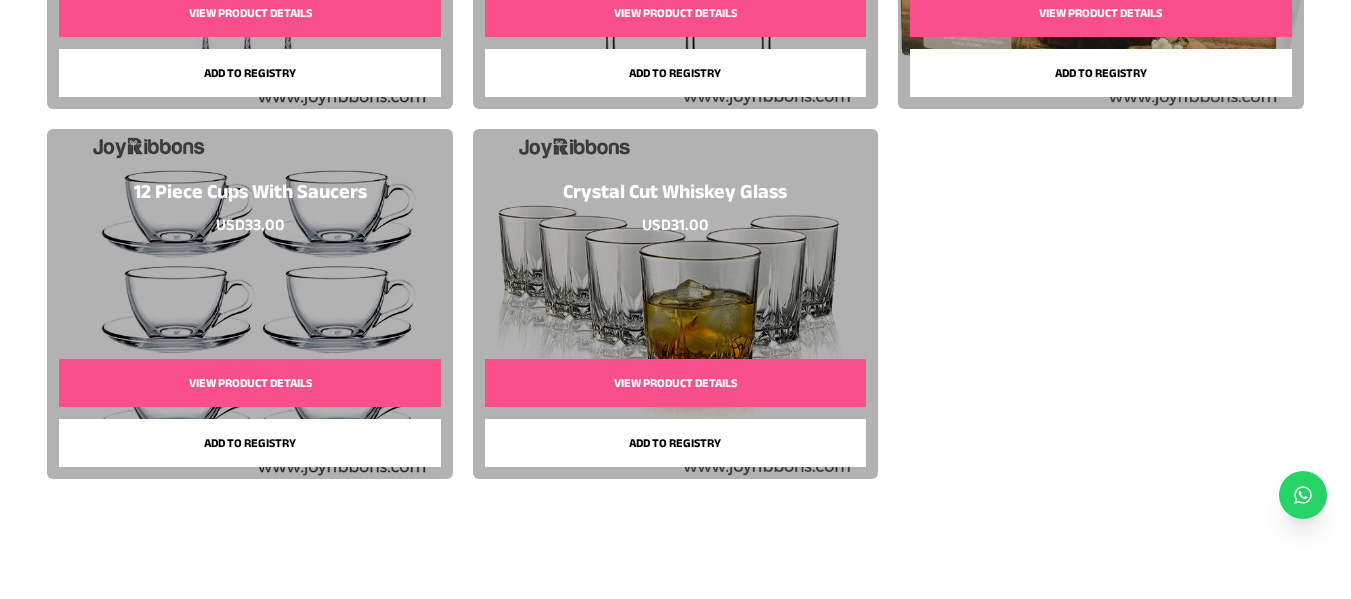 click on "View Product Details" at bounding box center (249, 383) 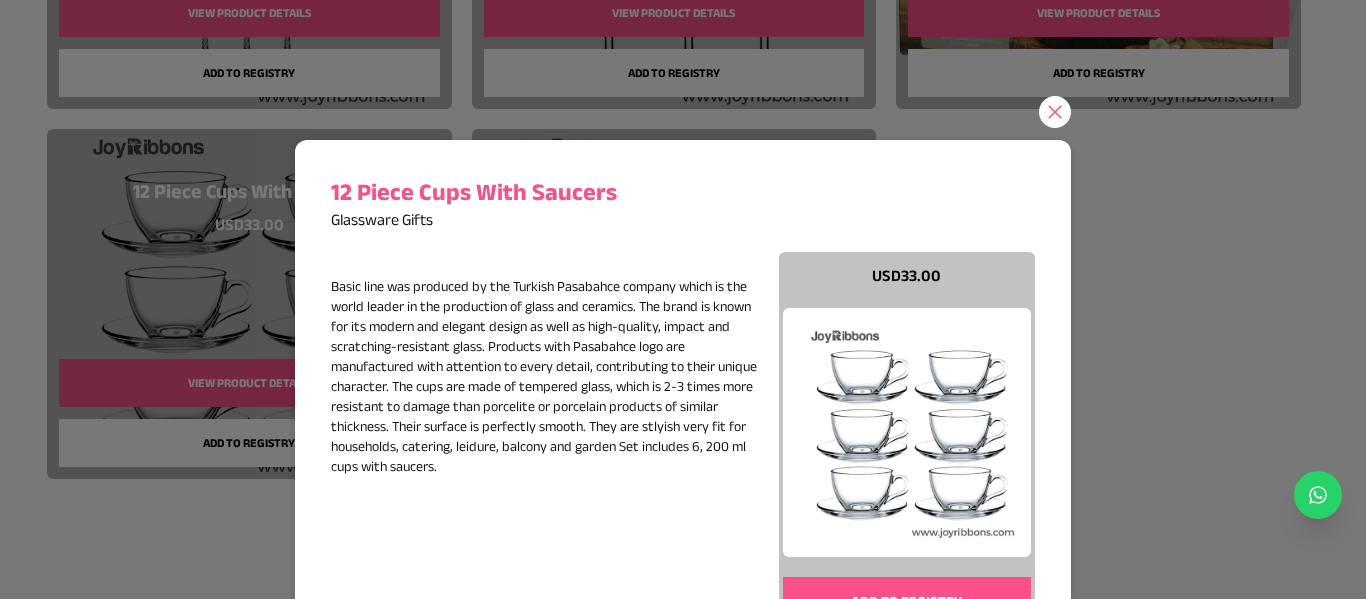 click 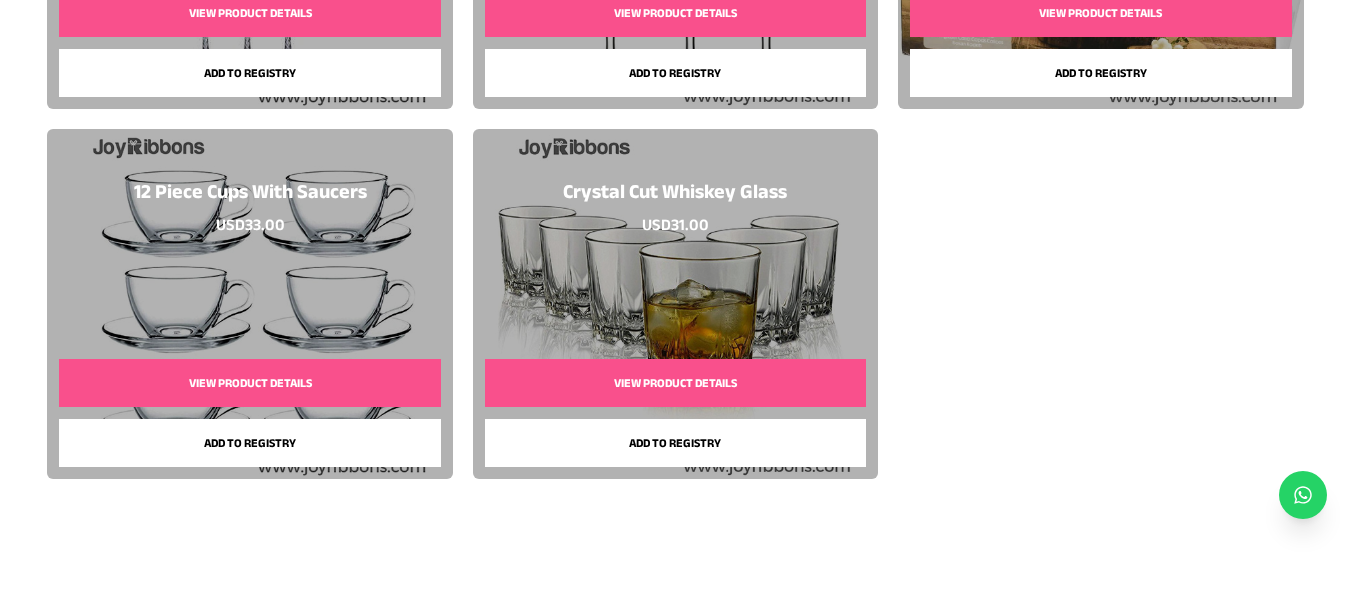 click on "Add to registry" at bounding box center (249, 443) 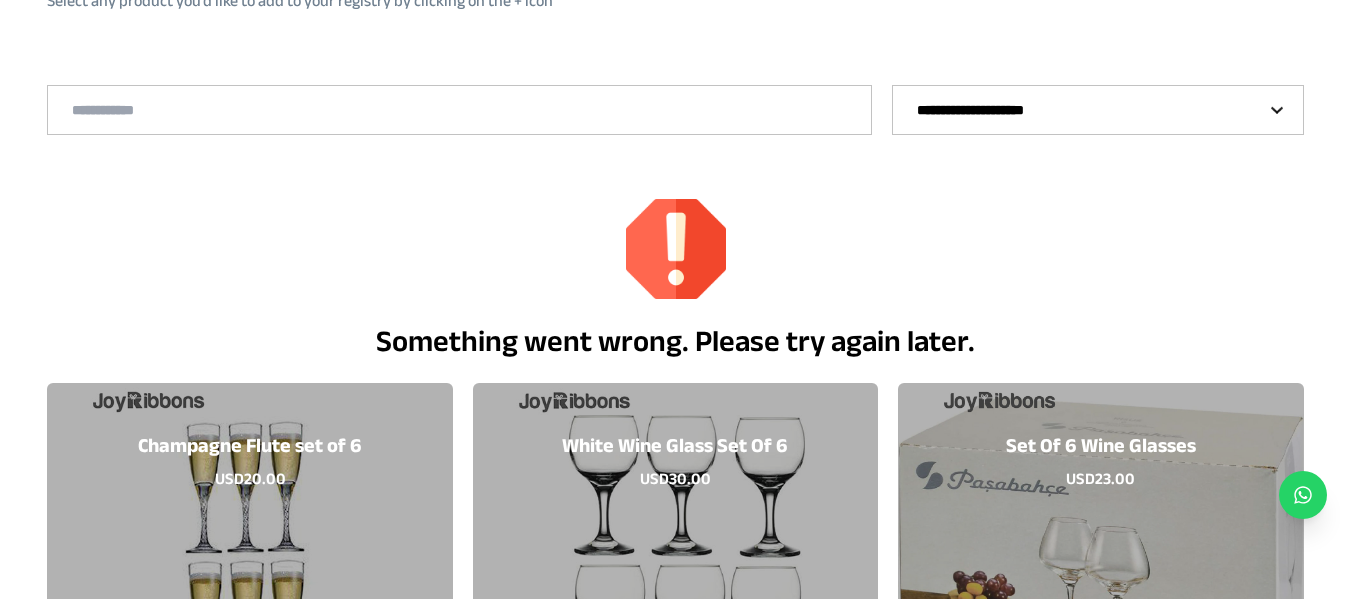 scroll, scrollTop: 143, scrollLeft: 0, axis: vertical 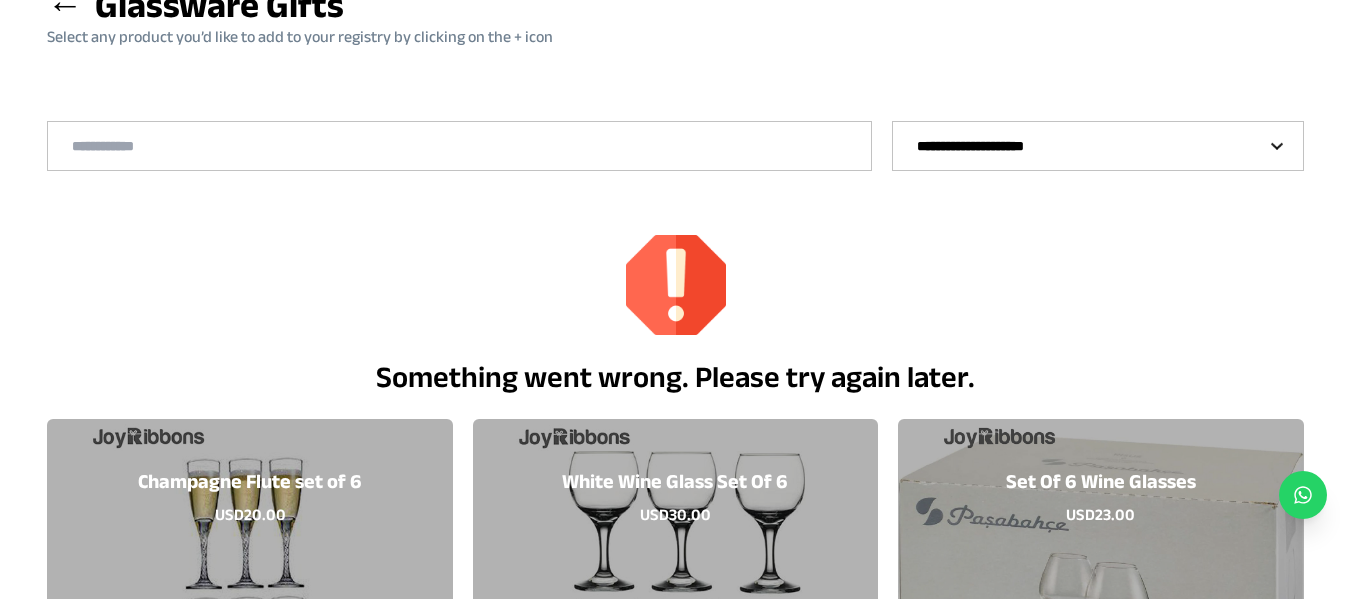 click on "←" at bounding box center [65, 4] 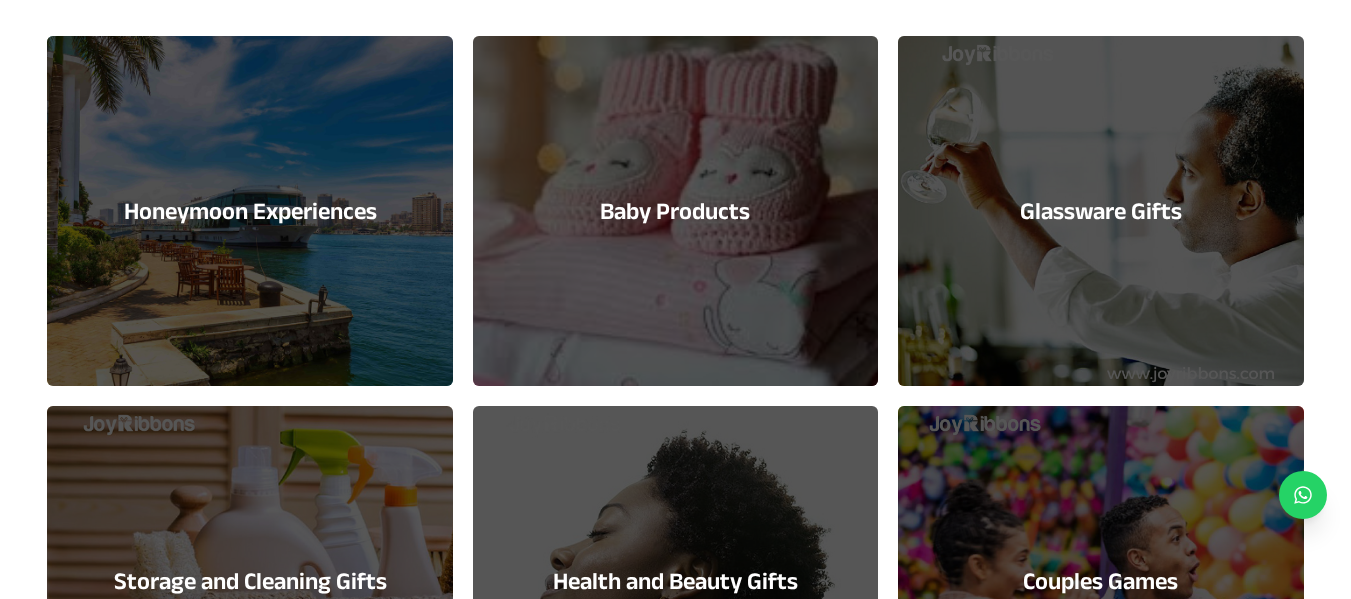 scroll, scrollTop: 0, scrollLeft: 0, axis: both 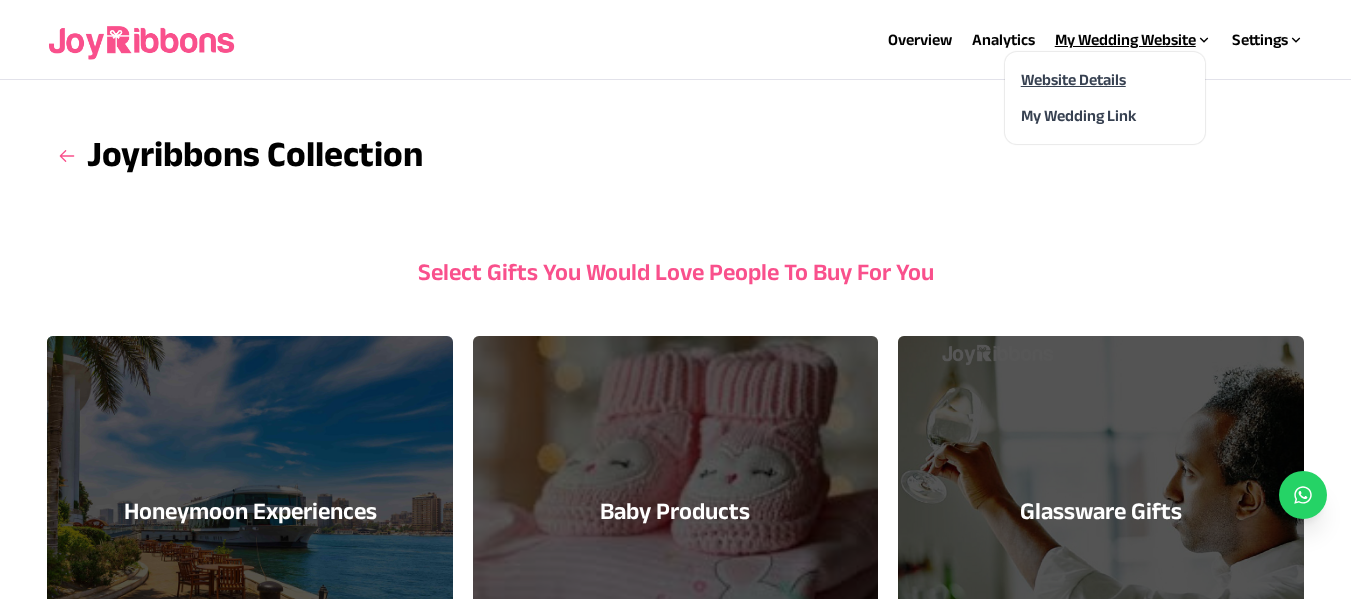 click on "Website Details" at bounding box center (1073, 79) 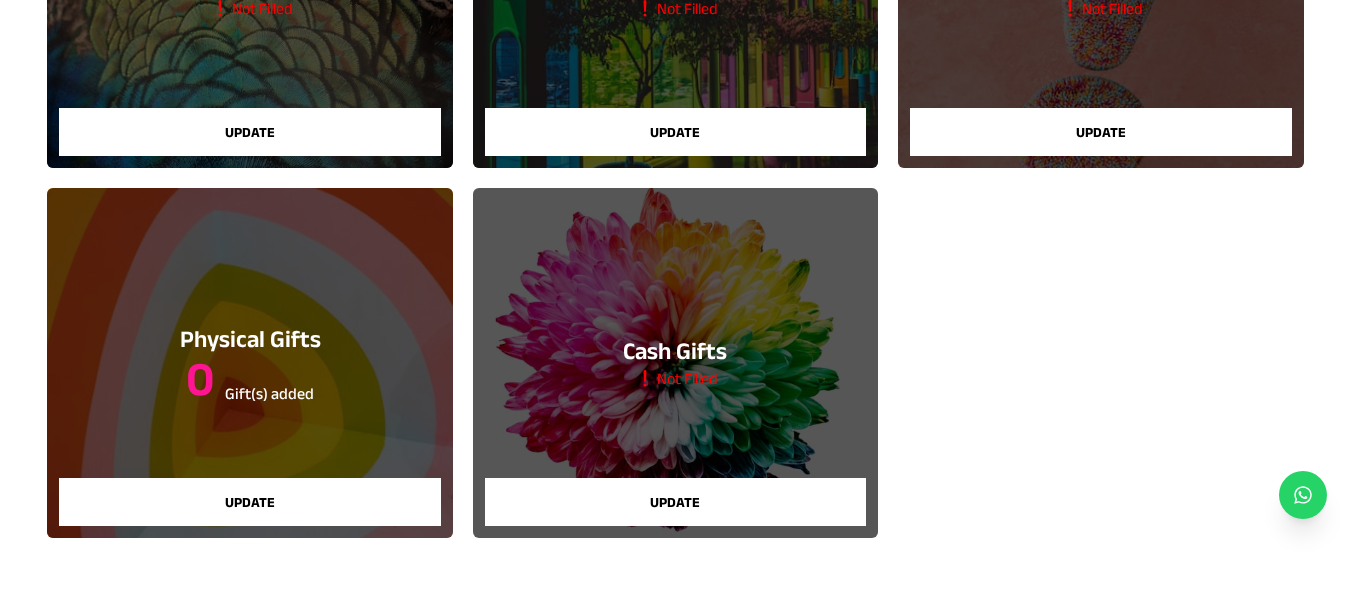 scroll, scrollTop: 400, scrollLeft: 0, axis: vertical 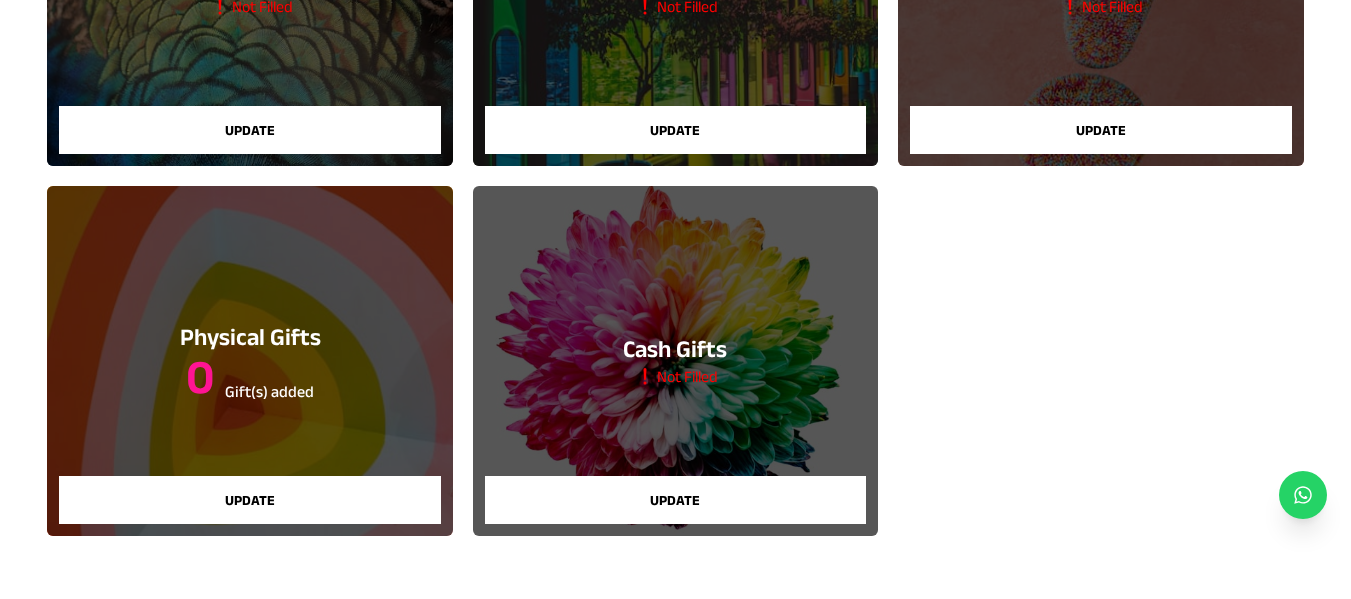click on "Update" at bounding box center [249, 500] 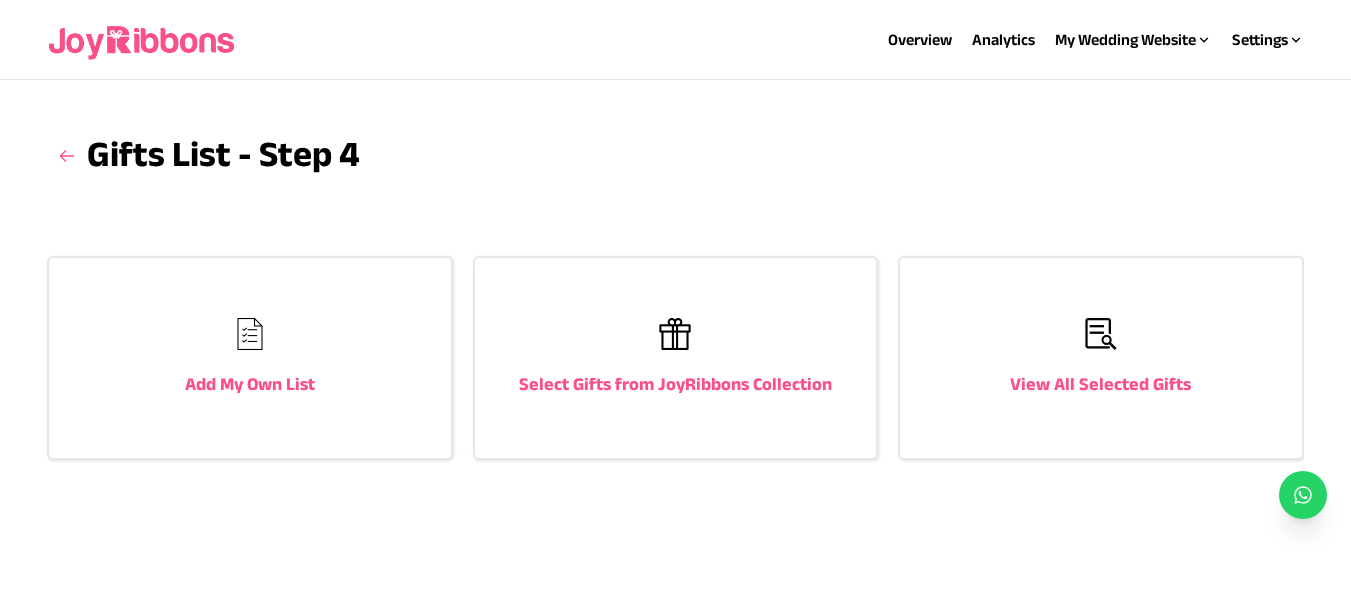click on "Add My Own List" at bounding box center (249, 358) 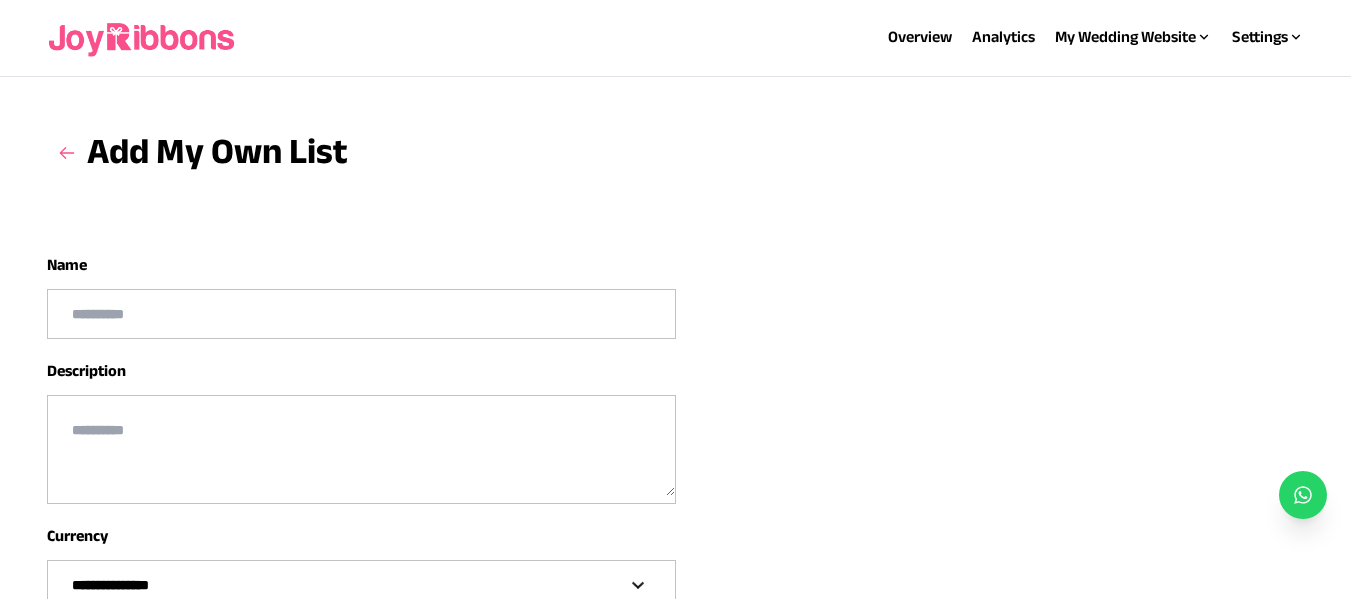 scroll, scrollTop: 0, scrollLeft: 0, axis: both 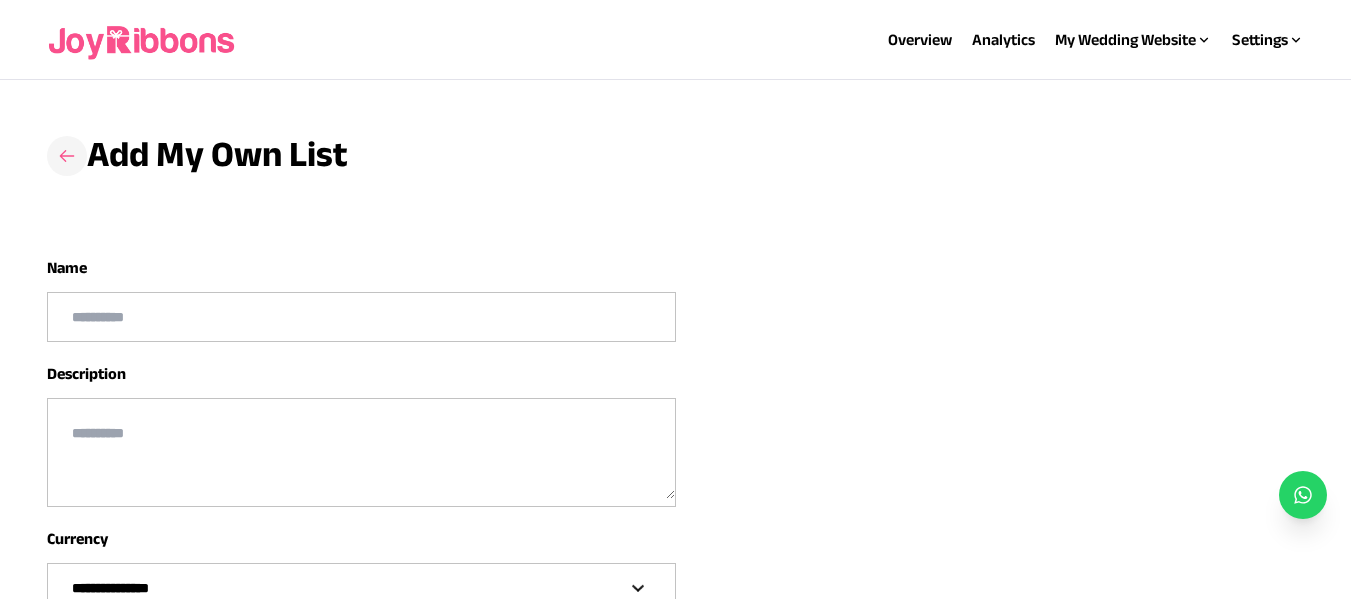 click 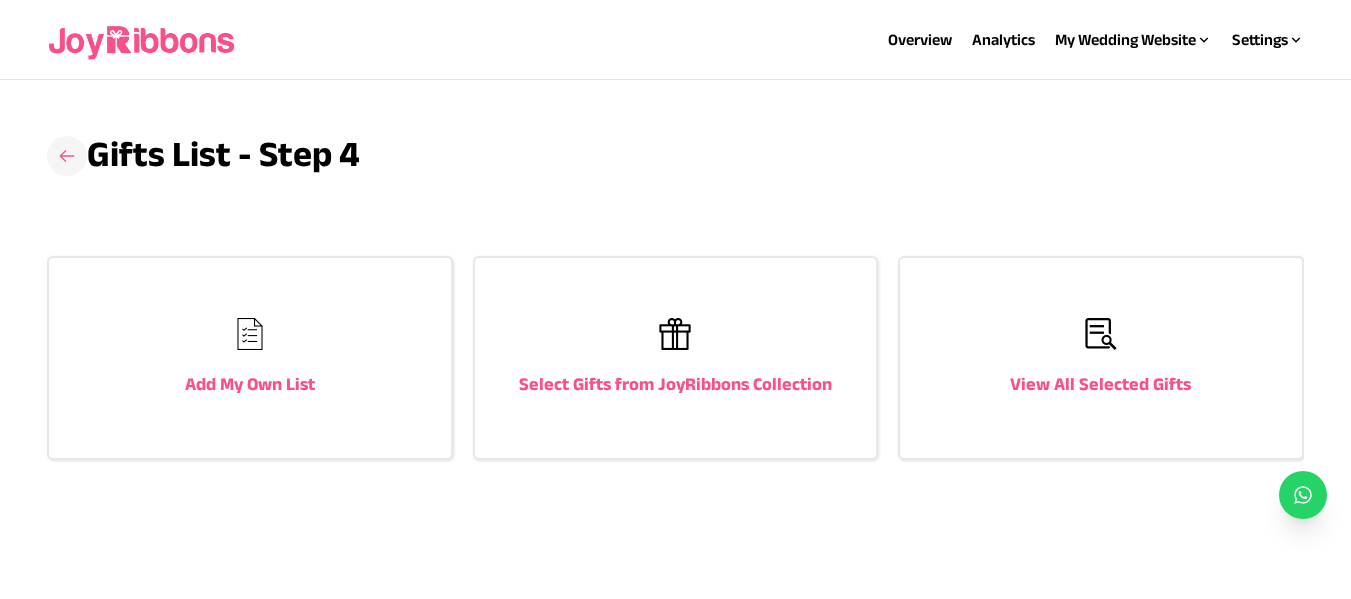 click 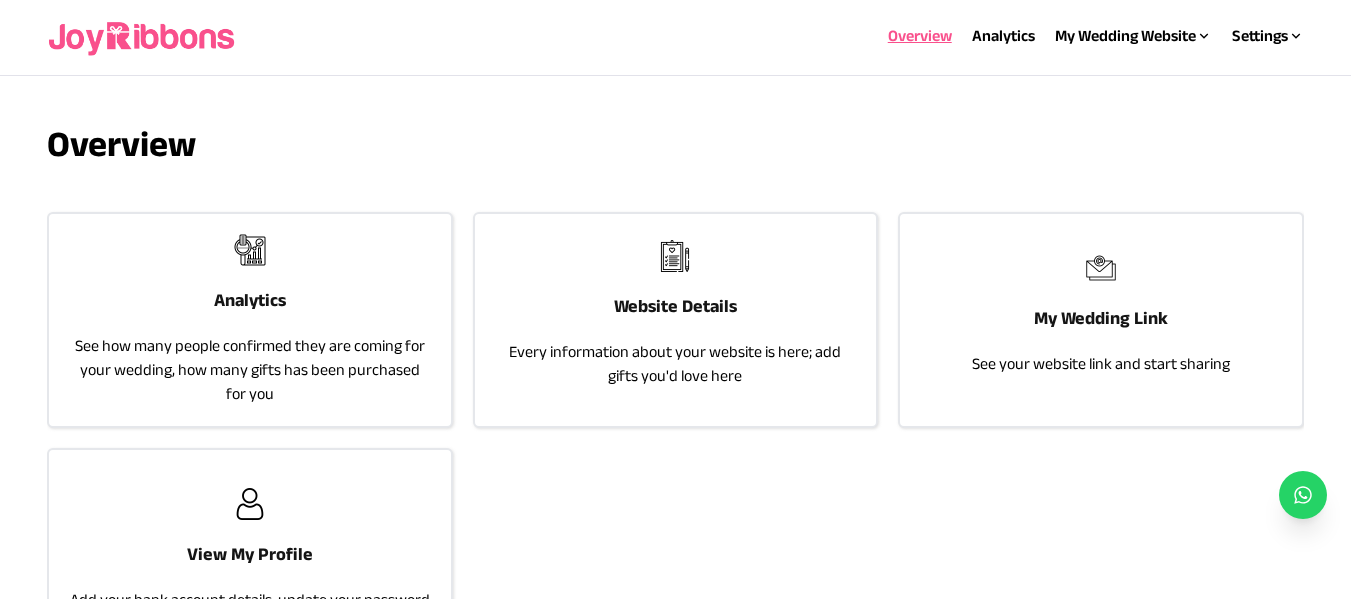 scroll, scrollTop: 0, scrollLeft: 0, axis: both 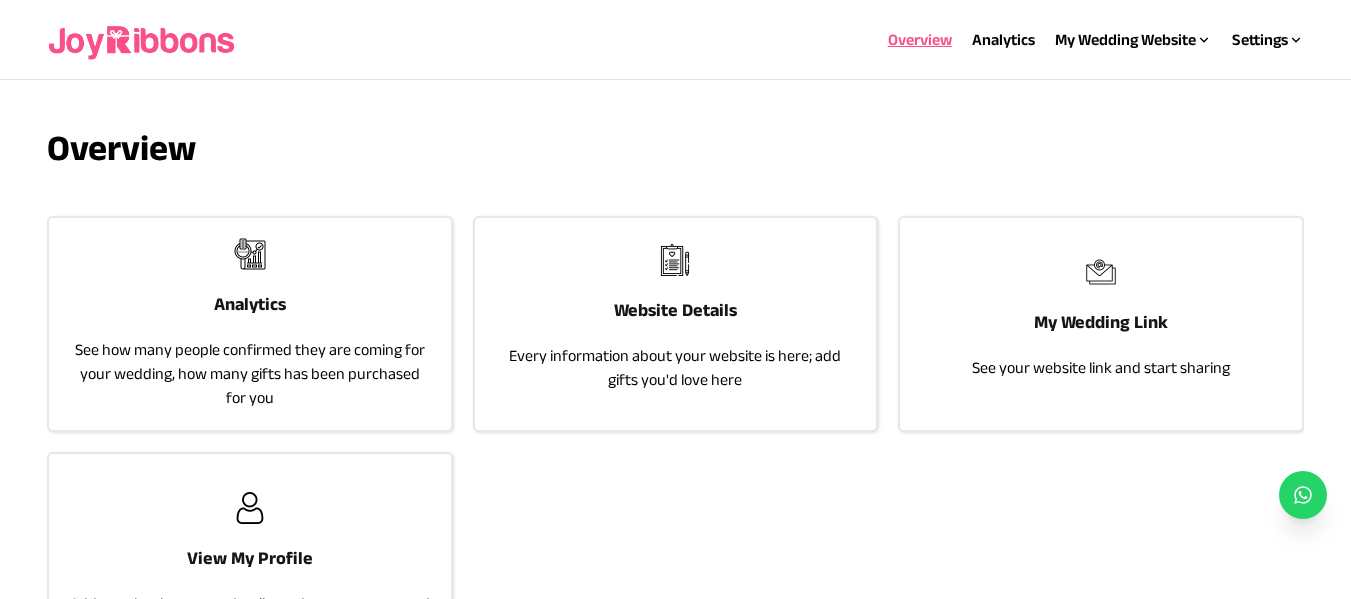 click on "Every information about your website is here; add gifts you'd love here" at bounding box center [675, 368] 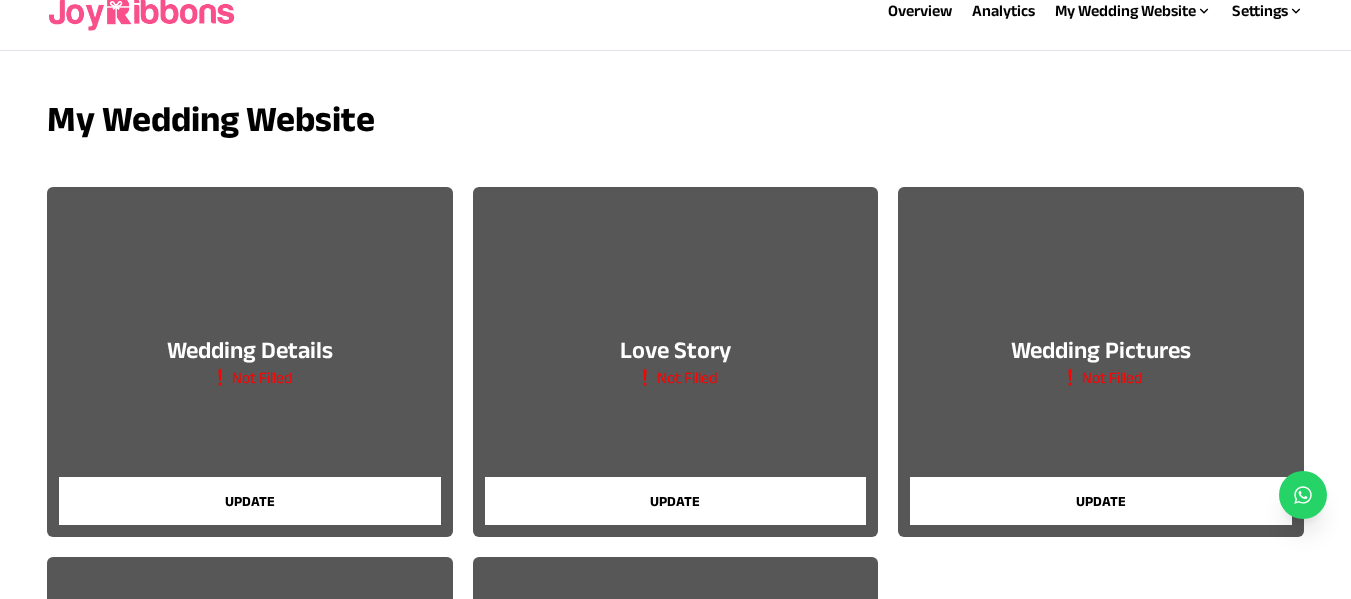 scroll, scrollTop: 0, scrollLeft: 0, axis: both 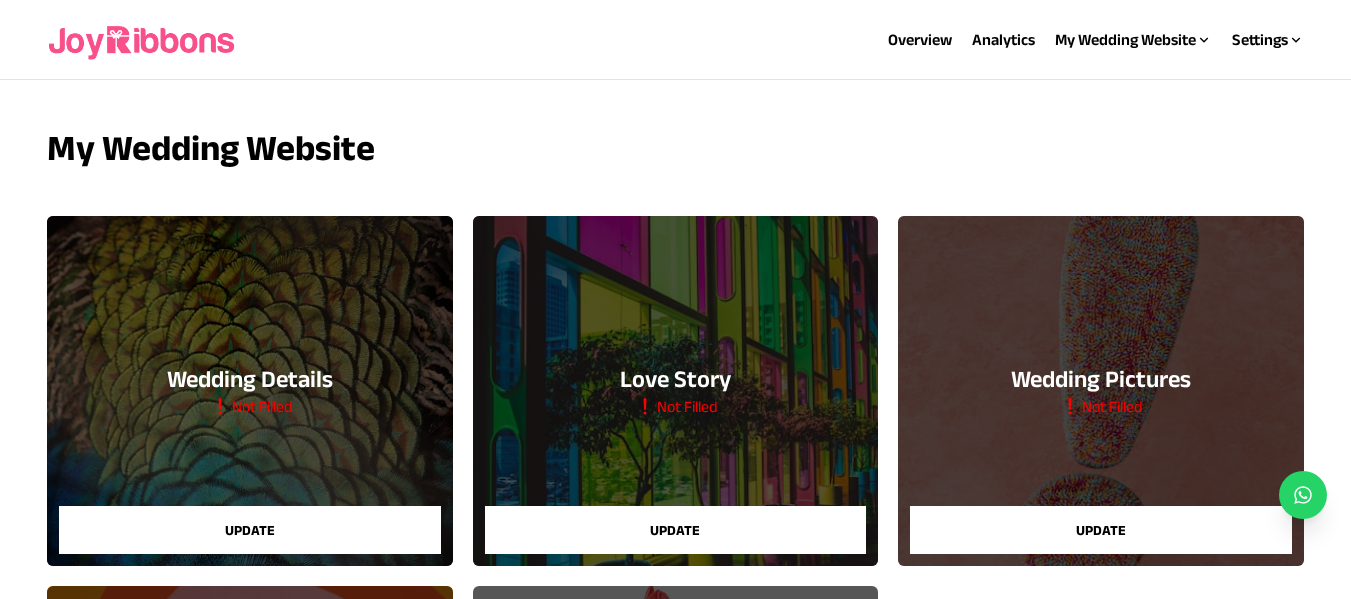 click on "Love Story Not Filled Update" at bounding box center (675, 391) 